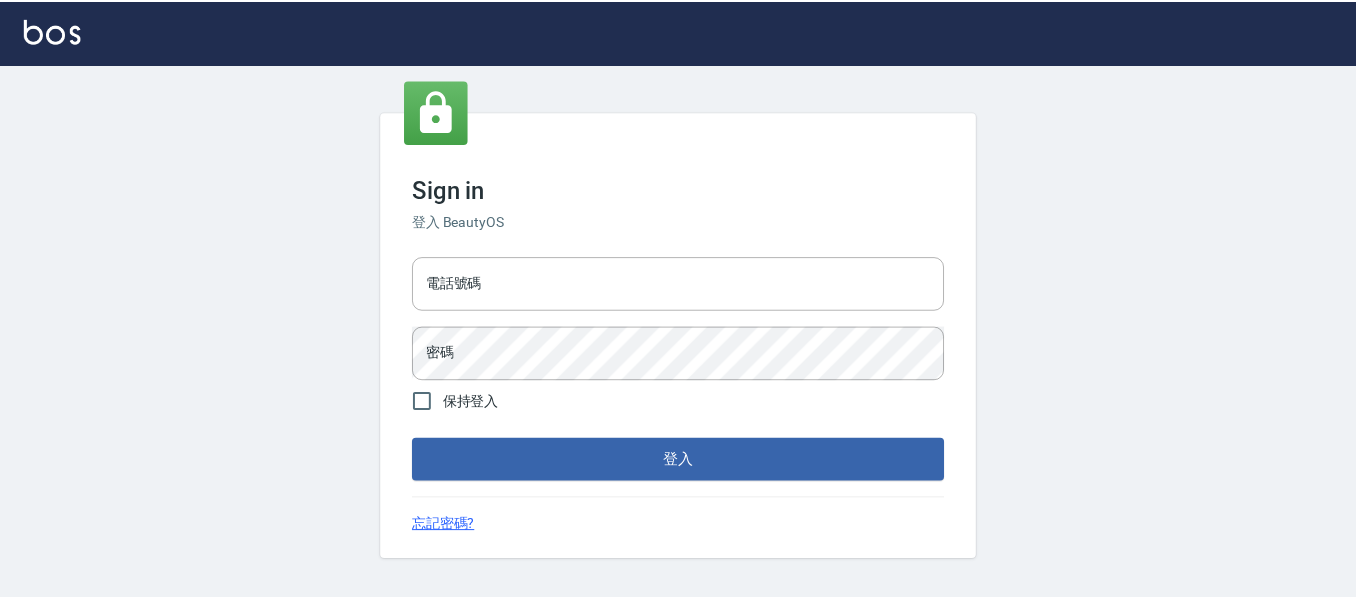 scroll, scrollTop: 0, scrollLeft: 0, axis: both 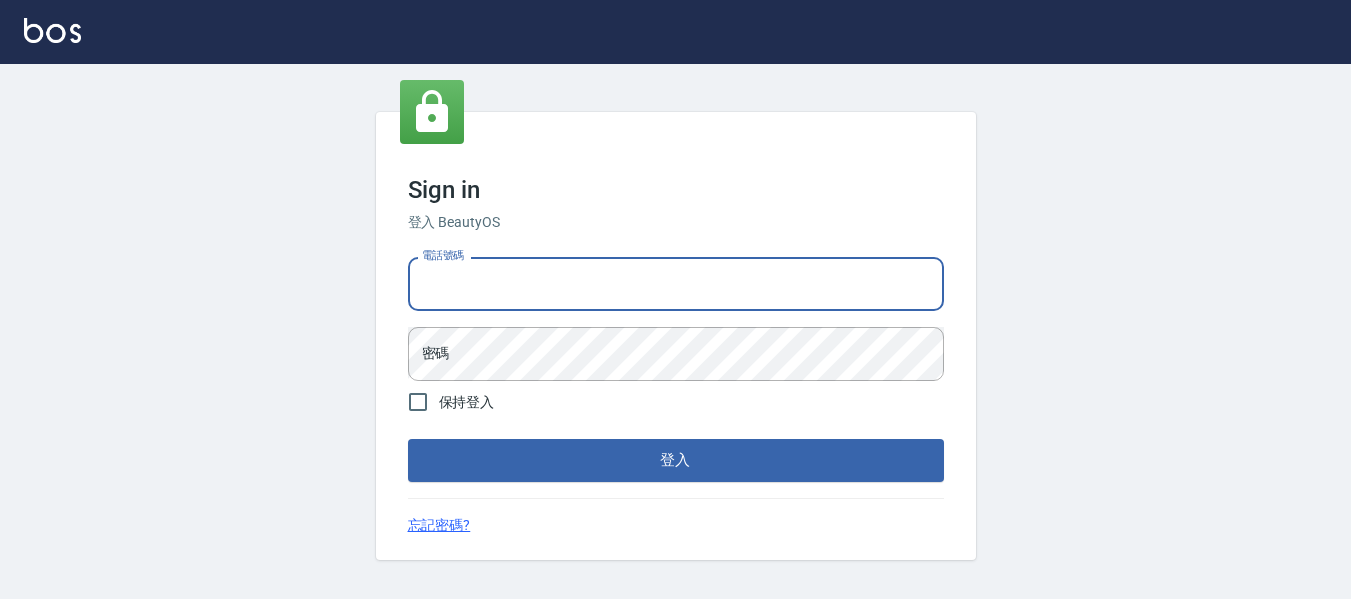 drag, startPoint x: 559, startPoint y: 257, endPoint x: 561, endPoint y: 267, distance: 10.198039 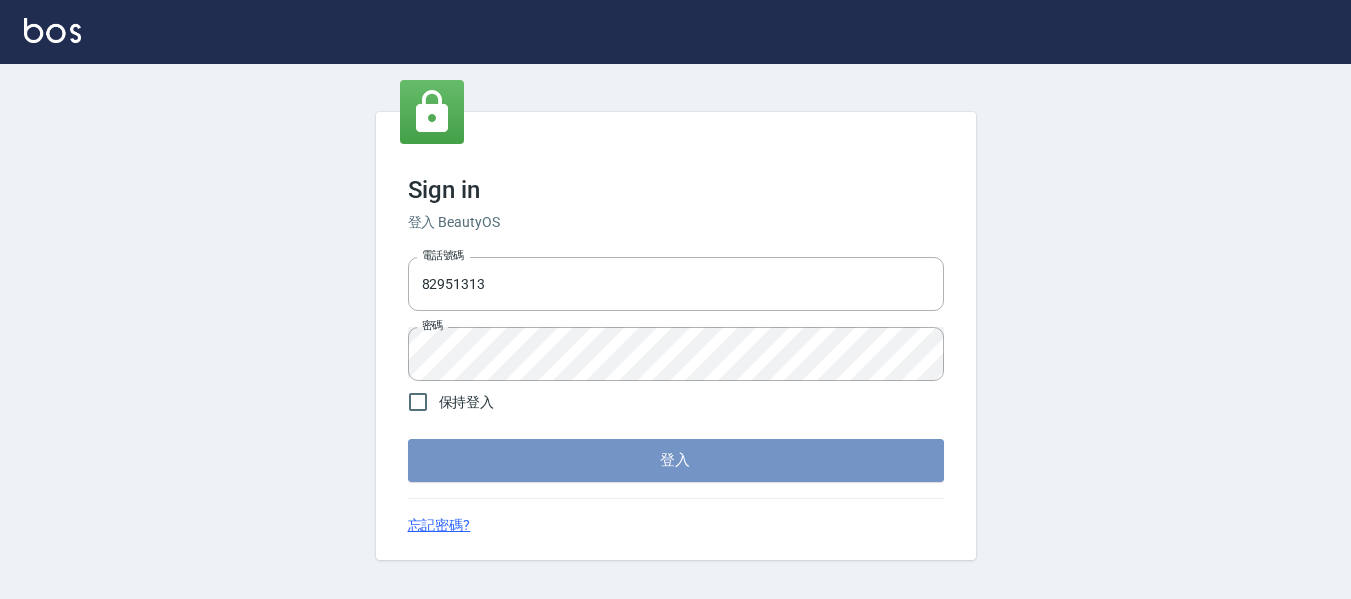 drag, startPoint x: 910, startPoint y: 472, endPoint x: 894, endPoint y: 482, distance: 18.867962 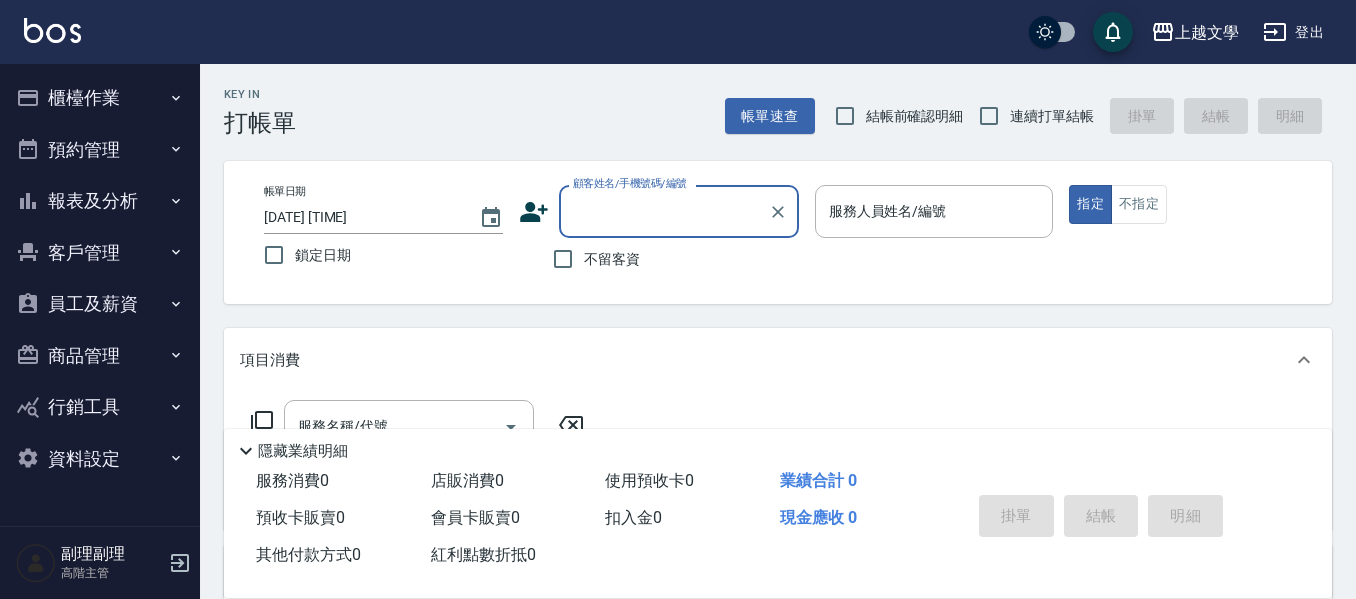 drag, startPoint x: 885, startPoint y: 38, endPoint x: 593, endPoint y: 255, distance: 363.80353 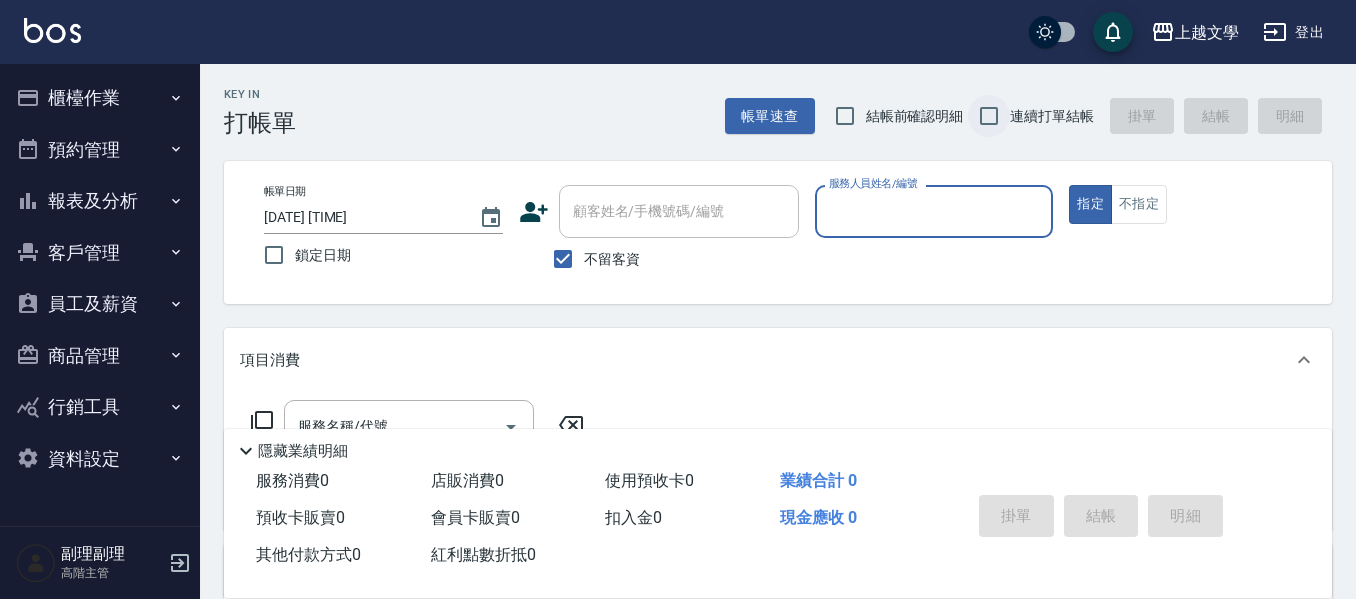 click on "連續打單結帳" at bounding box center (989, 116) 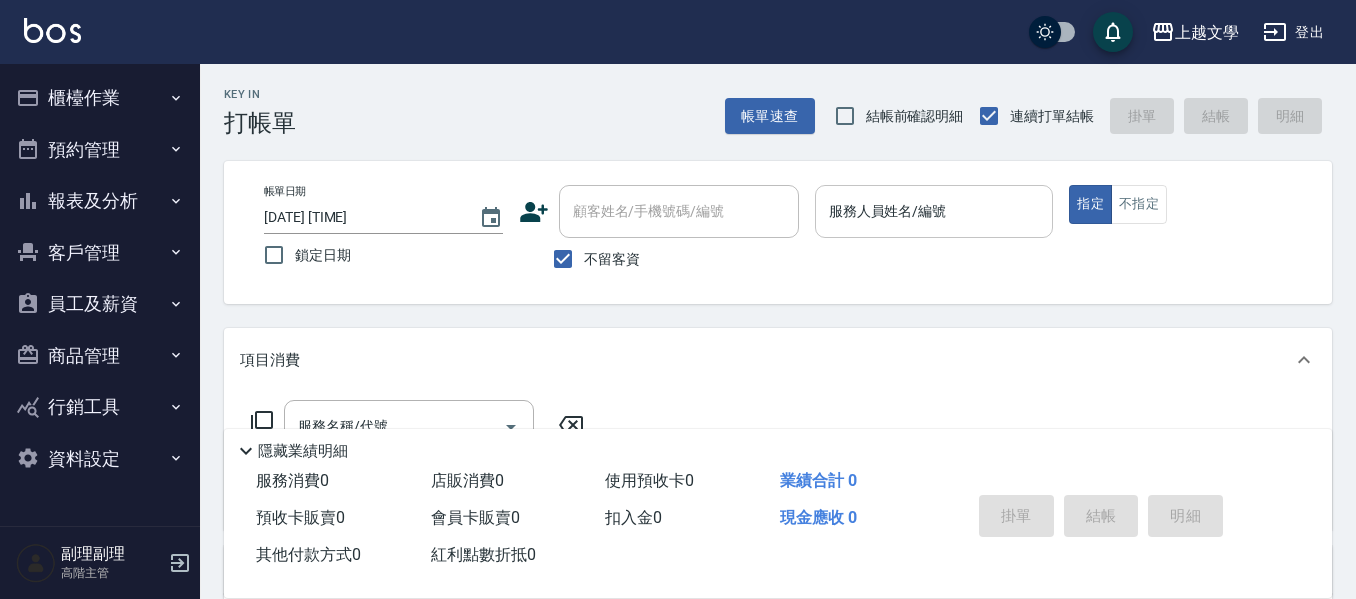click on "服務人員姓名/編號" at bounding box center (934, 211) 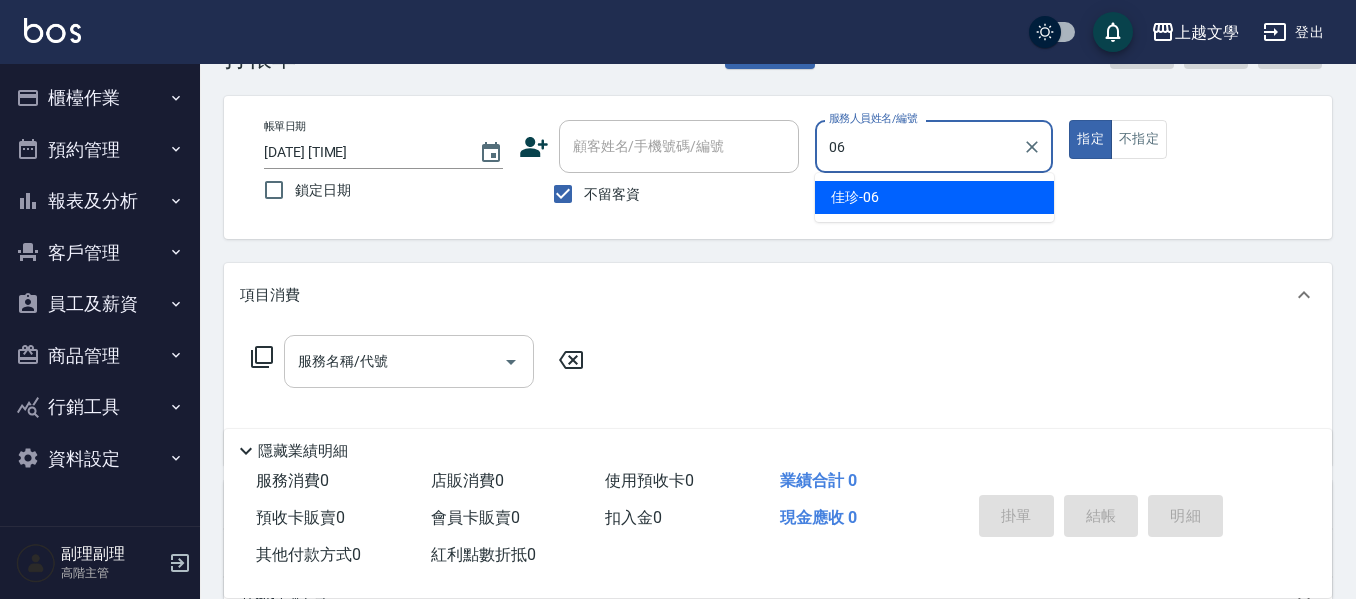 scroll, scrollTop: 100, scrollLeft: 0, axis: vertical 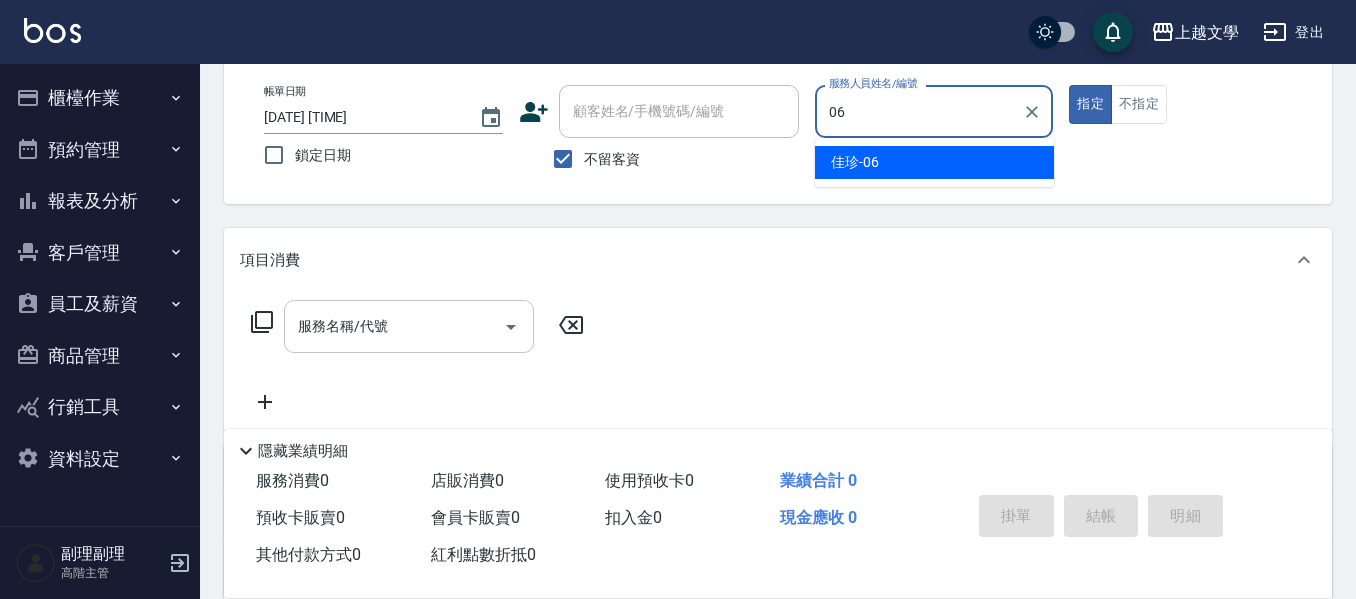 type on "06" 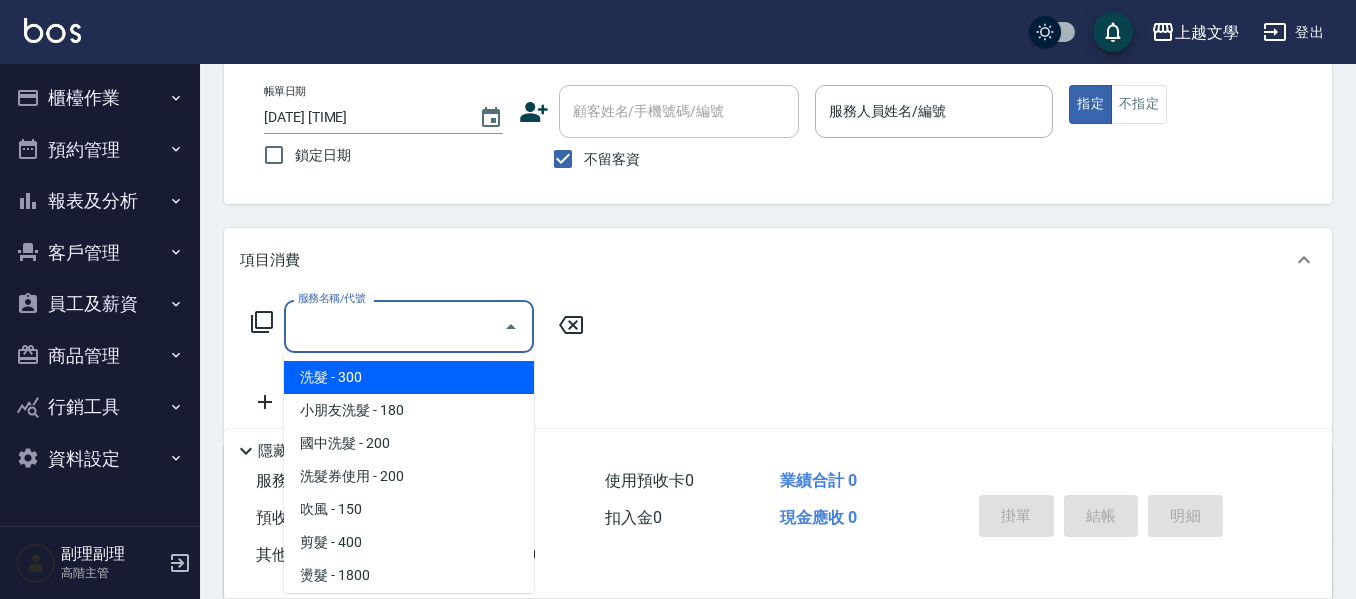 click on "服務名稱/代號" at bounding box center [394, 326] 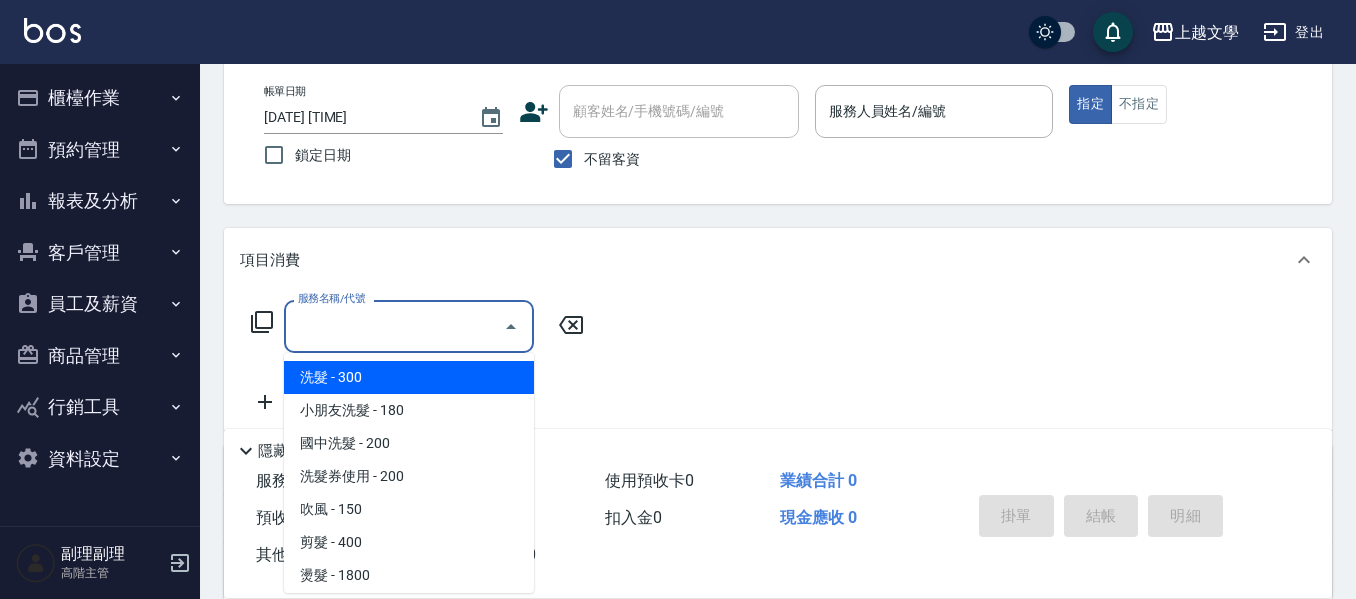 type on "1" 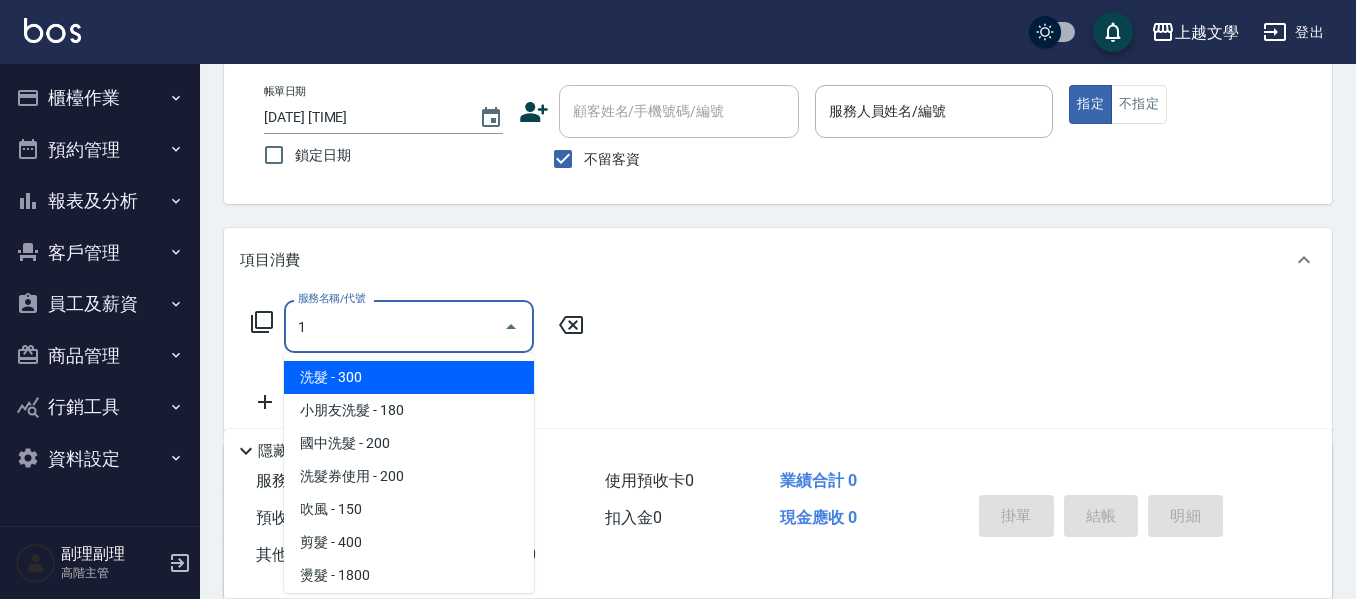 type 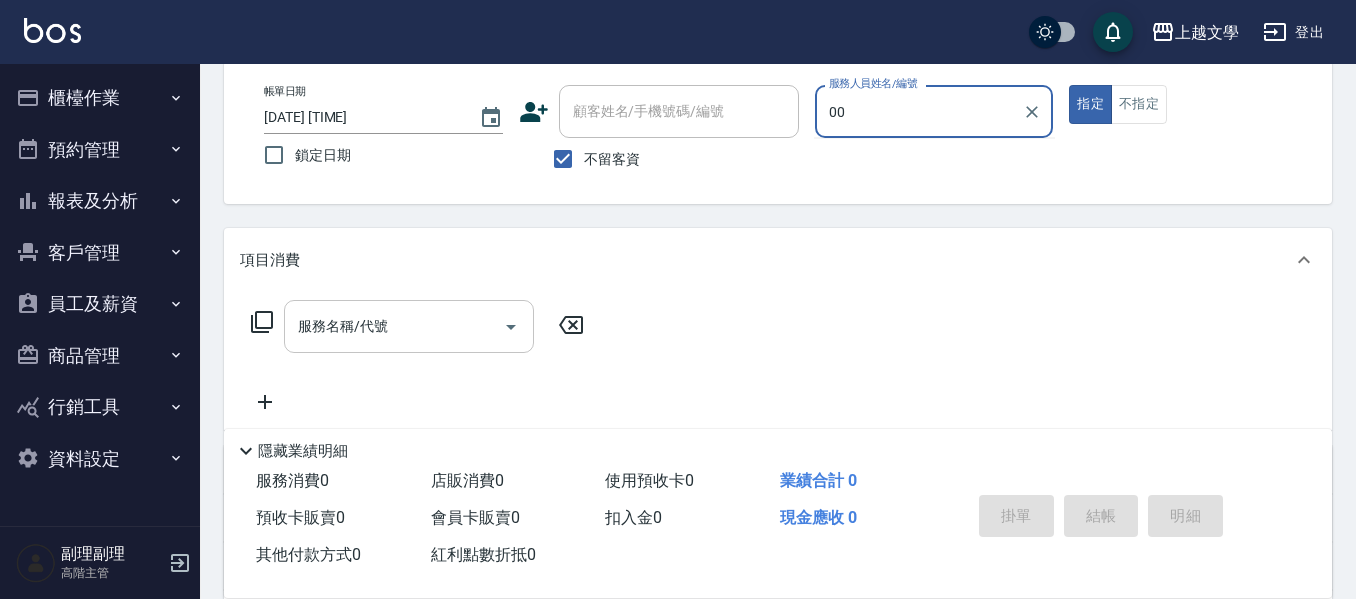 type on "00" 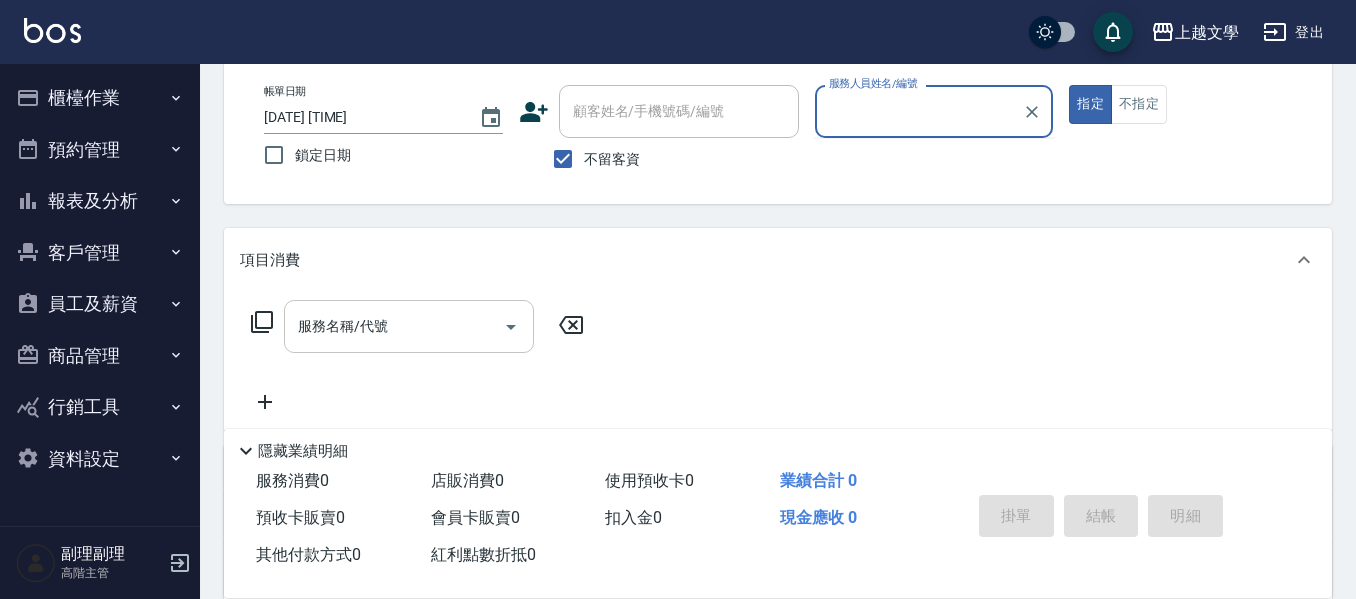 type on "true" 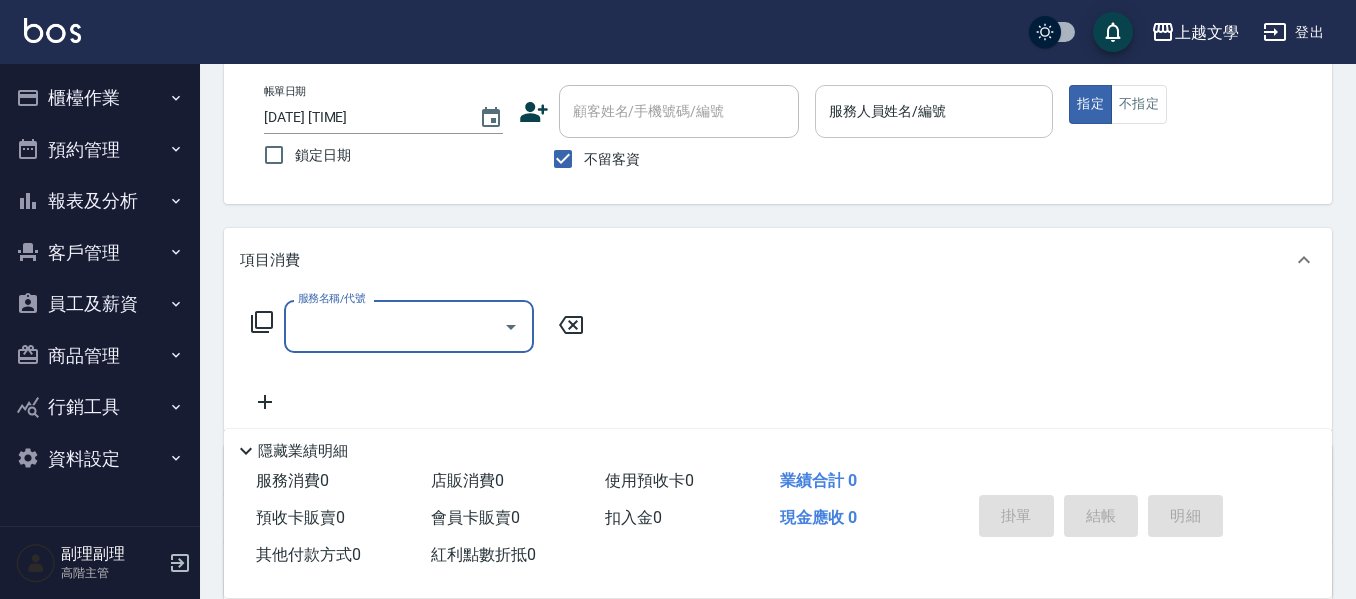 drag, startPoint x: 941, startPoint y: 71, endPoint x: 941, endPoint y: 104, distance: 33 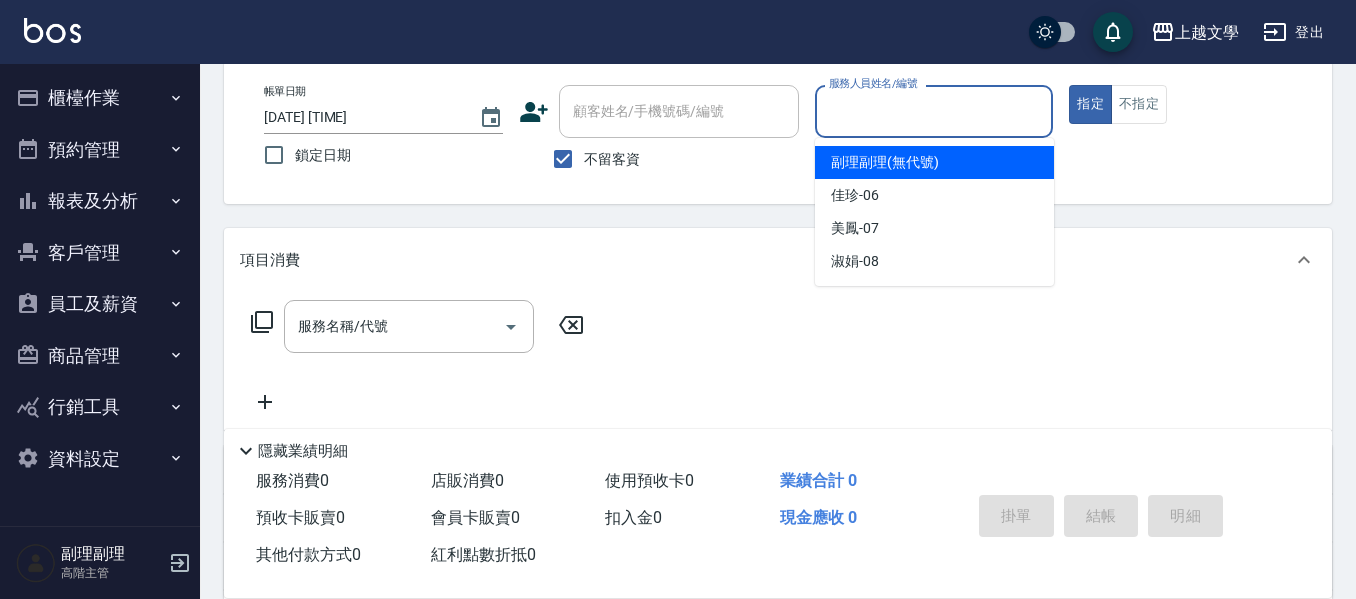 click on "服務人員姓名/編號" at bounding box center [934, 111] 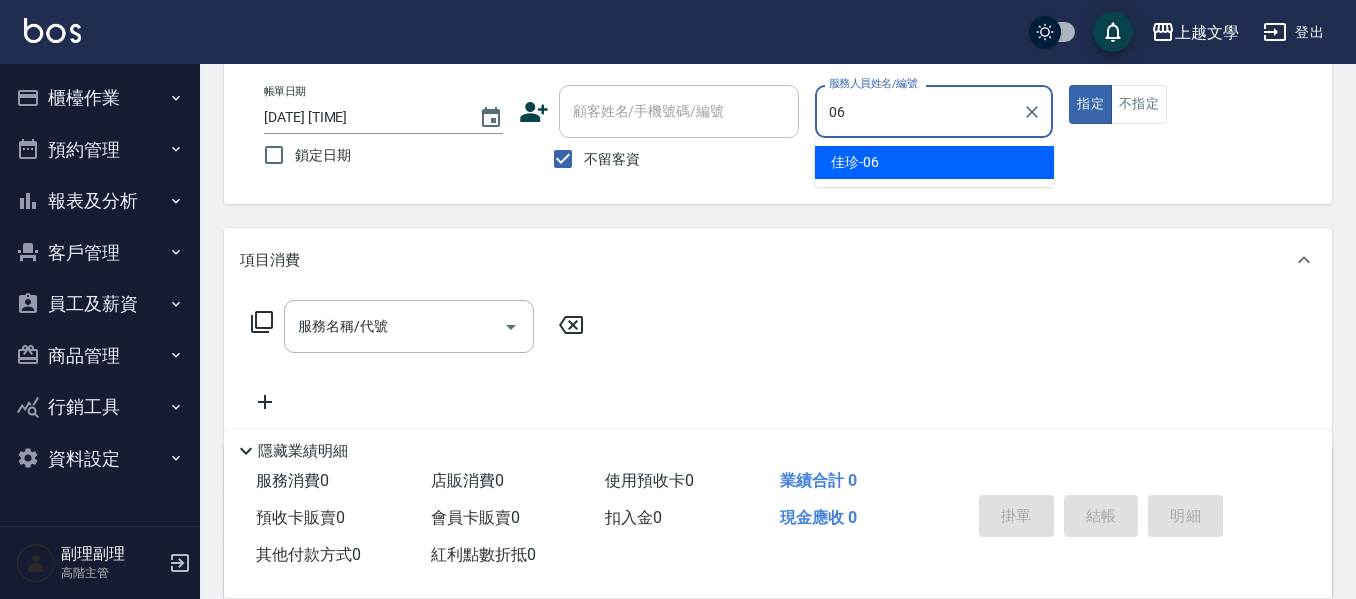 type on "佳珍-06" 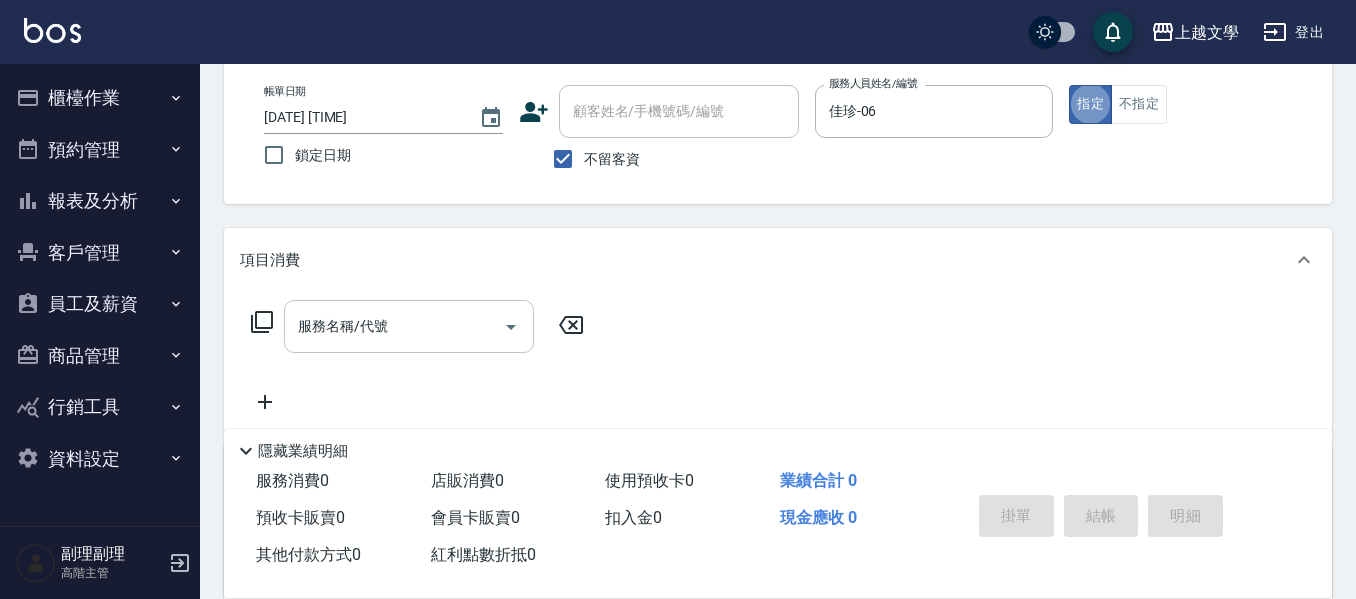 click on "服務名稱/代號" at bounding box center (394, 326) 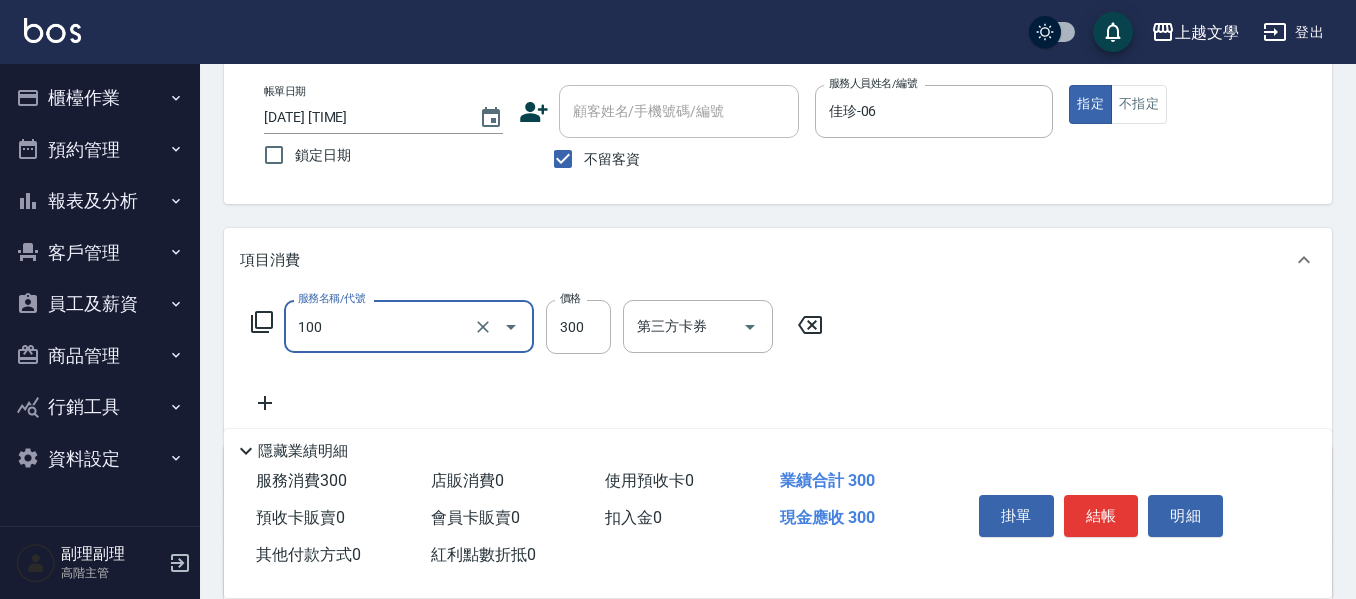 type on "洗髮(100)" 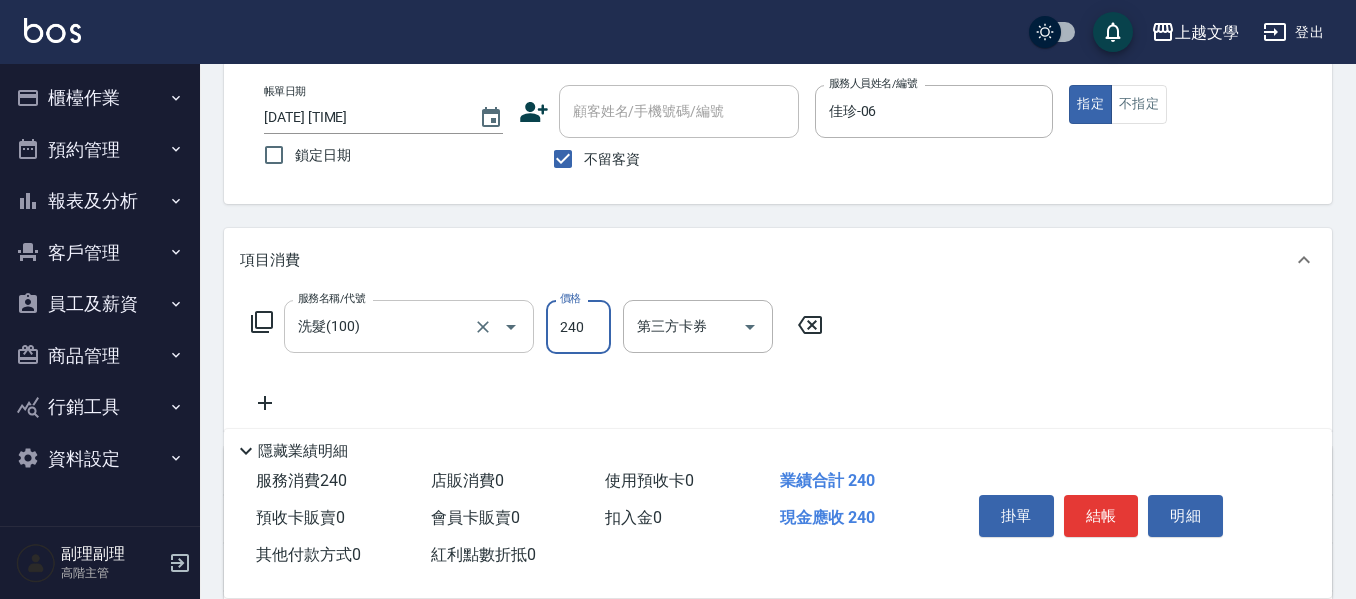 type on "240" 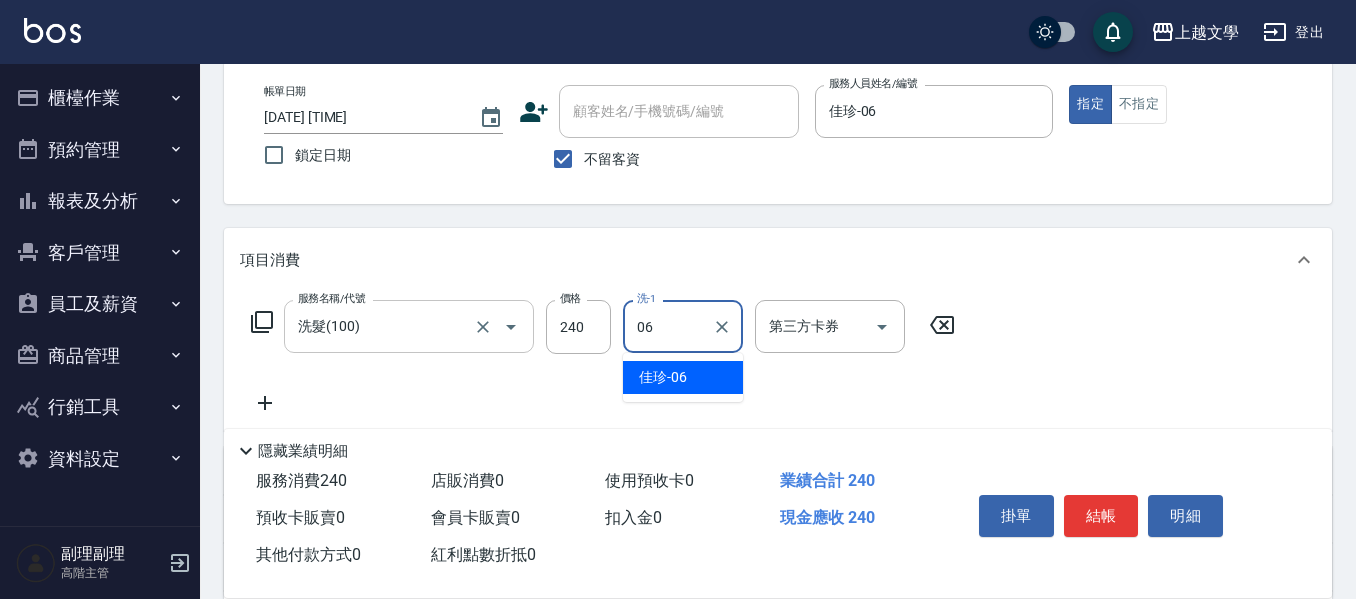 type on "佳珍-06" 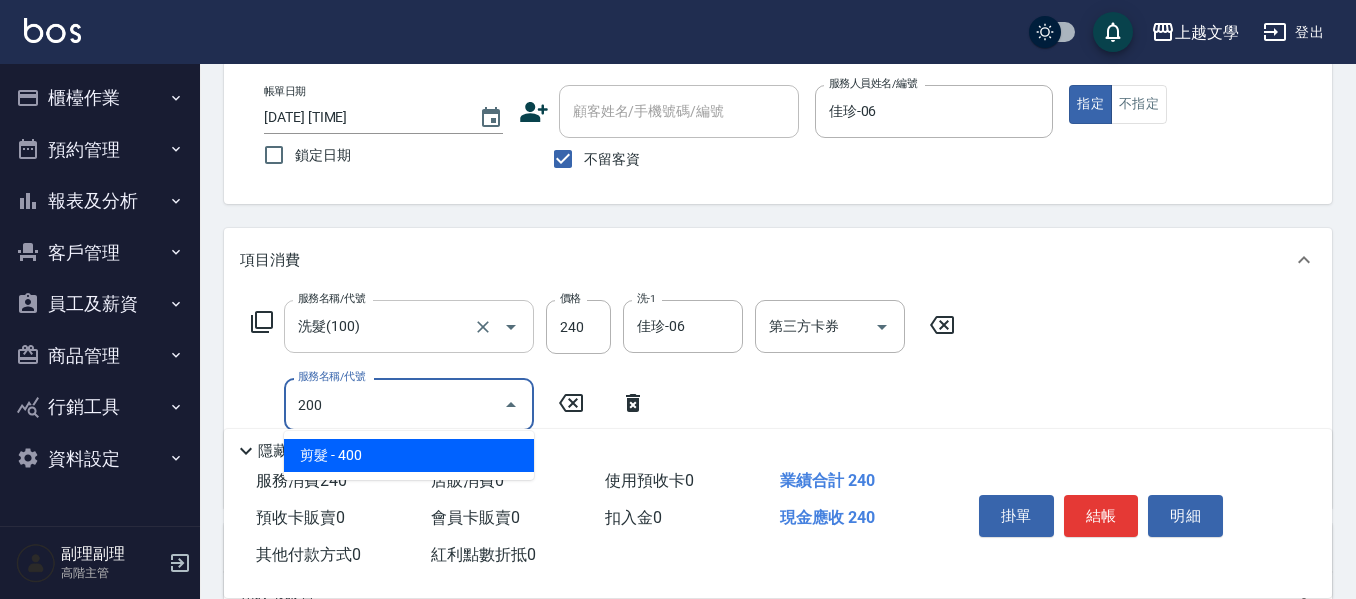 type on "剪髮(200)" 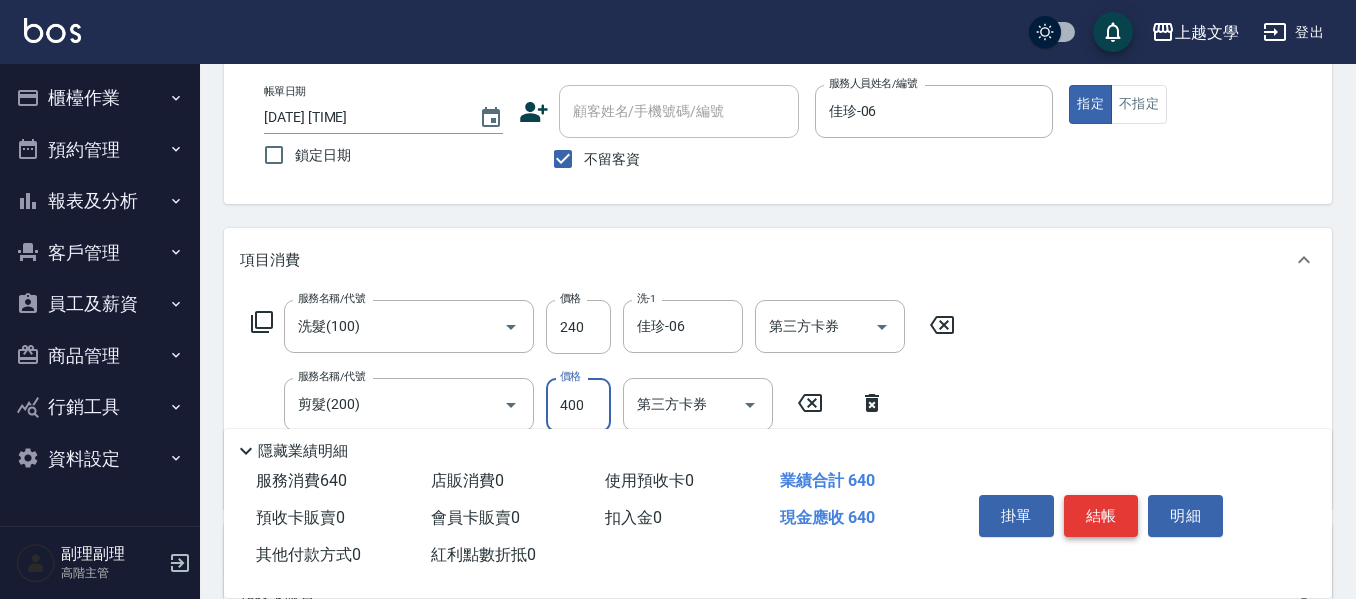click on "結帳" at bounding box center [1101, 516] 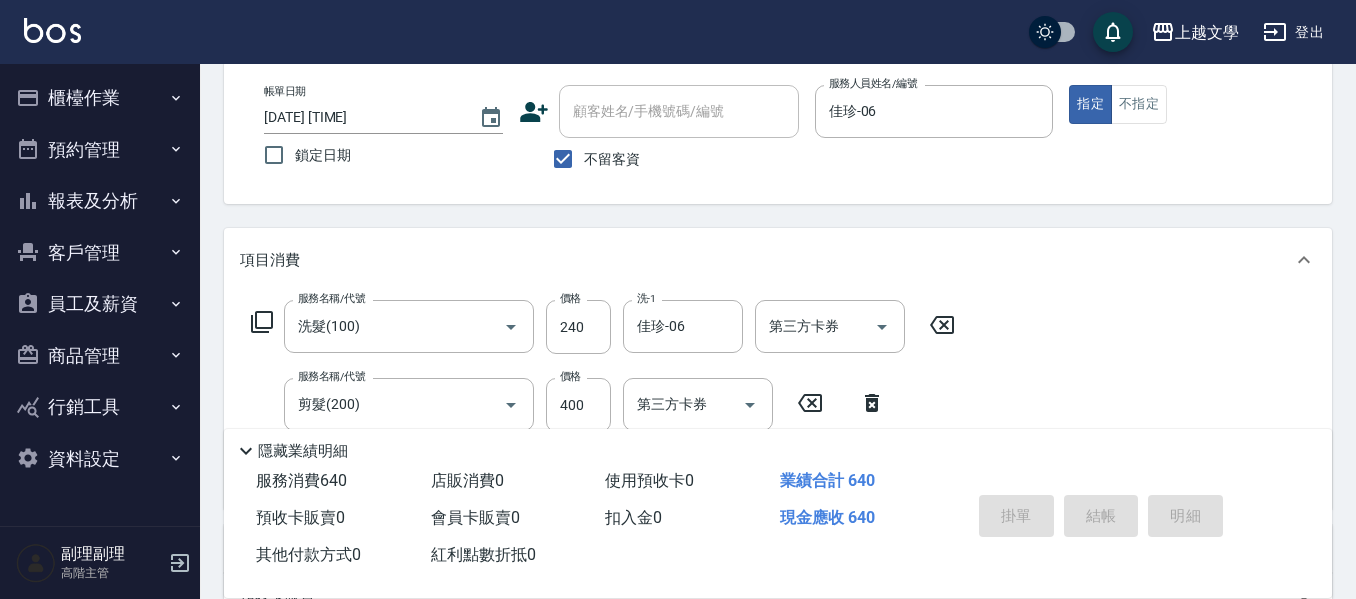 type on "[DATE] [TIME]" 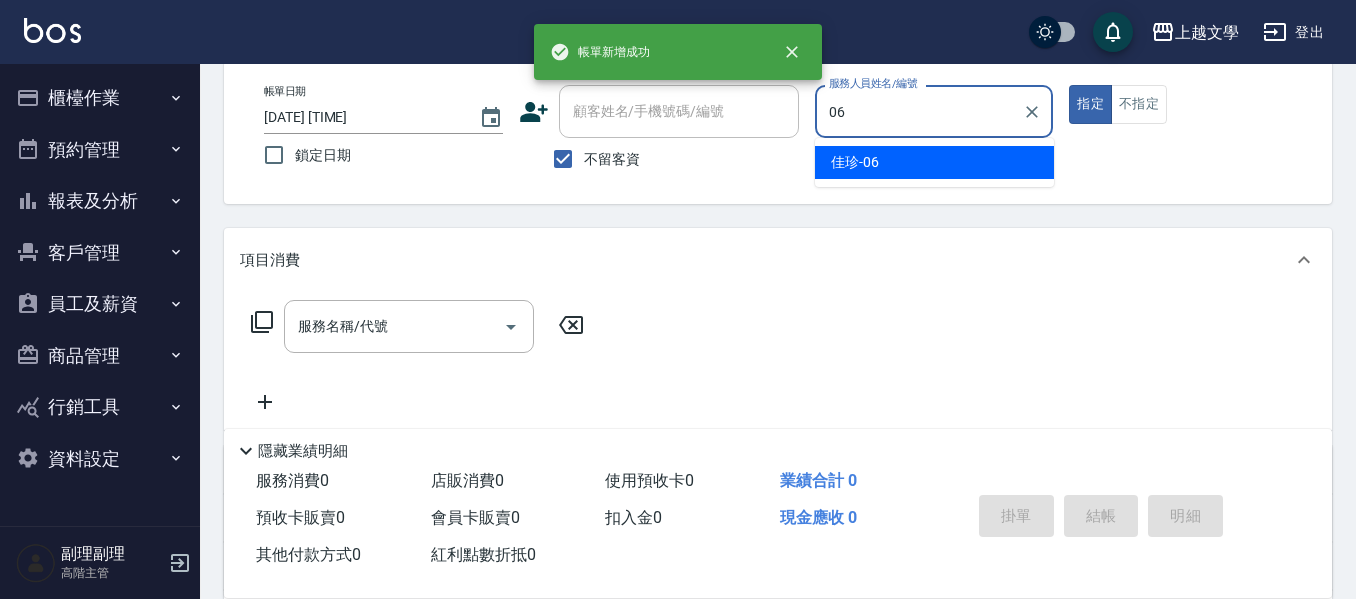 type on "佳珍-06" 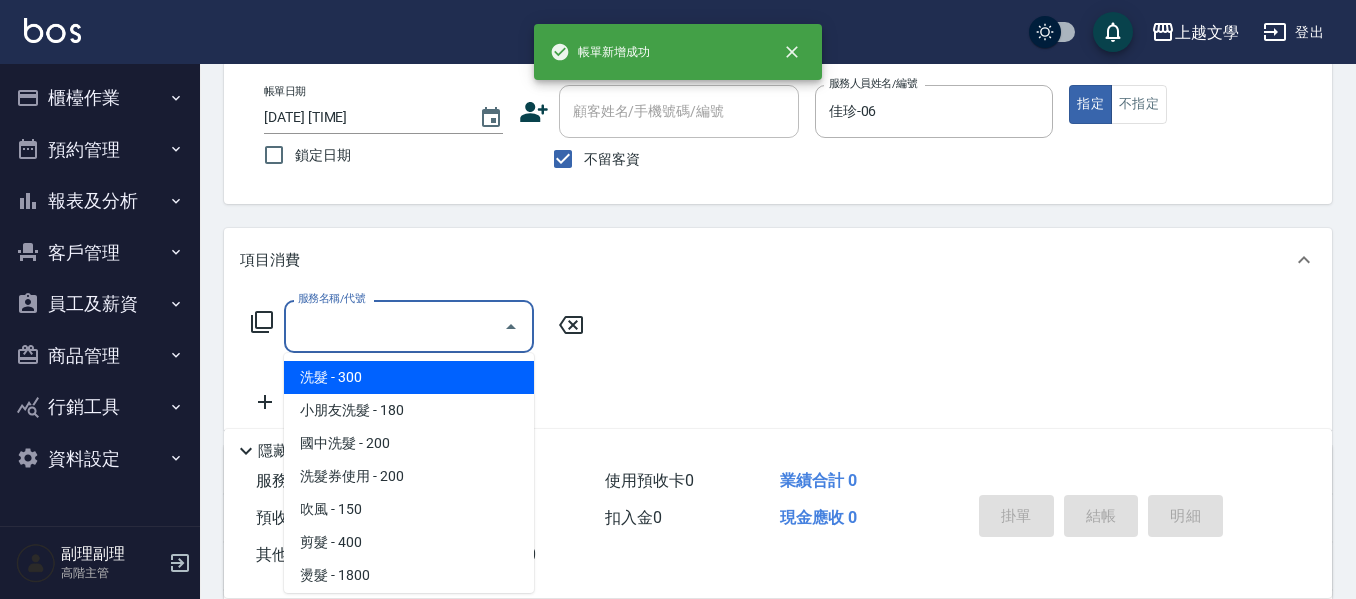click on "服務名稱/代號" at bounding box center (394, 326) 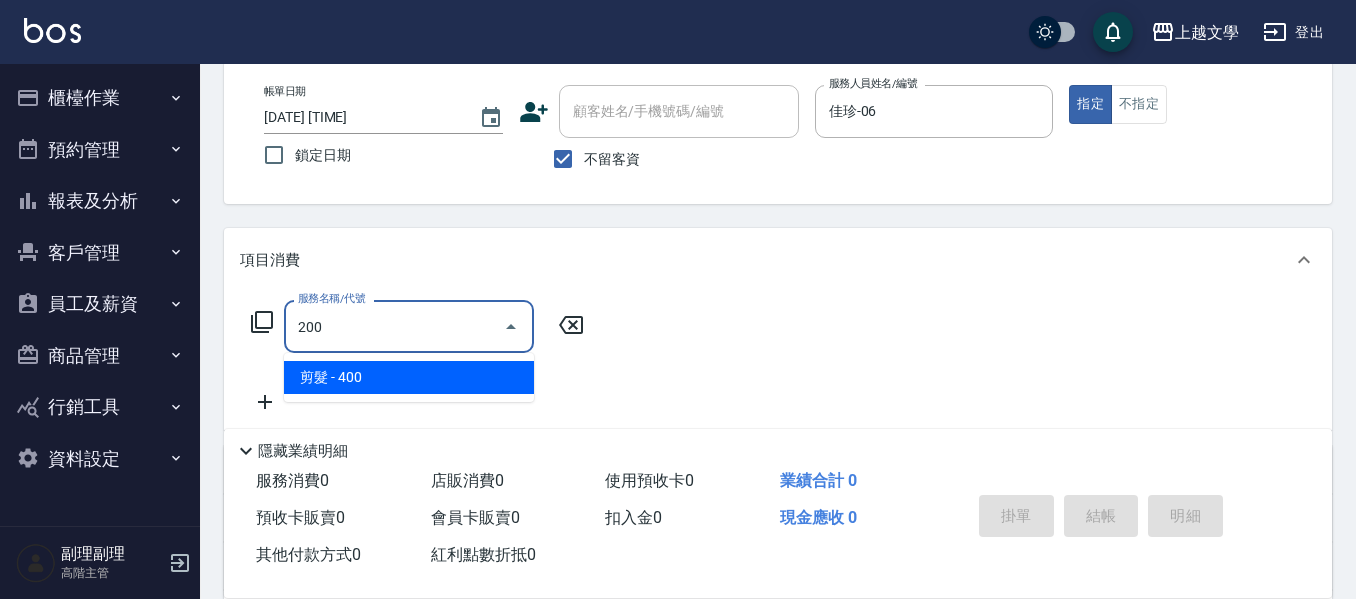 type on "剪髮(200)" 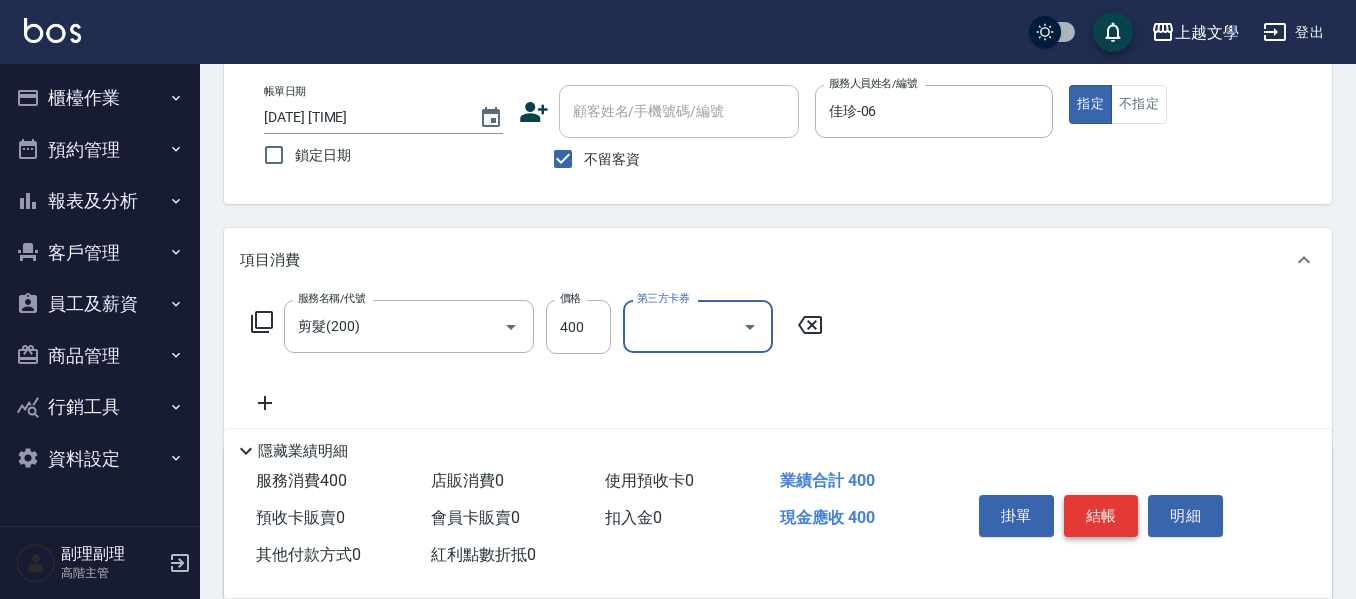 click on "結帳" at bounding box center [1101, 516] 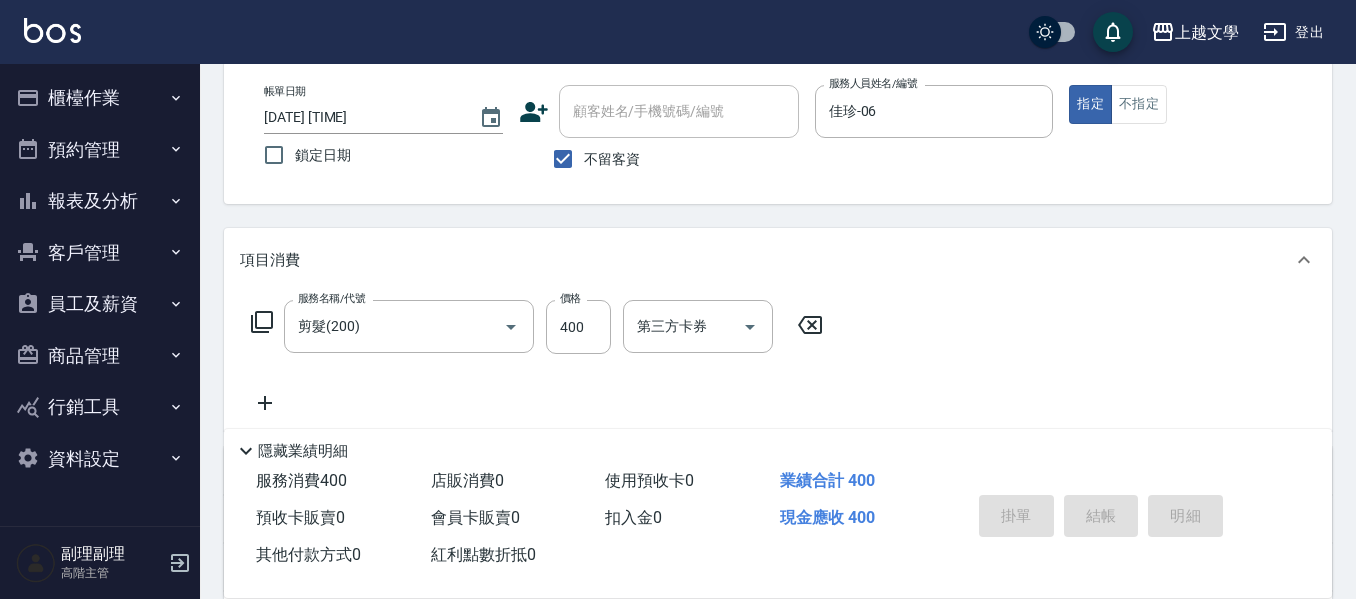 type 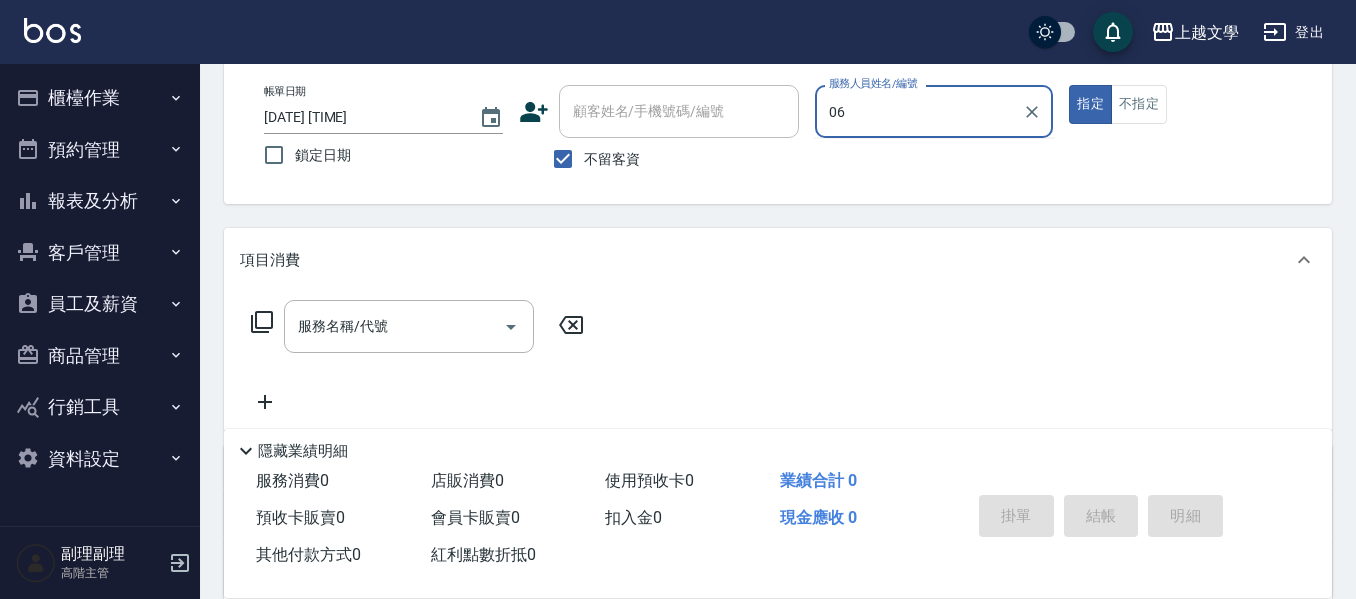 type on "佳珍-06" 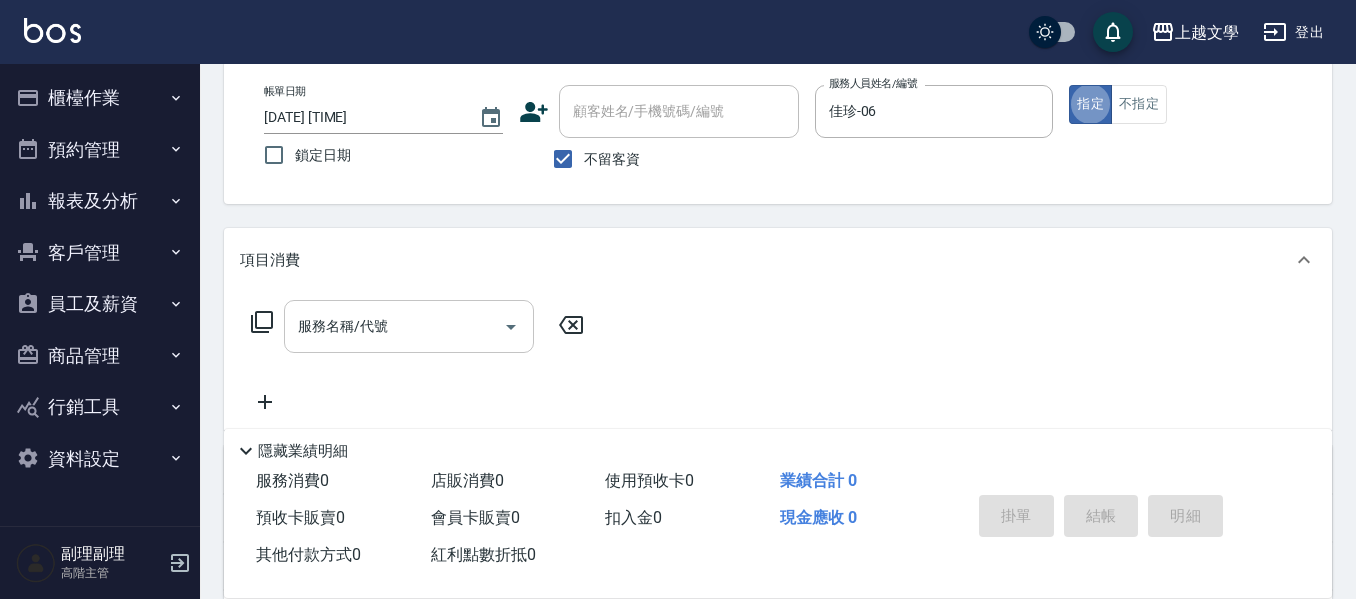 click on "服務名稱/代號" at bounding box center [394, 326] 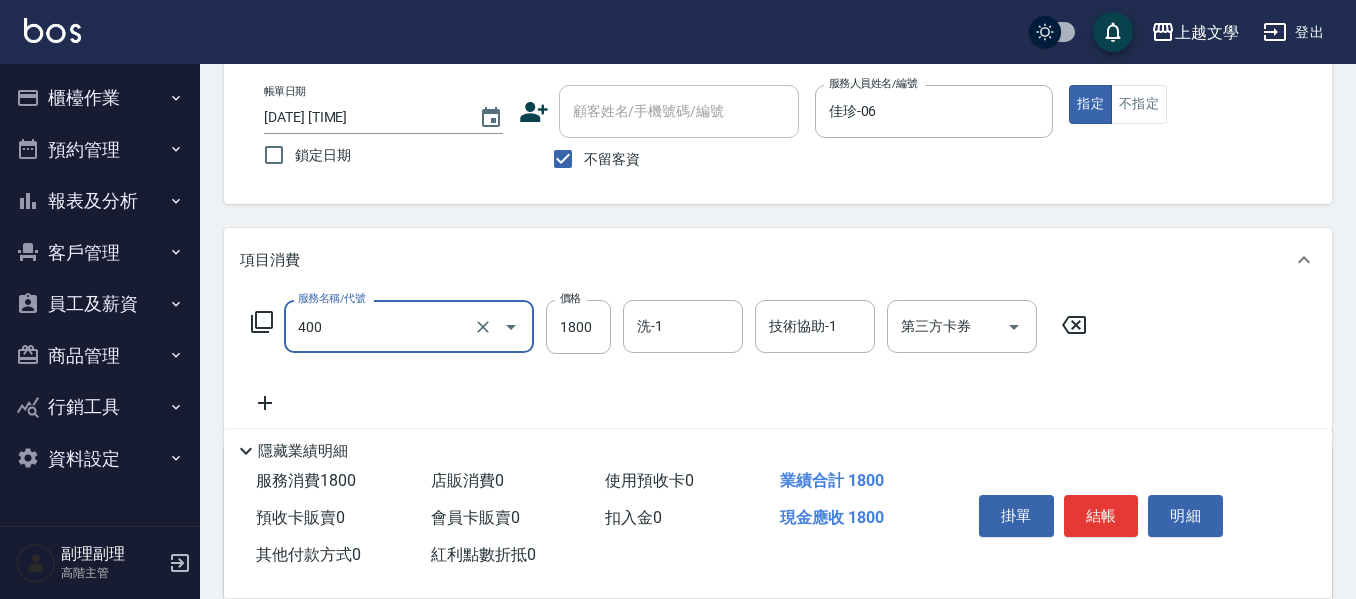 type on "染髮(400)" 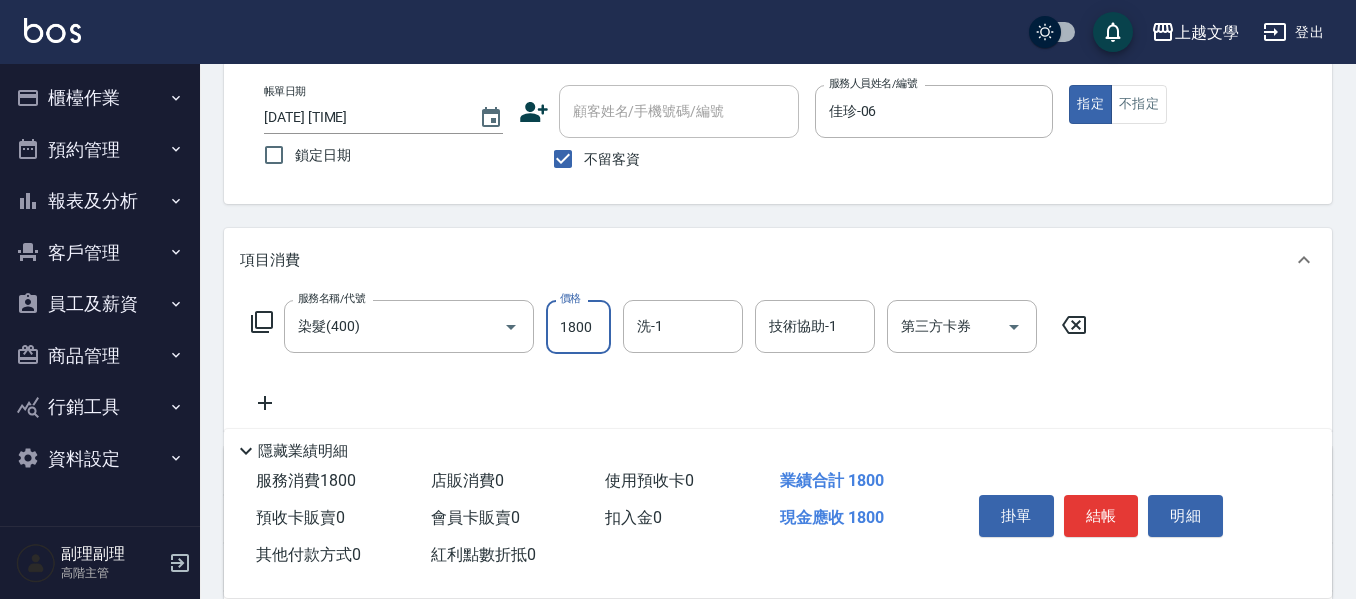 drag, startPoint x: 592, startPoint y: 328, endPoint x: 727, endPoint y: 291, distance: 139.97858 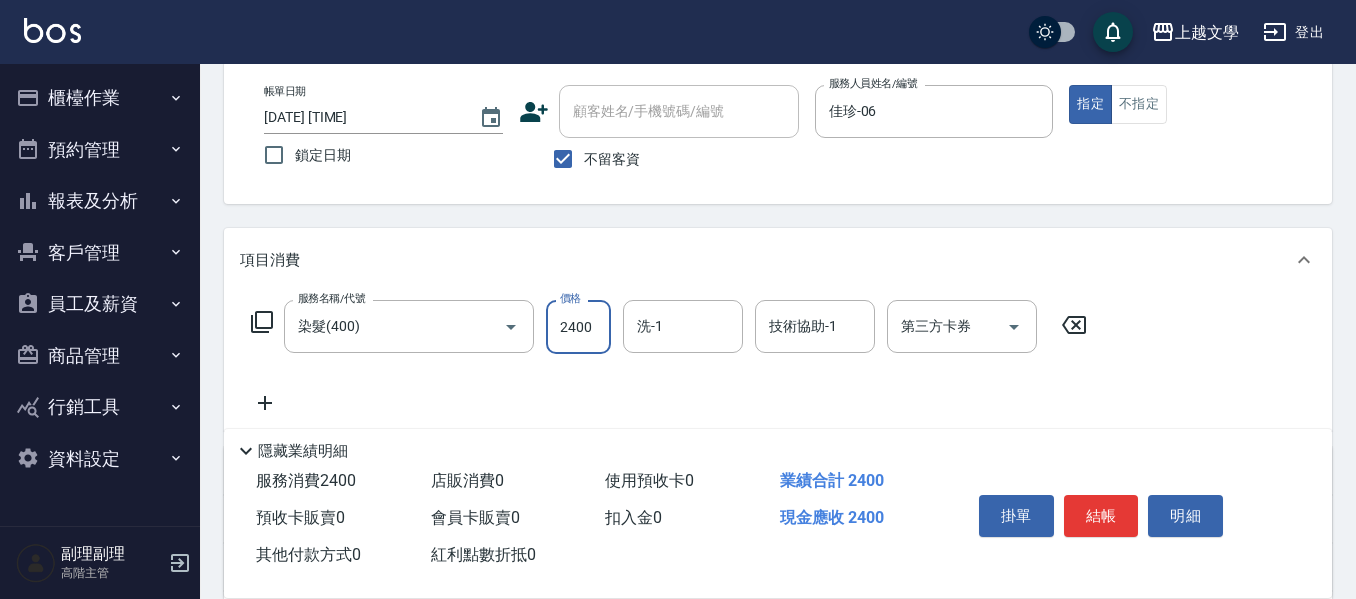 type on "2400" 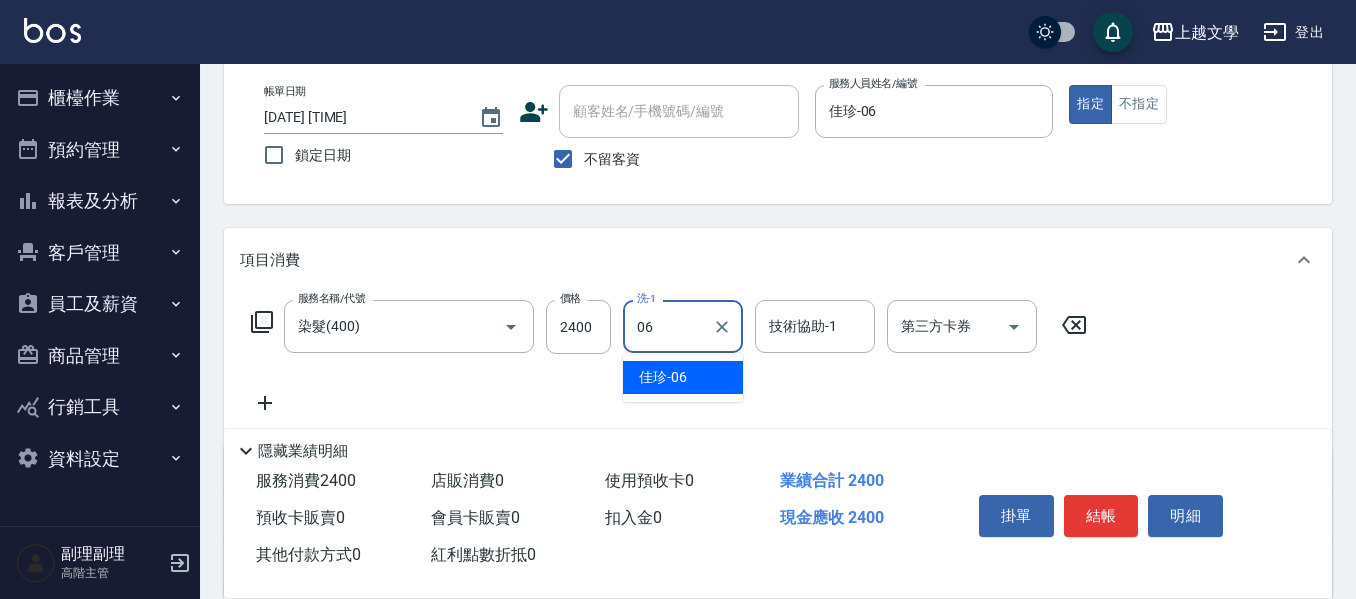 type on "佳珍-06" 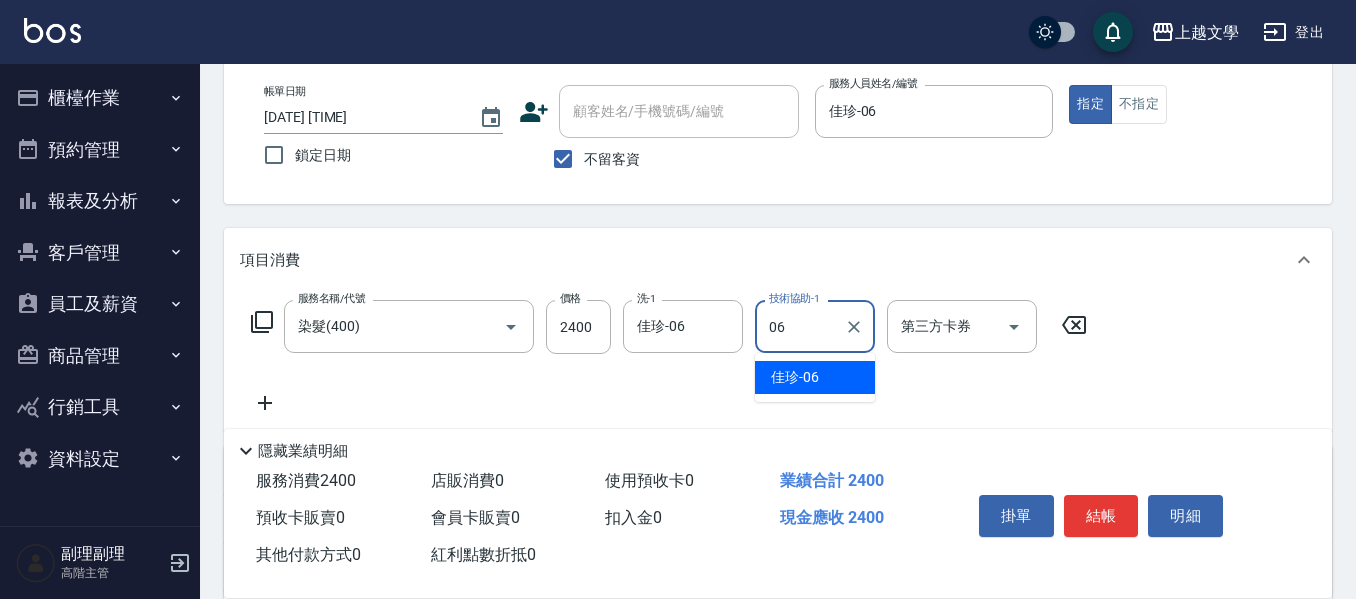 type on "佳珍-06" 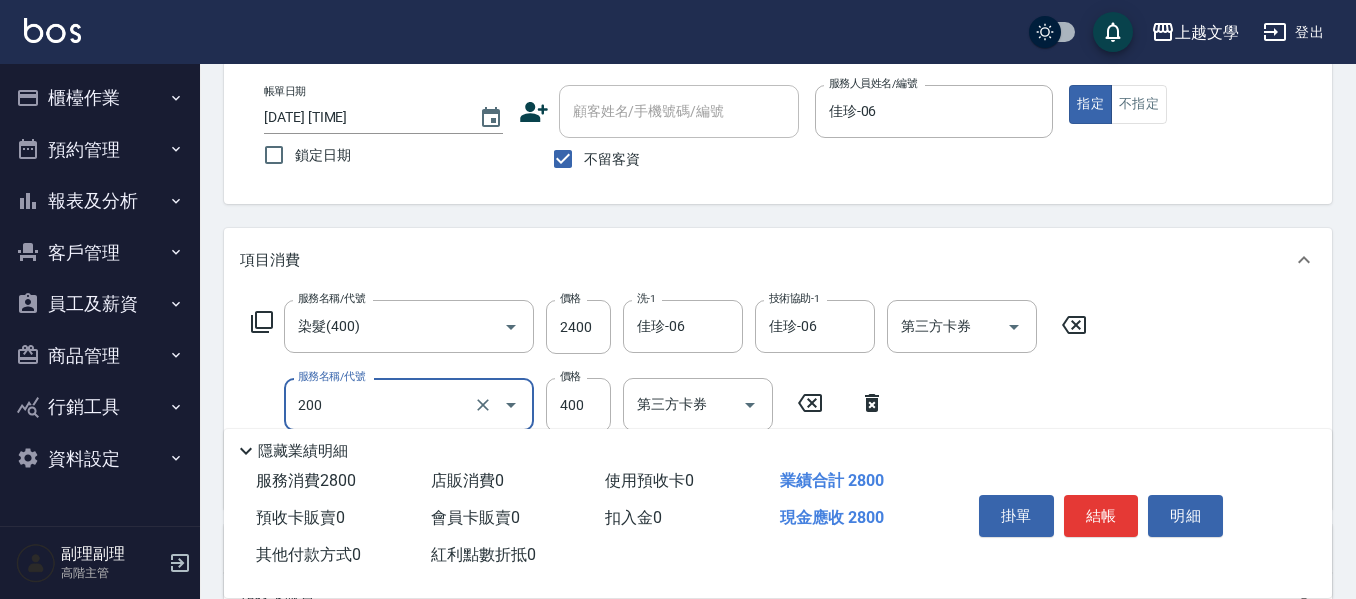 type on "剪髮(200)" 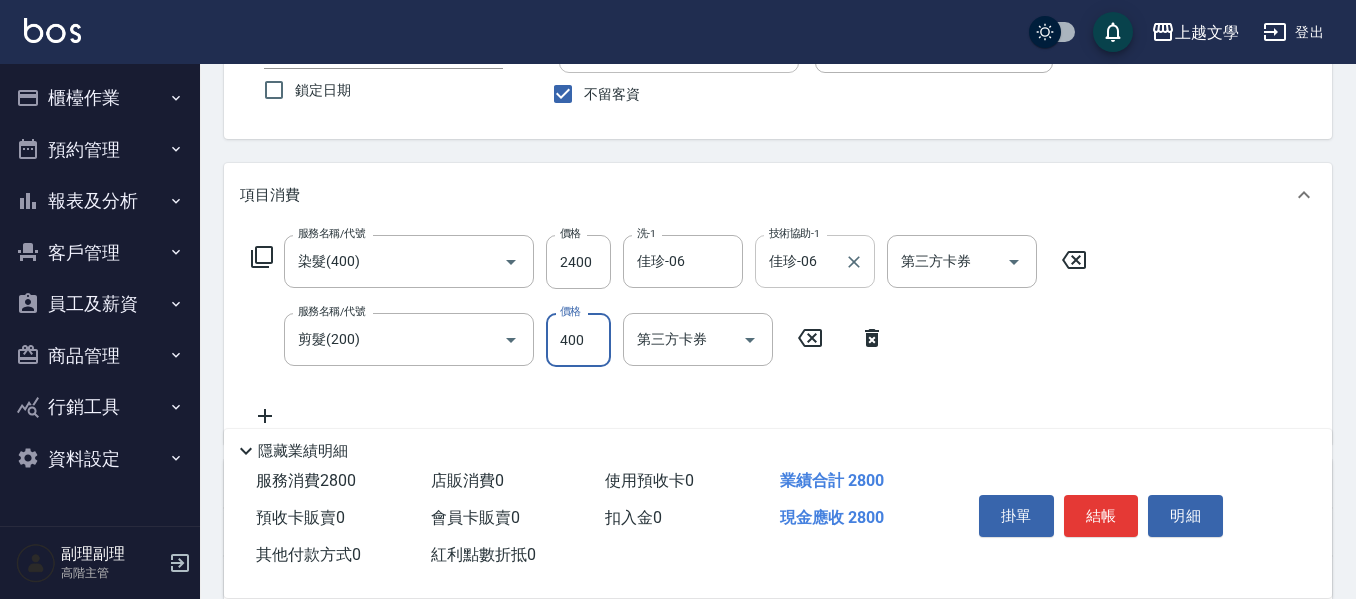 scroll, scrollTop: 200, scrollLeft: 0, axis: vertical 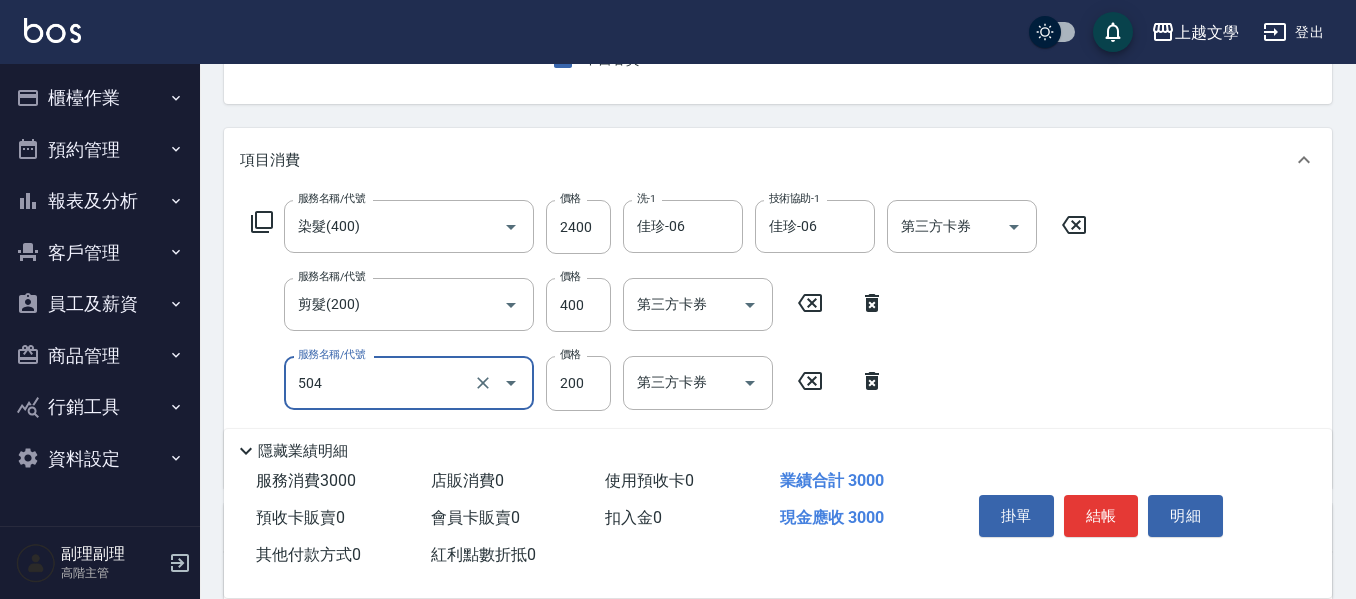 type on "瞬護(504)" 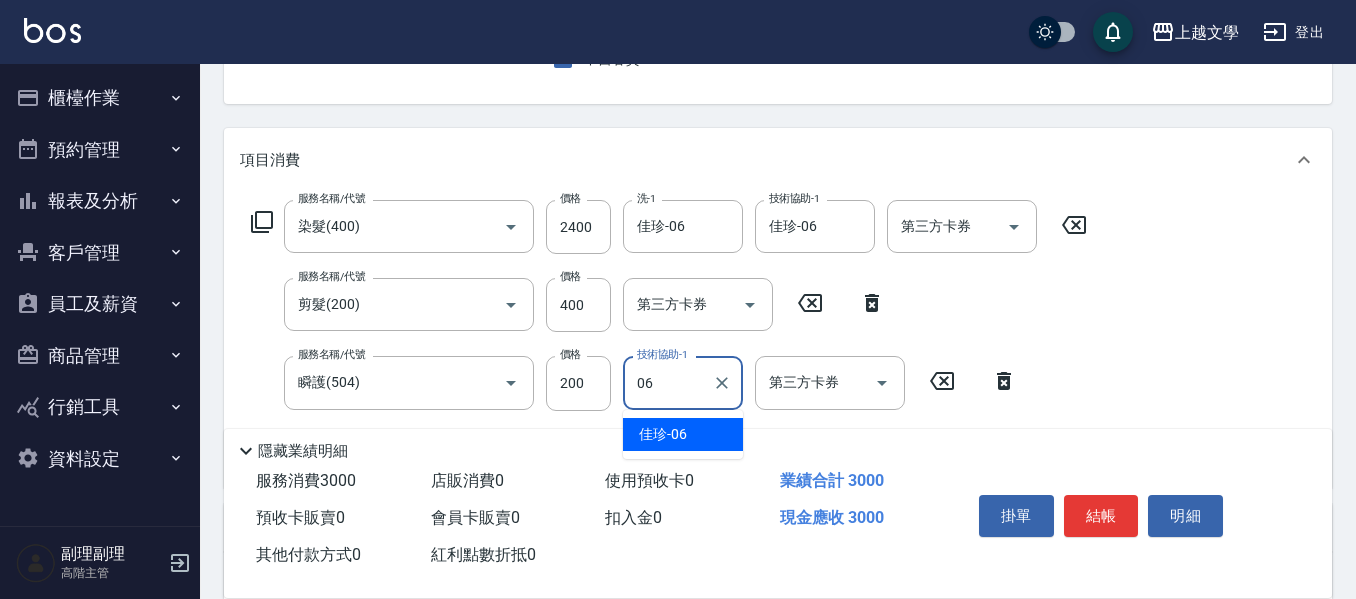 type on "佳珍-06" 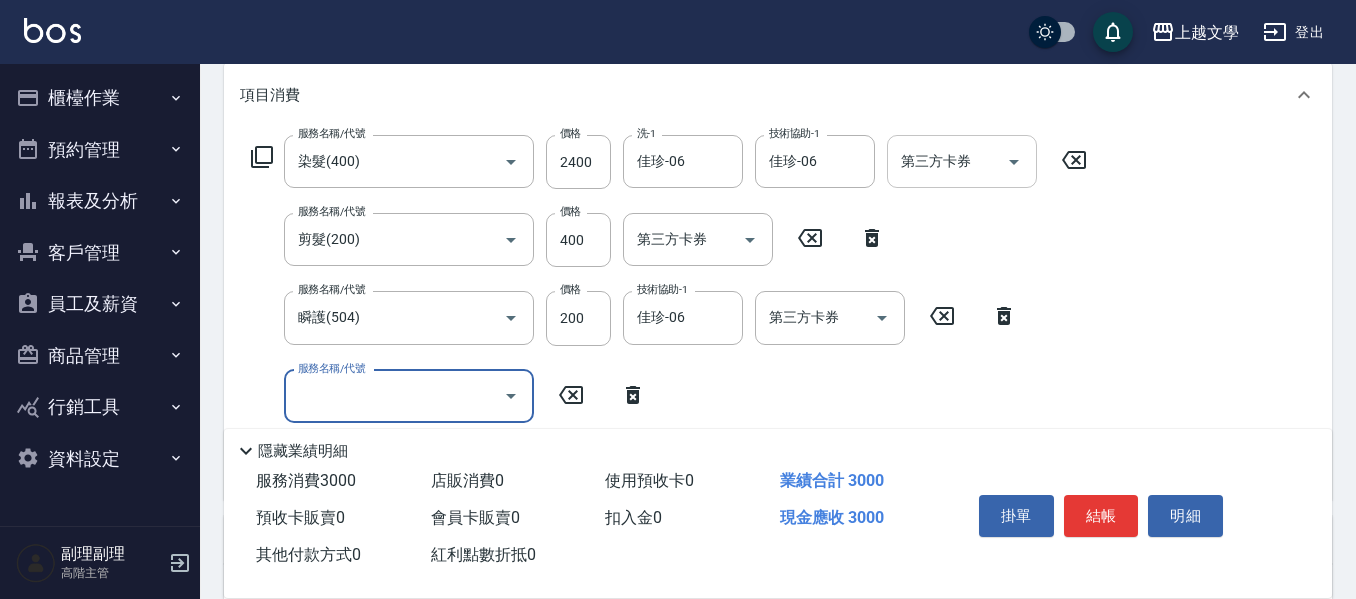 scroll, scrollTop: 300, scrollLeft: 0, axis: vertical 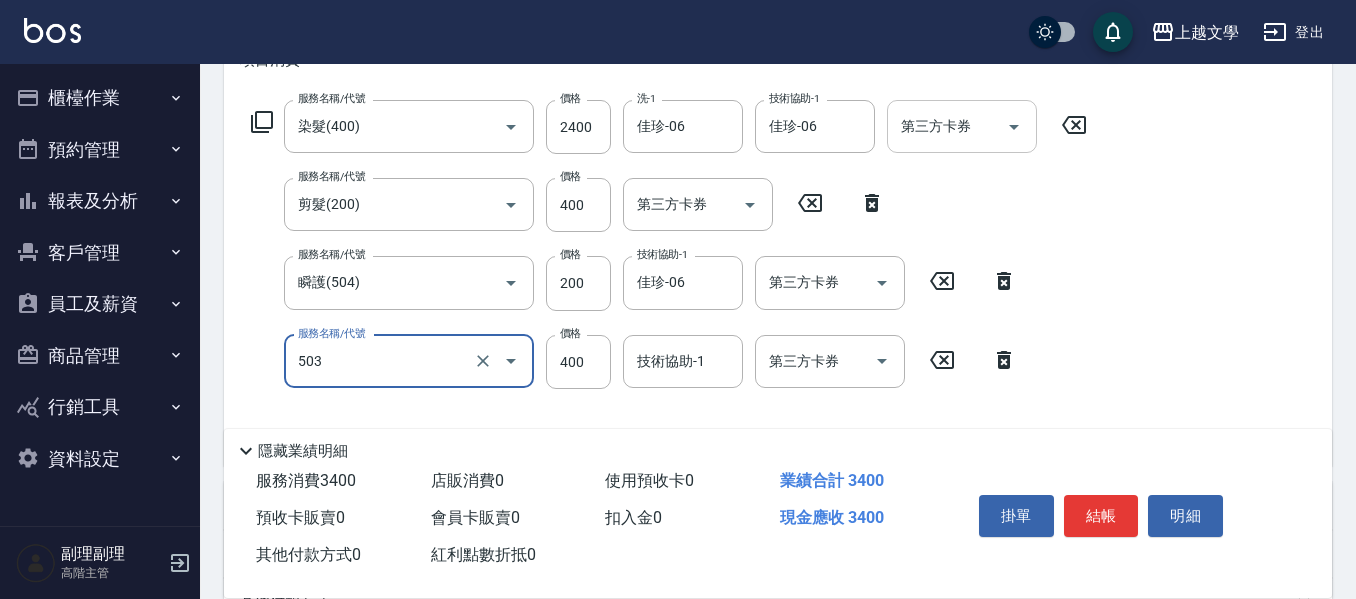 type on "頭皮隔離(503)" 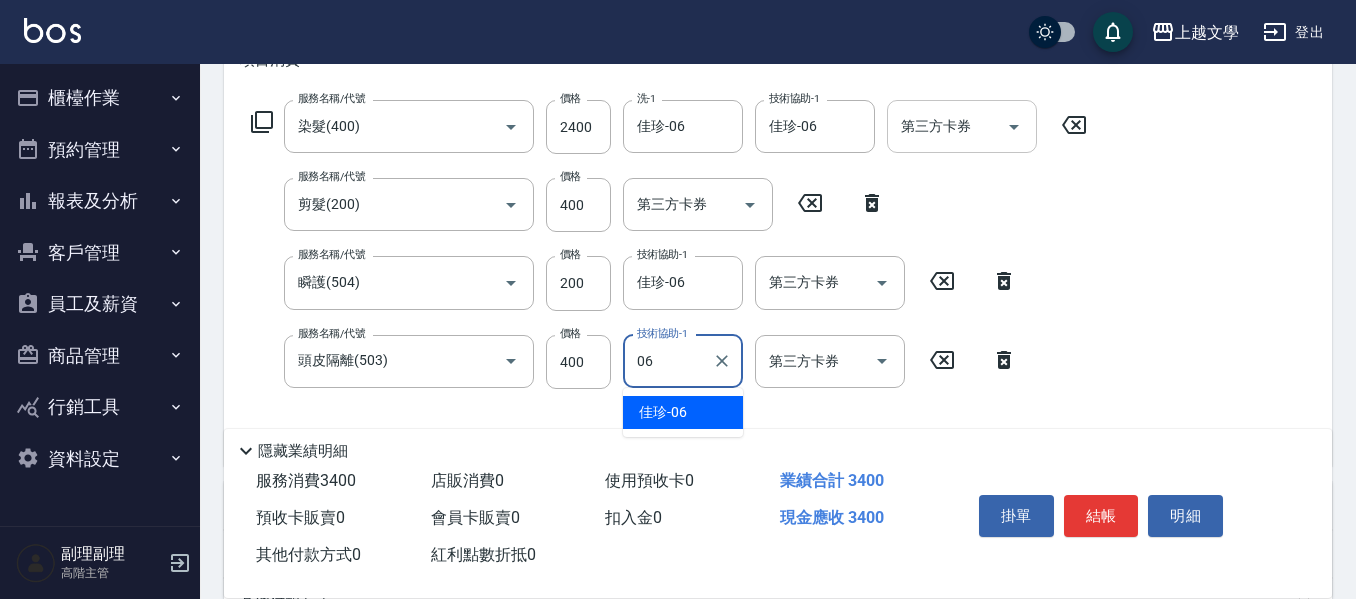 type on "佳珍-06" 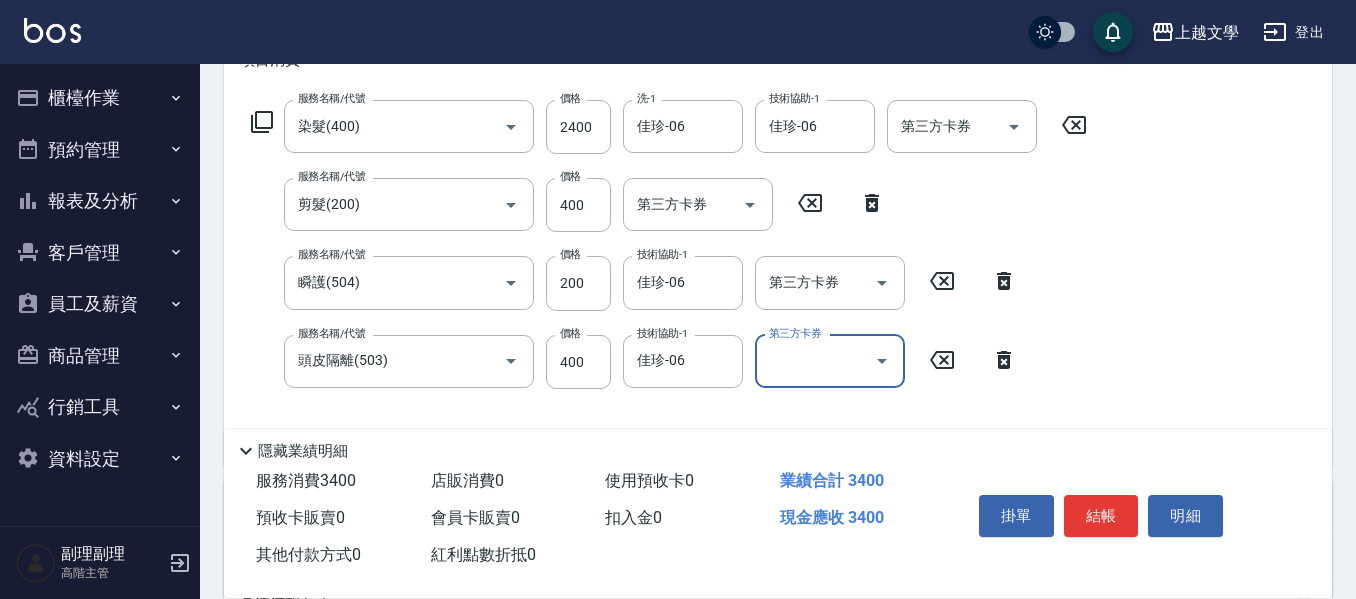 scroll, scrollTop: 567, scrollLeft: 0, axis: vertical 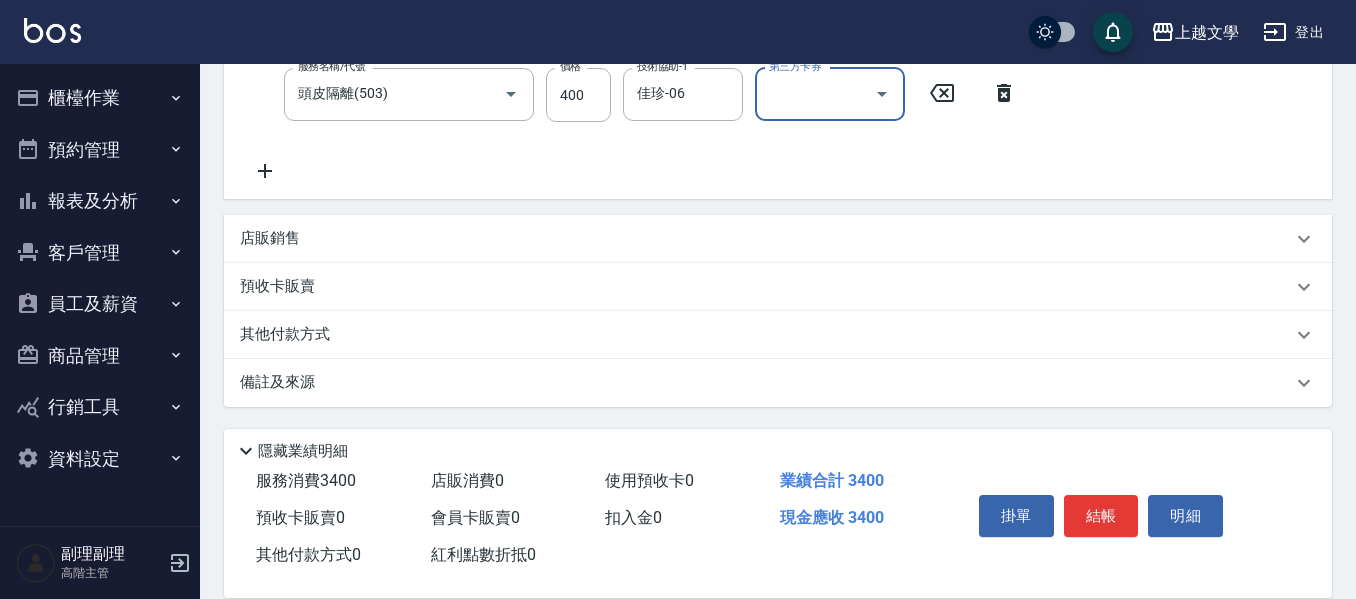 click on "項目消費 服務名稱/代號 染髮(400) 服務名稱/代號 價格 2400 價格 洗-1 佳珍-06 洗-1 技術協助-1 佳珍-06 技術協助-1 第三方卡券 第三方卡券 服務名稱/代號 剪髮(200) 服務名稱/代號 價格 400 價格 第三方卡券 第三方卡券 服務名稱/代號 瞬護(504) 服務名稱/代號 價格 200 價格 技術協助-1 佳珍-06 技術協助-1 第三方卡券 第三方卡券 服務名稱/代號 頭皮隔離(503) 服務名稱/代號 價格 400 價格 技術協助-1 佳珍-06 技術協助-1 第三方卡券 第三方卡券 店販銷售 服務人員姓名/編號 服務人員姓名/編號 商品代號/名稱 商品代號/名稱 預收卡販賣 卡券名稱/代號 卡券名稱/代號 其他付款方式 其他付款方式 其他付款方式 備註及來源 備註 備註 訂單來源 ​ 訂單來源" at bounding box center (778, 84) 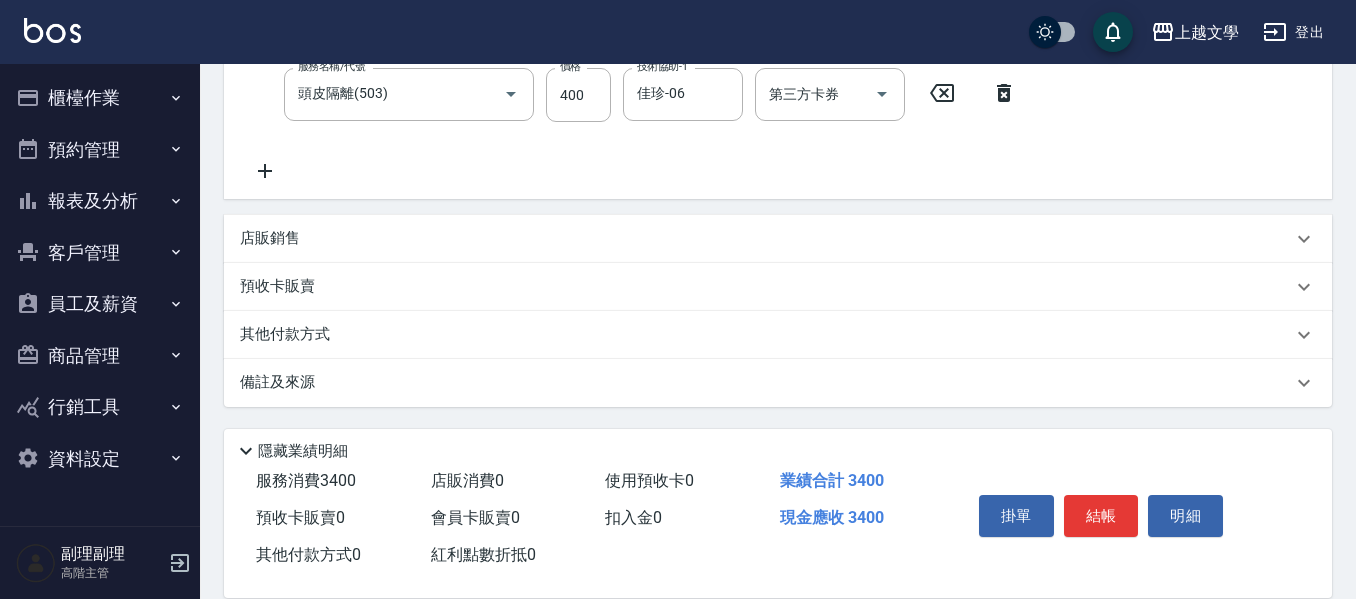 click on "其他付款方式" at bounding box center (766, 335) 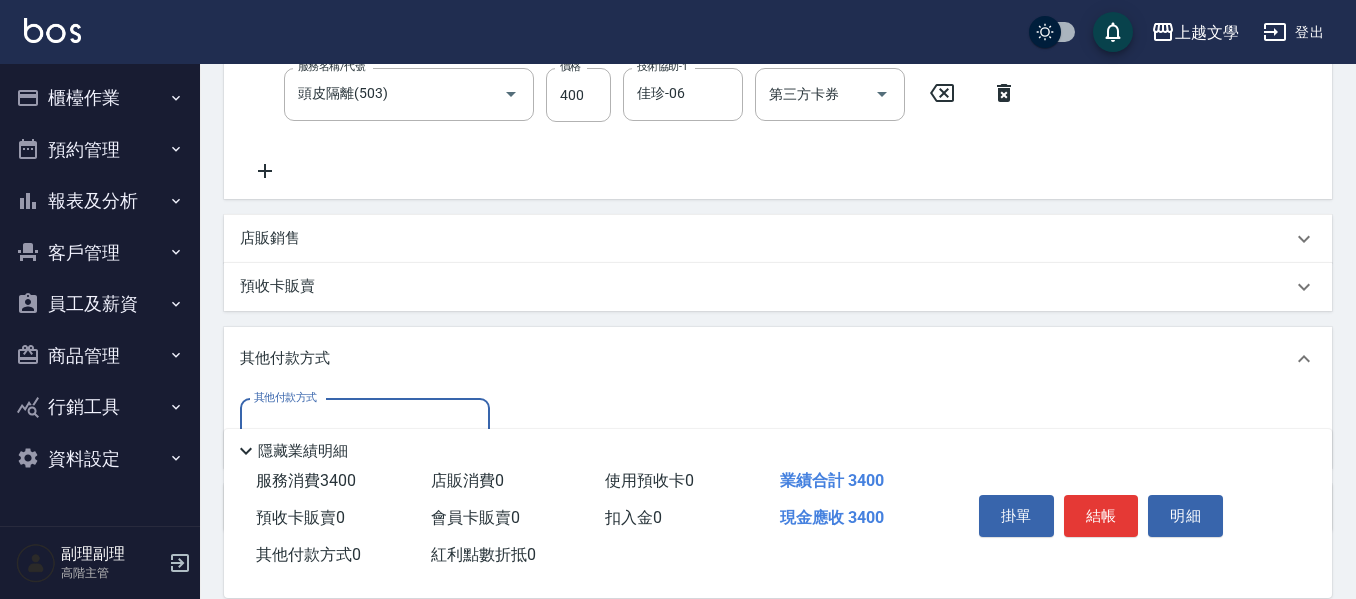 scroll, scrollTop: 0, scrollLeft: 0, axis: both 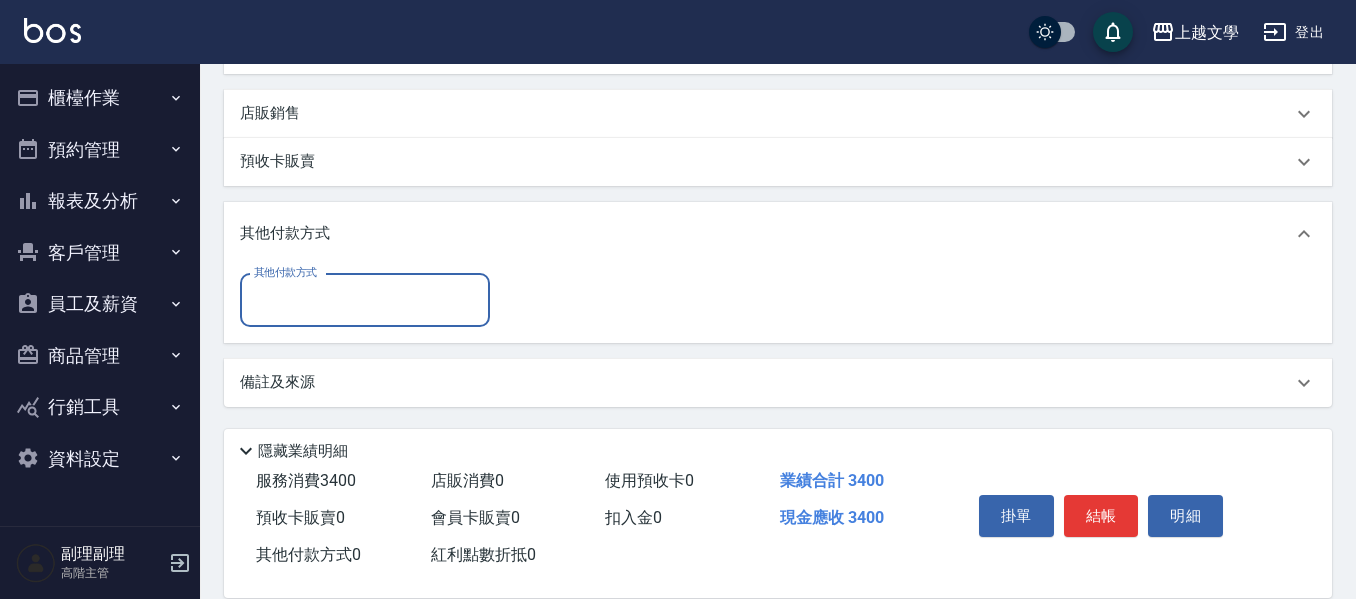 click on "其他付款方式" at bounding box center (365, 300) 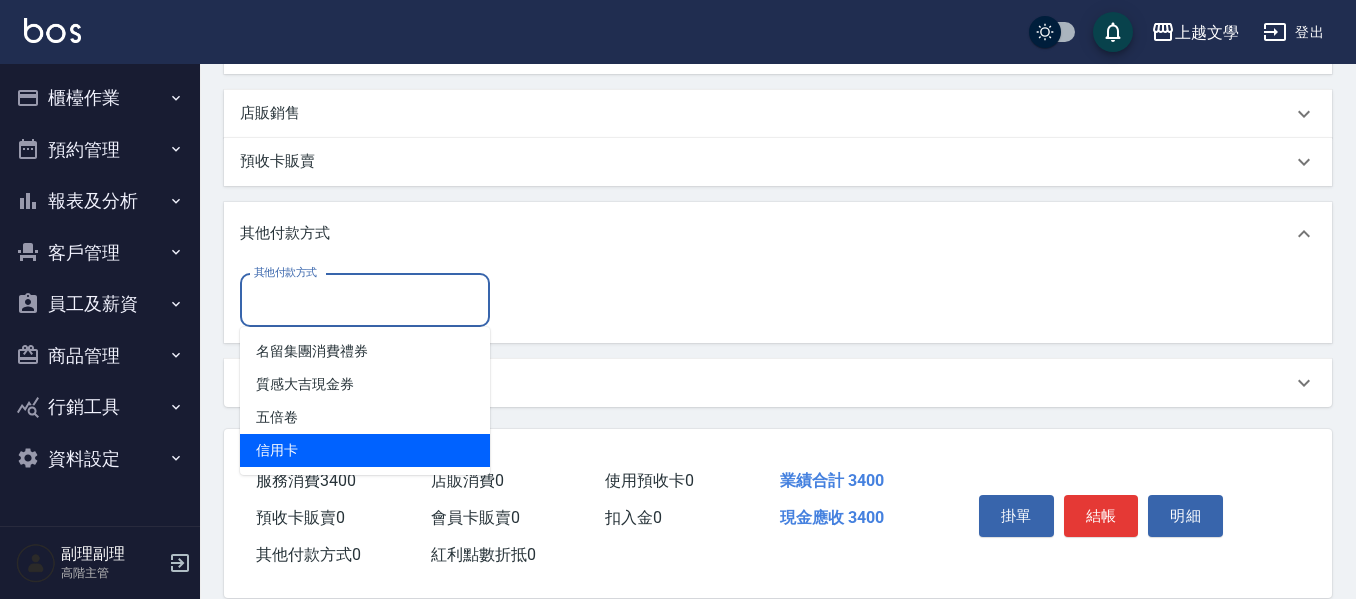 click on "信用卡" at bounding box center [365, 450] 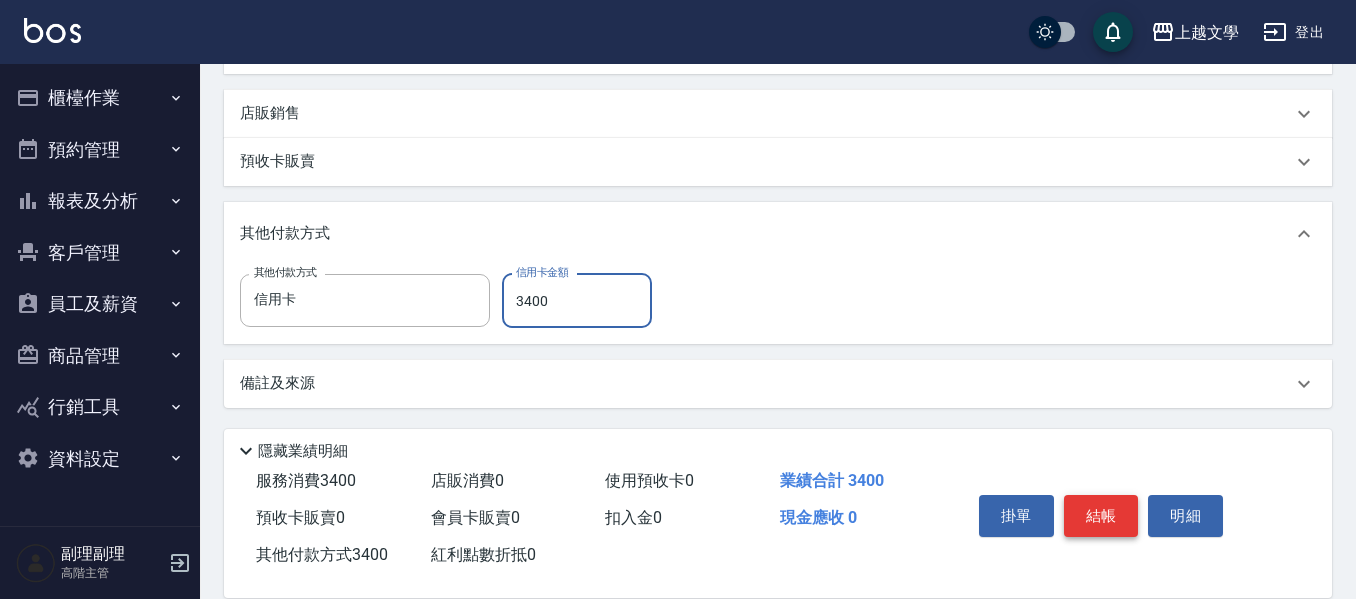 type on "3400" 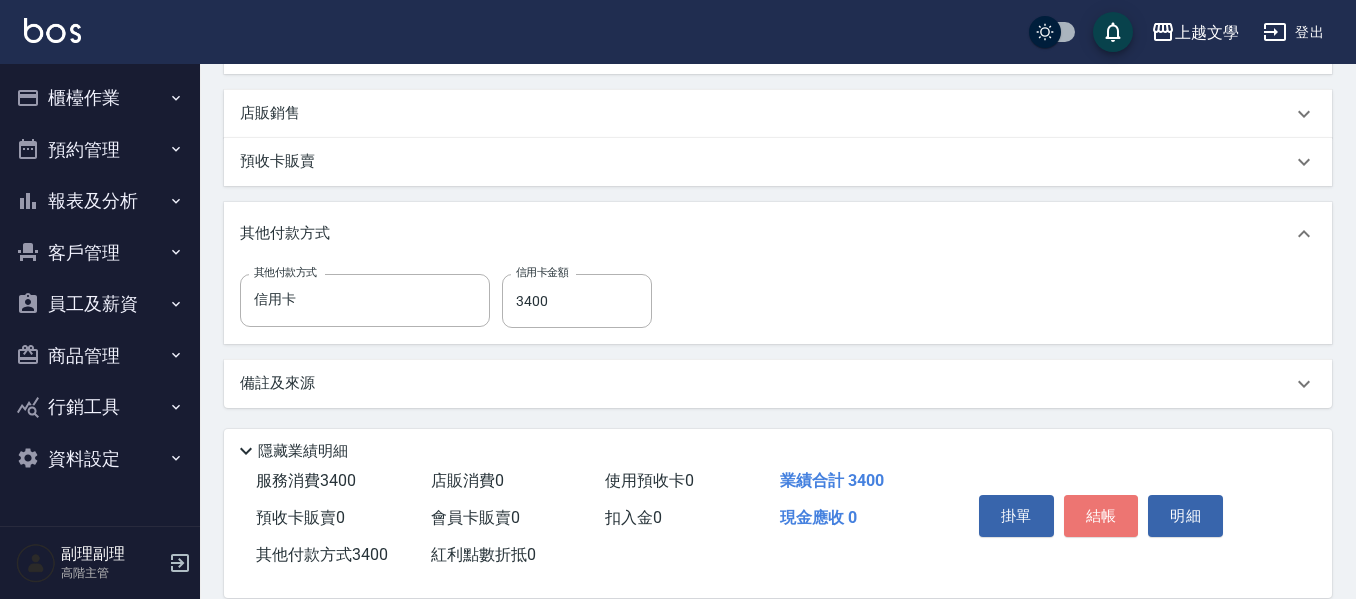 click on "結帳" at bounding box center [1101, 516] 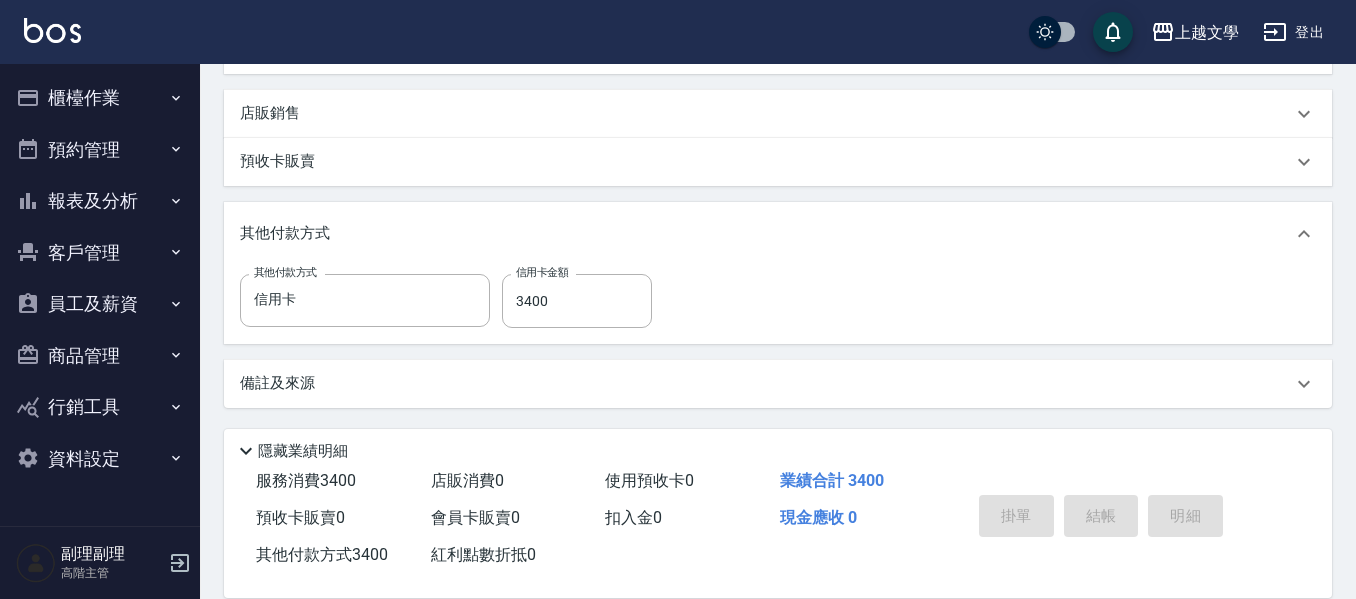 type on "[DATE] [TIME]" 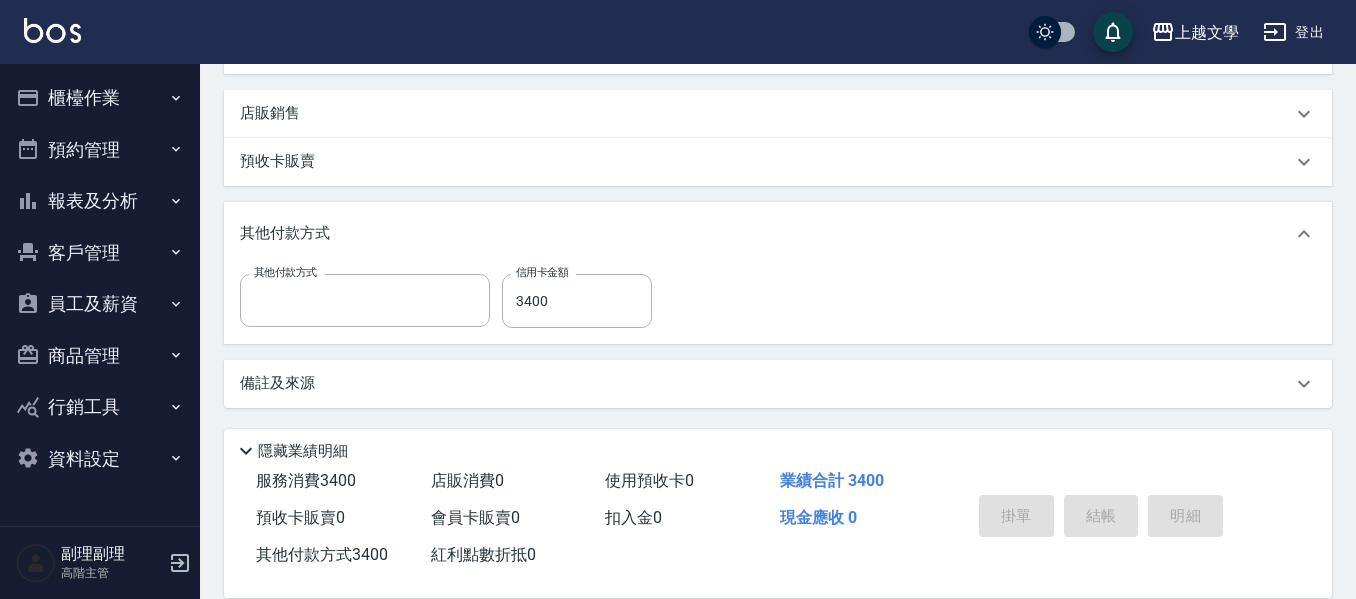 scroll, scrollTop: 0, scrollLeft: 0, axis: both 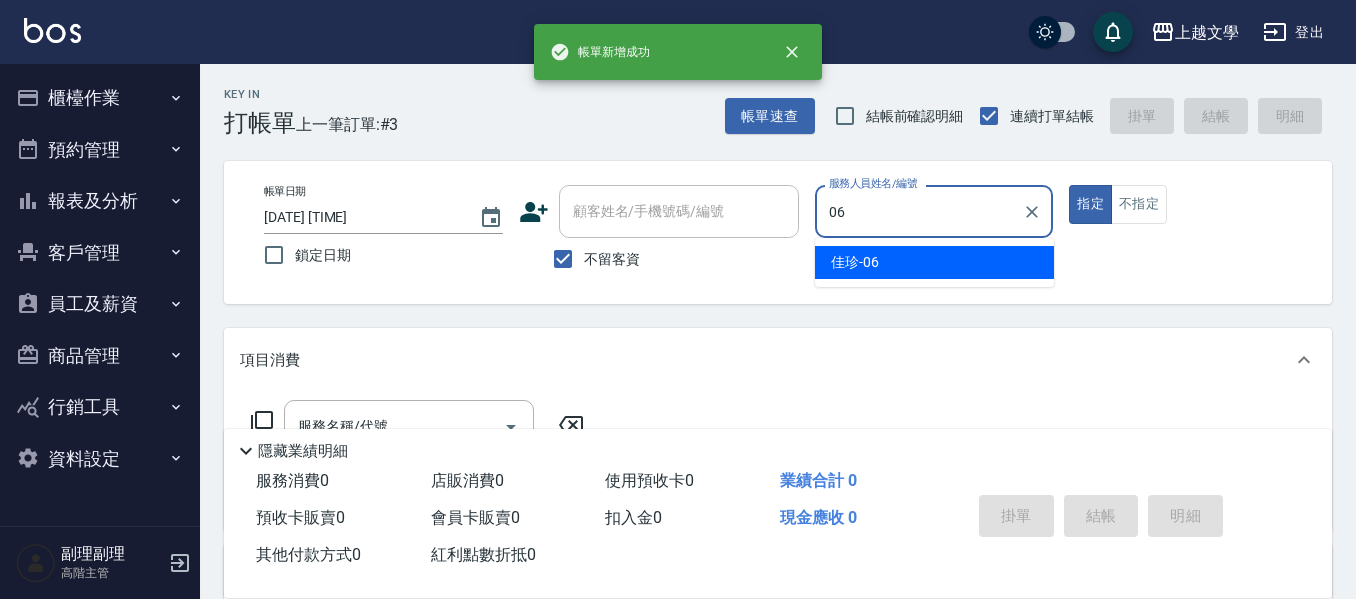 type on "佳珍-06" 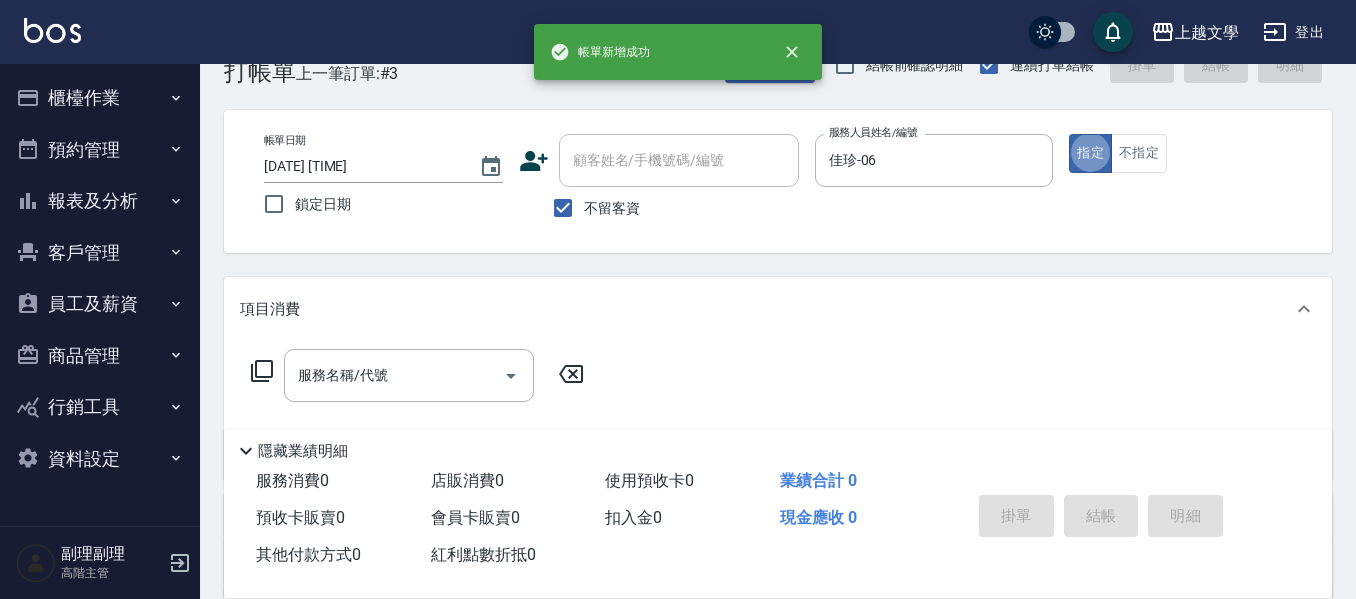 scroll, scrollTop: 100, scrollLeft: 0, axis: vertical 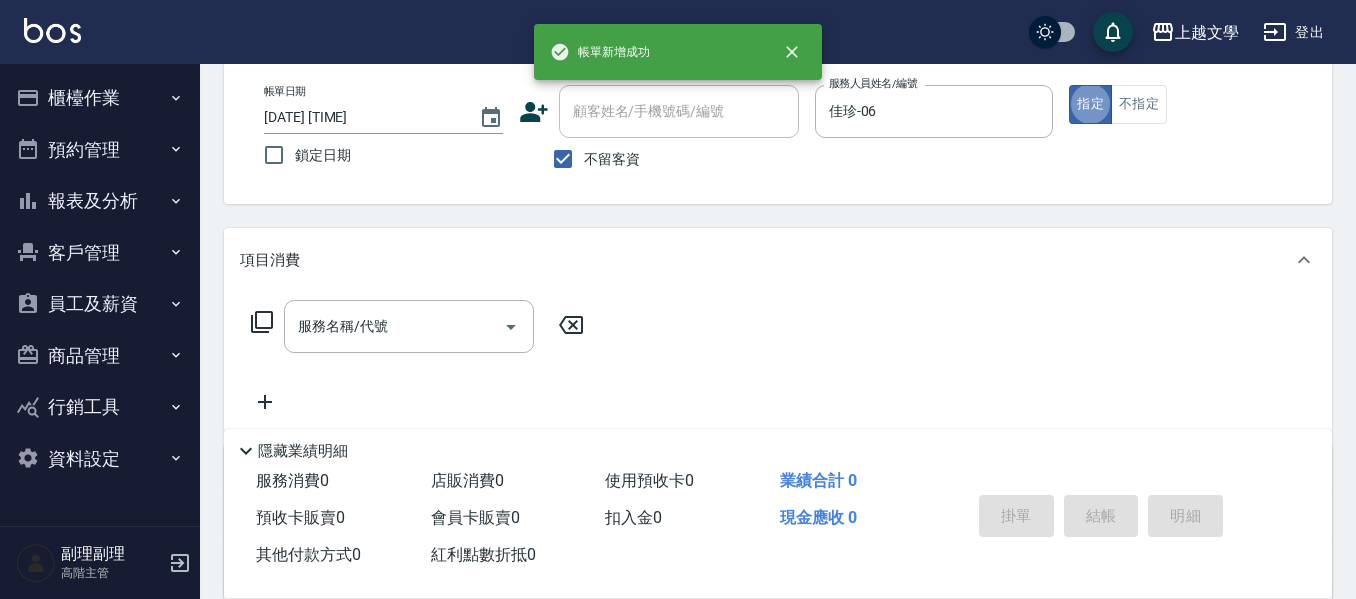 click on "服務名稱/代號 服務名稱/代號" at bounding box center (418, 357) 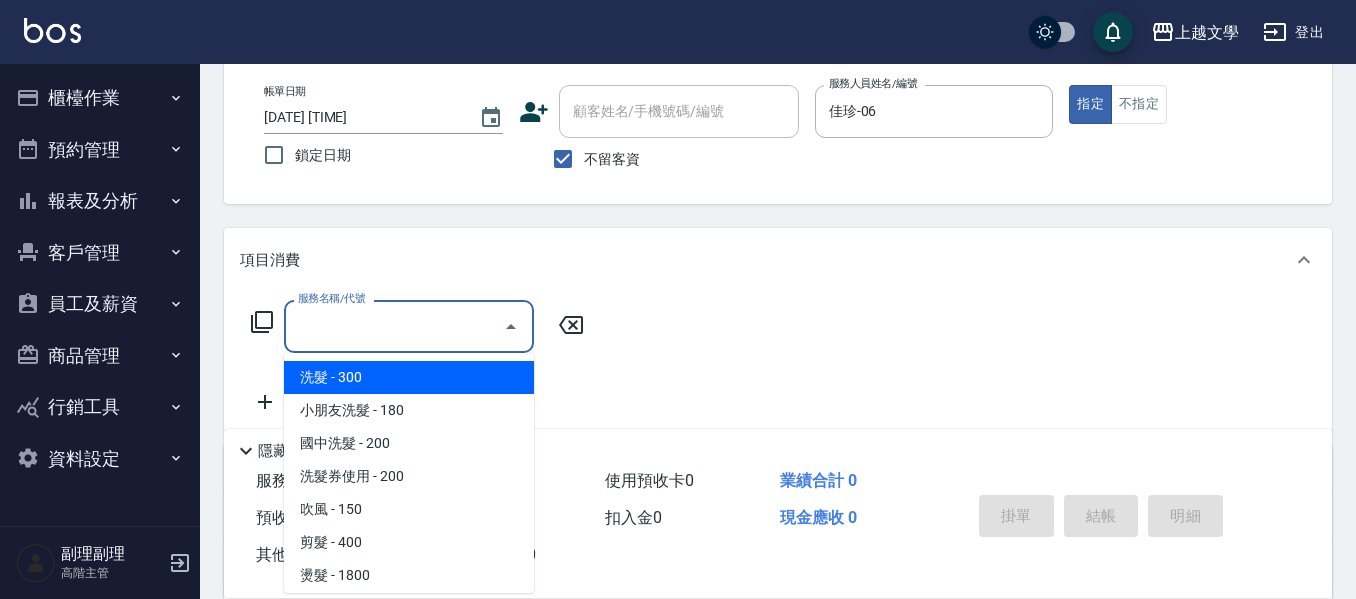 click on "服務名稱/代號" at bounding box center (394, 326) 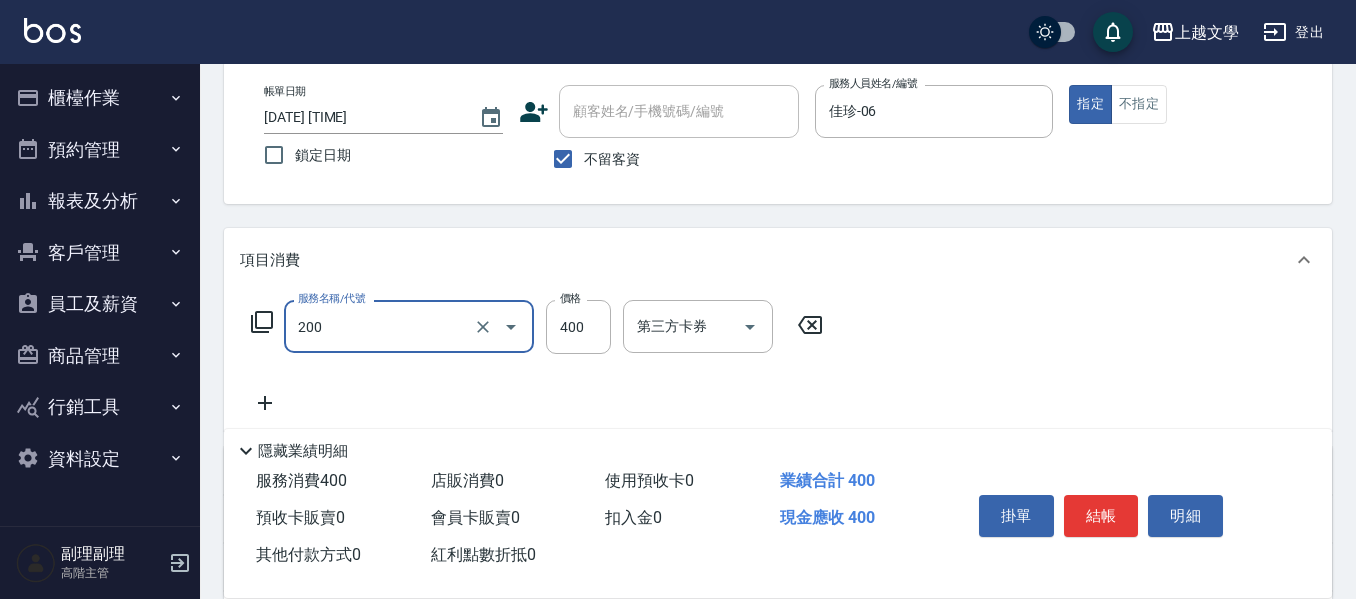 type on "剪髮(200)" 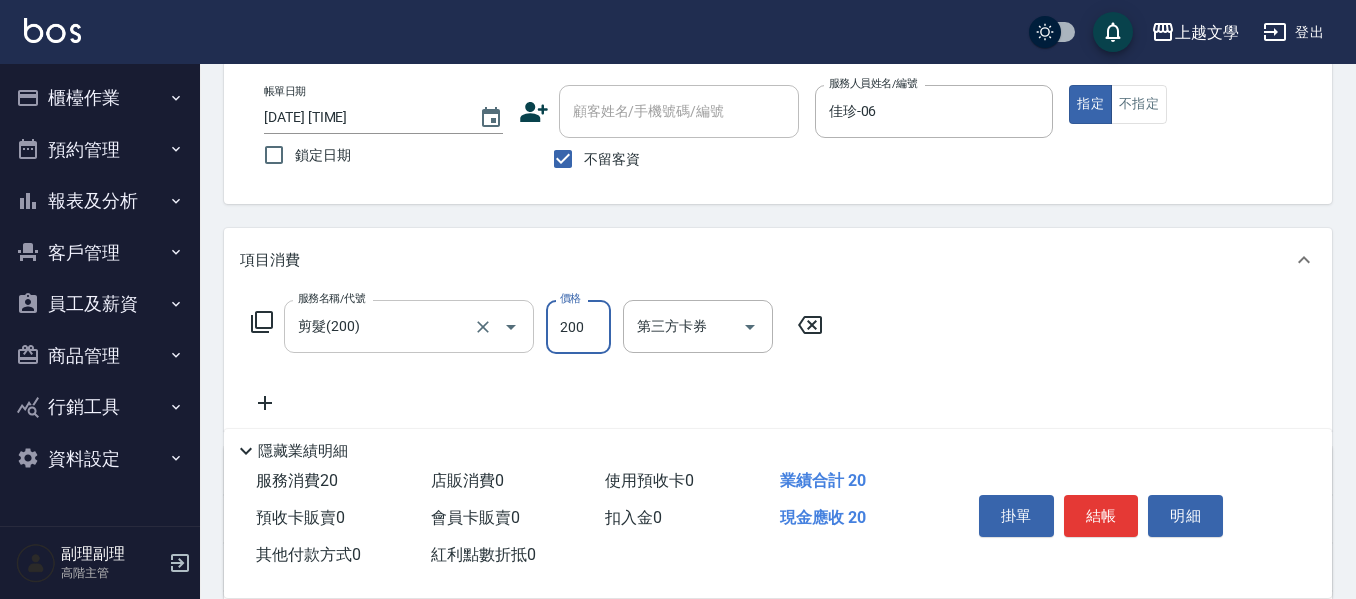 type on "200" 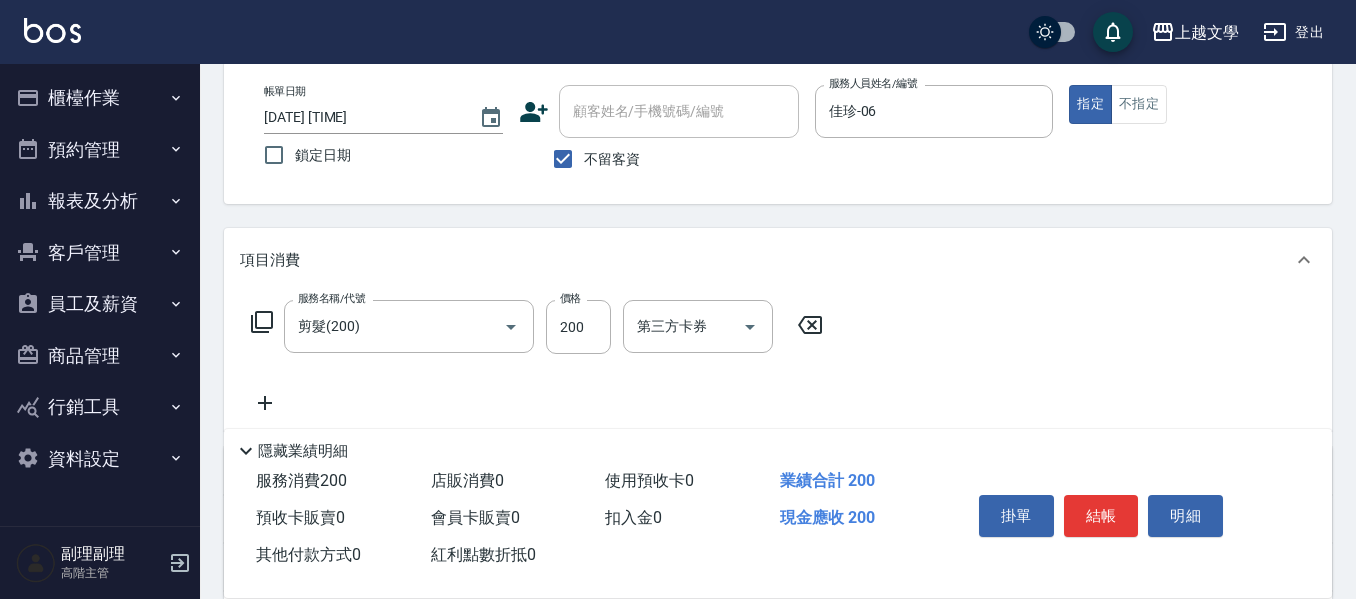 drag, startPoint x: 1100, startPoint y: 518, endPoint x: 681, endPoint y: 488, distance: 420.0726 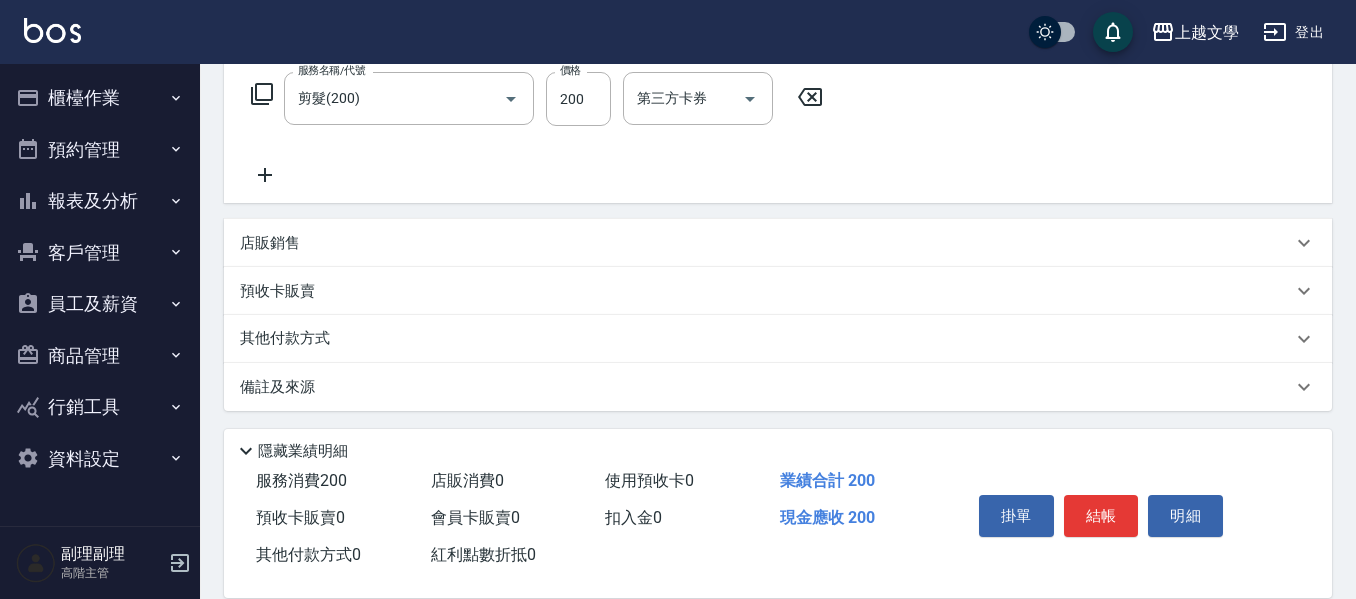 scroll, scrollTop: 332, scrollLeft: 0, axis: vertical 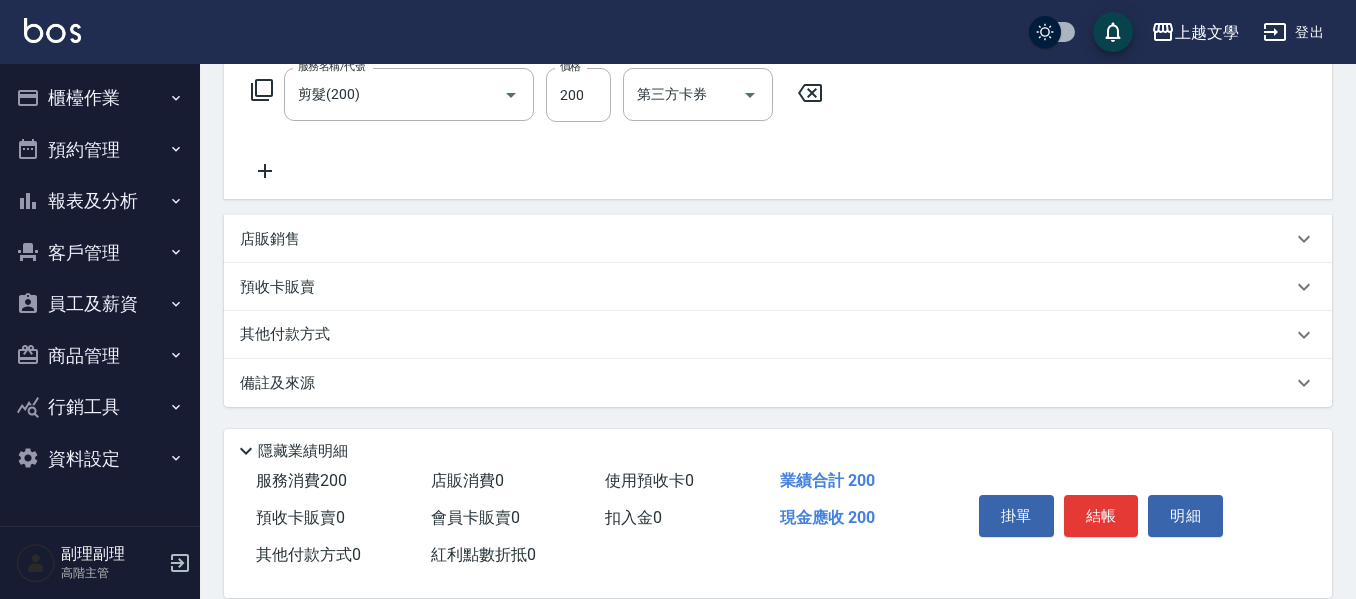 click on "其他付款方式" at bounding box center (290, 335) 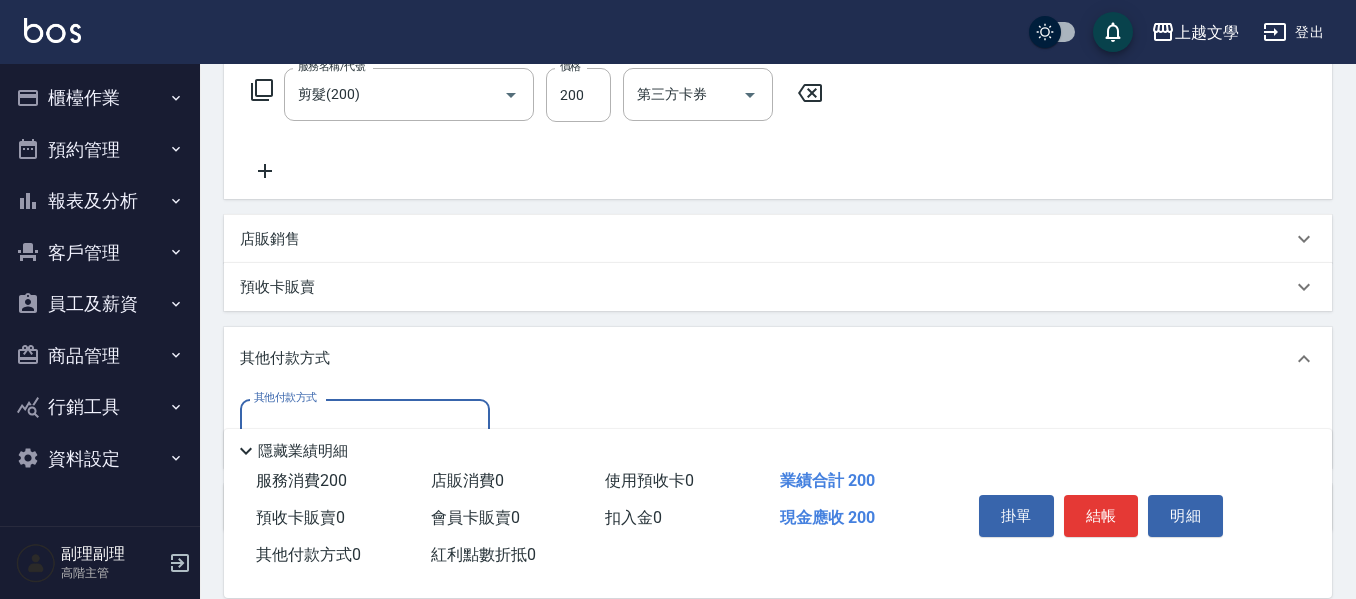 scroll, scrollTop: 392, scrollLeft: 0, axis: vertical 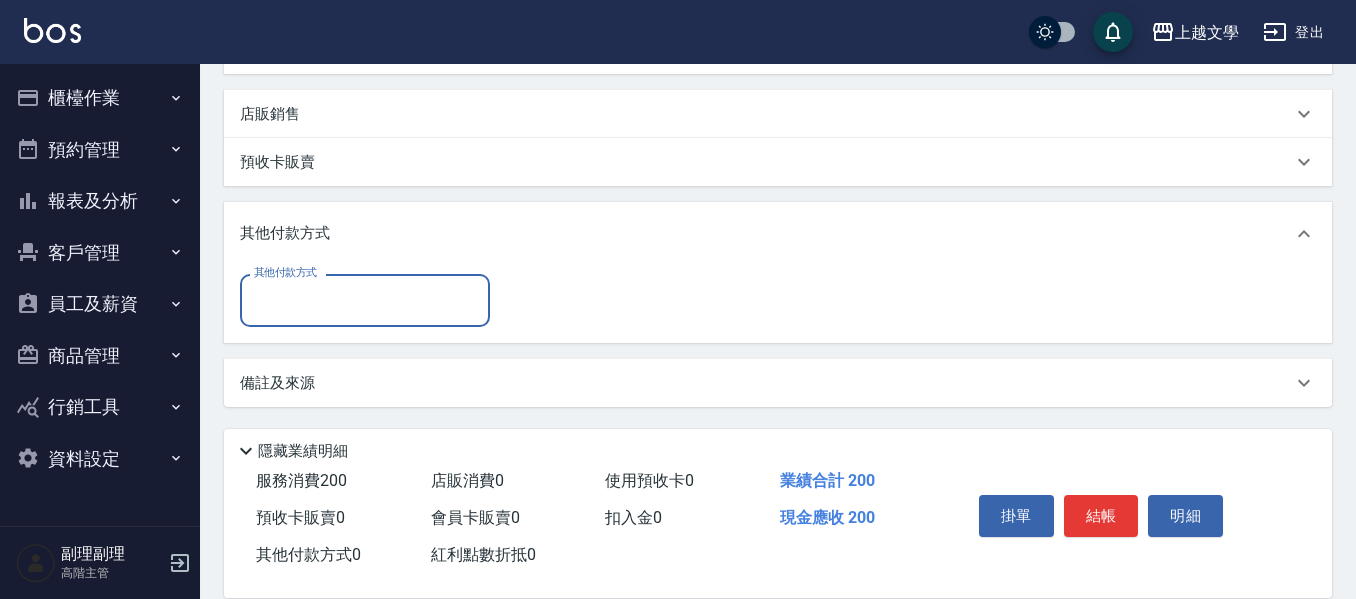 click on "其他付款方式" at bounding box center [365, 300] 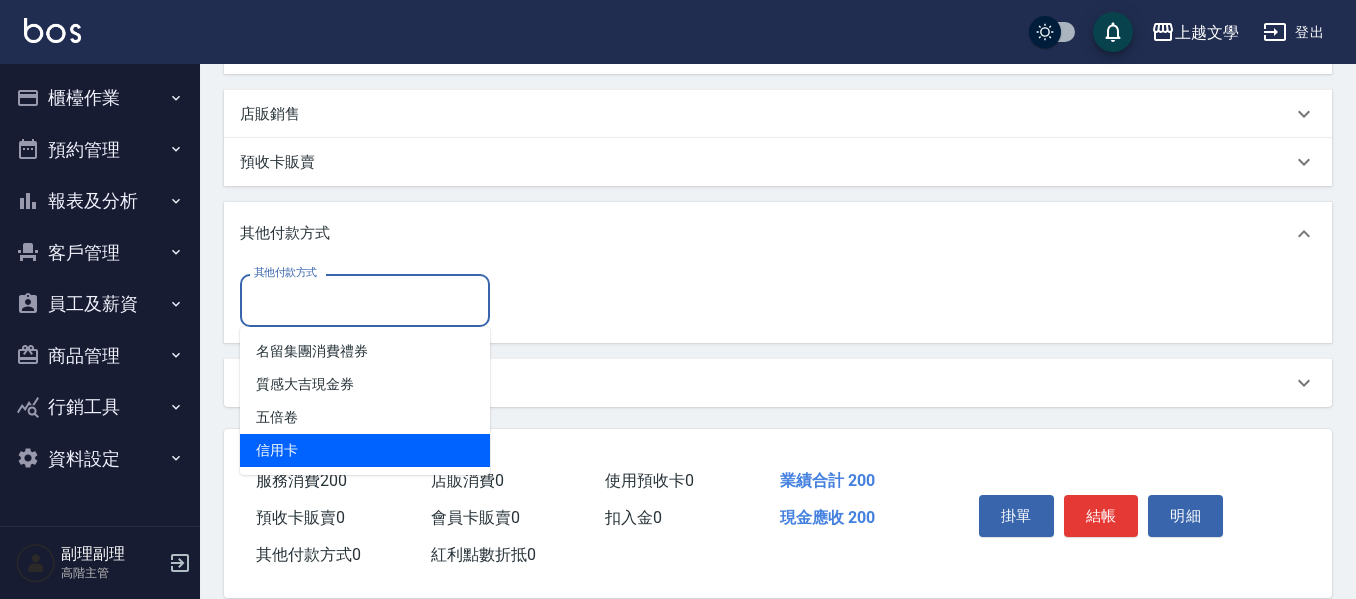 click on "信用卡" at bounding box center (365, 450) 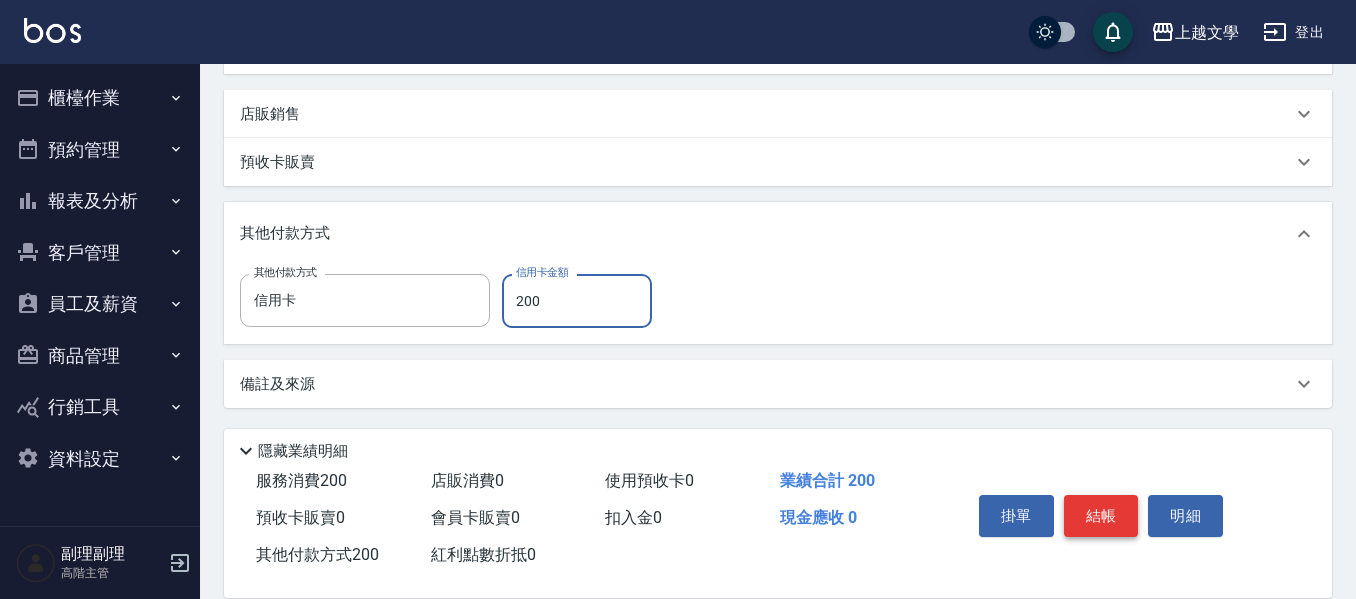 type on "200" 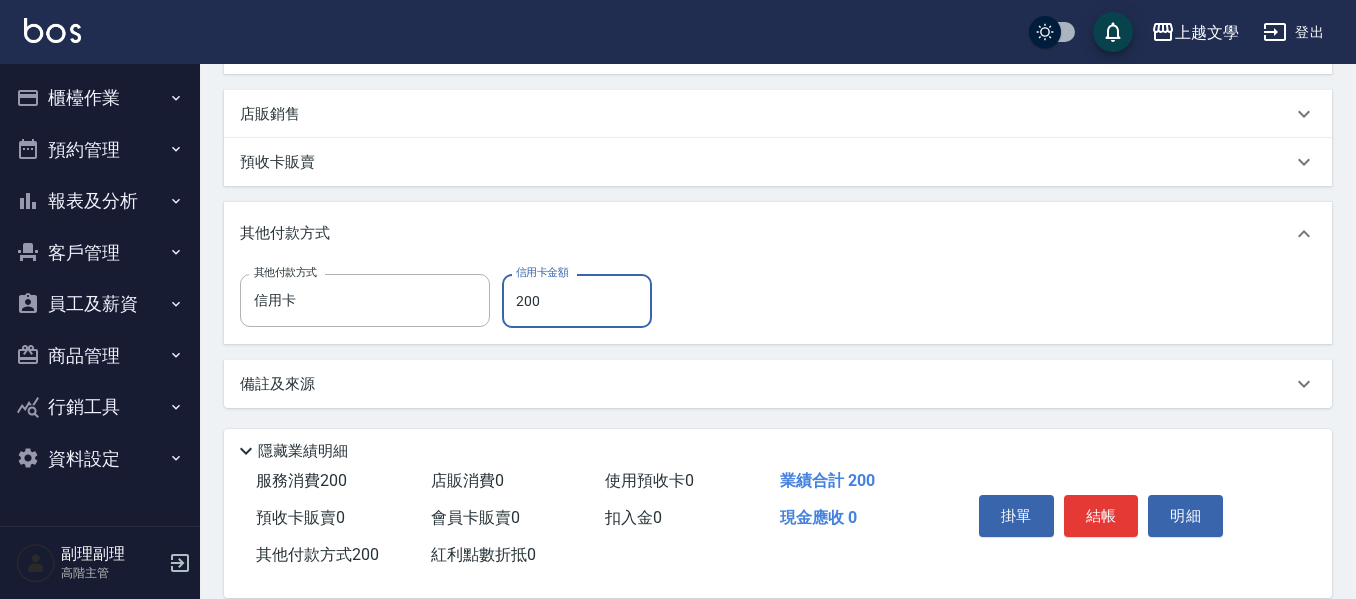 click on "結帳" at bounding box center (1101, 516) 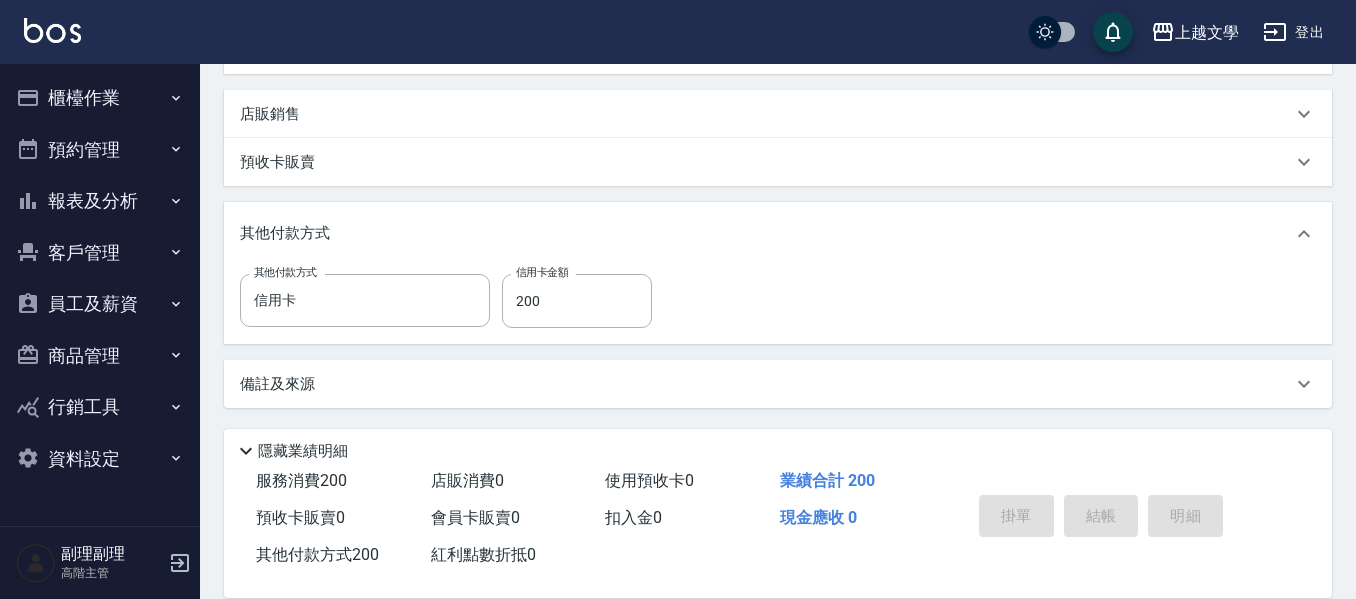 type 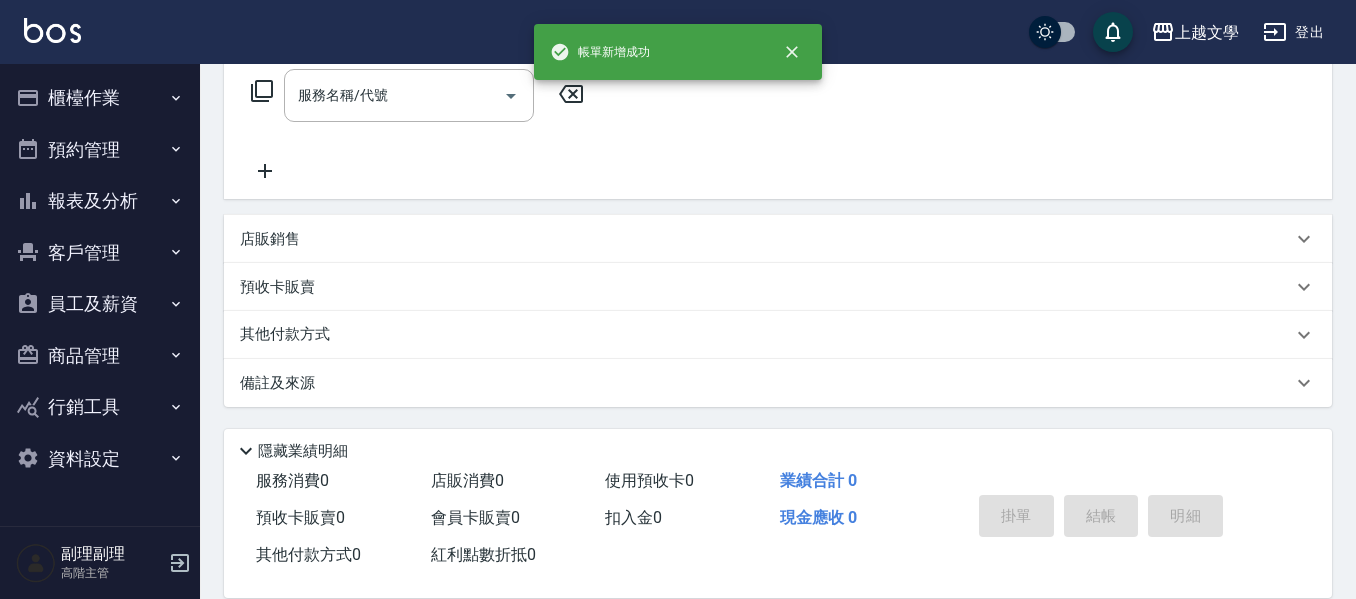 scroll, scrollTop: 0, scrollLeft: 0, axis: both 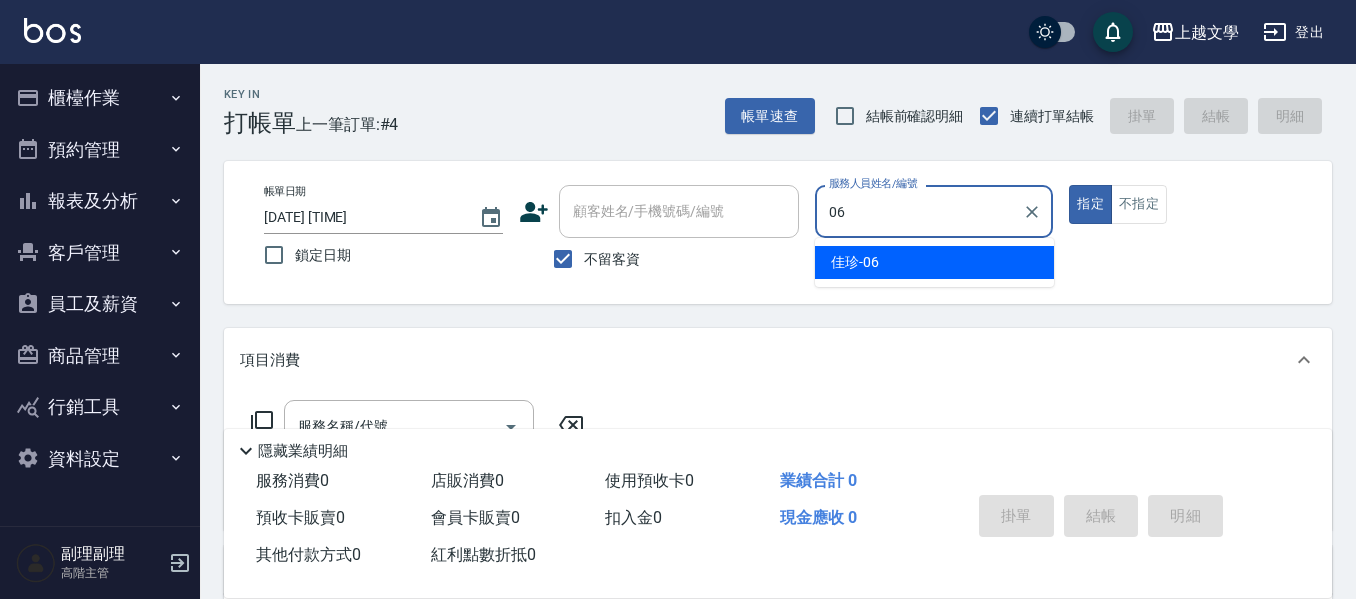 type on "佳珍-06" 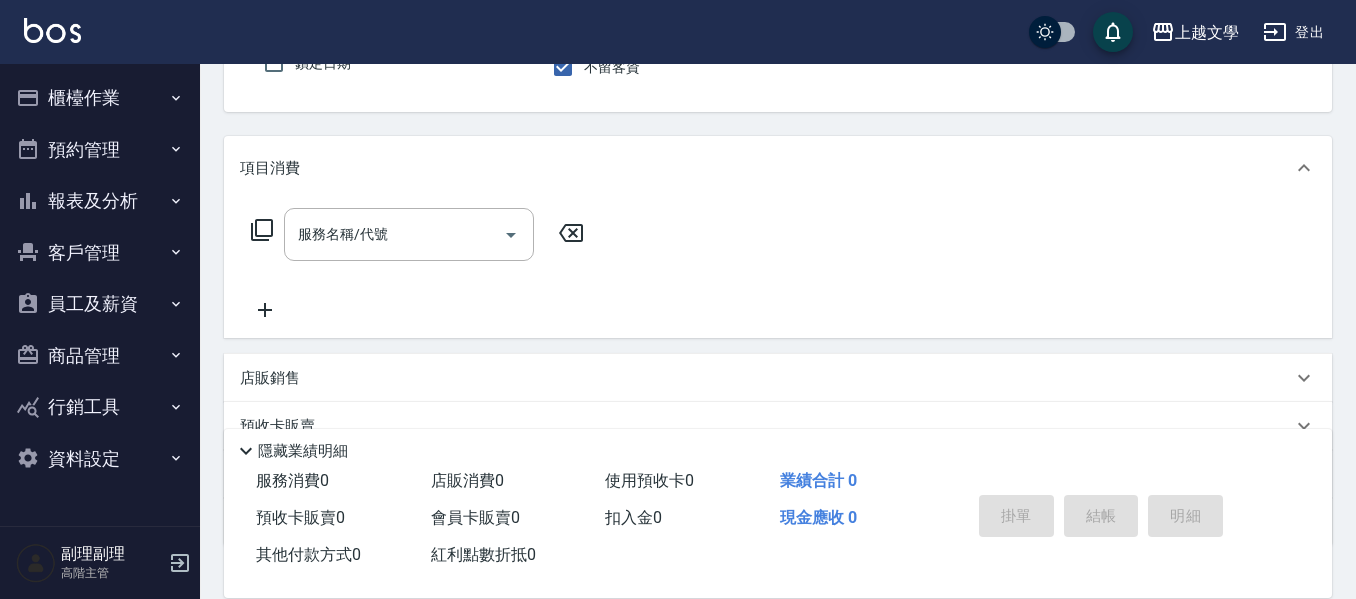 scroll, scrollTop: 200, scrollLeft: 0, axis: vertical 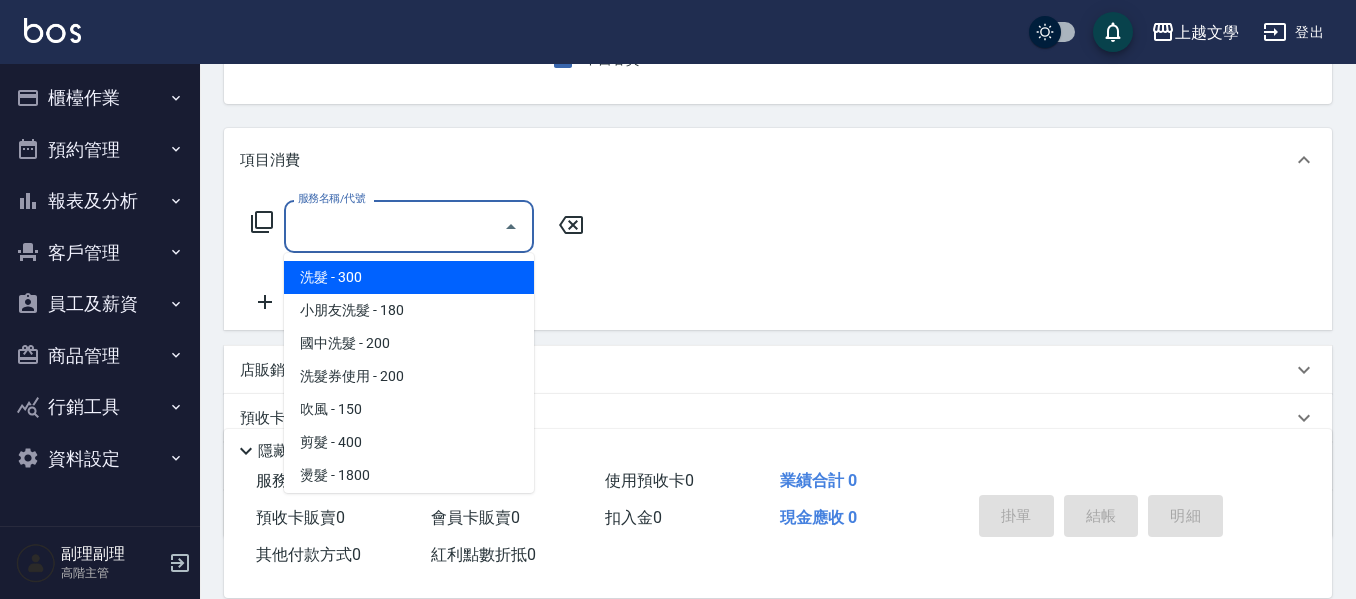 click on "服務名稱/代號" at bounding box center (394, 226) 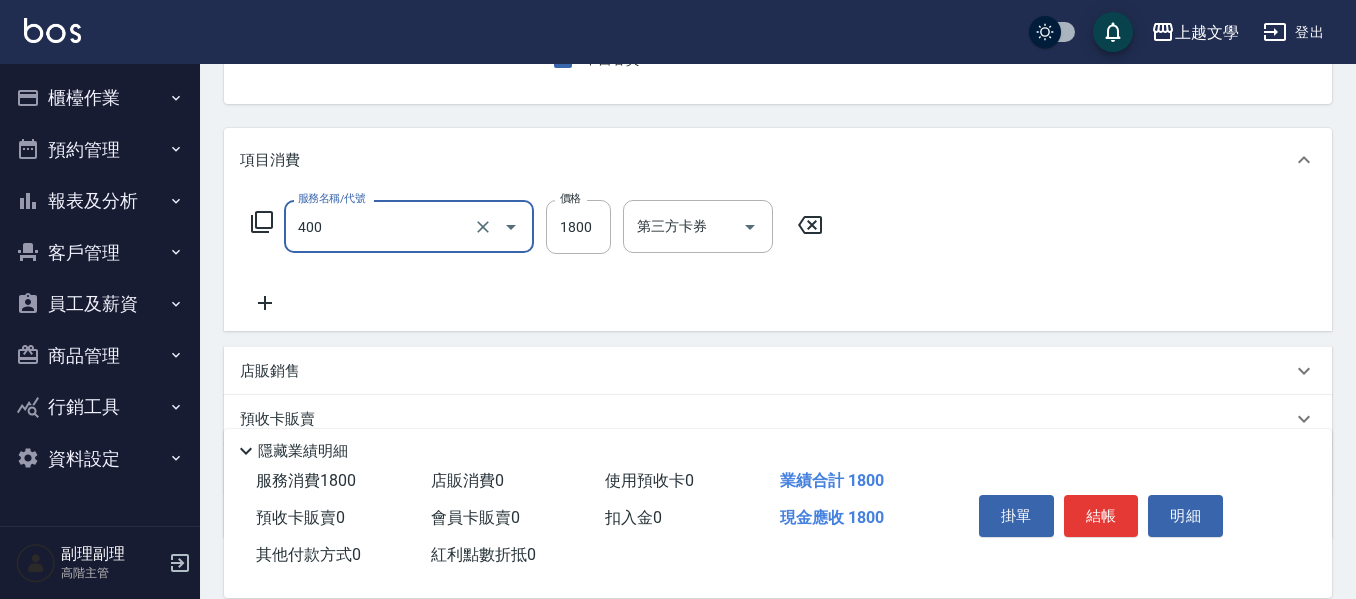 type on "染髮(400)" 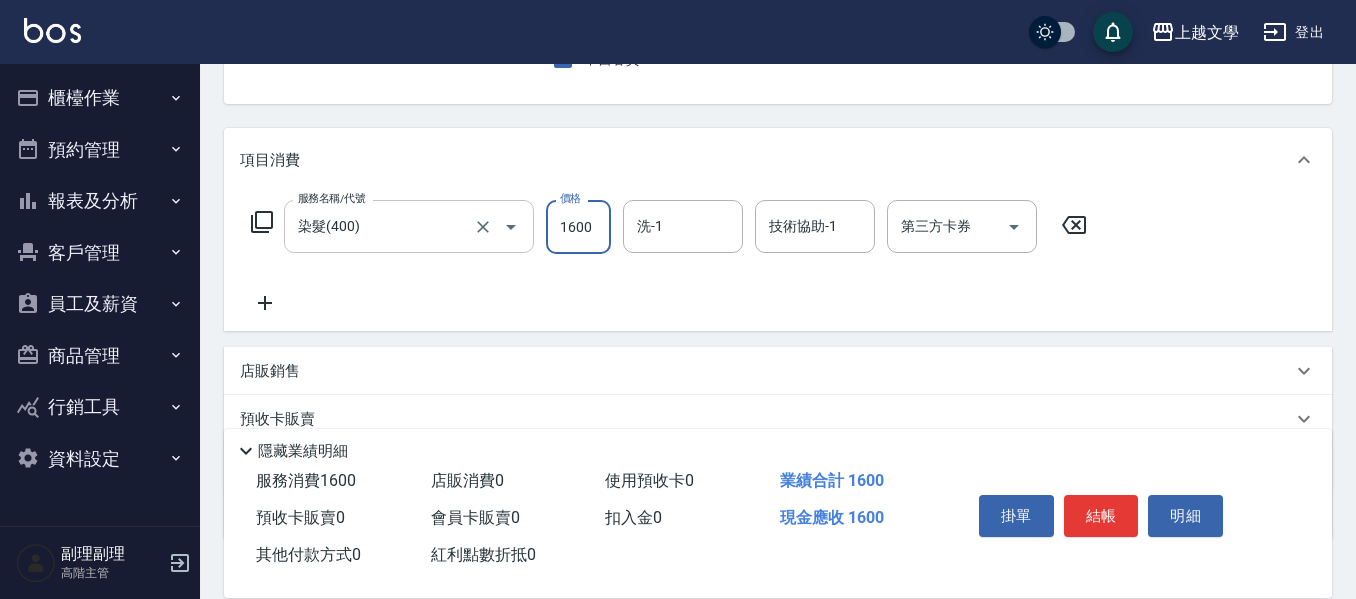type on "1600" 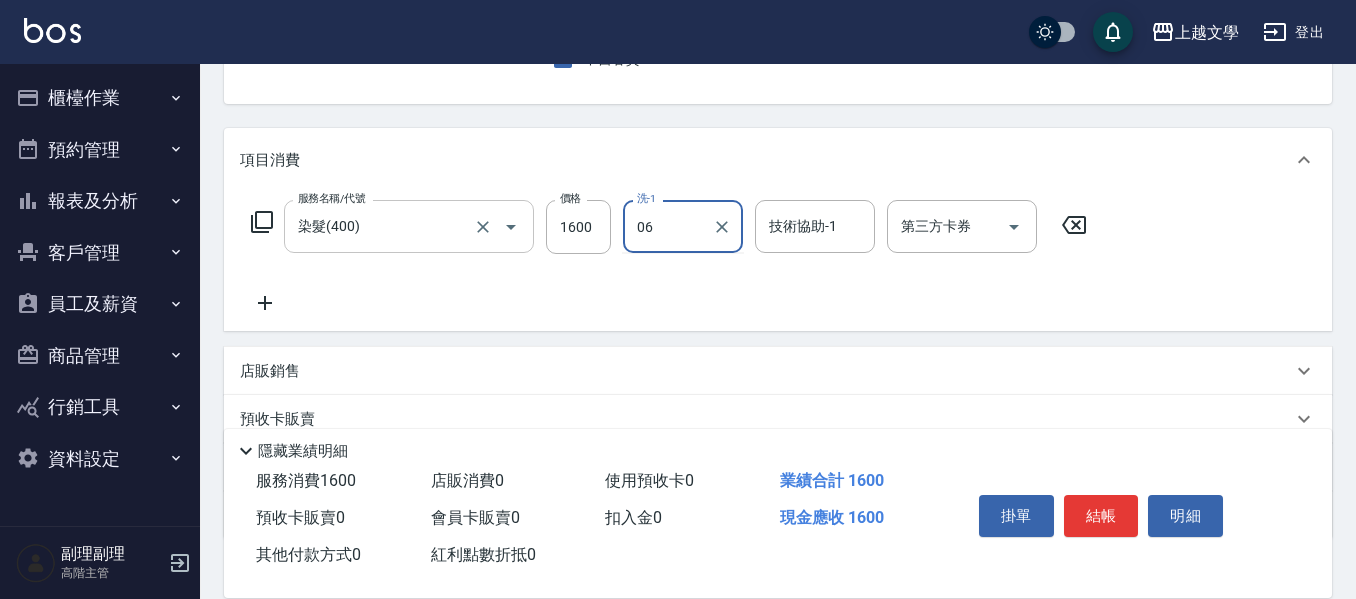 type on "佳珍-06" 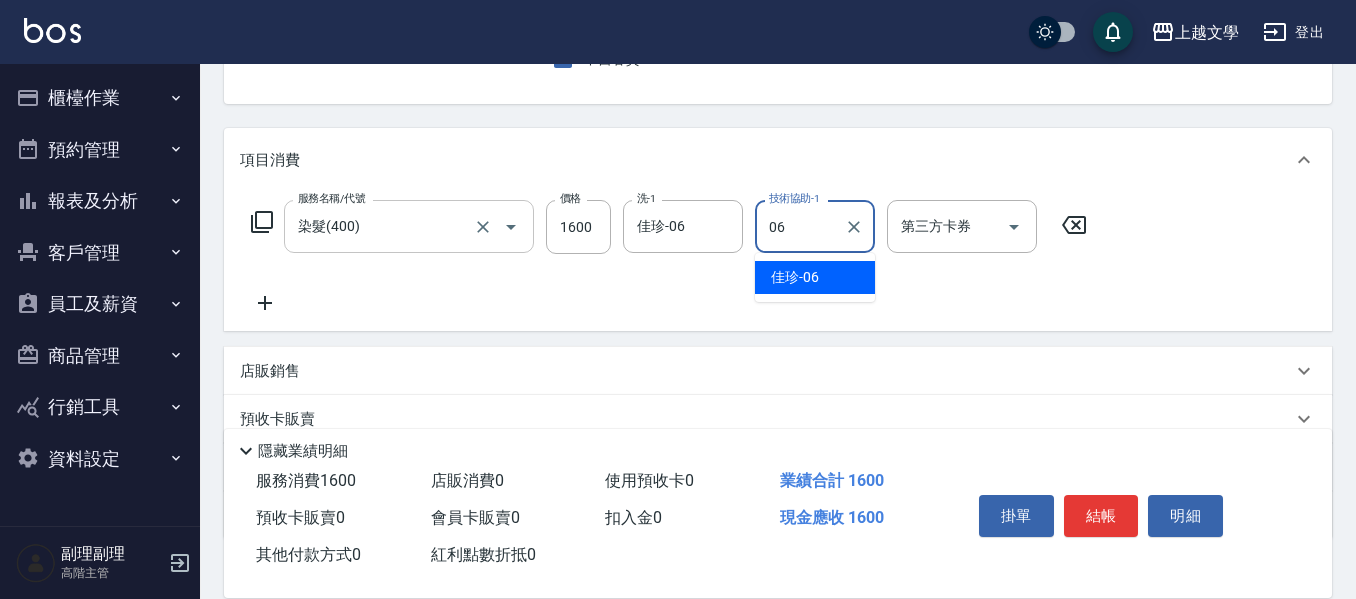 type on "佳珍-06" 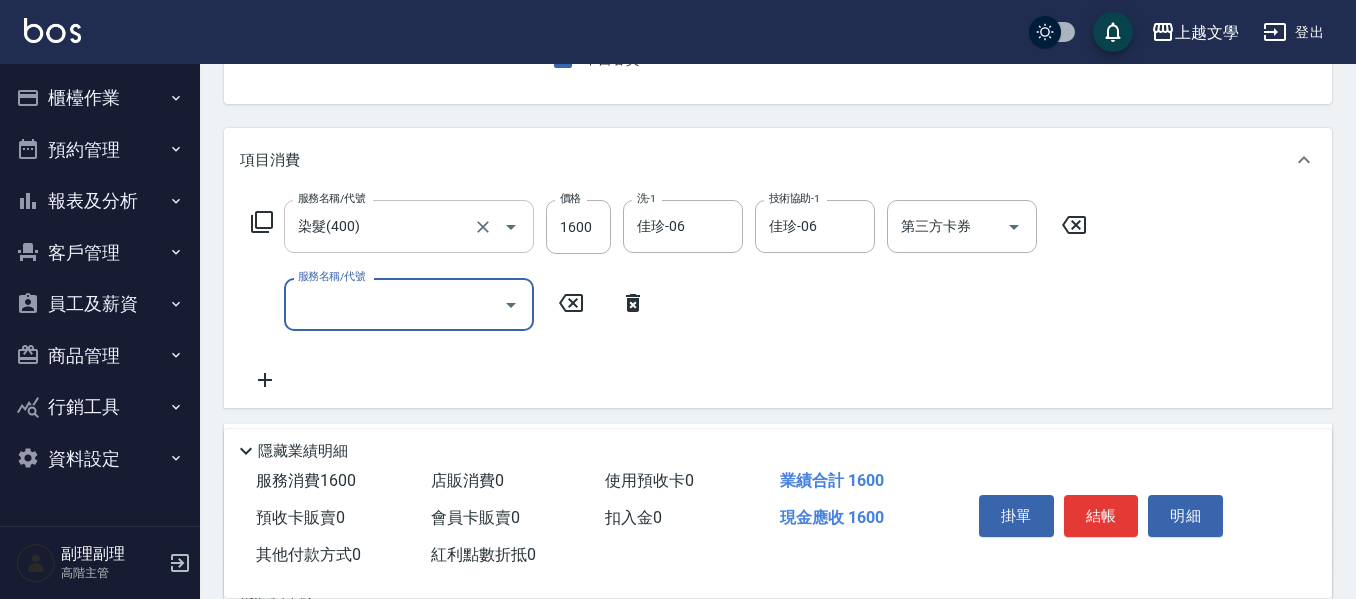 type on "2" 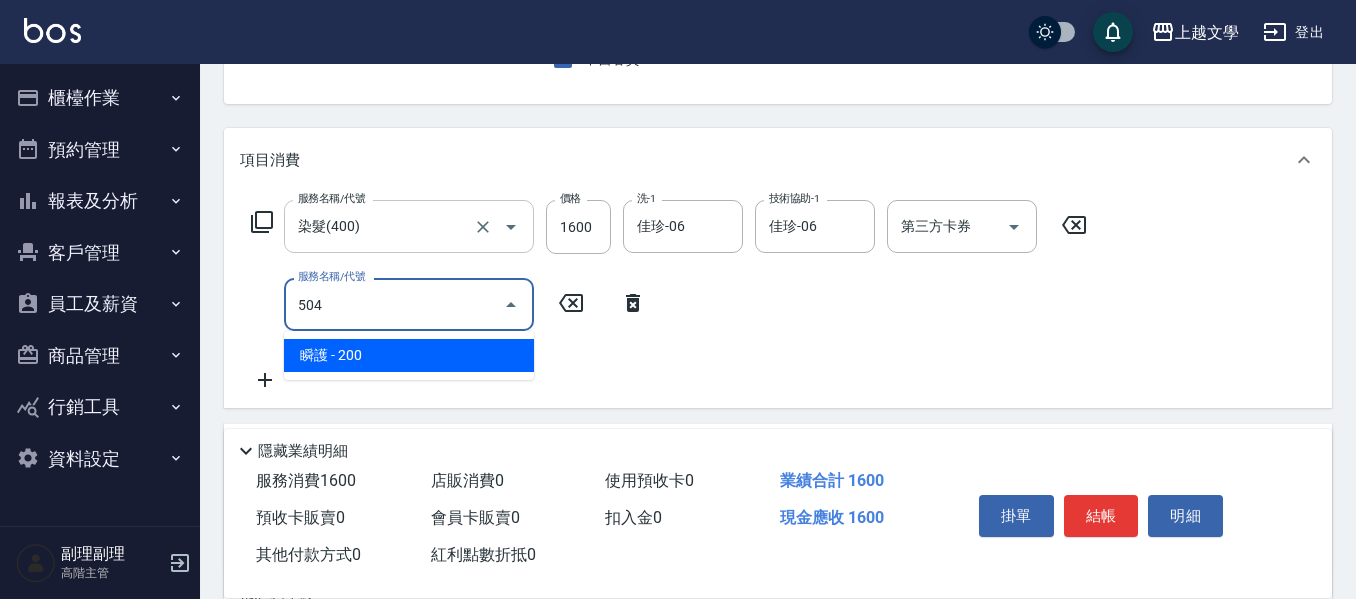 type on "瞬護(504)" 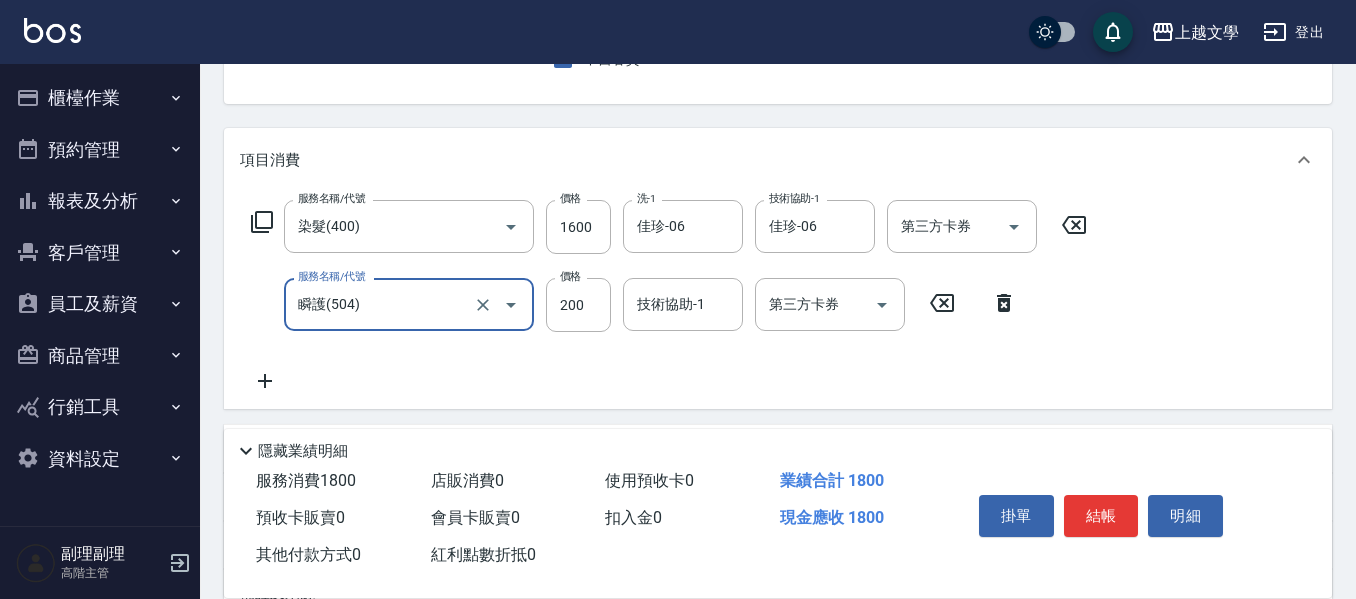 click on "瞬護(504)" at bounding box center [381, 304] 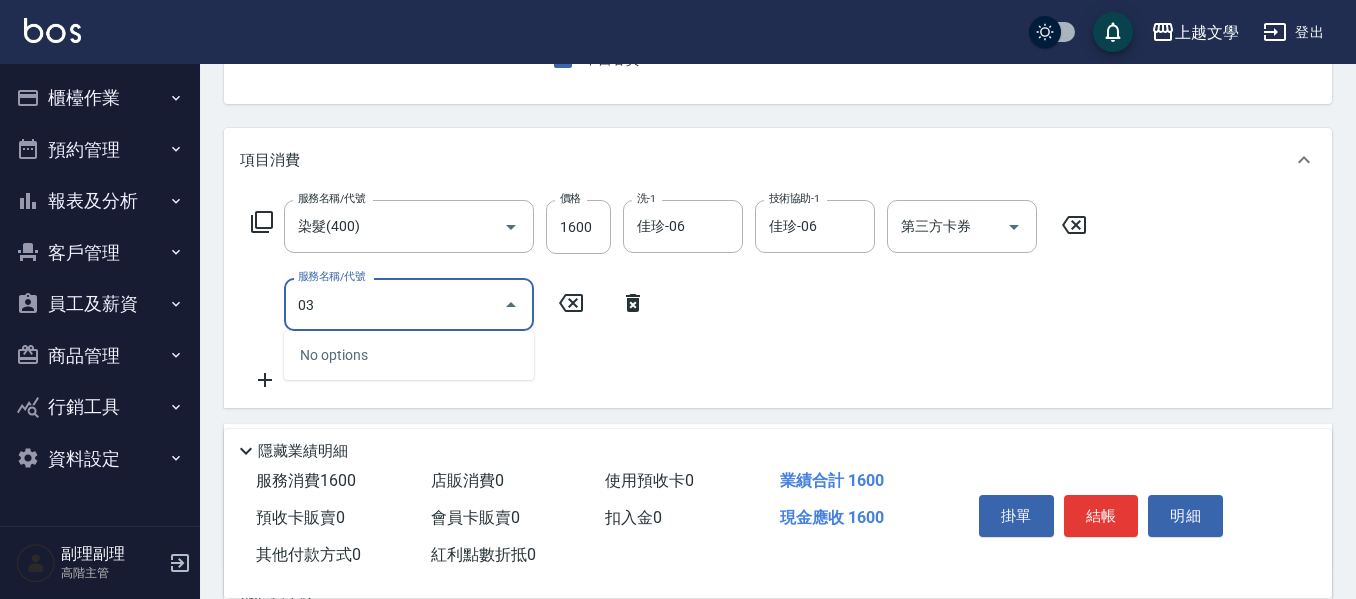 type on "0" 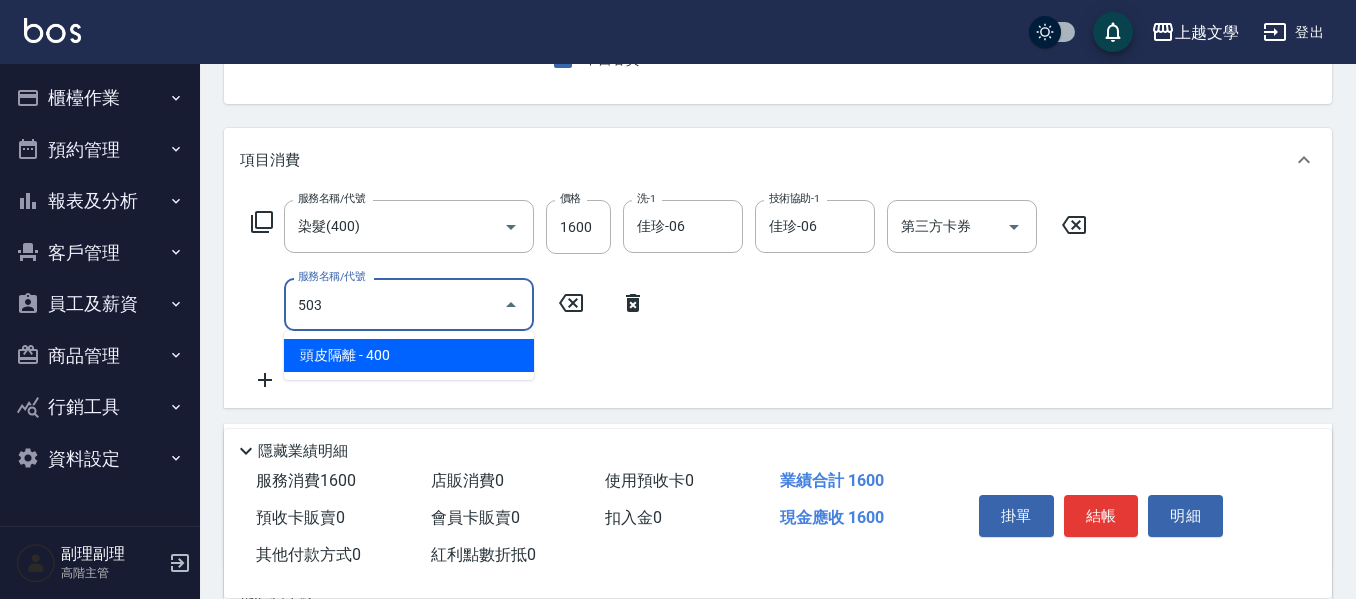 type on "頭皮隔離(503)" 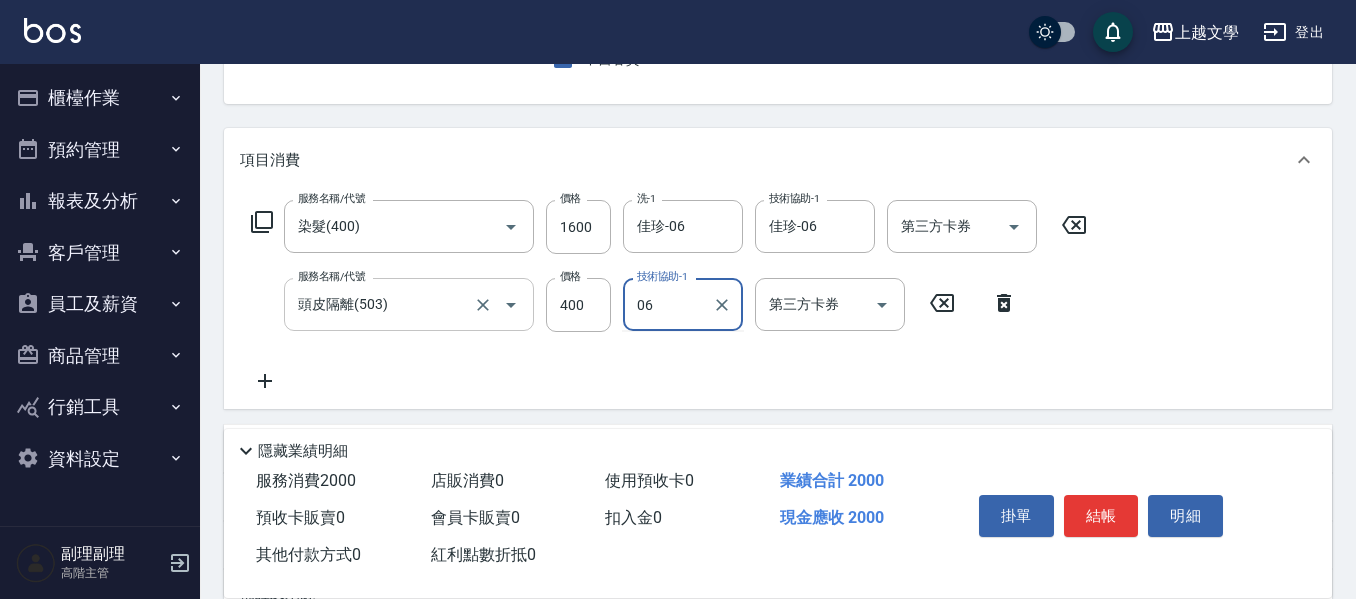type on "佳珍-06" 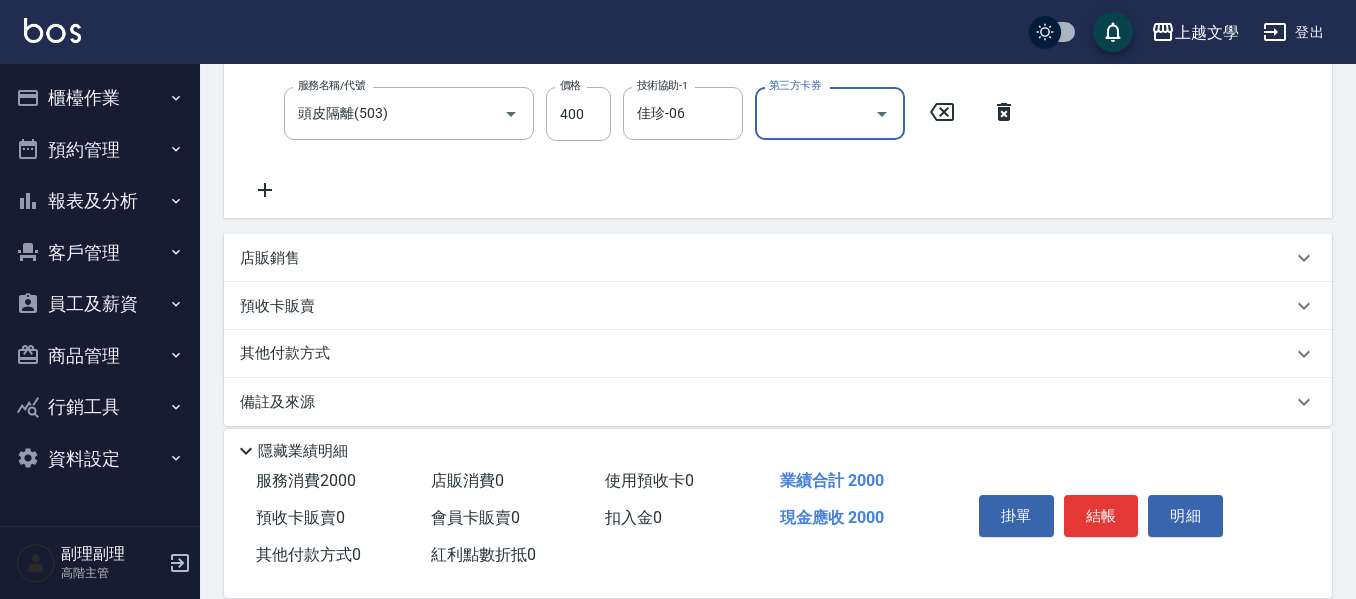 scroll, scrollTop: 410, scrollLeft: 0, axis: vertical 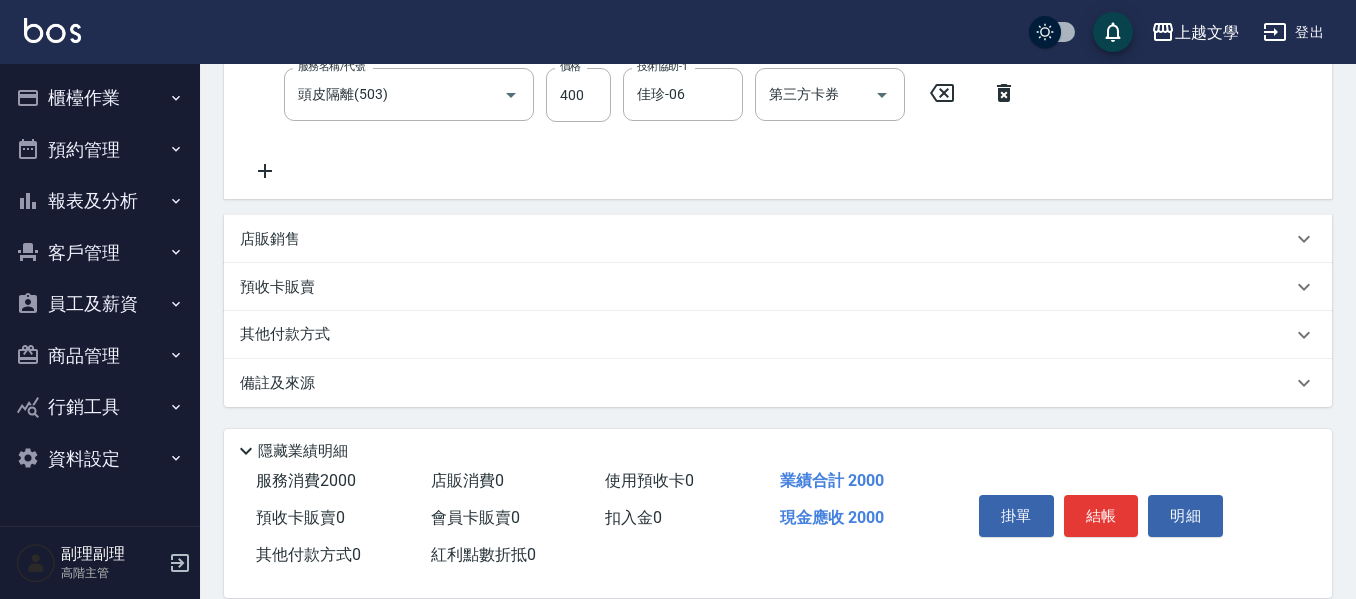 click on "其他付款方式" at bounding box center (290, 335) 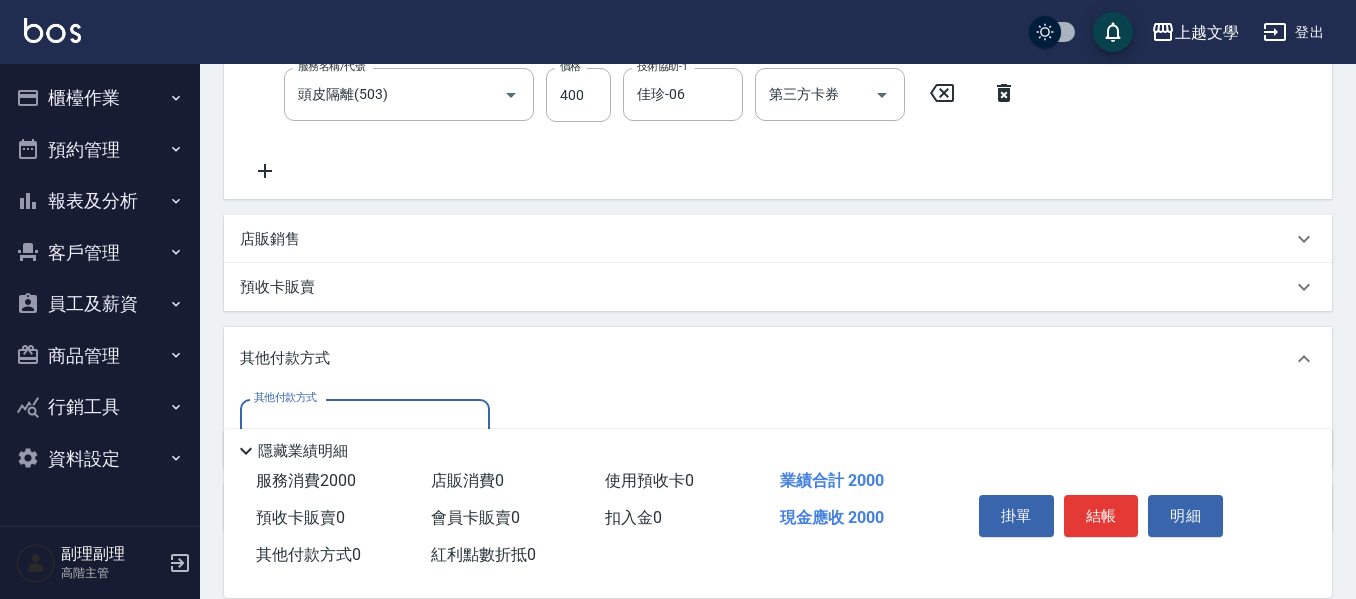 scroll, scrollTop: 0, scrollLeft: 0, axis: both 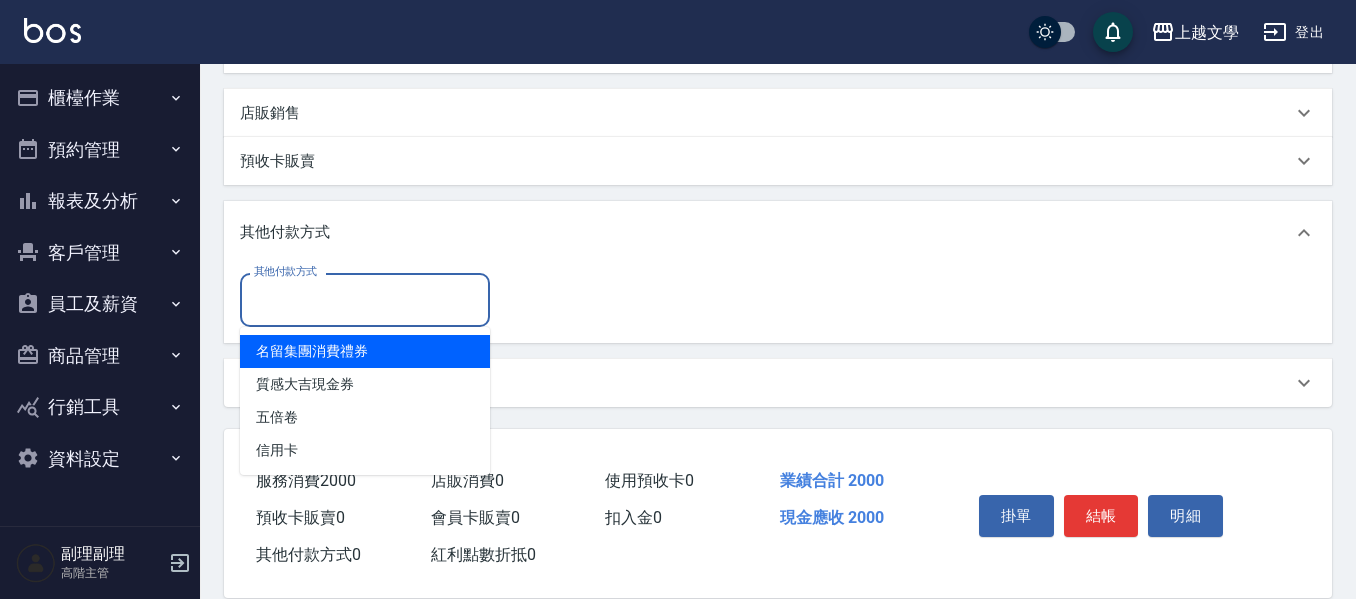 drag, startPoint x: 344, startPoint y: 316, endPoint x: 351, endPoint y: 389, distance: 73.33485 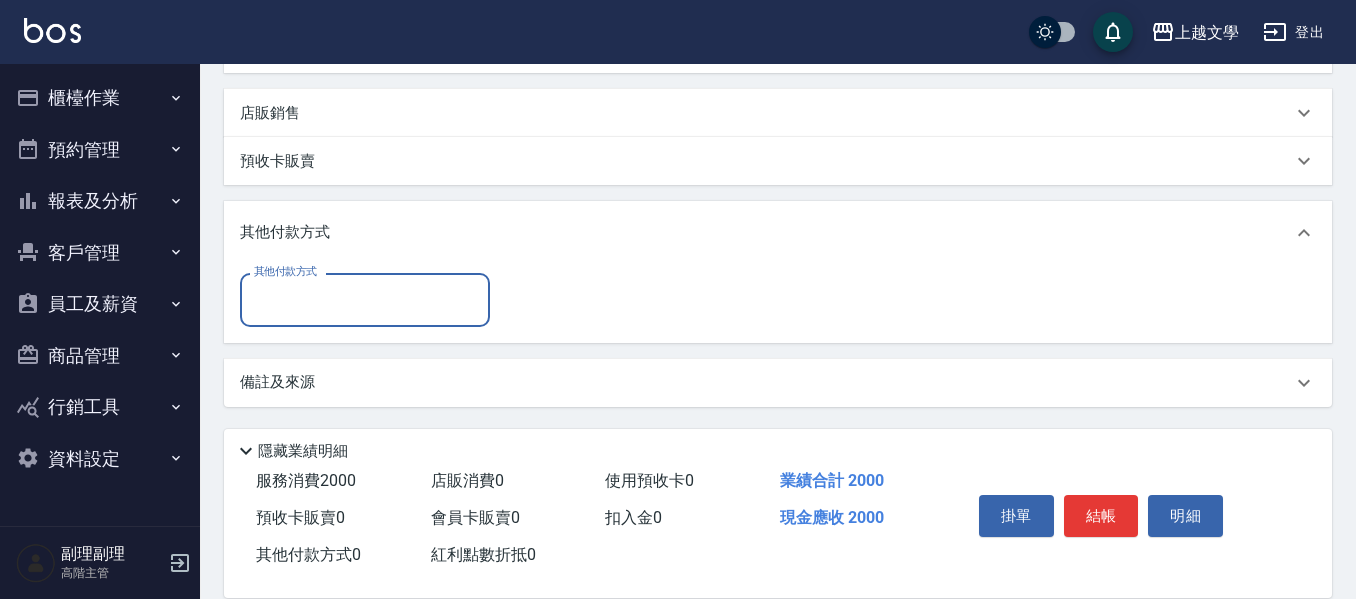 click on "其他付款方式" at bounding box center [365, 299] 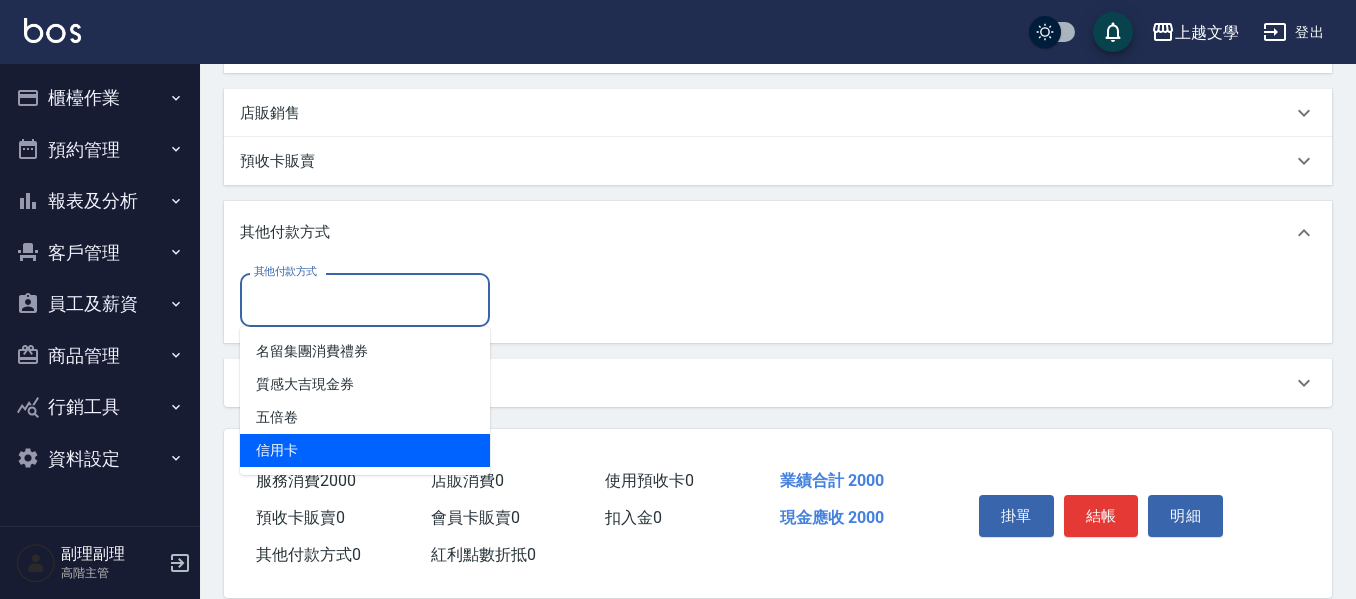 click on "信用卡" at bounding box center [365, 450] 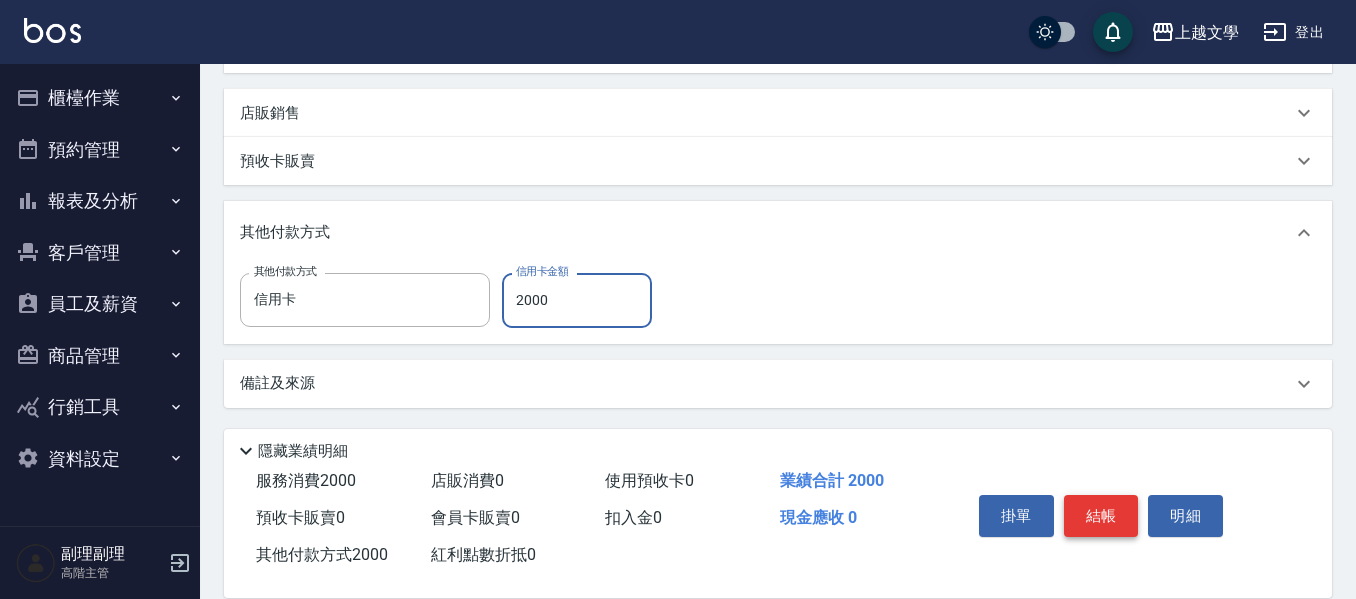 type on "2000" 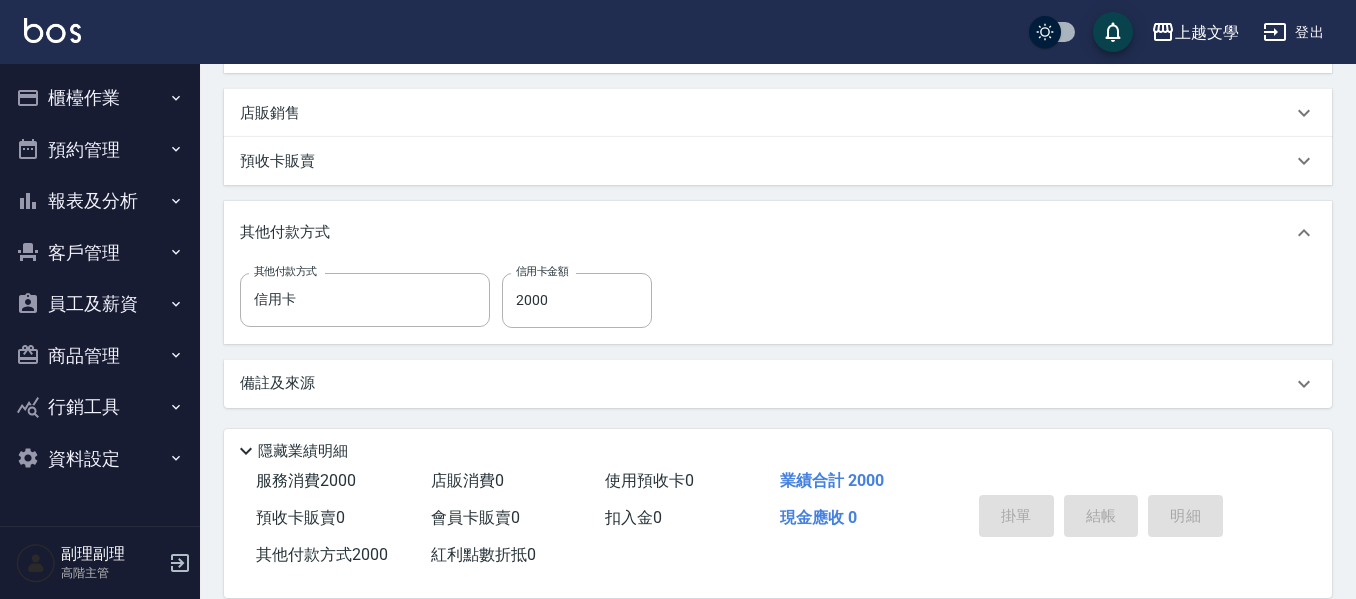 type on "[DATE] [TIME]" 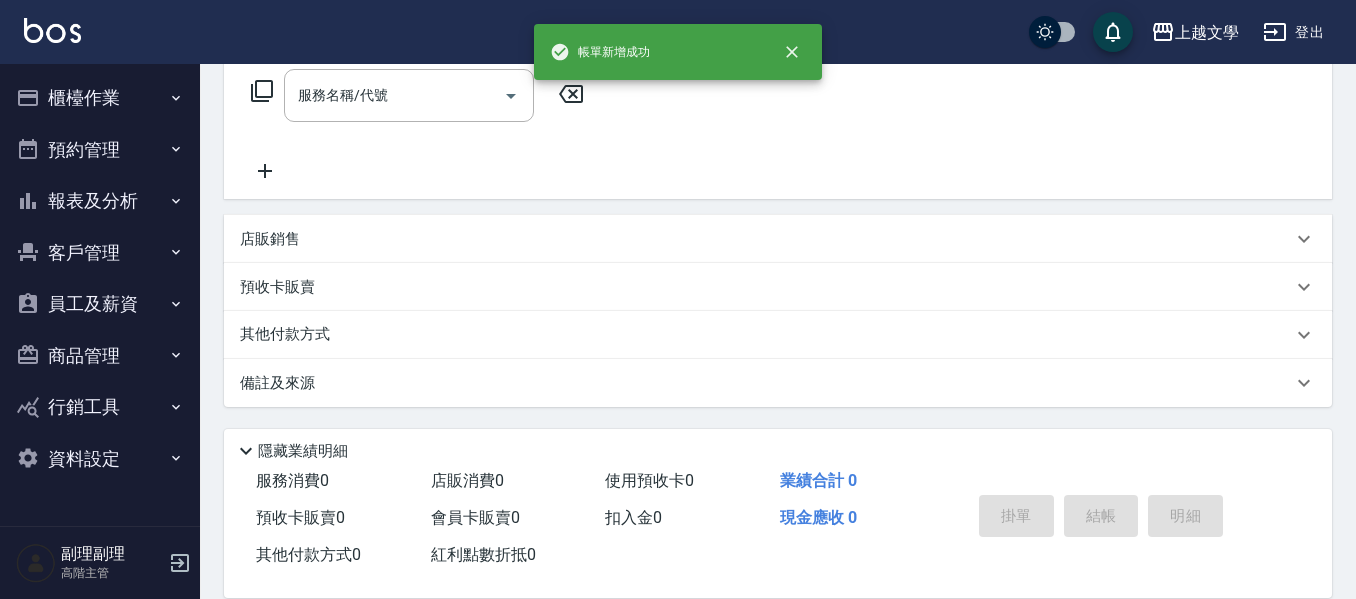 scroll, scrollTop: 0, scrollLeft: 0, axis: both 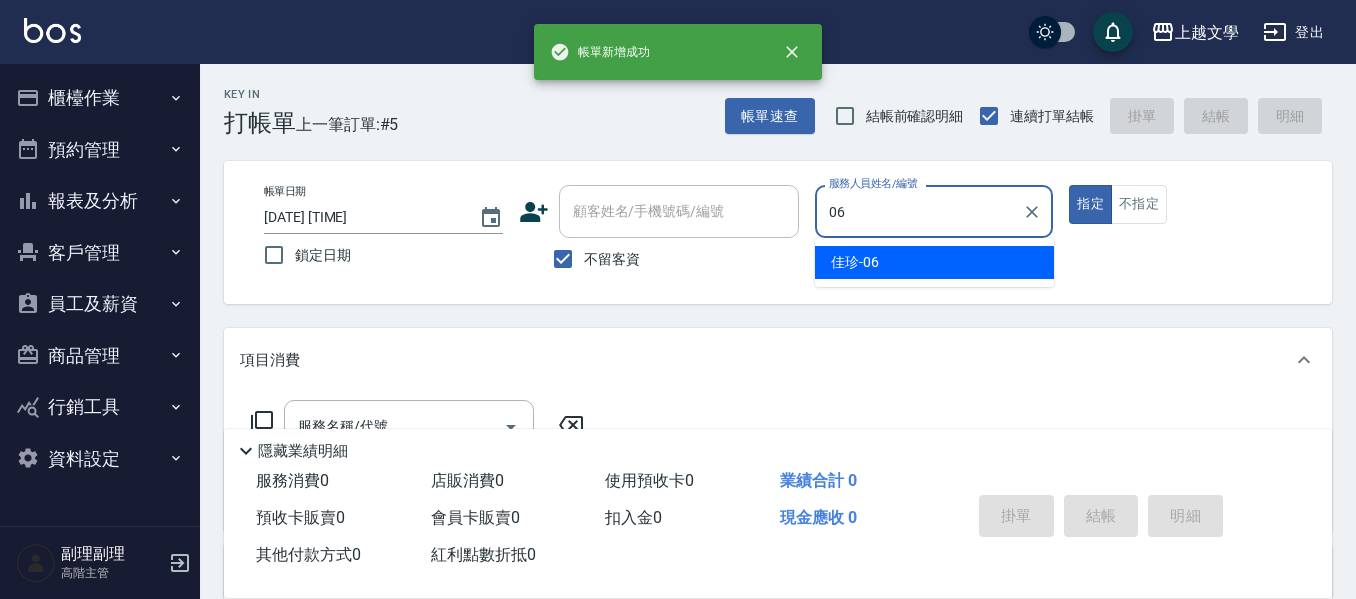 type on "佳珍-06" 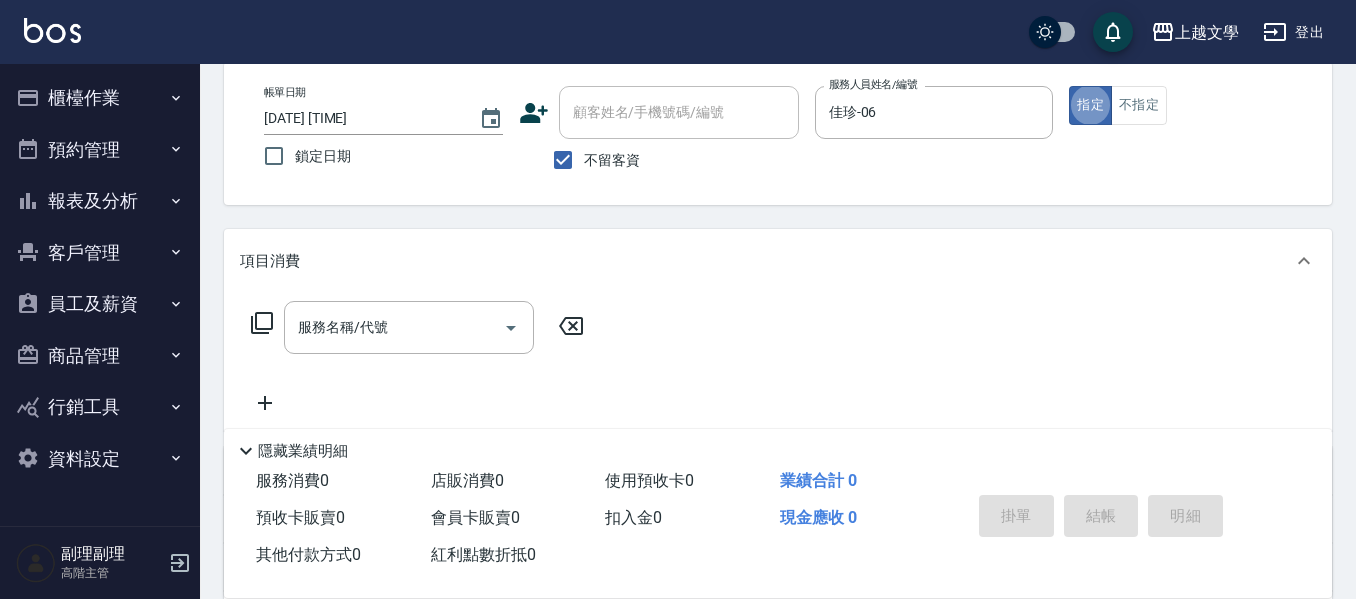 scroll, scrollTop: 100, scrollLeft: 0, axis: vertical 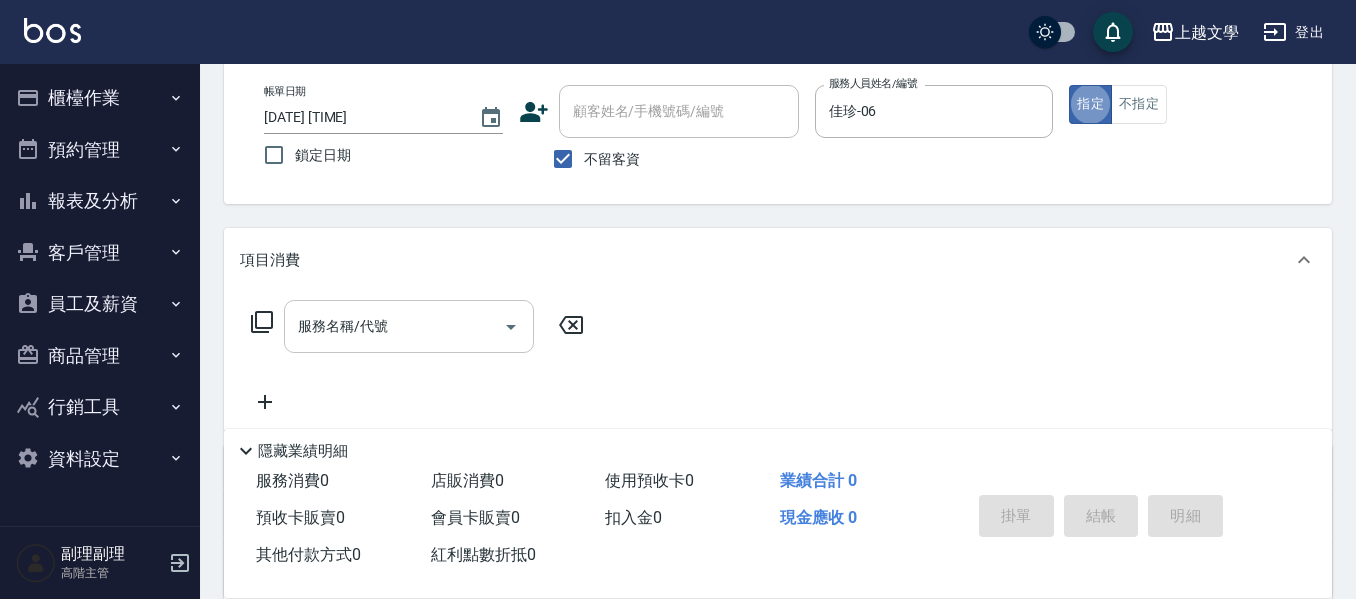 click on "服務名稱/代號" at bounding box center [409, 326] 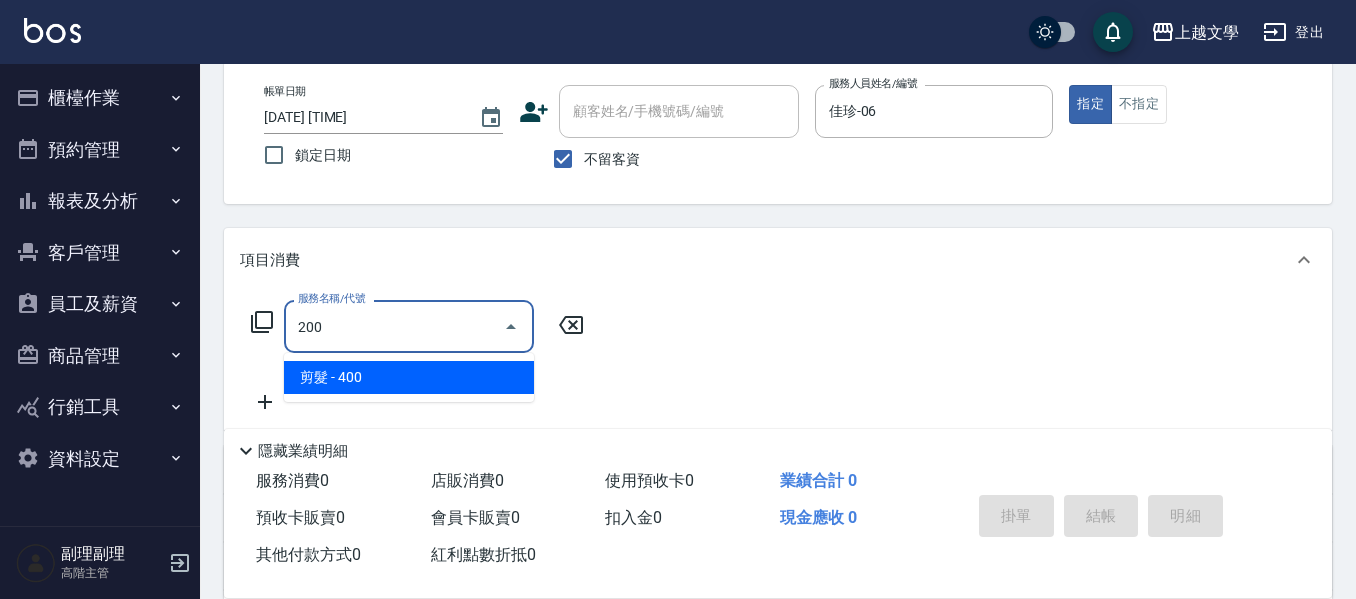 type on "剪髮(200)" 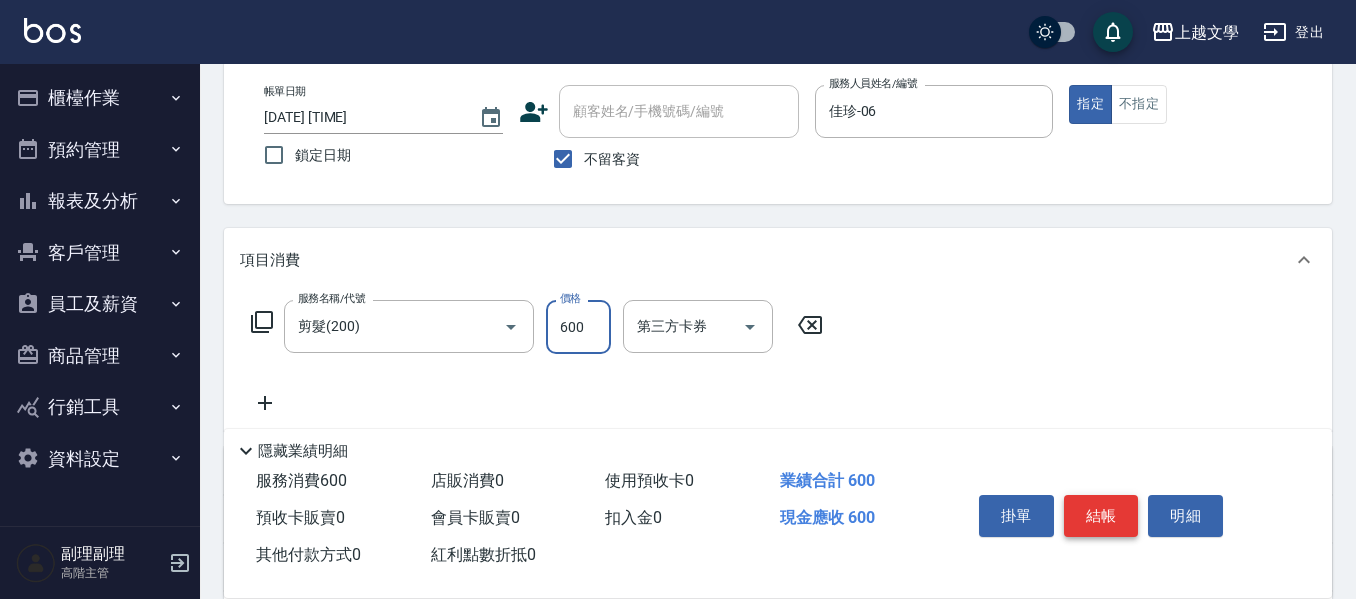 type on "600" 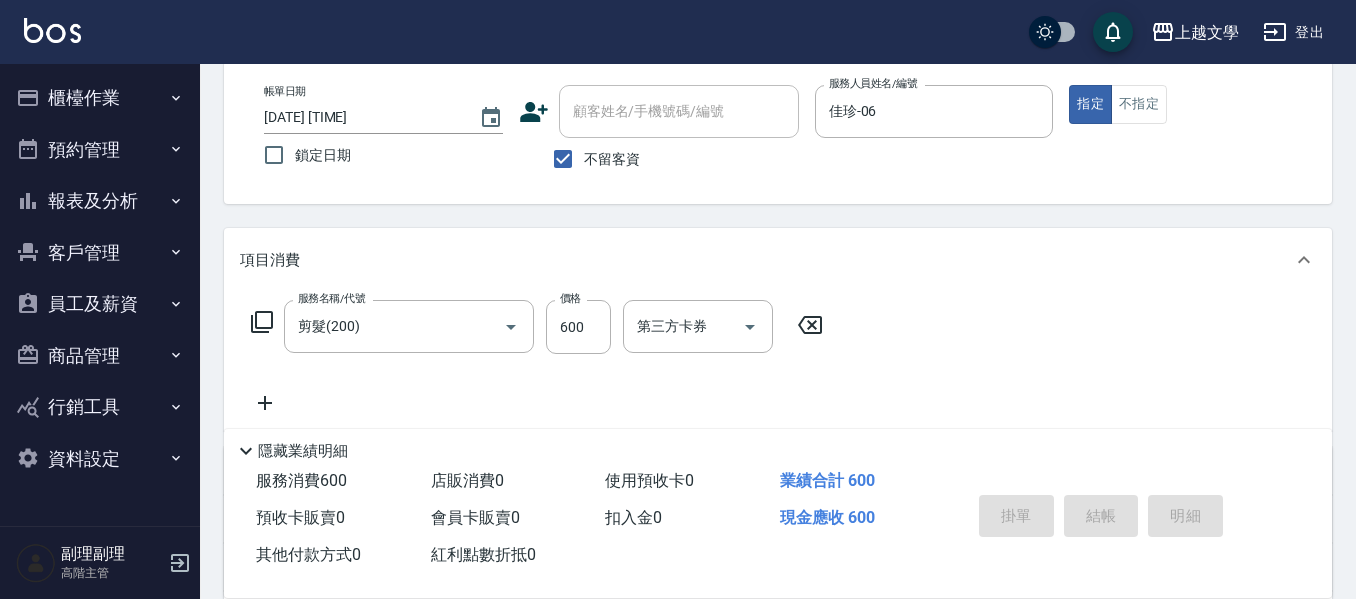 type 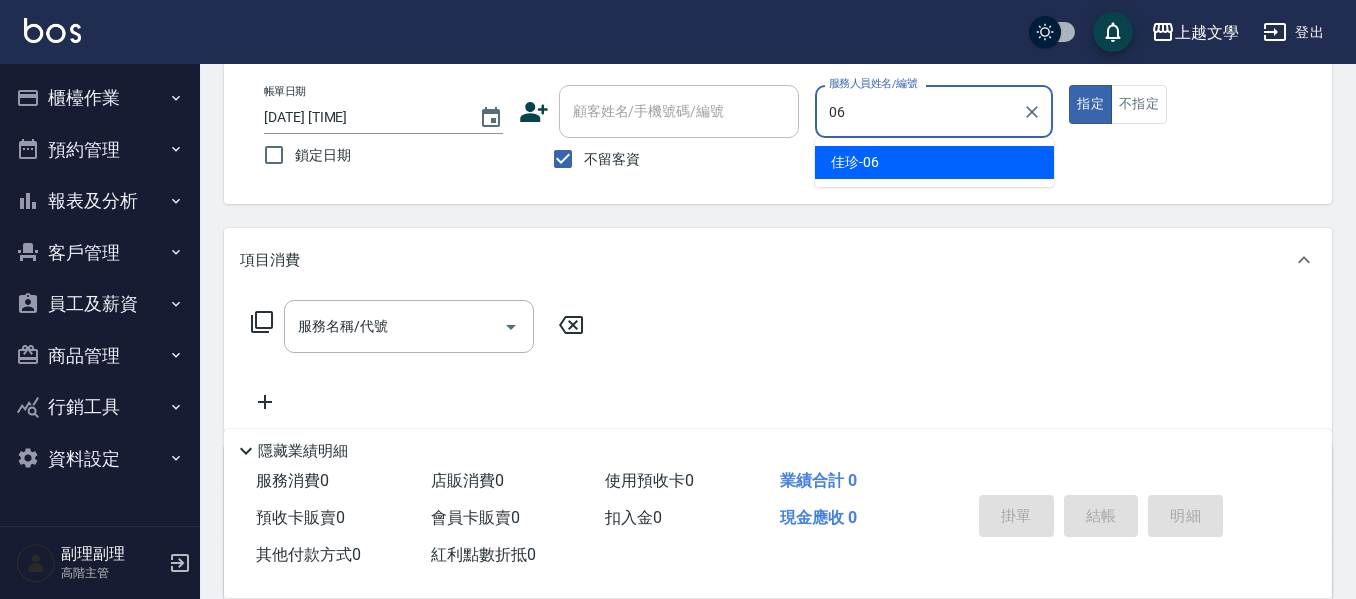 type on "佳珍-06" 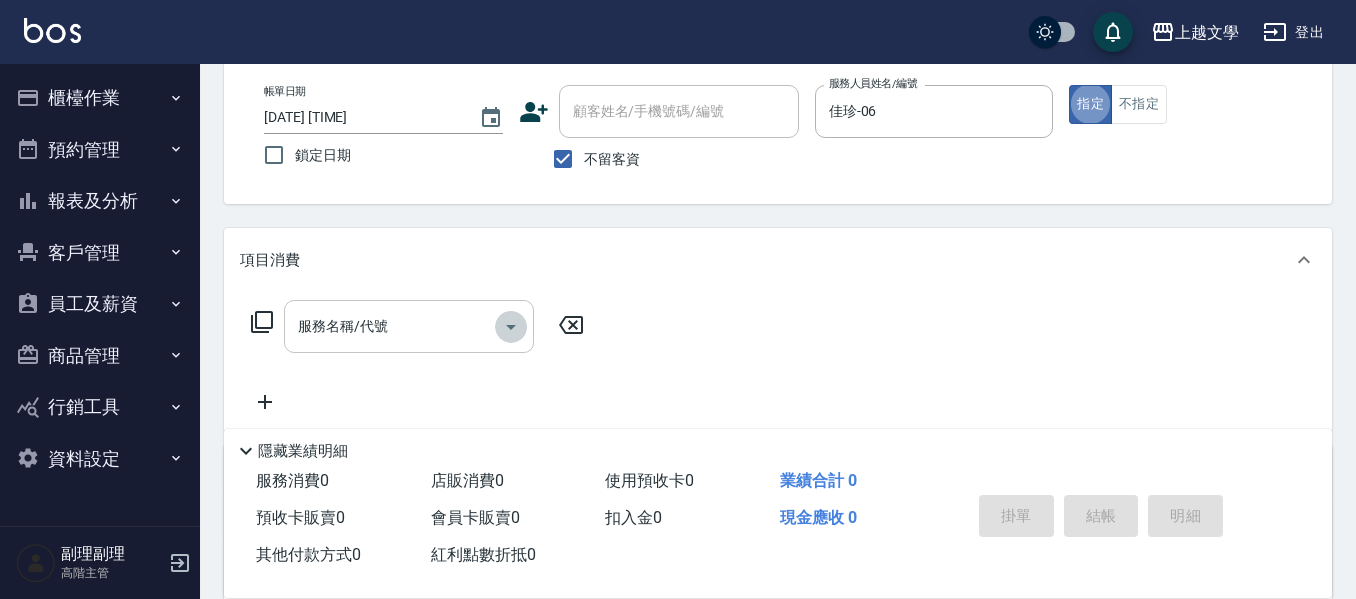 click 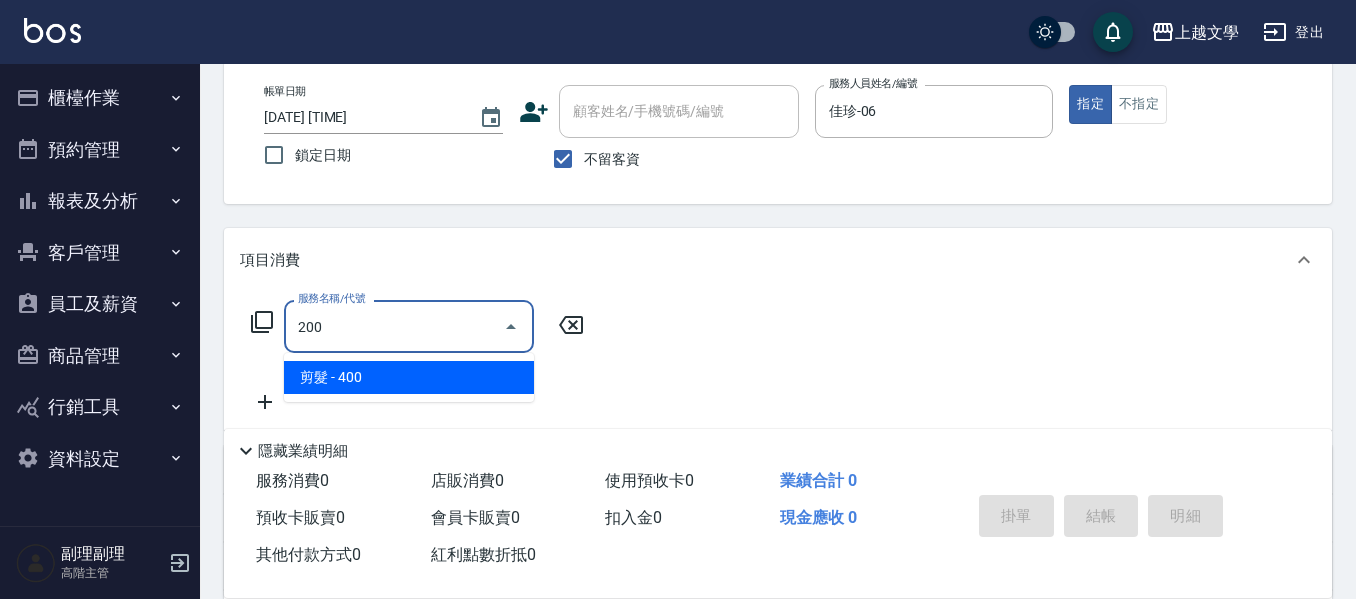 type on "剪髮(200)" 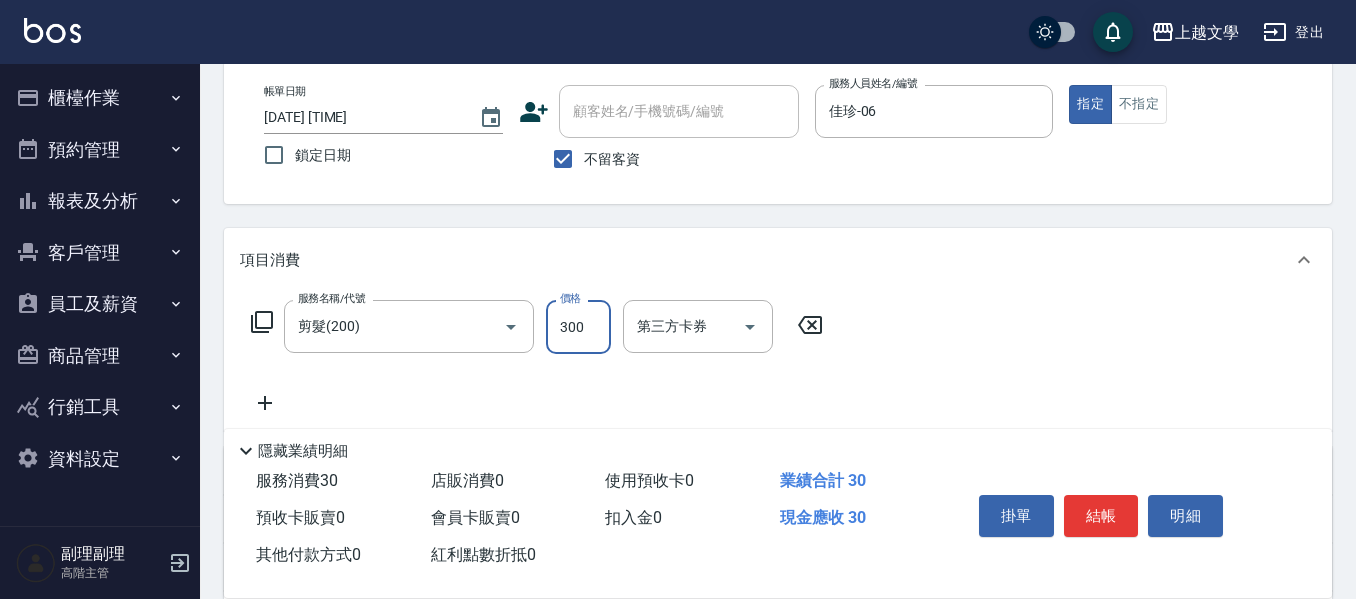 type on "300" 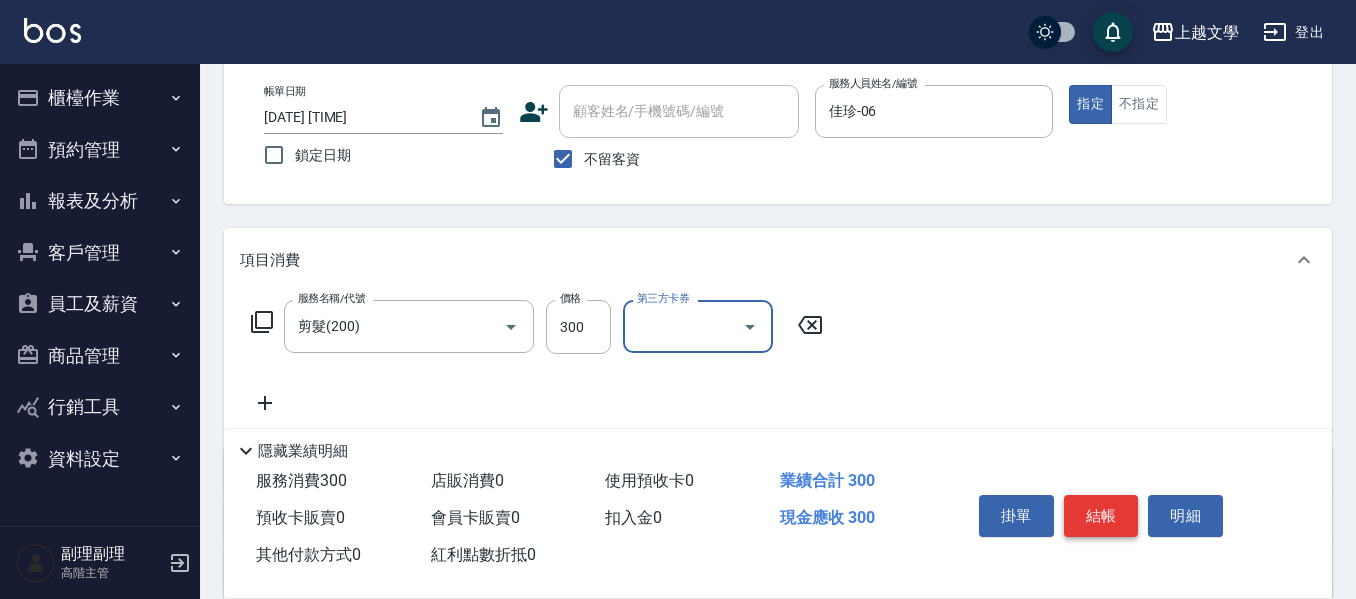 click on "結帳" at bounding box center (1101, 516) 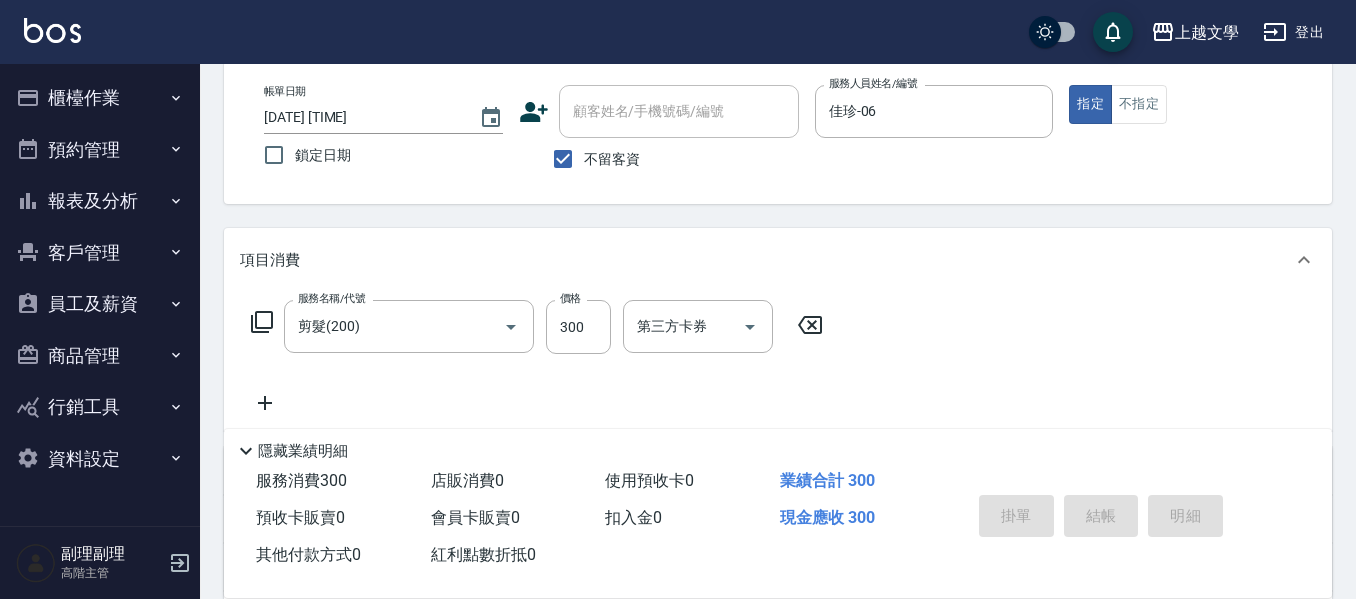 type 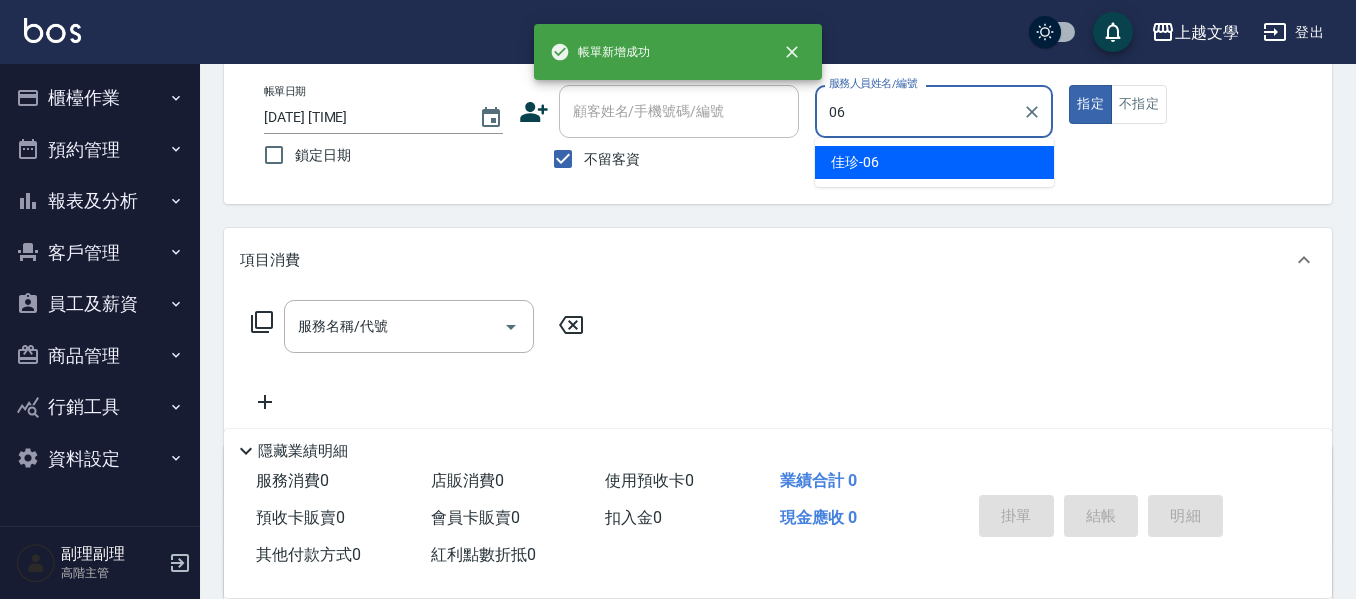 type on "佳珍-06" 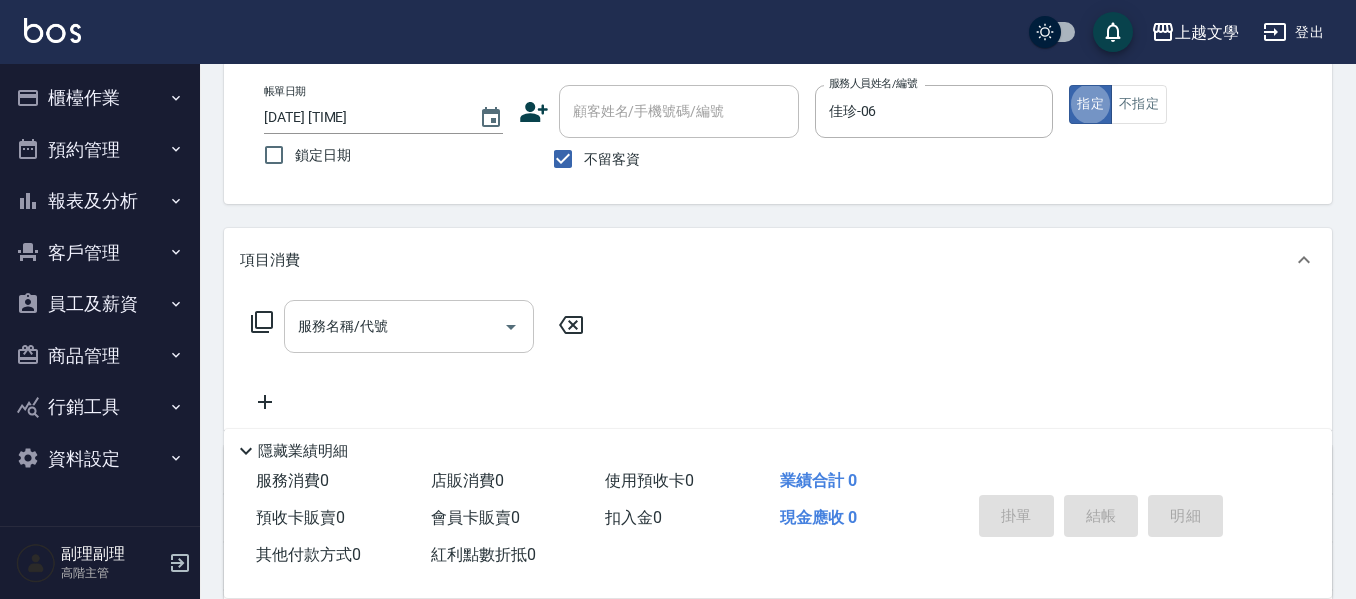 click on "服務名稱/代號" at bounding box center [394, 326] 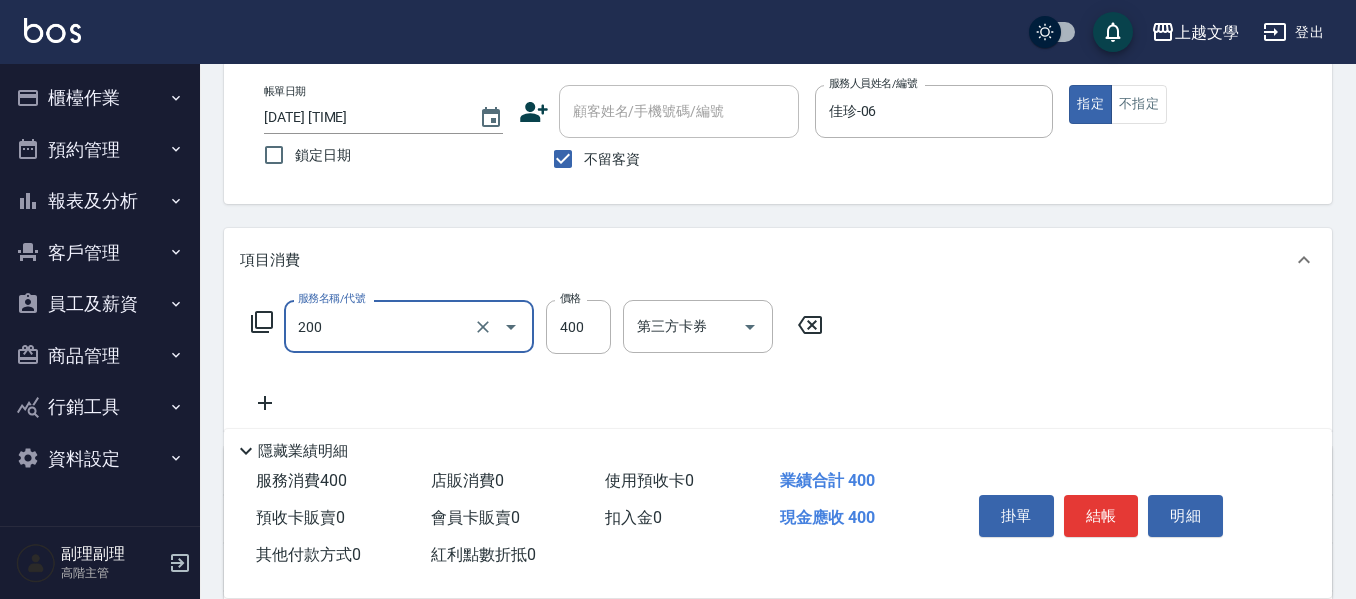 type on "剪髮(200)" 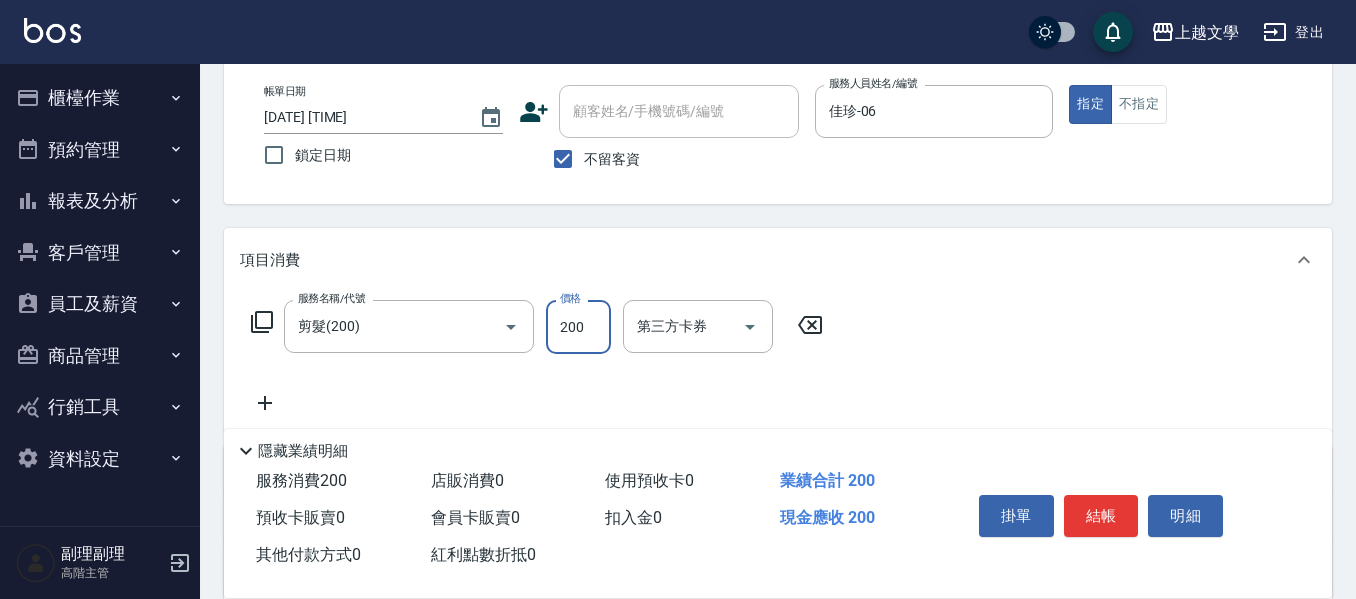 type on "200" 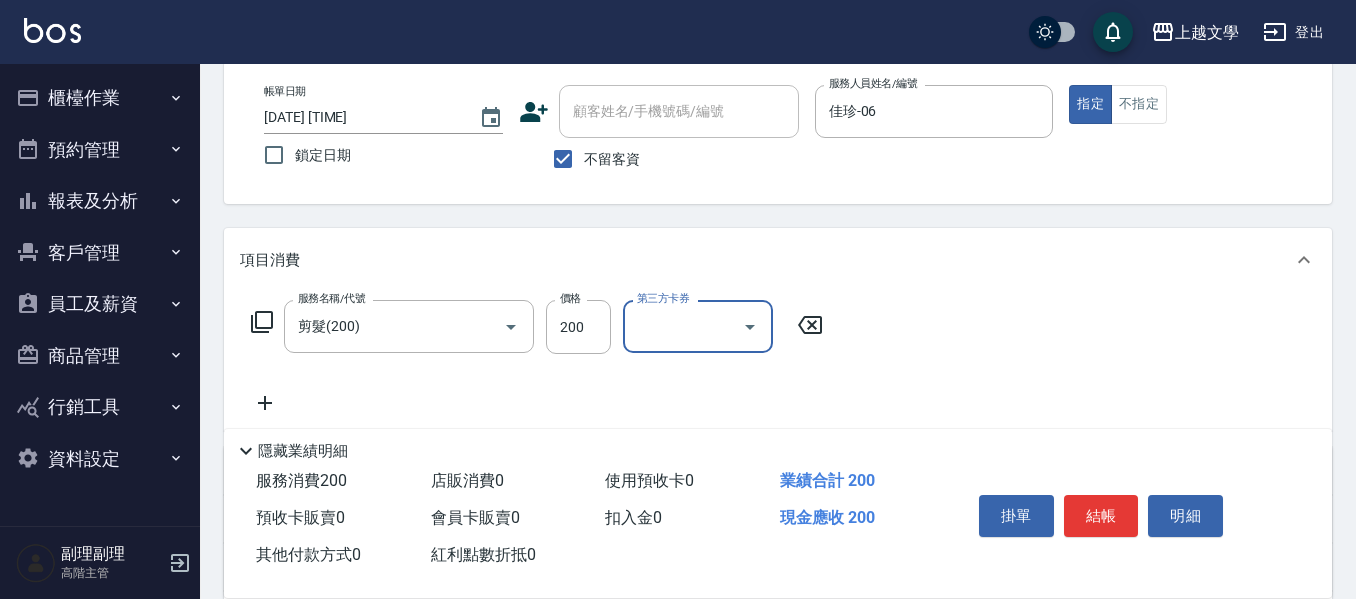 drag, startPoint x: 1103, startPoint y: 506, endPoint x: 1170, endPoint y: 505, distance: 67.00746 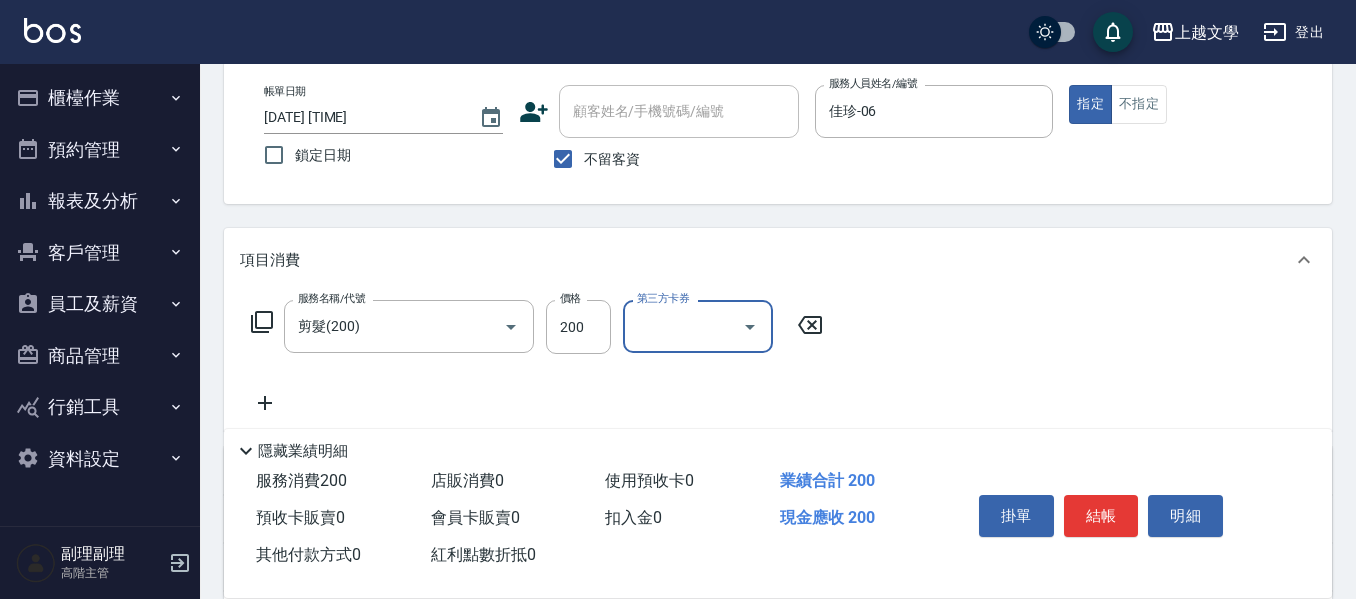 click on "結帳" at bounding box center (1101, 516) 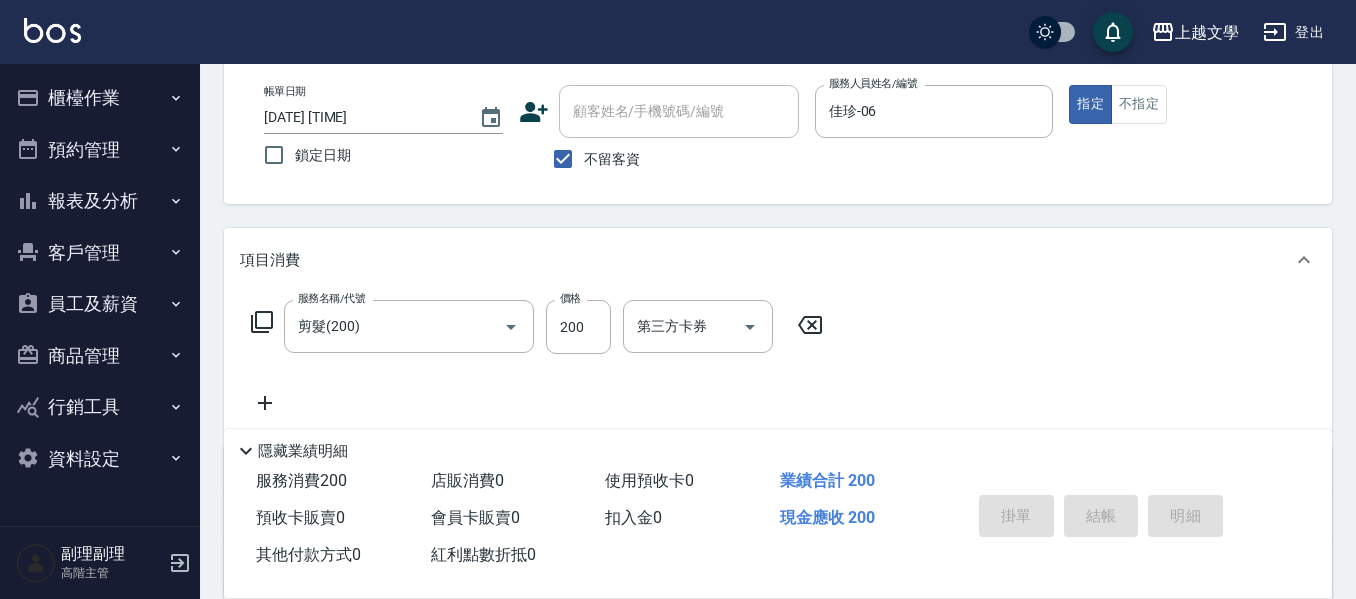 type 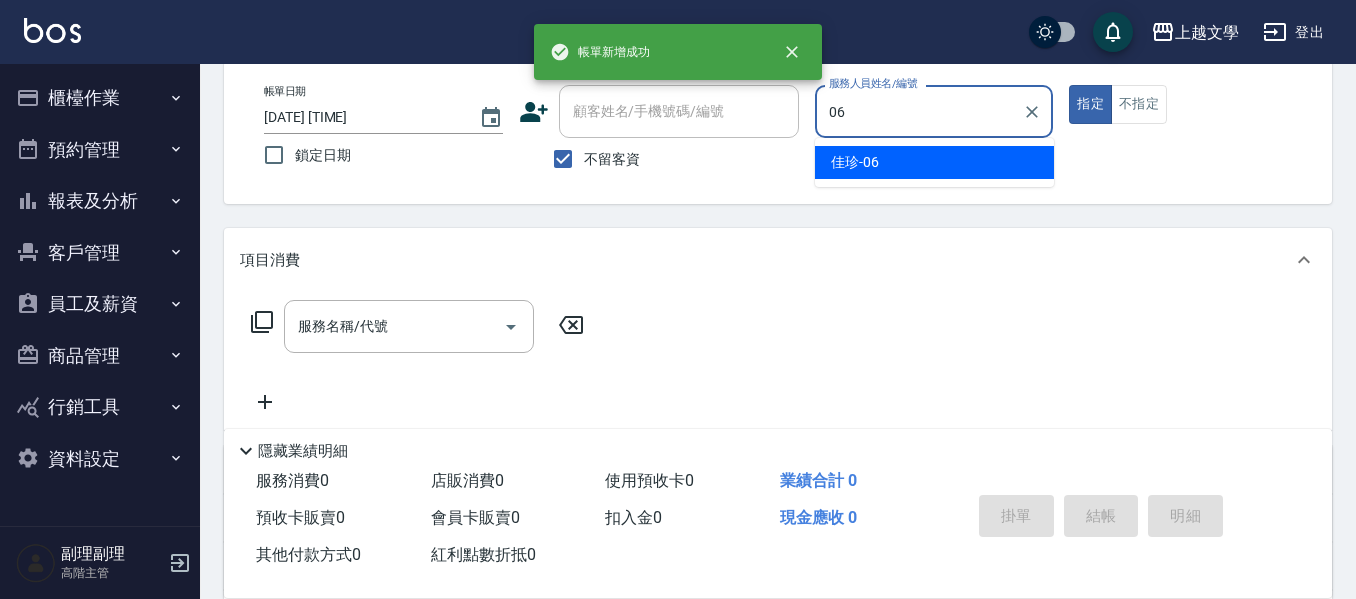 type on "佳珍-06" 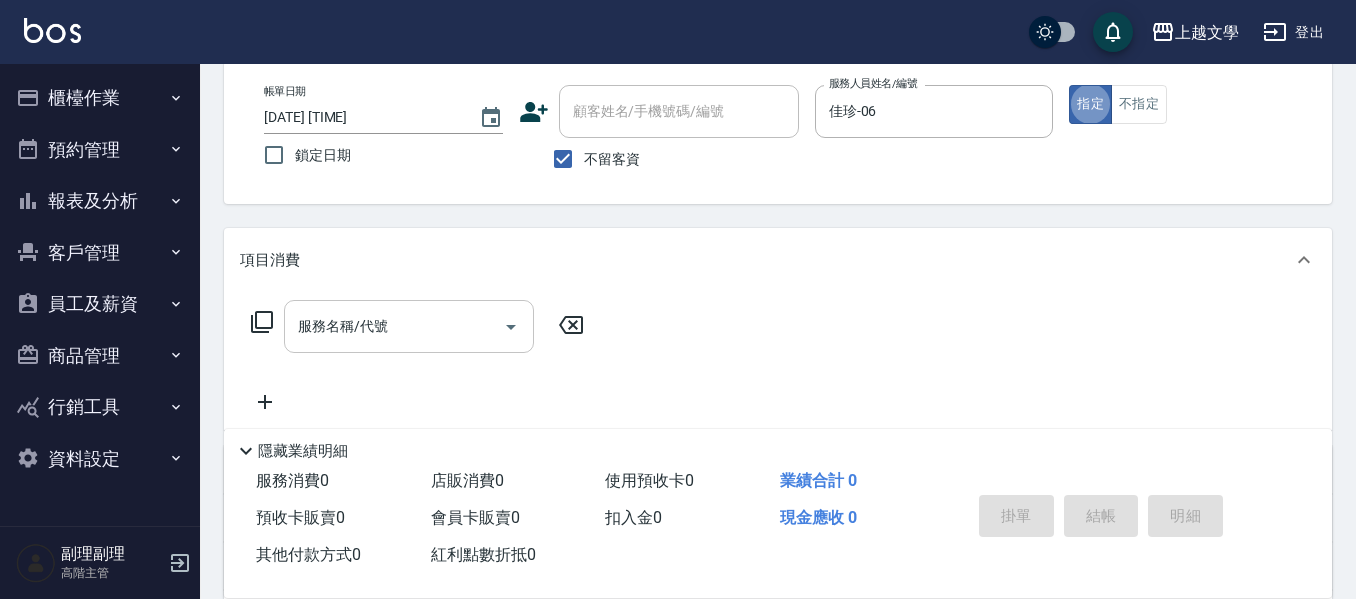 click on "服務名稱/代號" at bounding box center [394, 326] 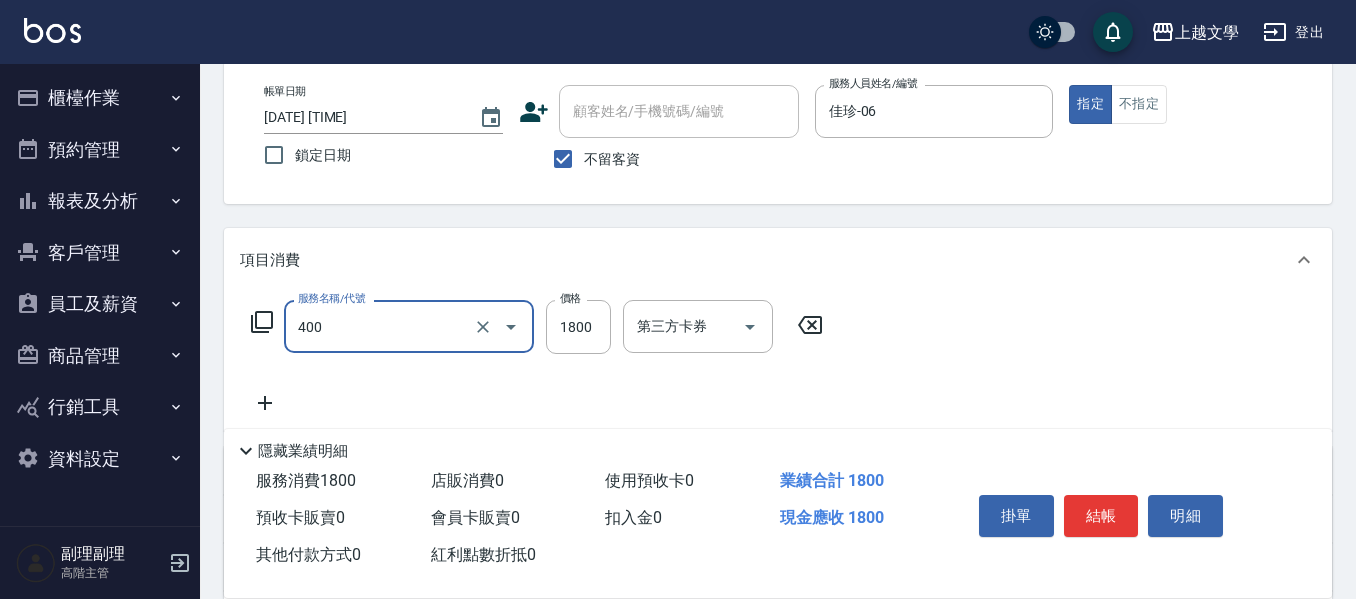type on "染髮(400)" 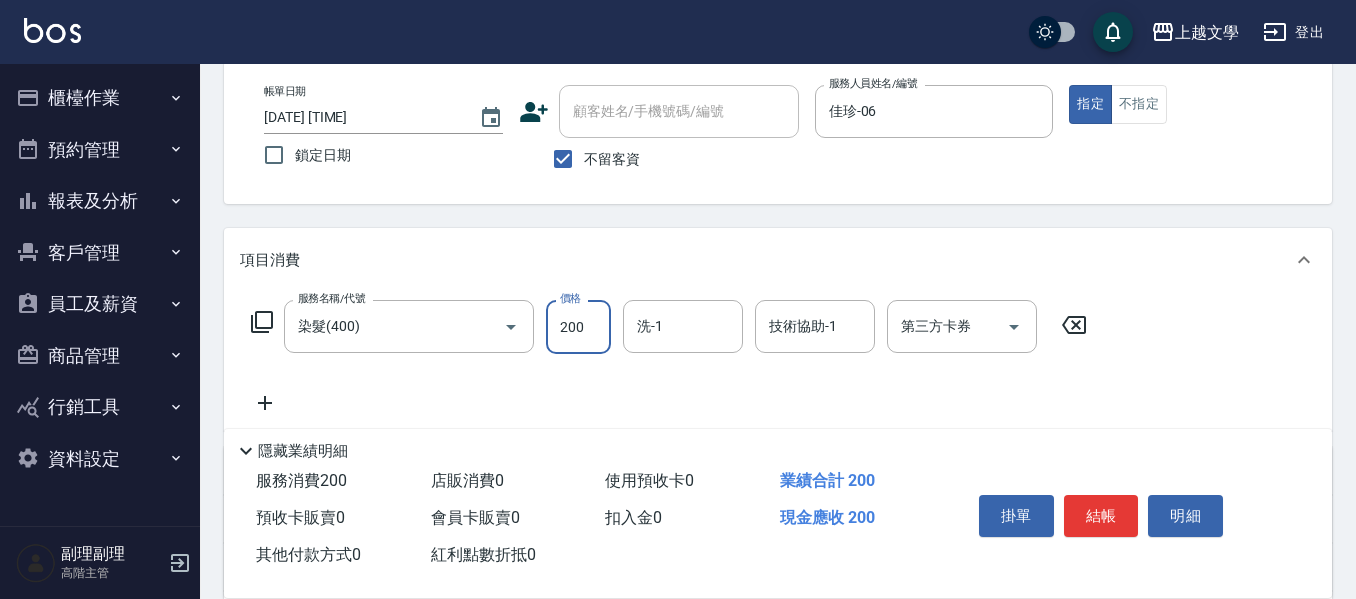 click on "200" at bounding box center [578, 327] 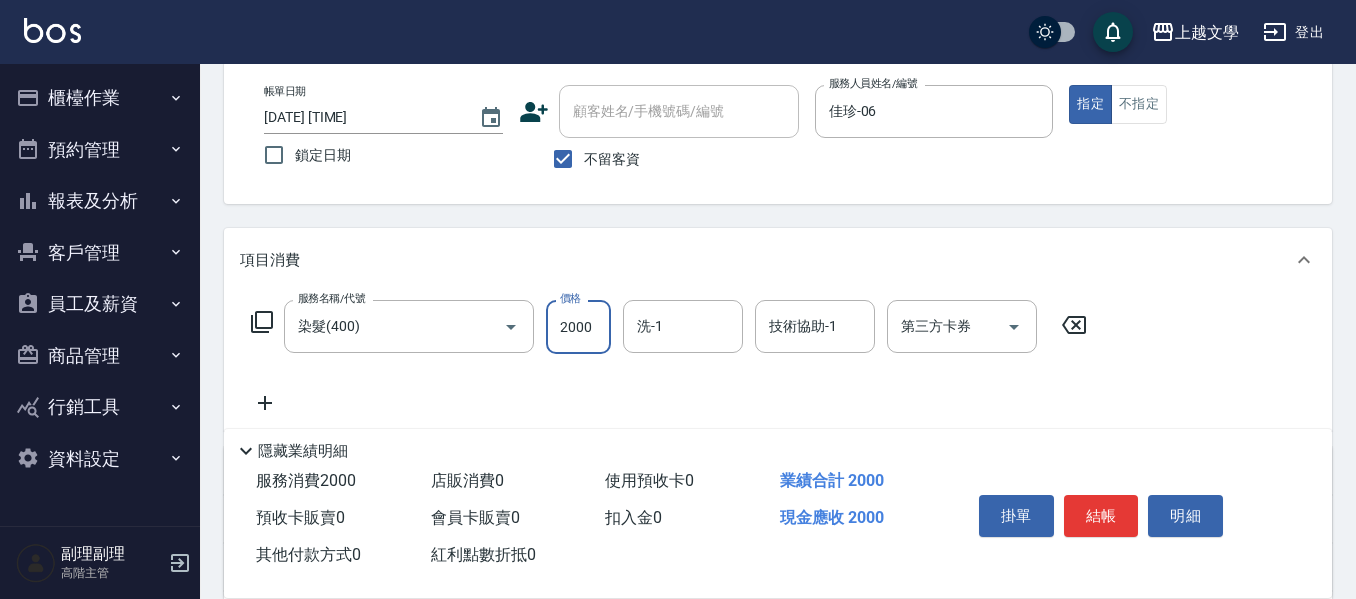 type on "2000" 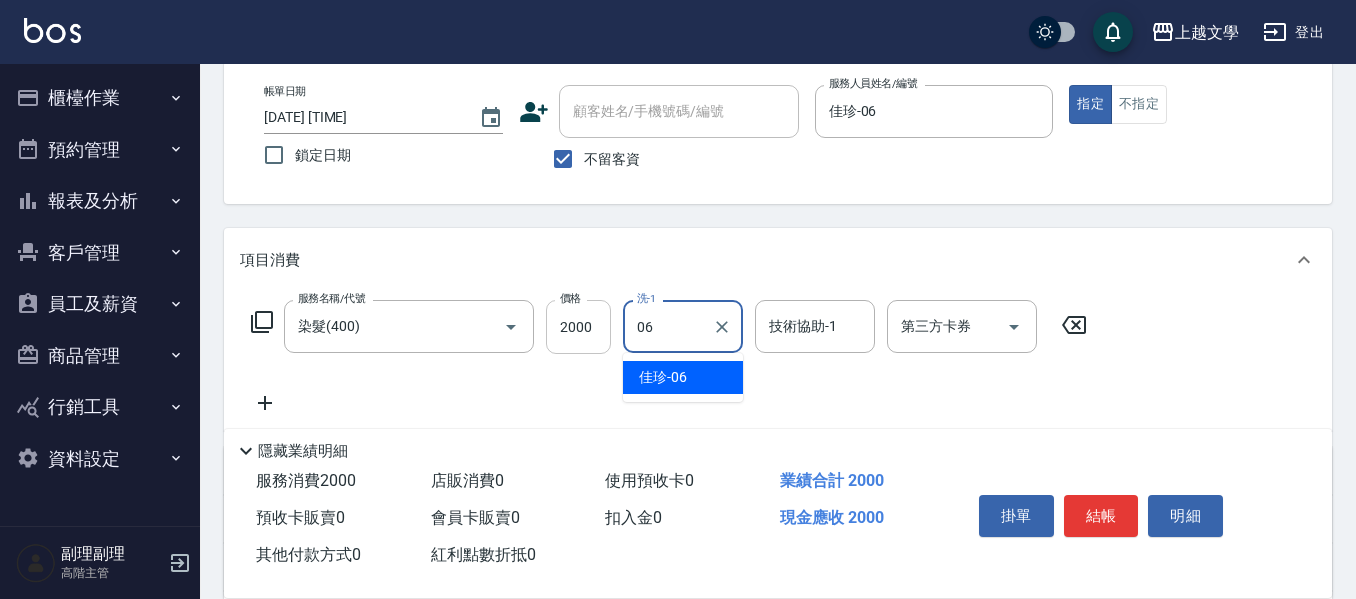 type on "佳珍-06" 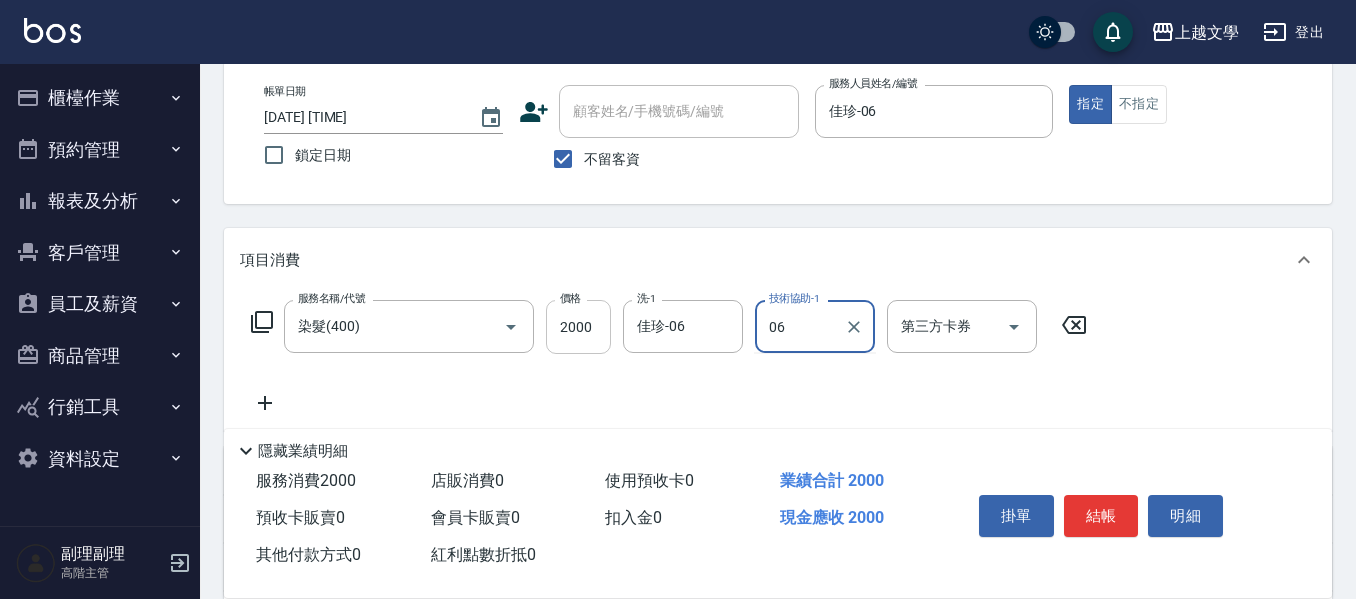 type on "佳珍-06" 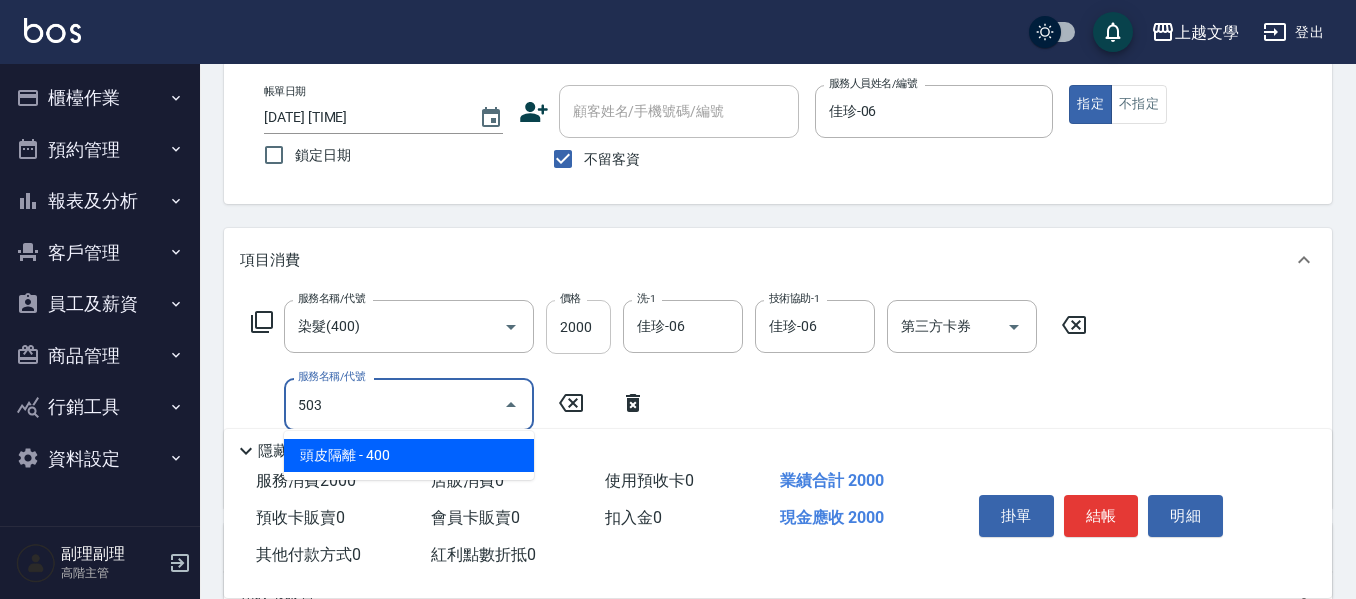 type on "頭皮隔離(503)" 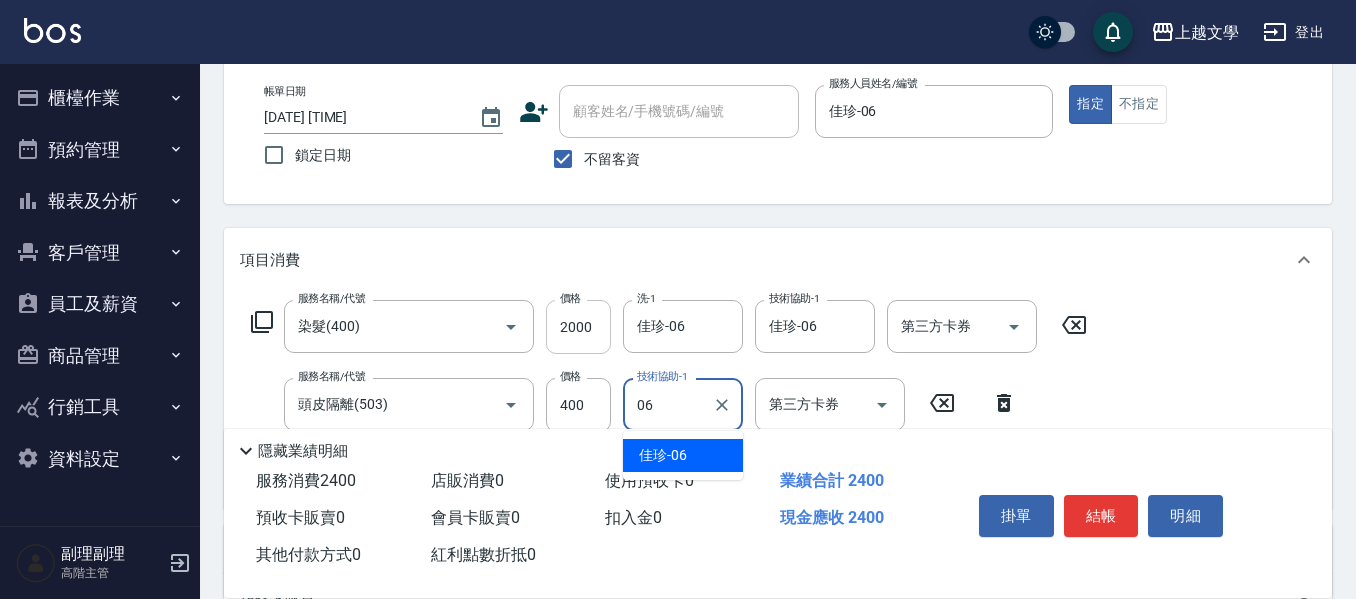 type on "佳珍-06" 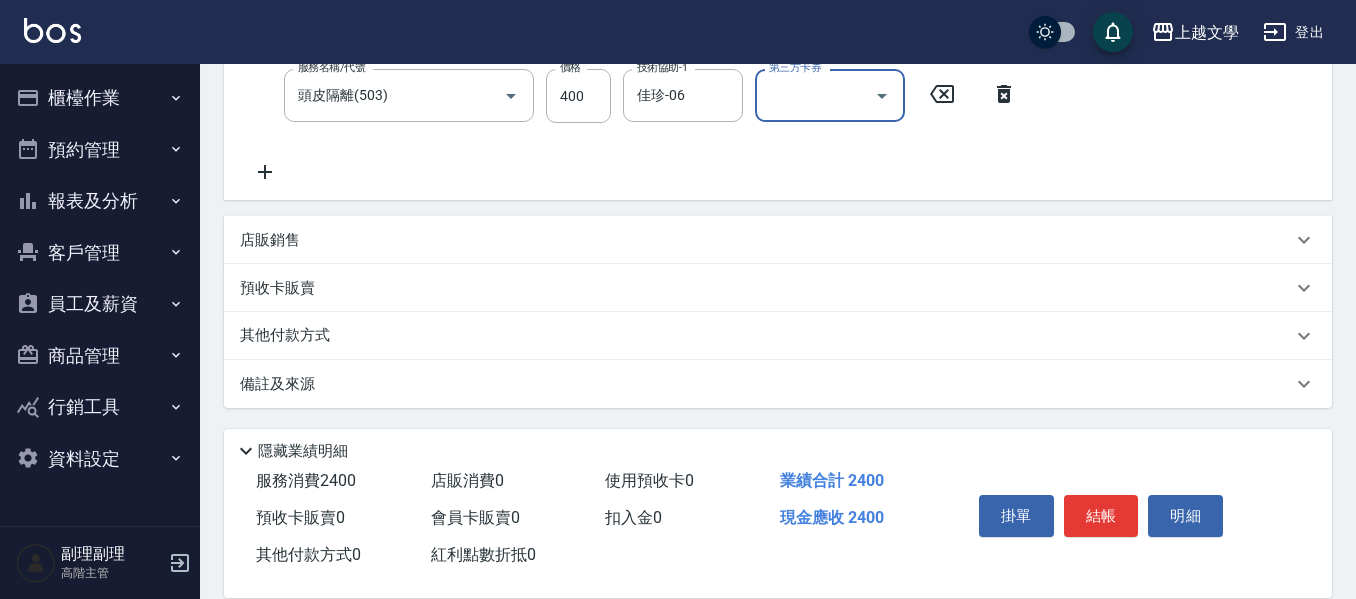 scroll, scrollTop: 410, scrollLeft: 0, axis: vertical 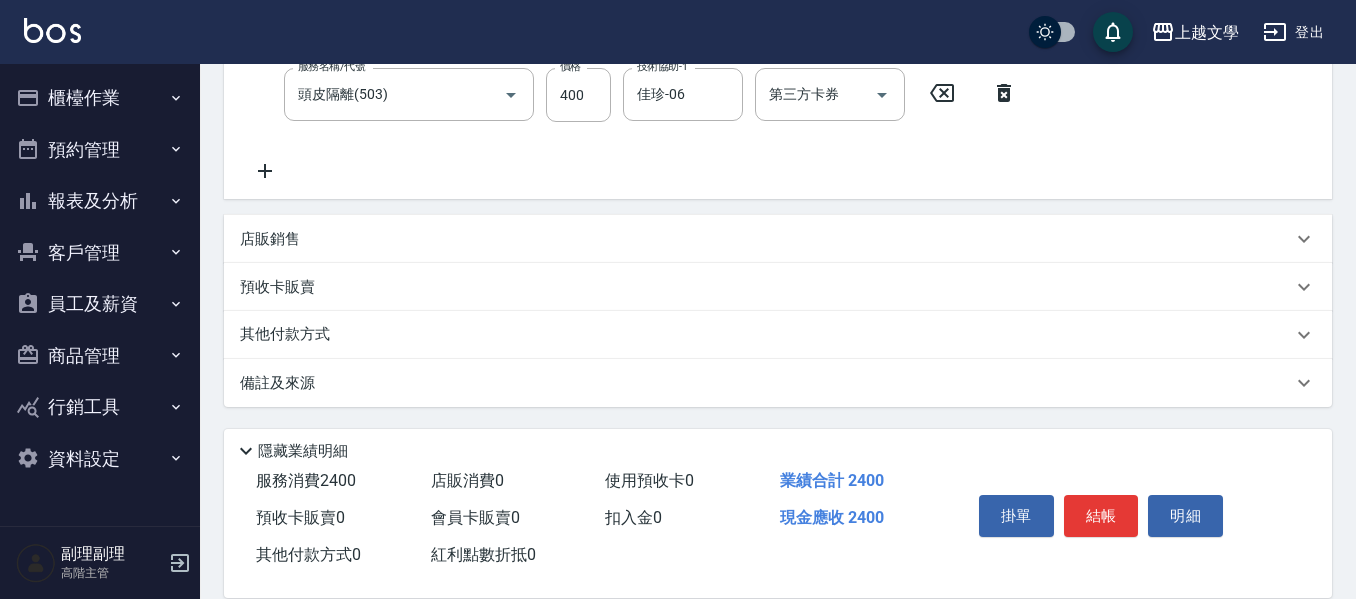 click on "其他付款方式" at bounding box center (766, 335) 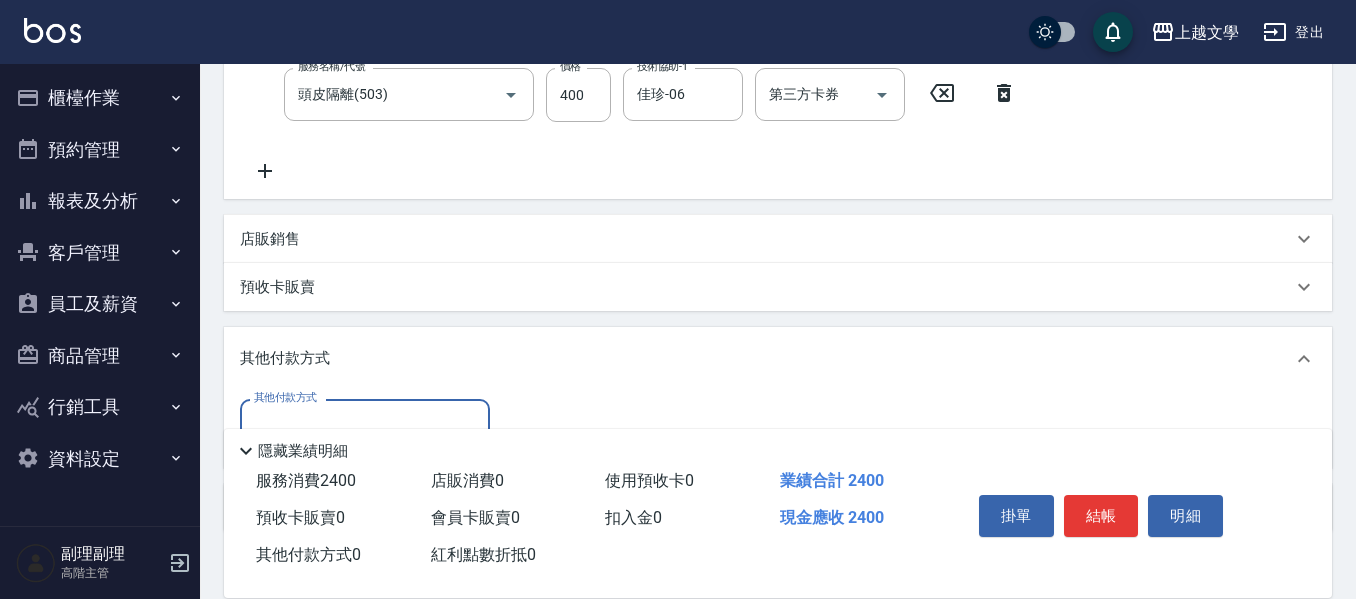 scroll, scrollTop: 0, scrollLeft: 0, axis: both 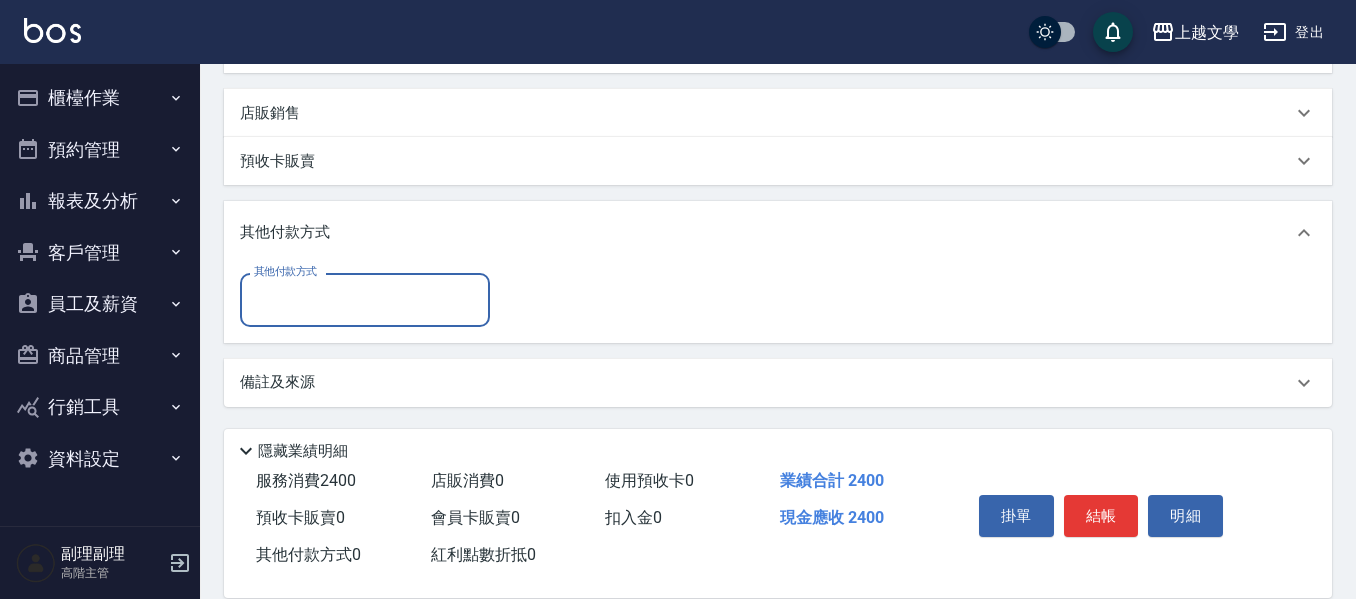 drag, startPoint x: 385, startPoint y: 308, endPoint x: 390, endPoint y: 320, distance: 13 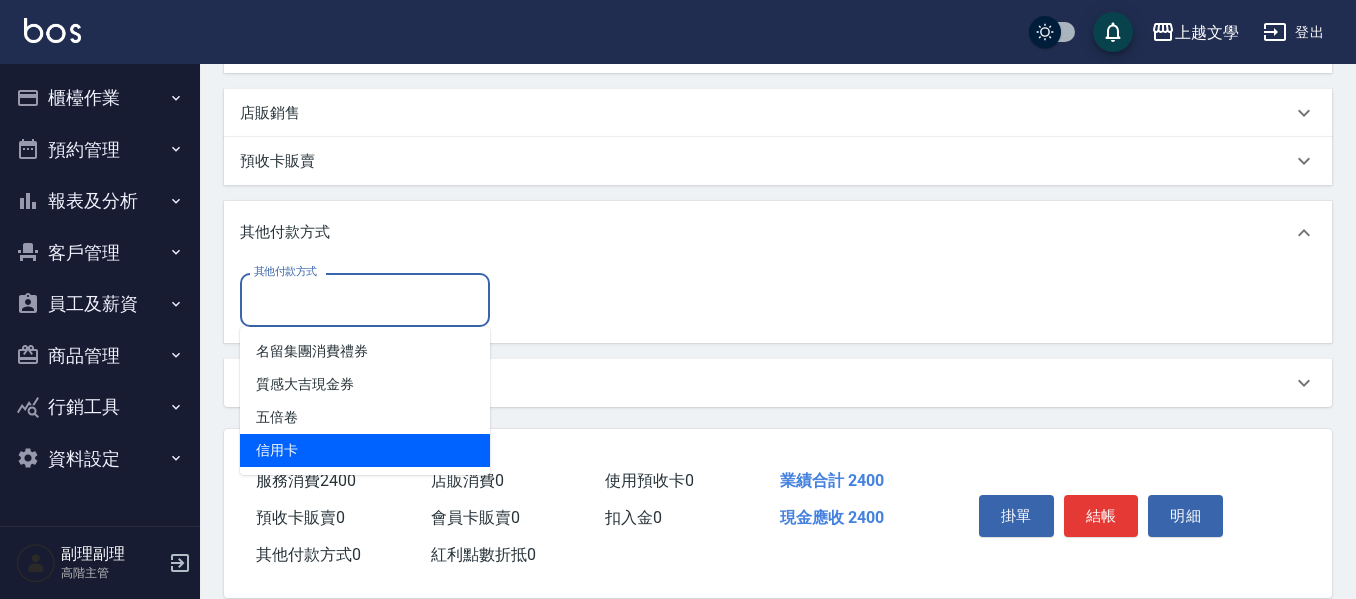 click on "信用卡" at bounding box center [365, 450] 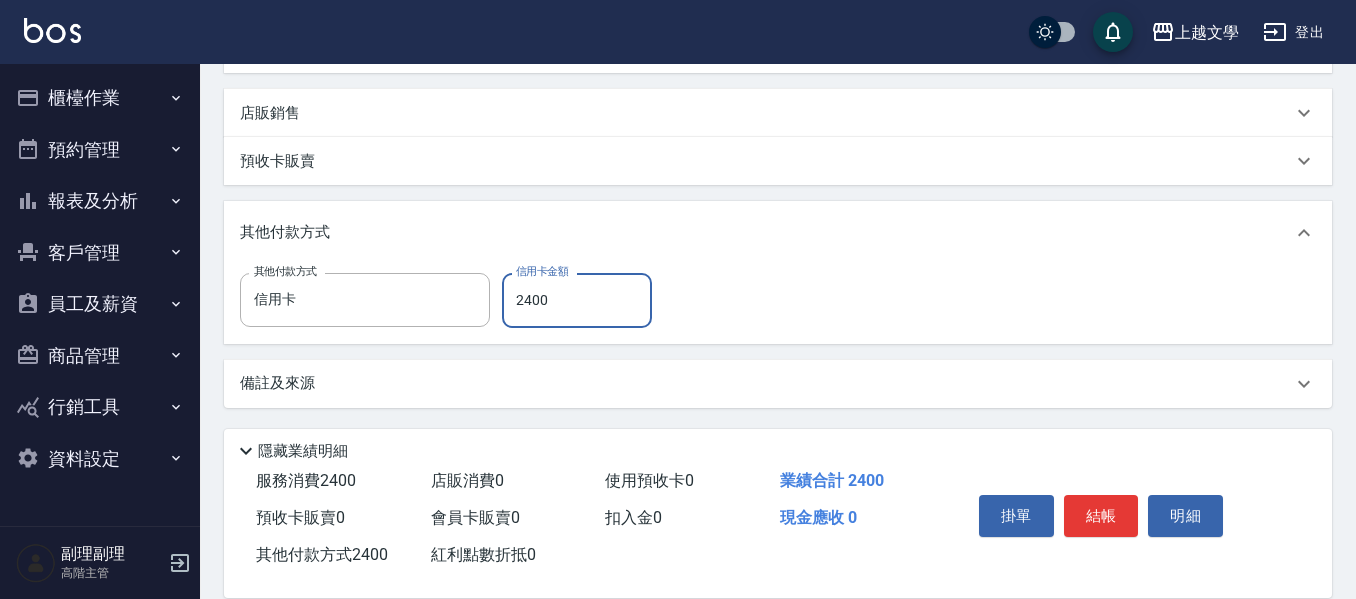 type on "2400" 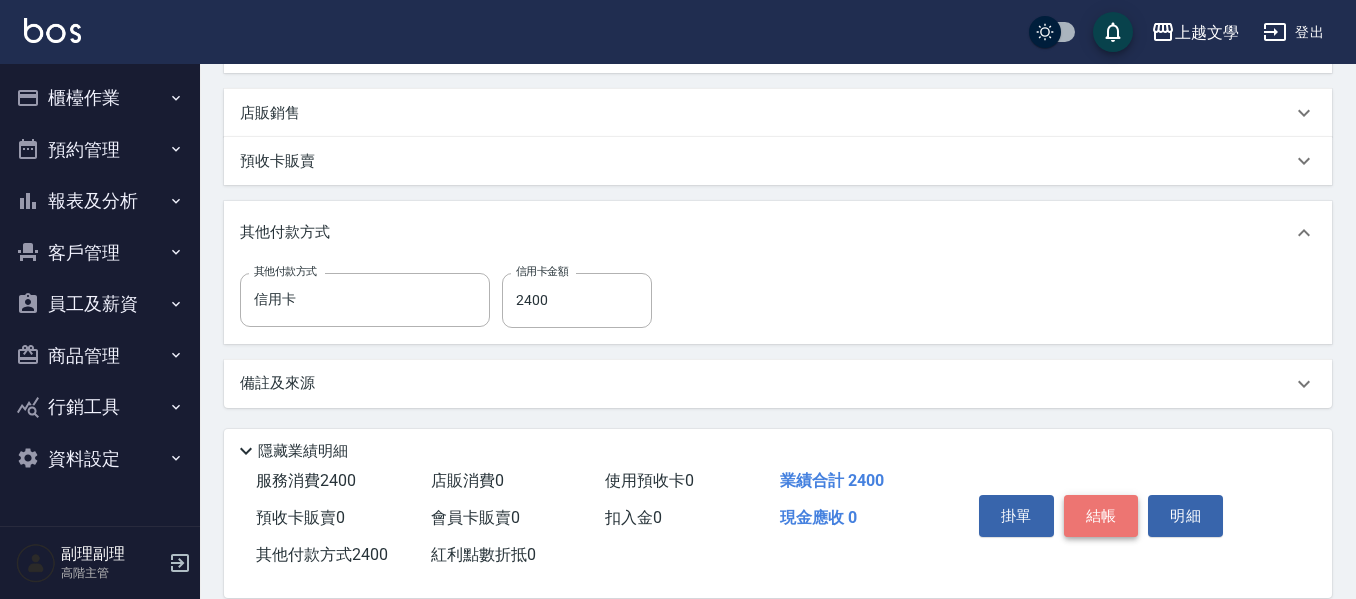 click on "結帳" at bounding box center [1101, 516] 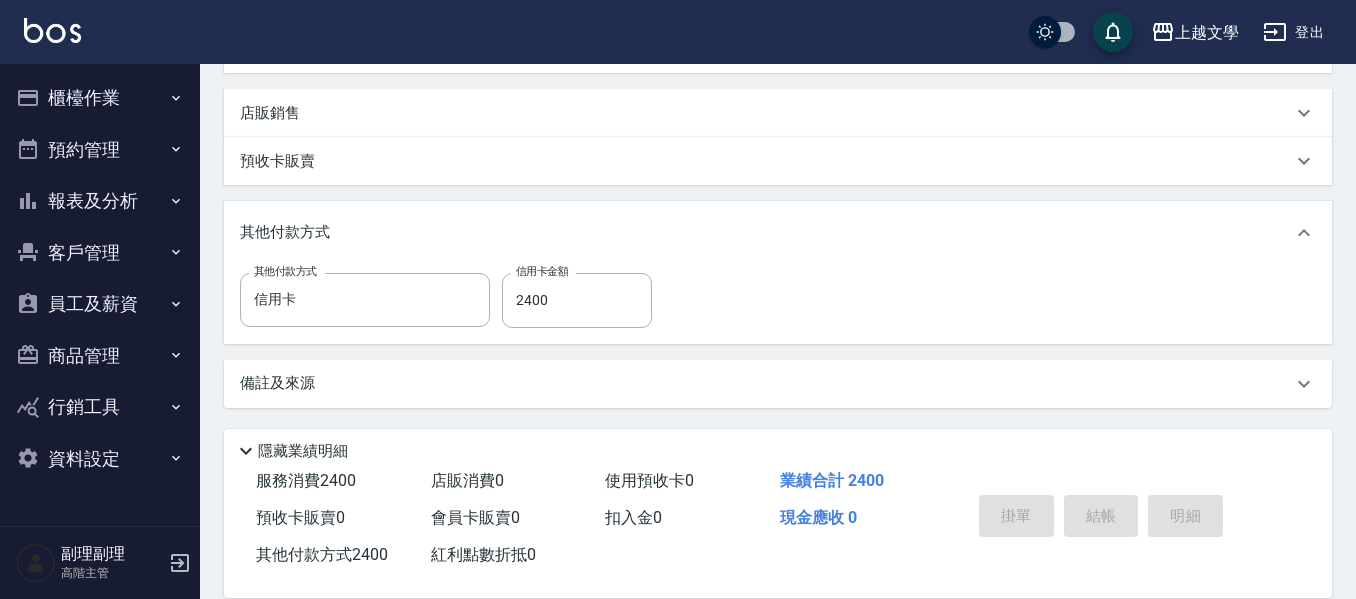 type on "[DATE] [TIME]" 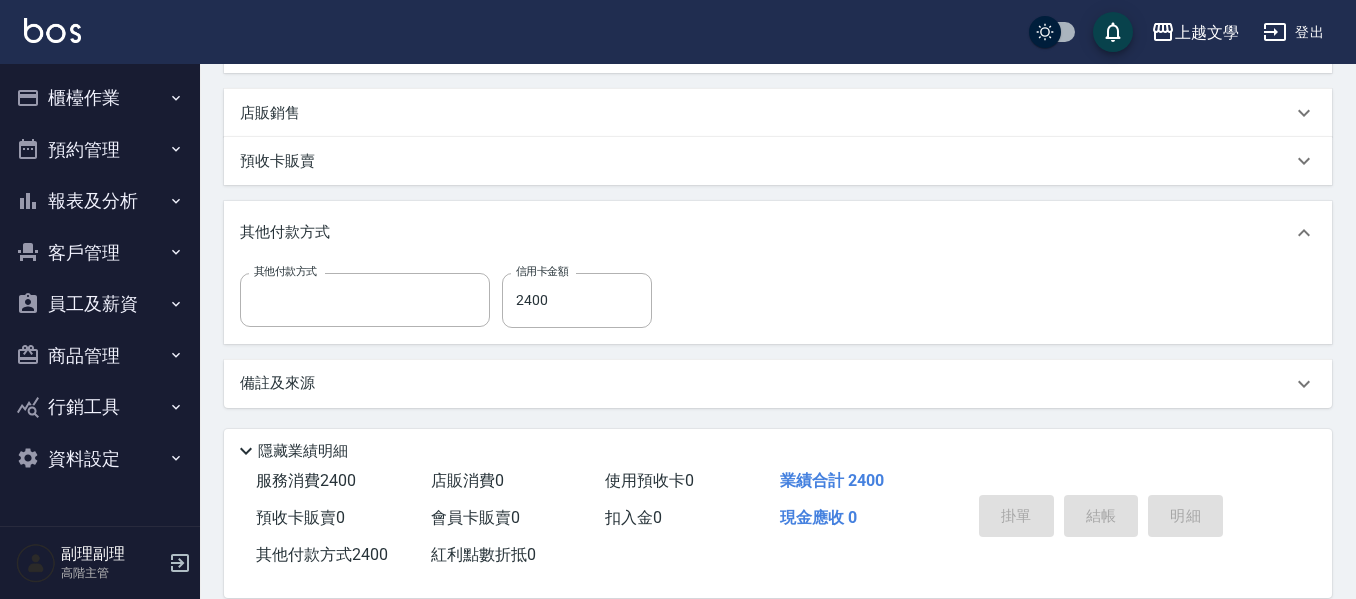 scroll, scrollTop: 0, scrollLeft: 0, axis: both 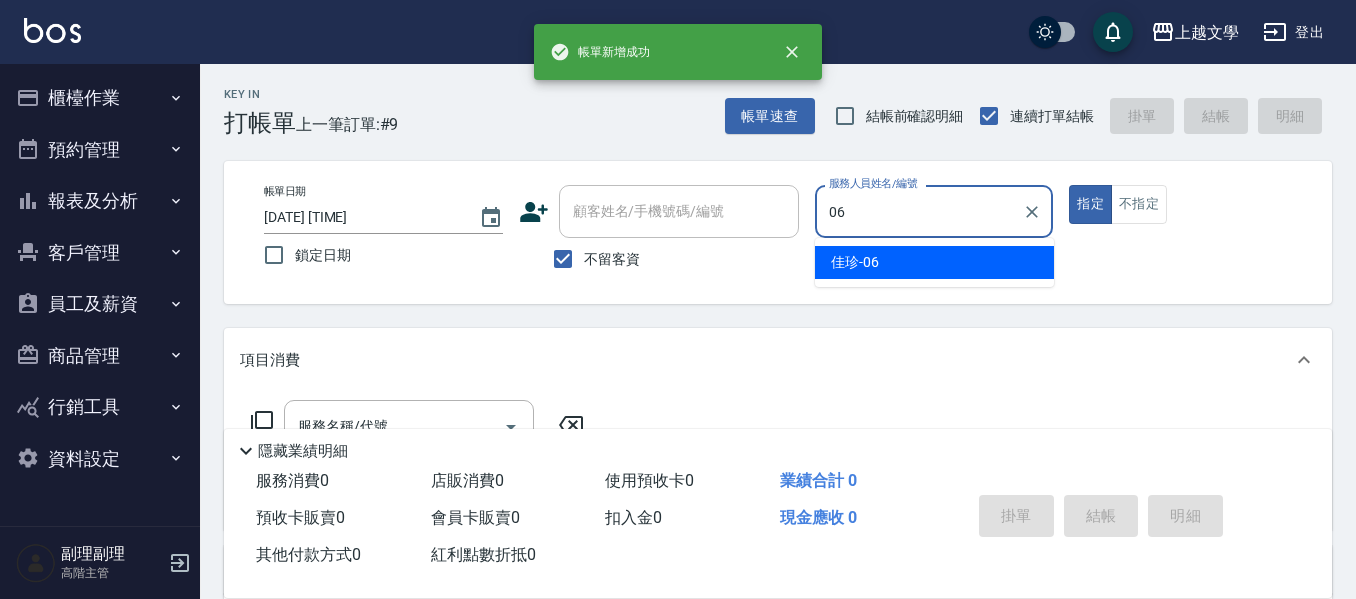 type on "佳珍-06" 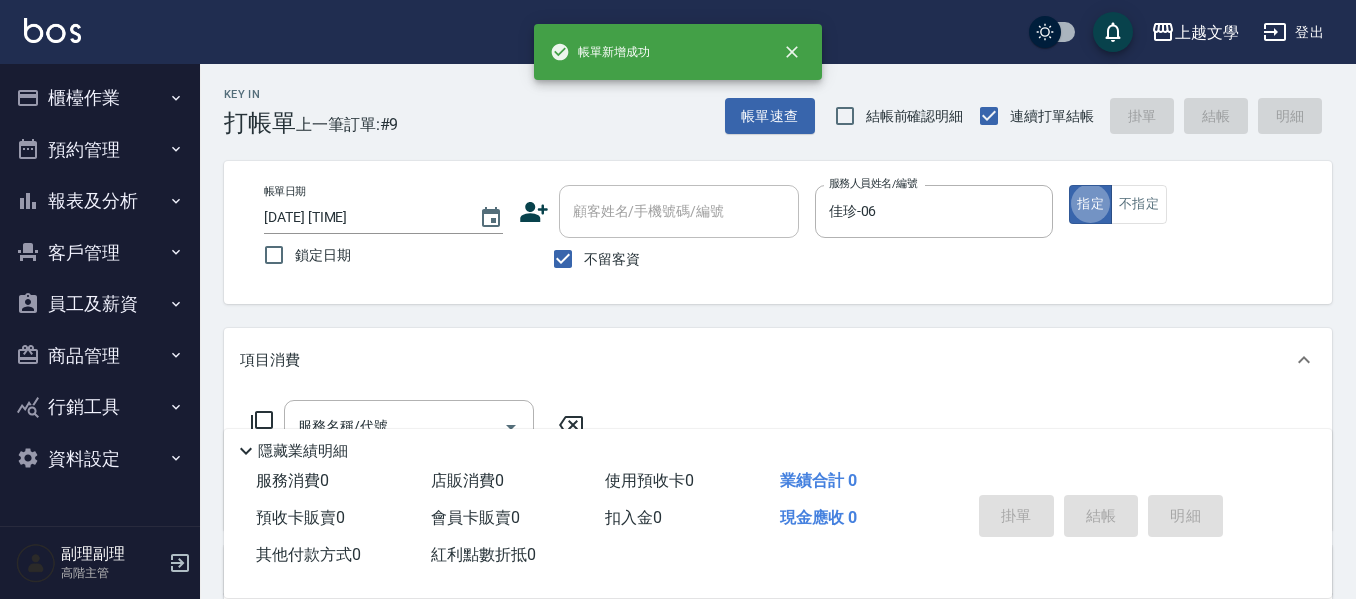 scroll, scrollTop: 100, scrollLeft: 0, axis: vertical 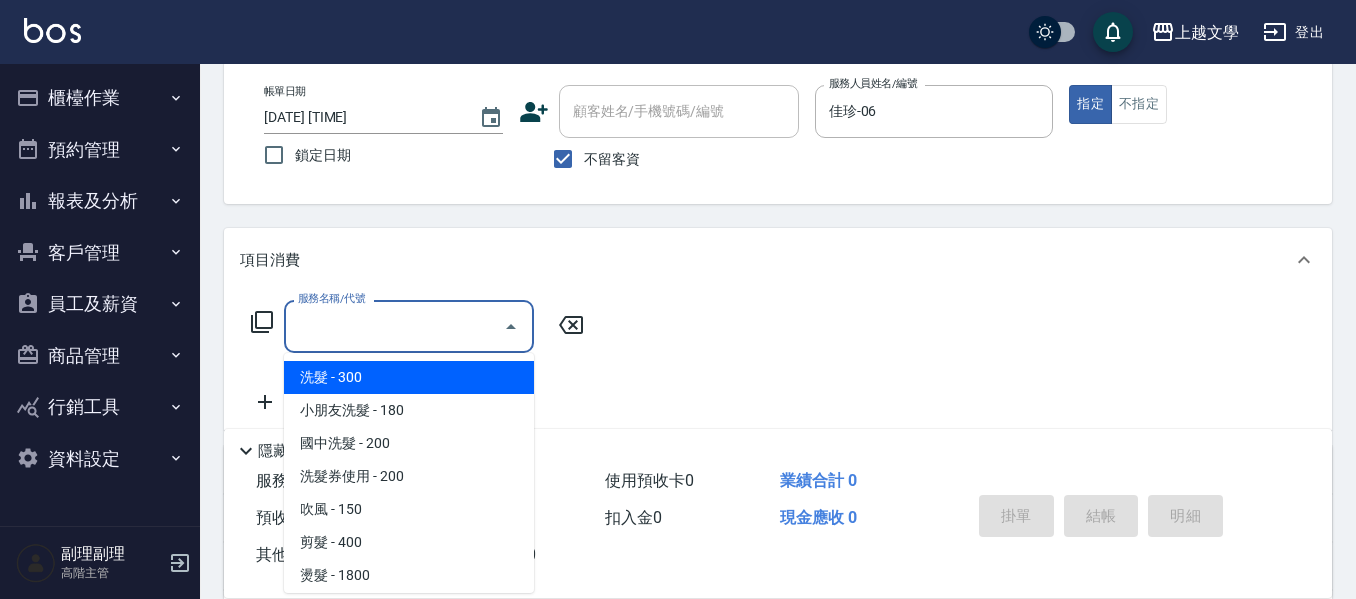 click on "服務名稱/代號" at bounding box center (394, 326) 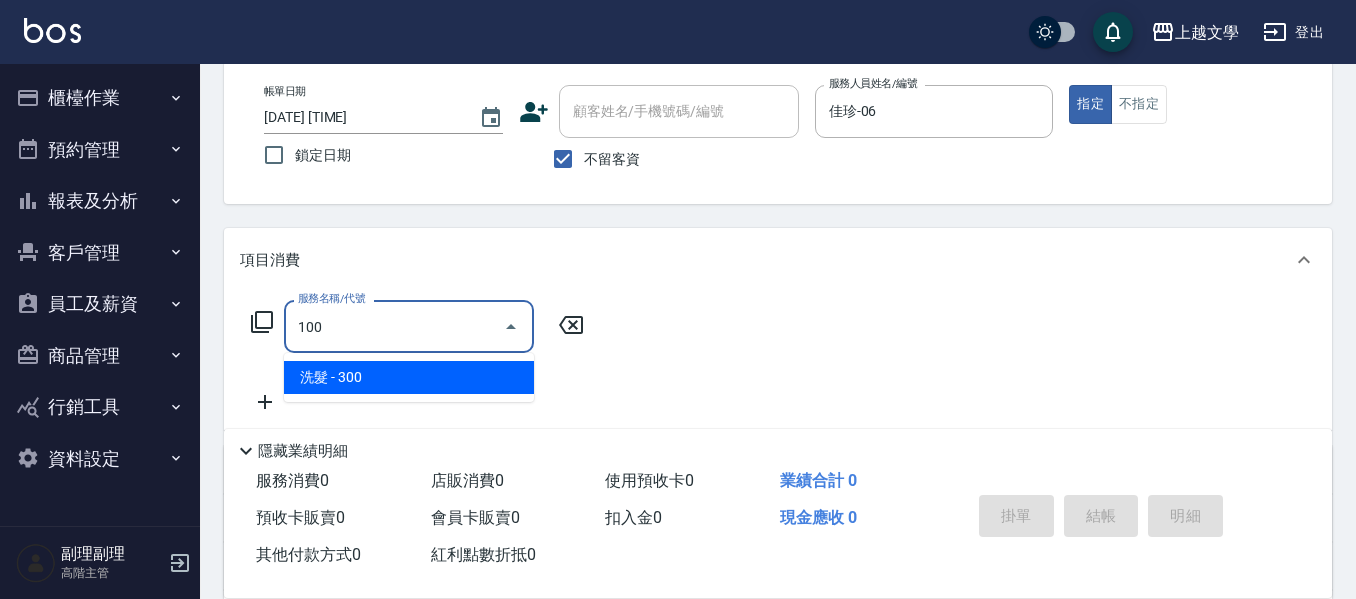 type on "洗髮(100)" 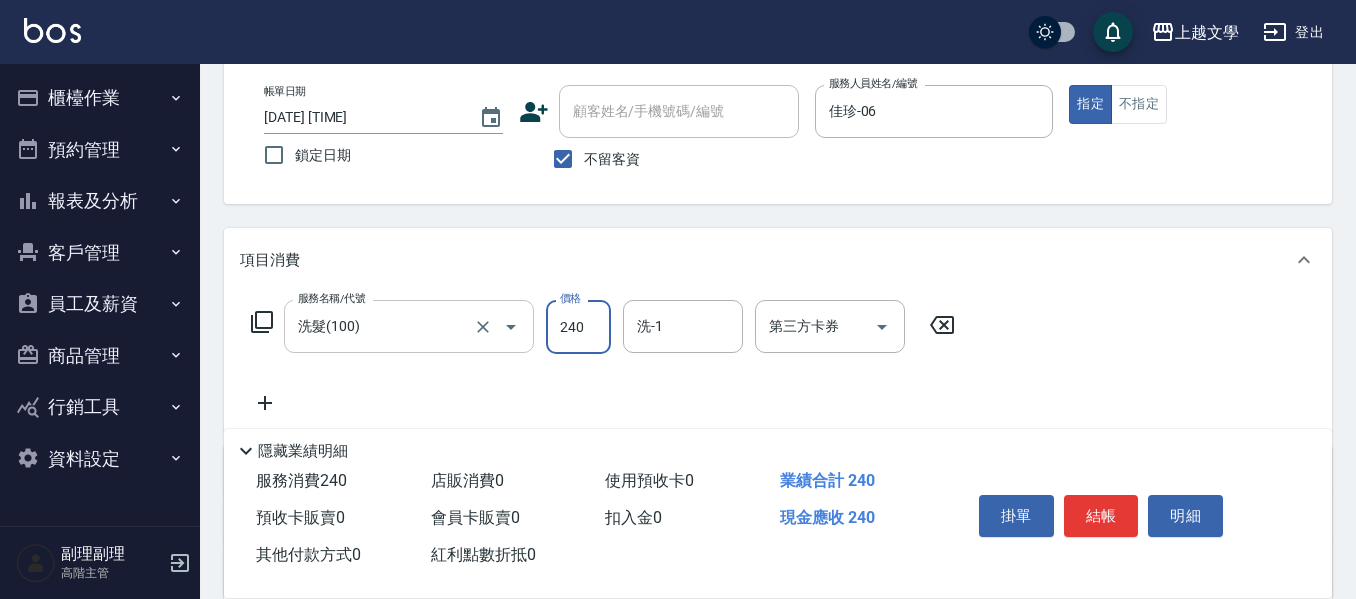 type on "240" 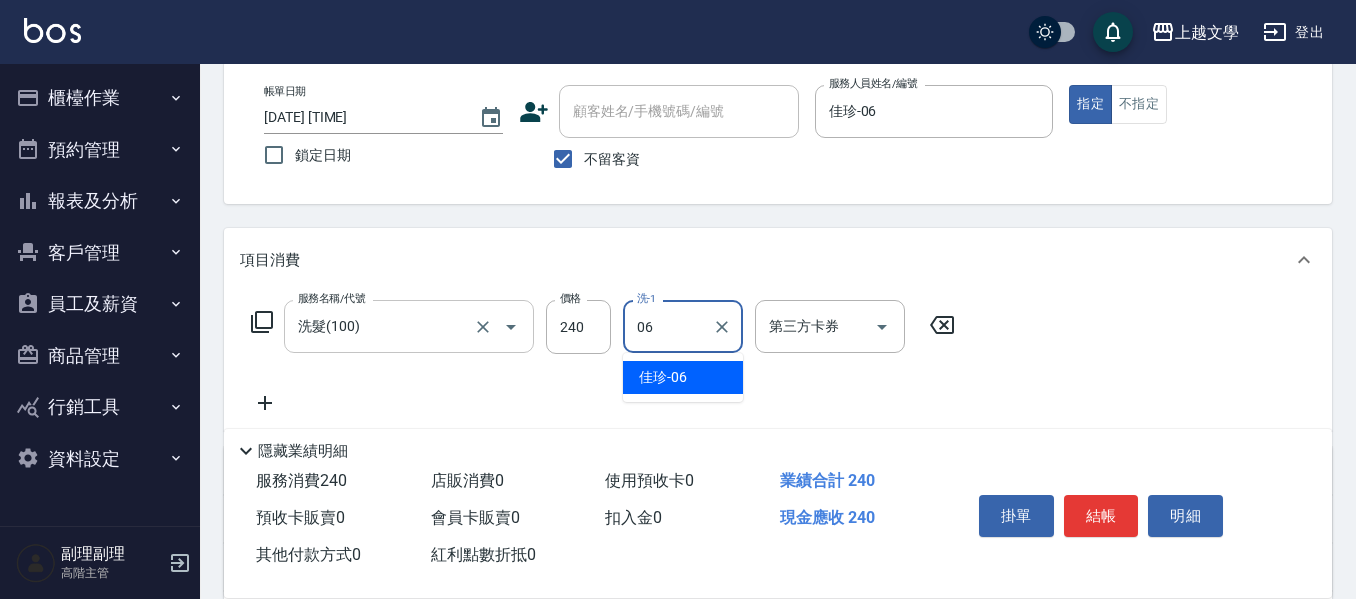 type on "佳珍-06" 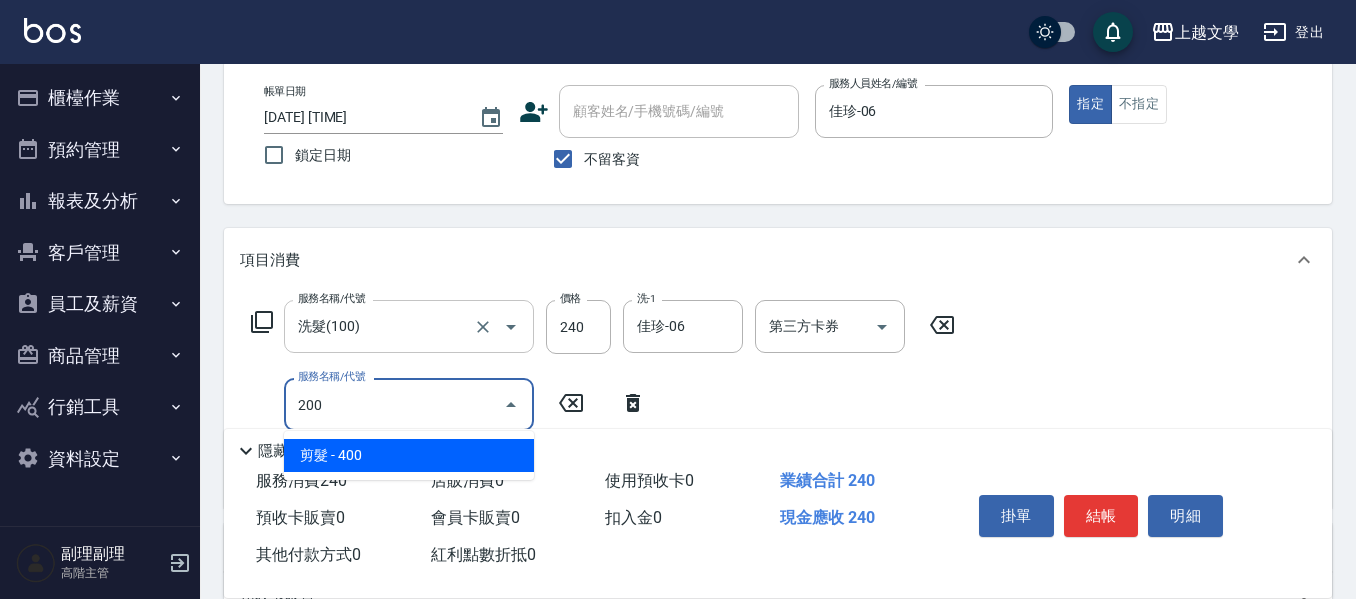 type on "剪髮(200)" 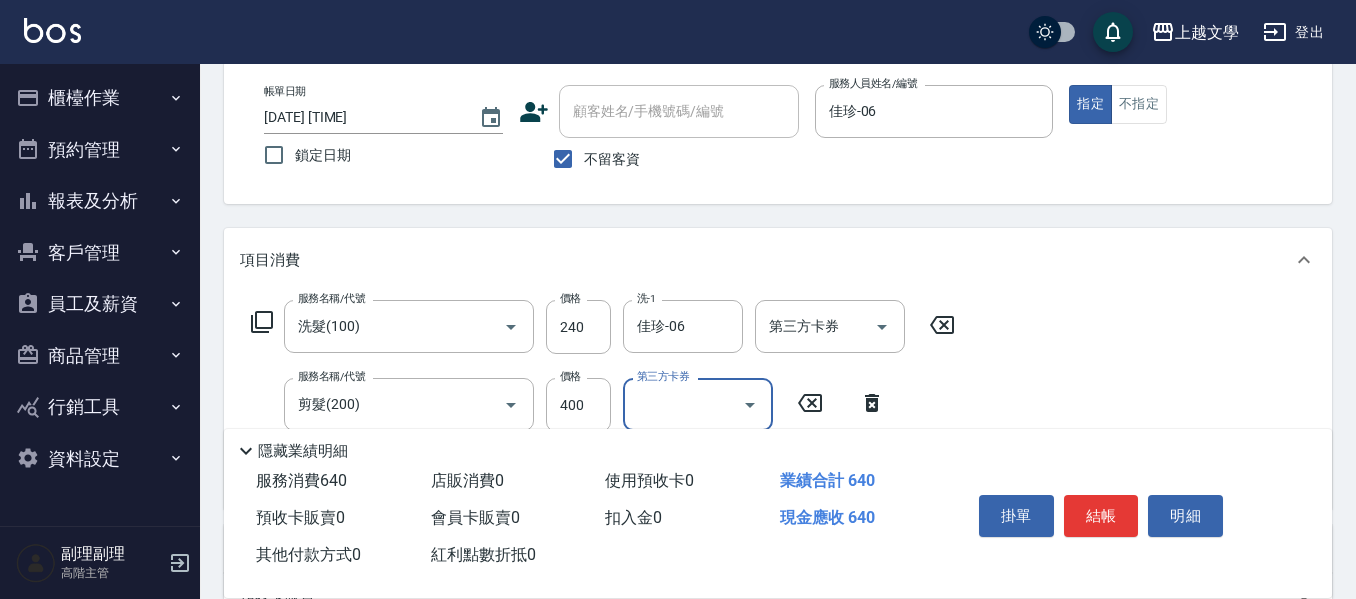 type 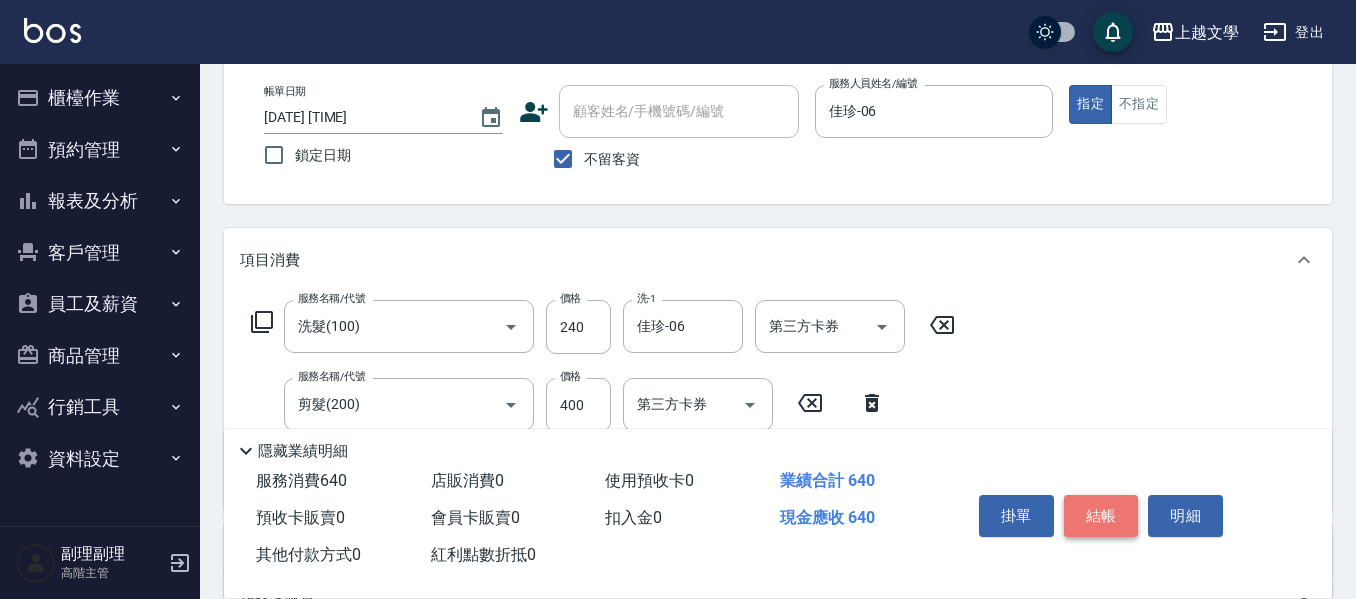 click on "結帳" at bounding box center (1101, 516) 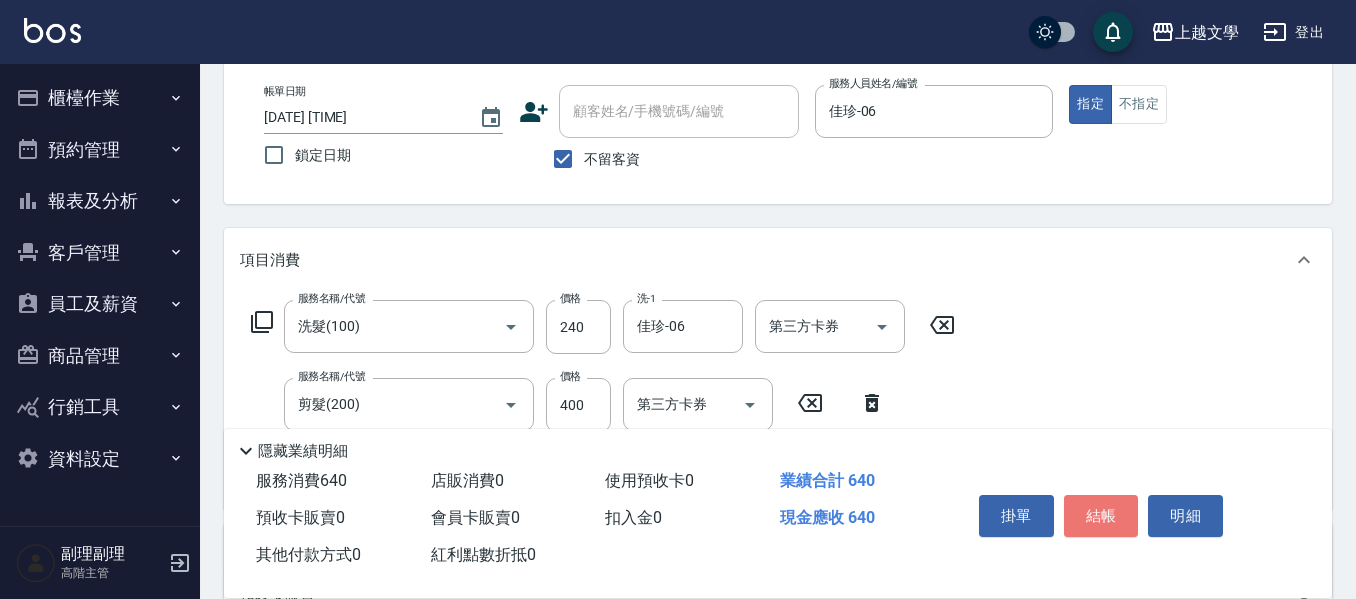 type 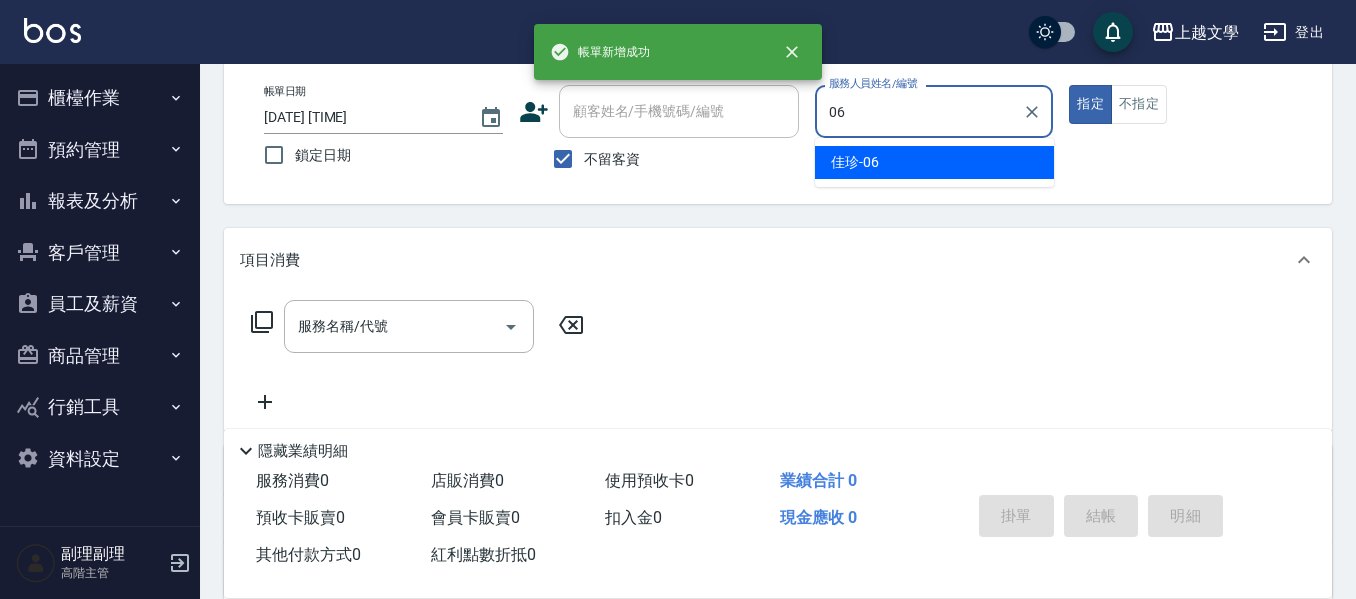 type on "佳珍-06" 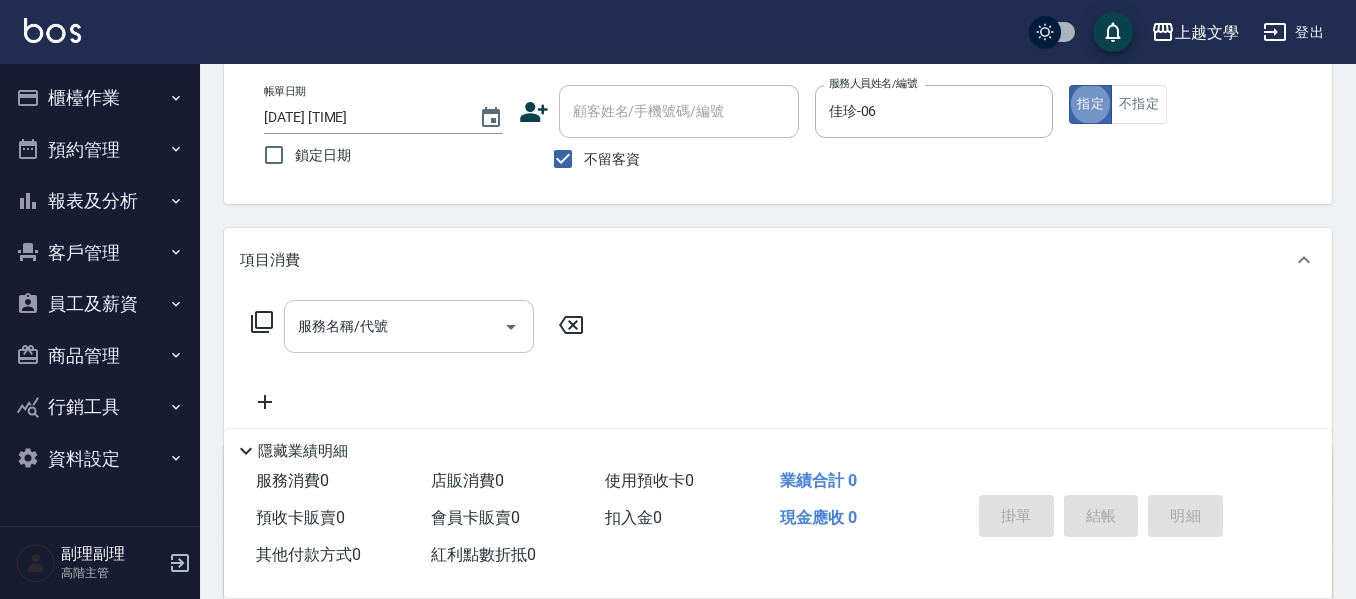 drag, startPoint x: 452, startPoint y: 320, endPoint x: 474, endPoint y: 332, distance: 25.059929 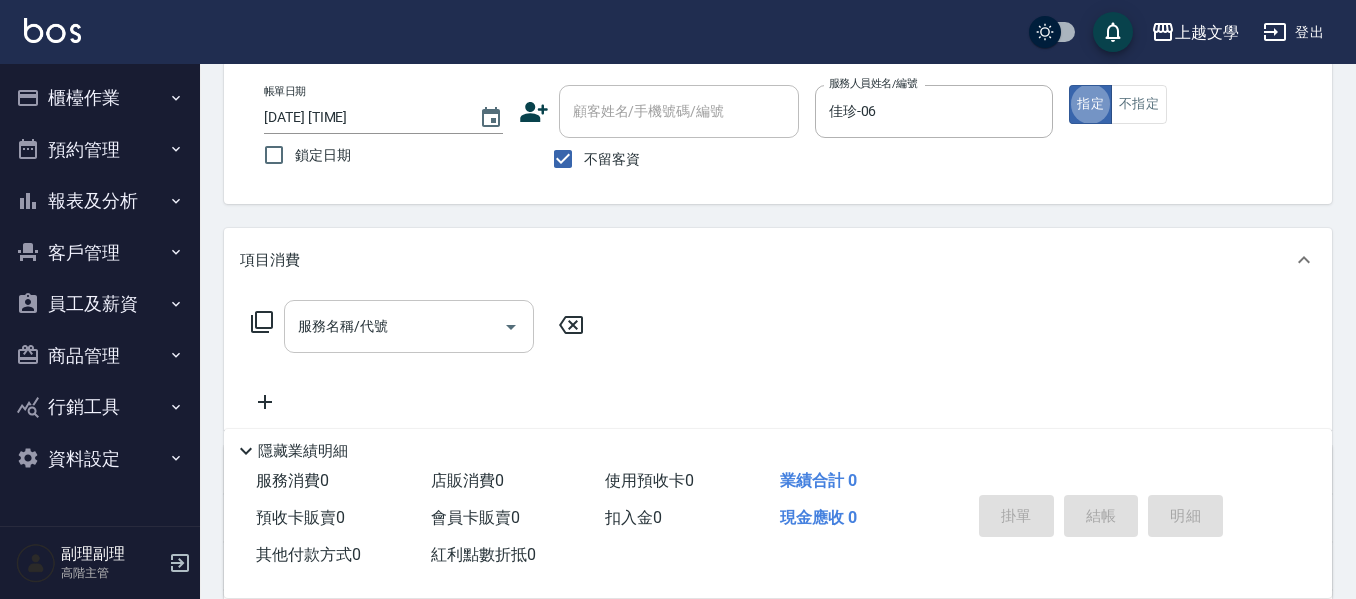 click on "服務名稱/代號" at bounding box center [394, 326] 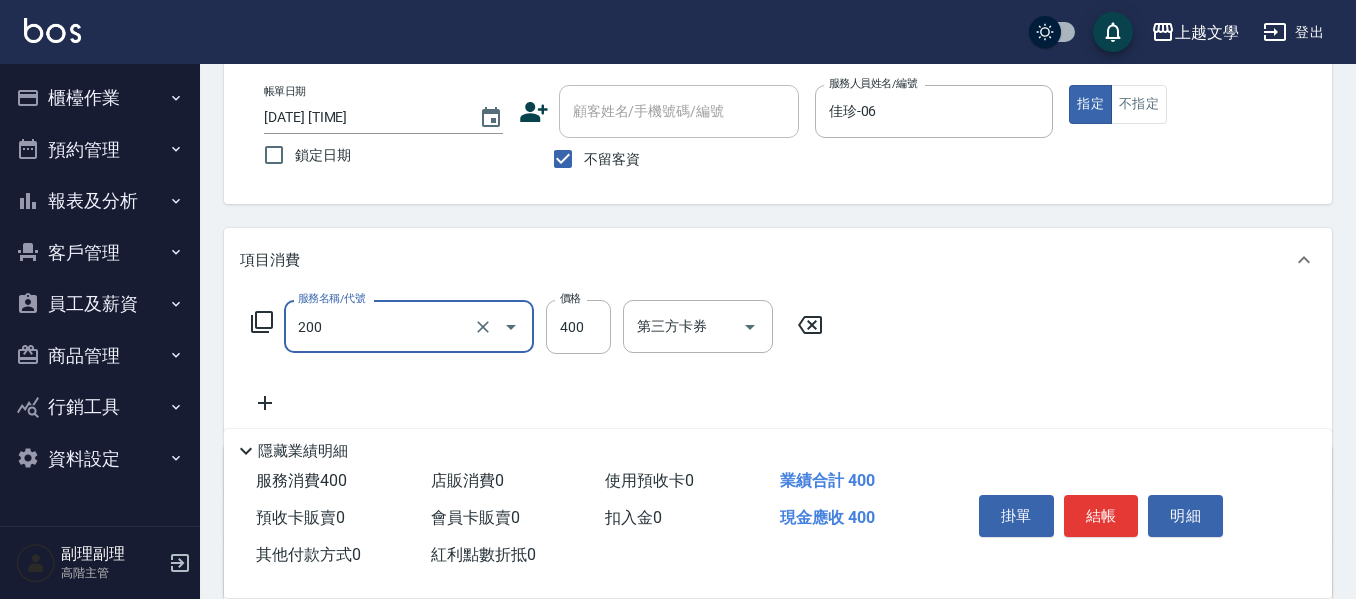 type on "剪髮(200)" 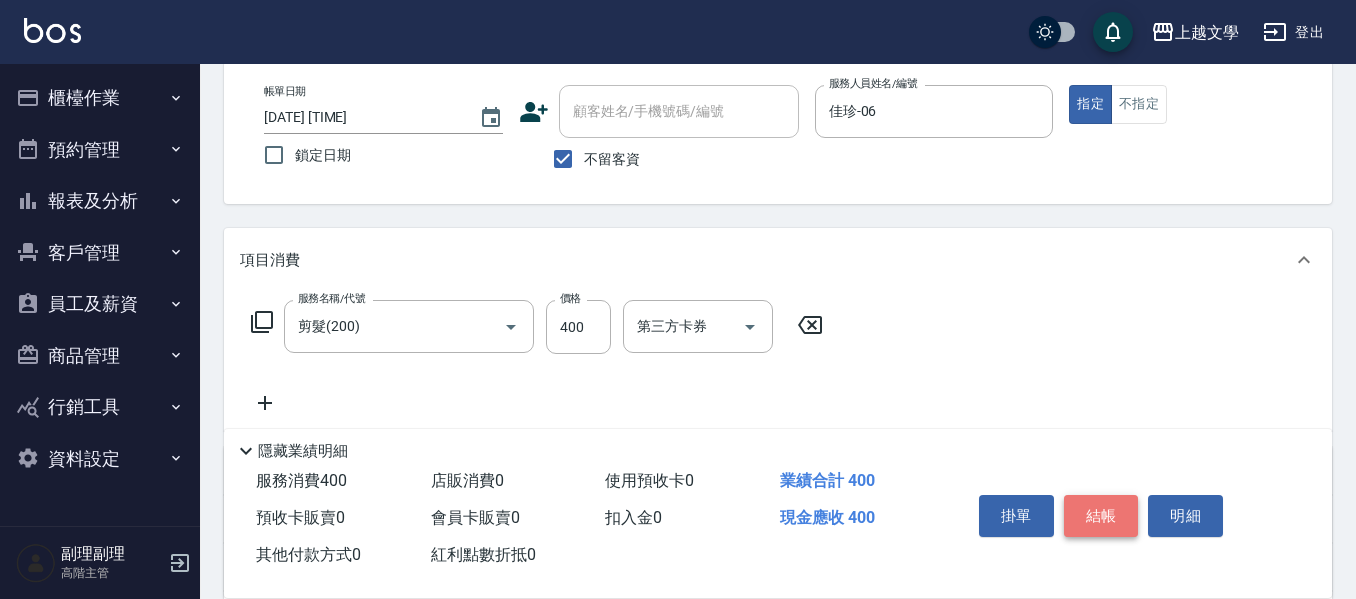 click on "結帳" at bounding box center [1101, 516] 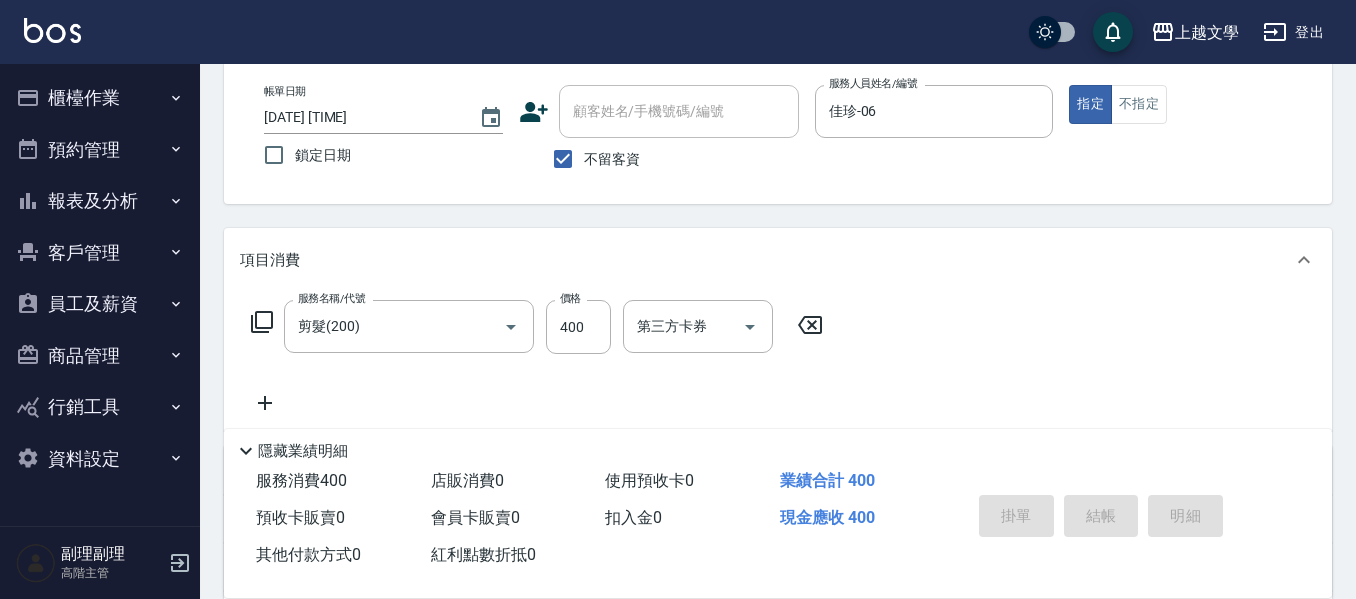 type 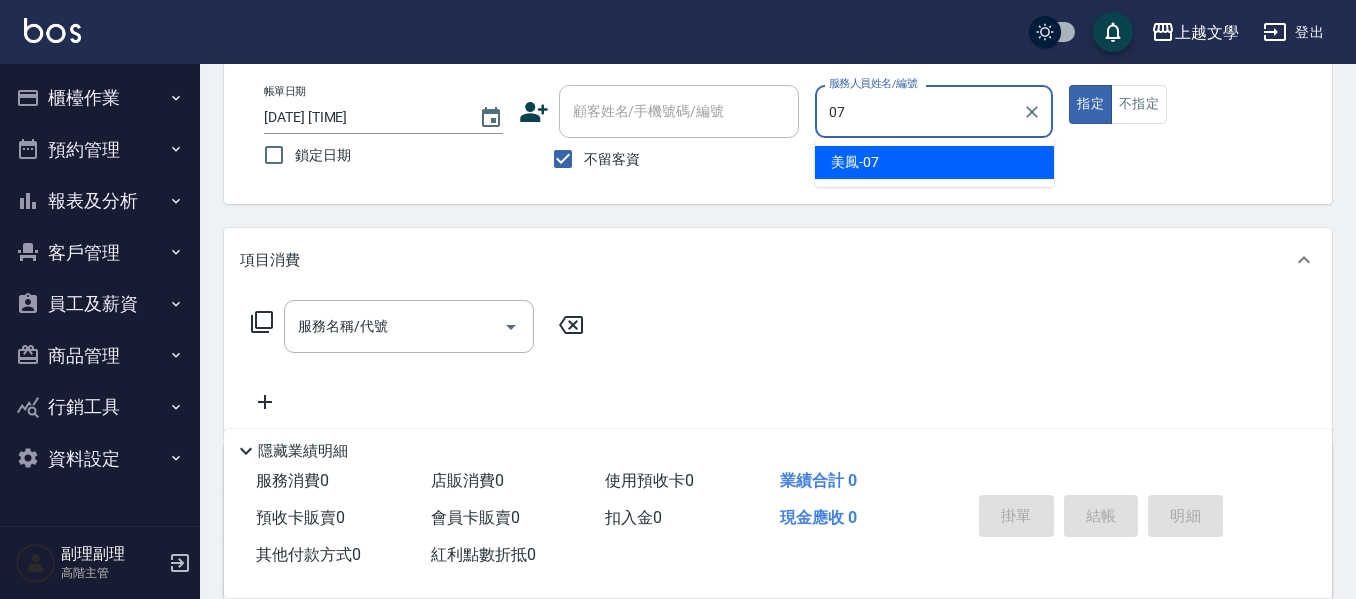 type on "美鳳-07" 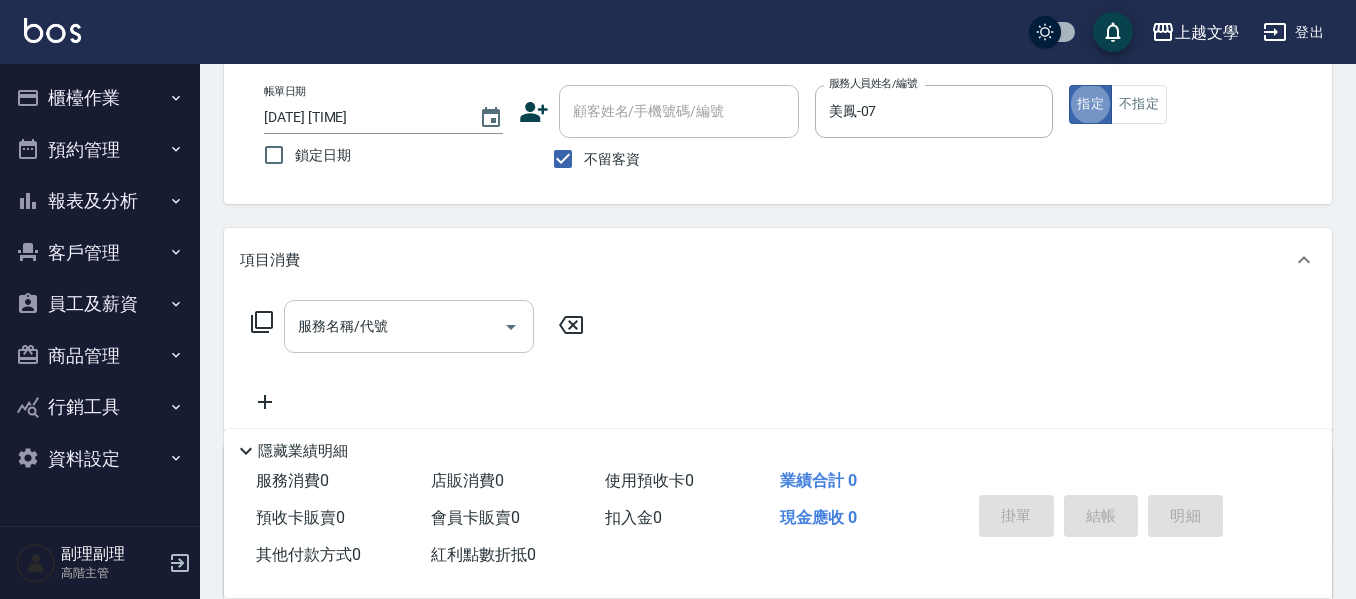 click on "服務名稱/代號" at bounding box center (394, 326) 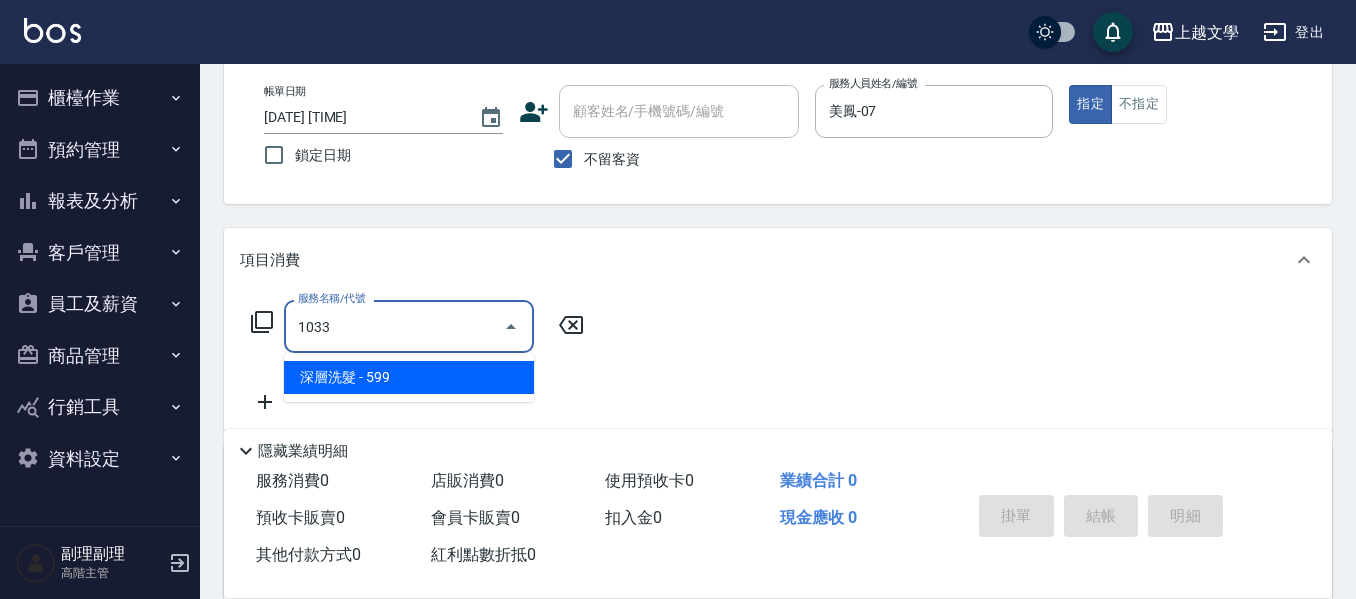 type on "深層洗髮(1033)" 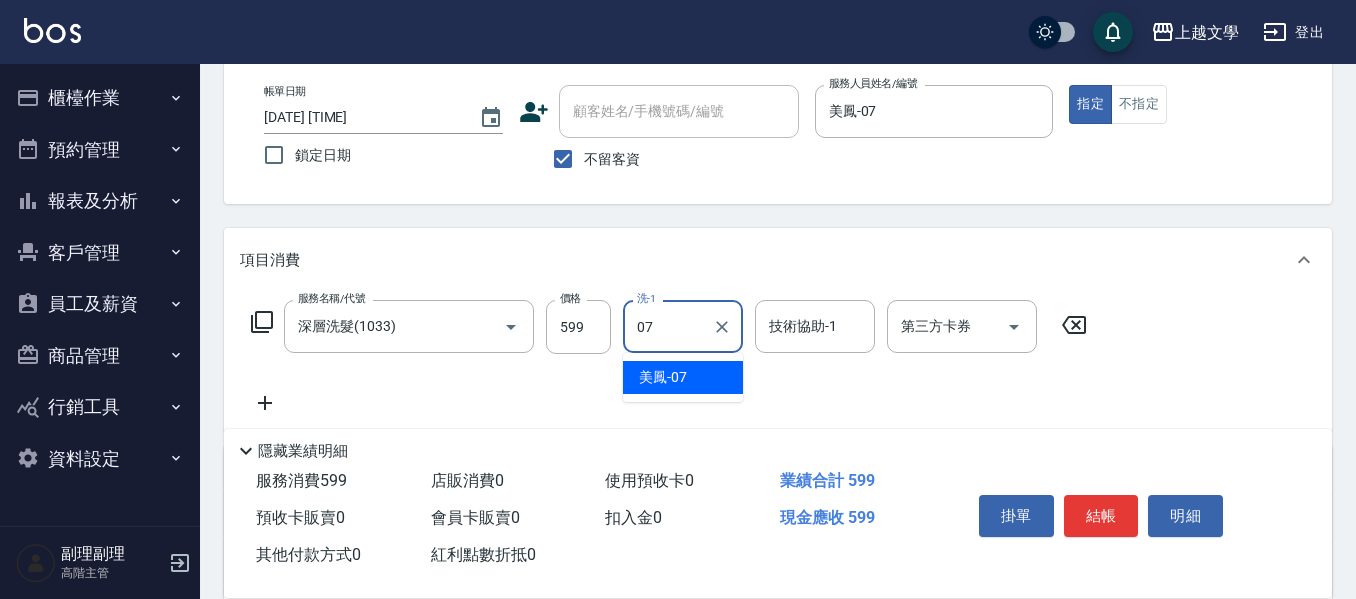 type on "美鳳-07" 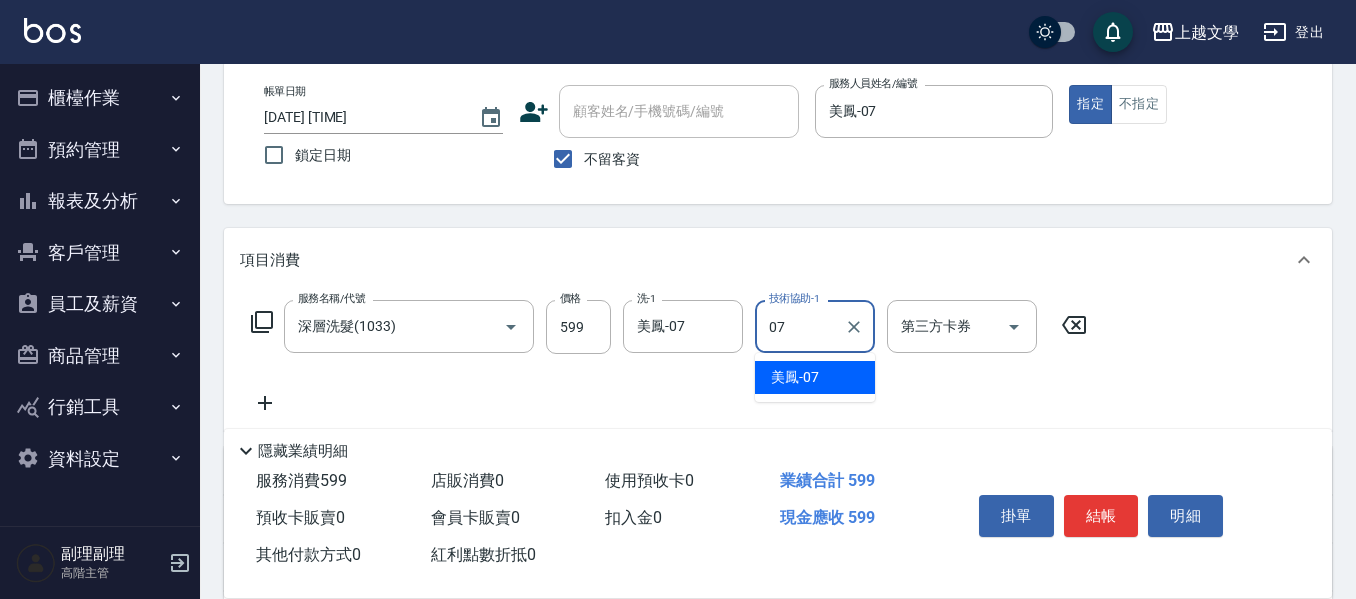 type on "美鳳-07" 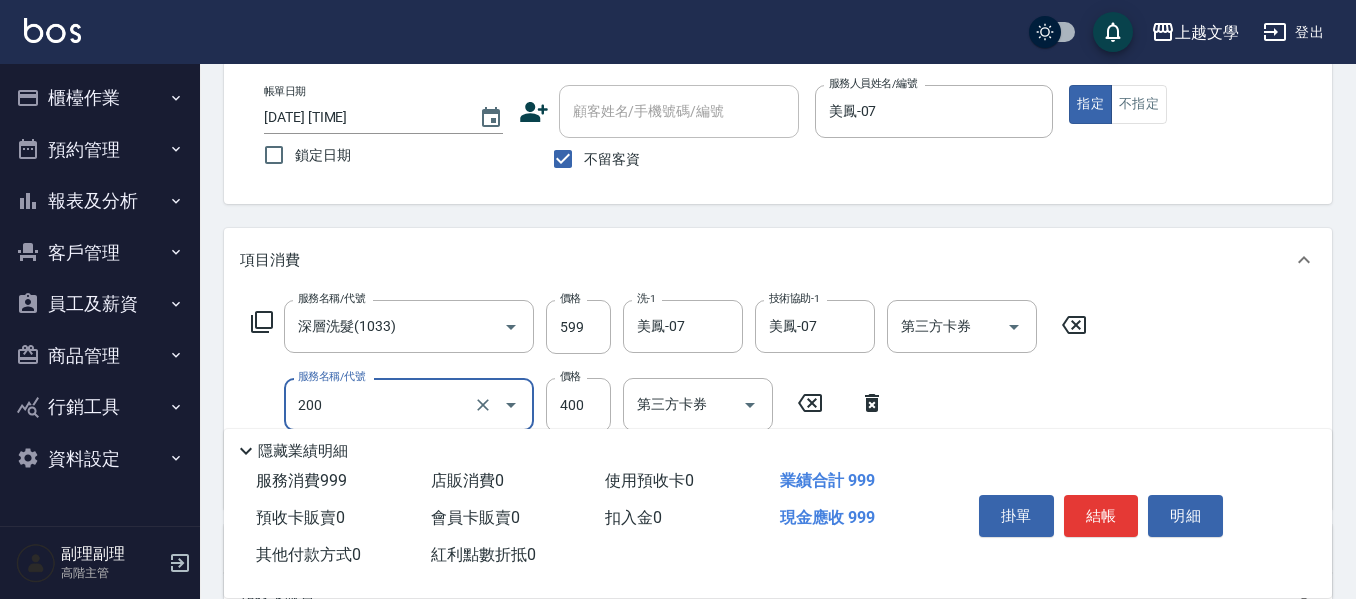 type on "剪髮(200)" 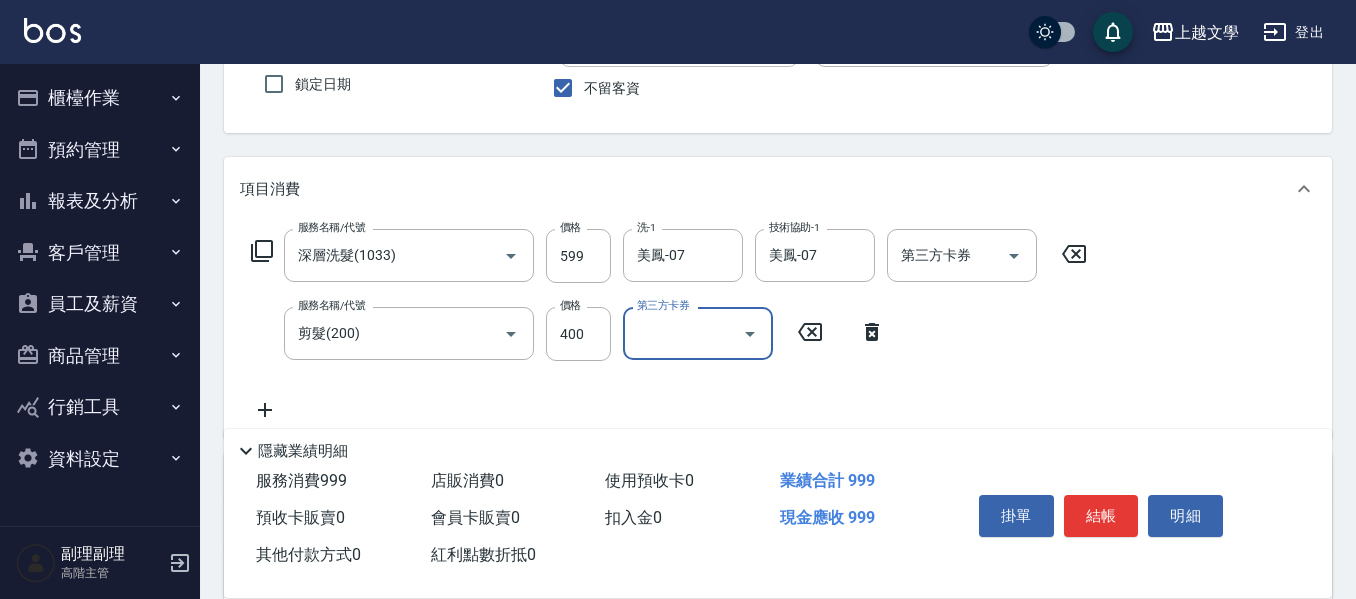 scroll, scrollTop: 300, scrollLeft: 0, axis: vertical 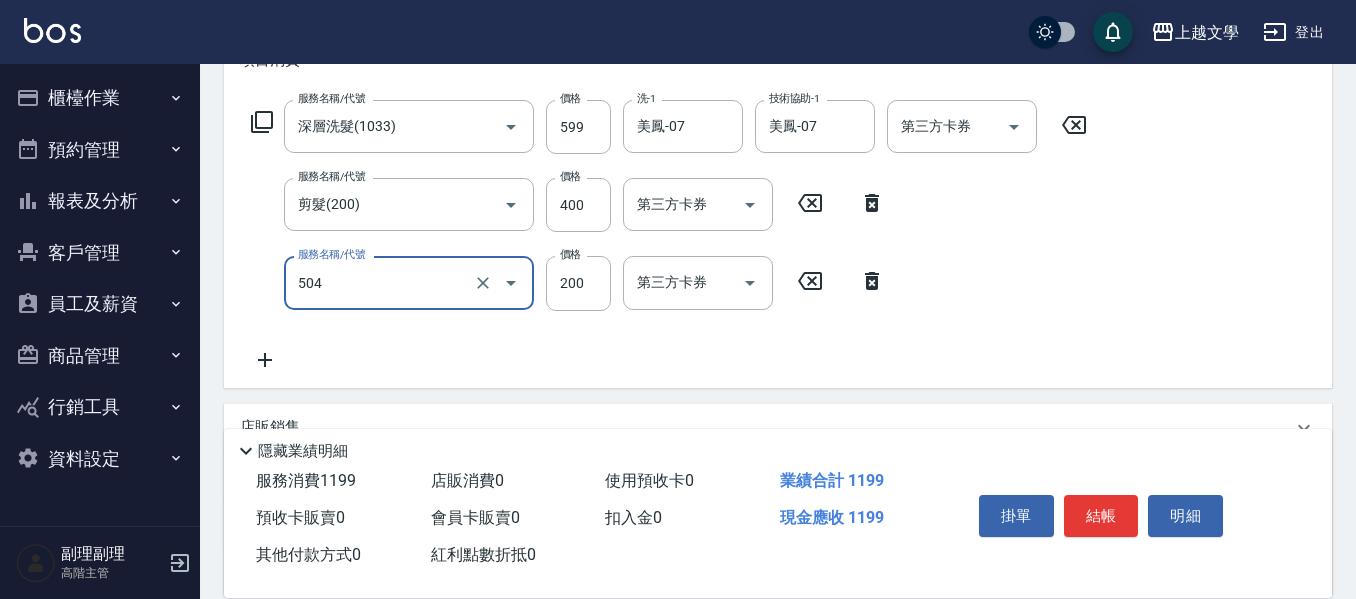 type on "瞬護(504)" 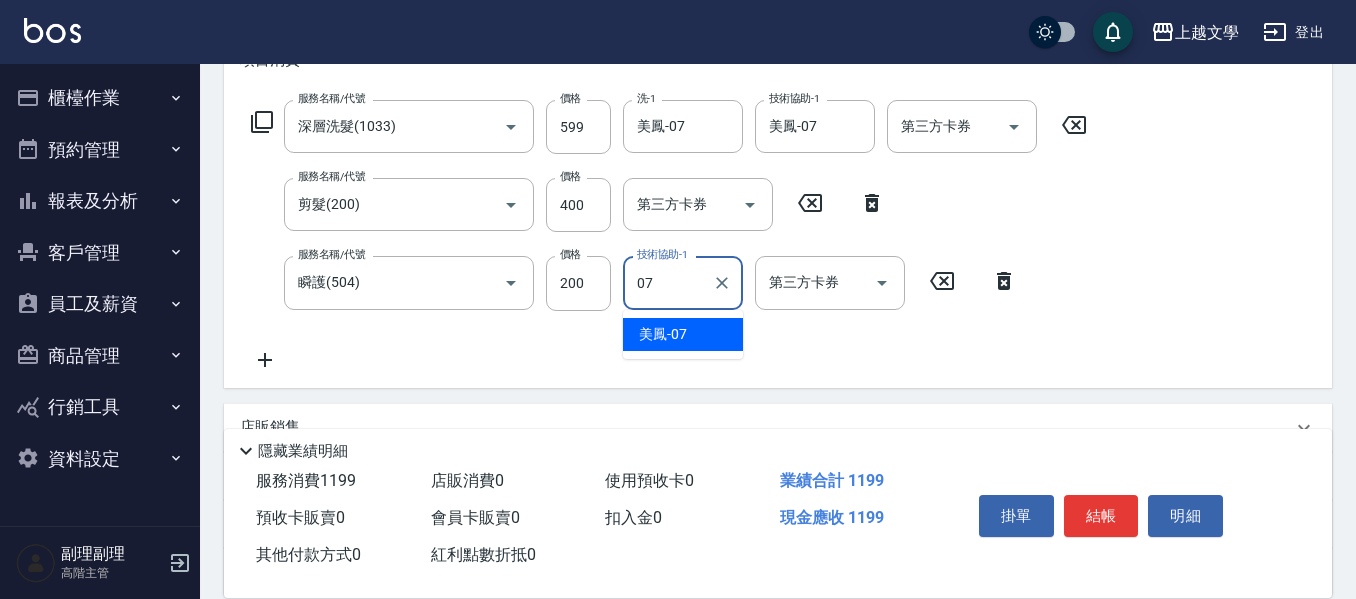 type on "美鳳-07" 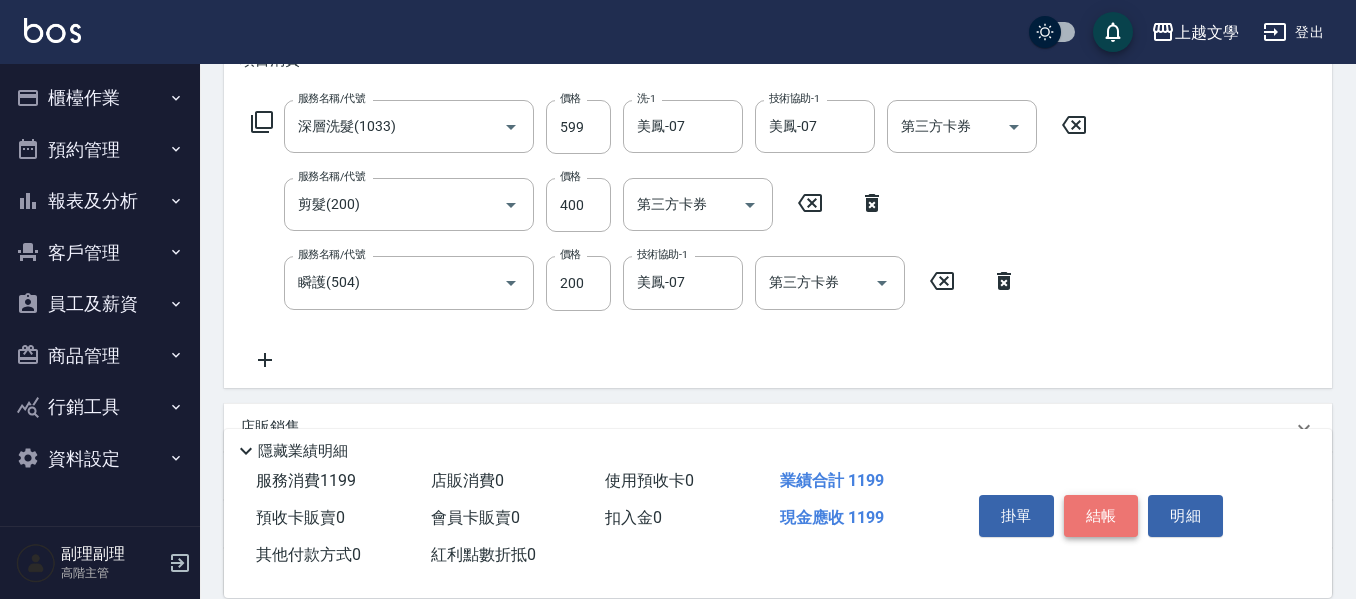 click on "結帳" at bounding box center [1101, 516] 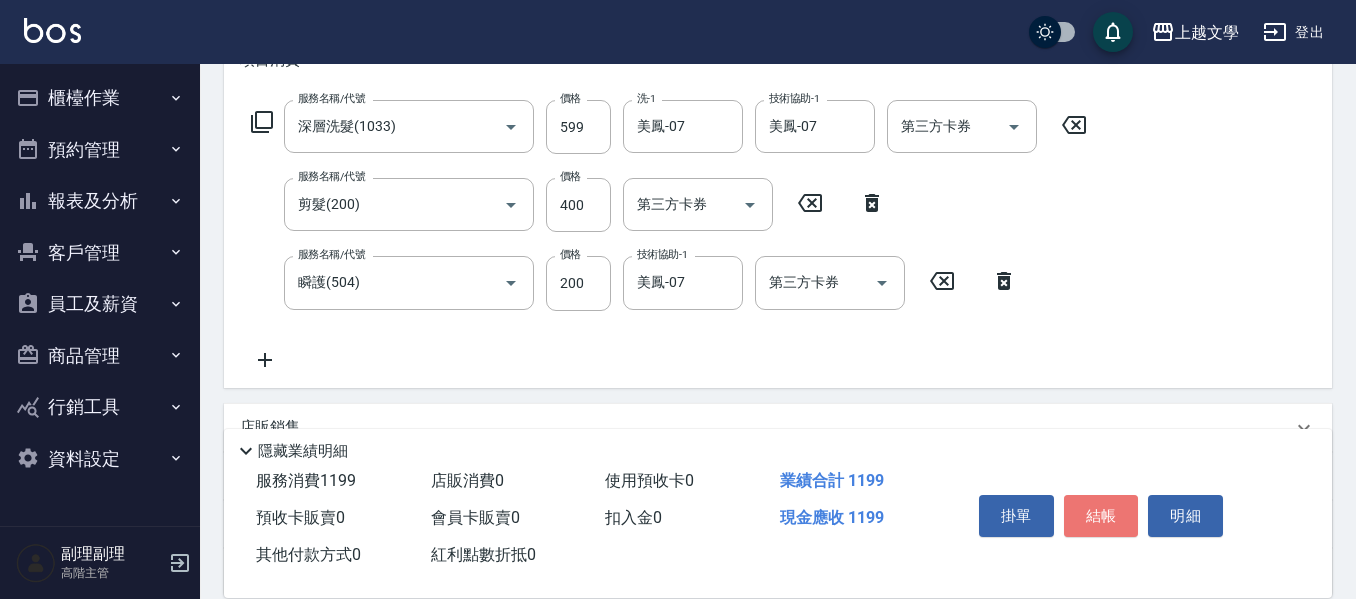 type on "[DATE] [TIME]" 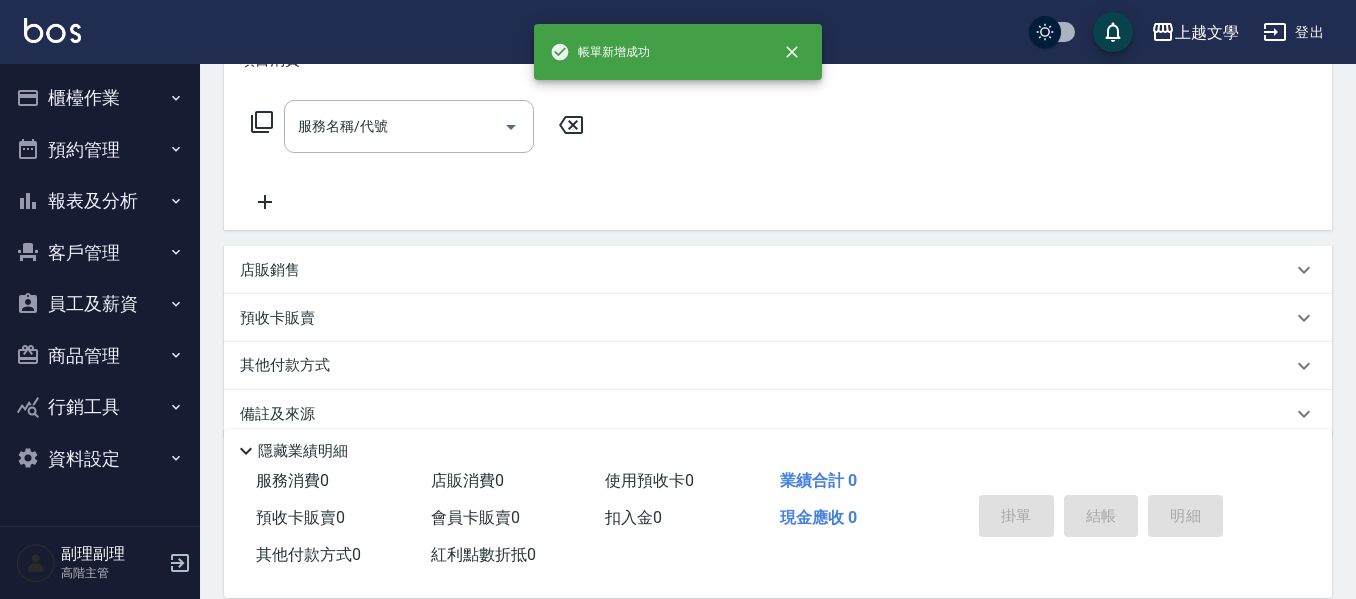 scroll, scrollTop: 0, scrollLeft: 0, axis: both 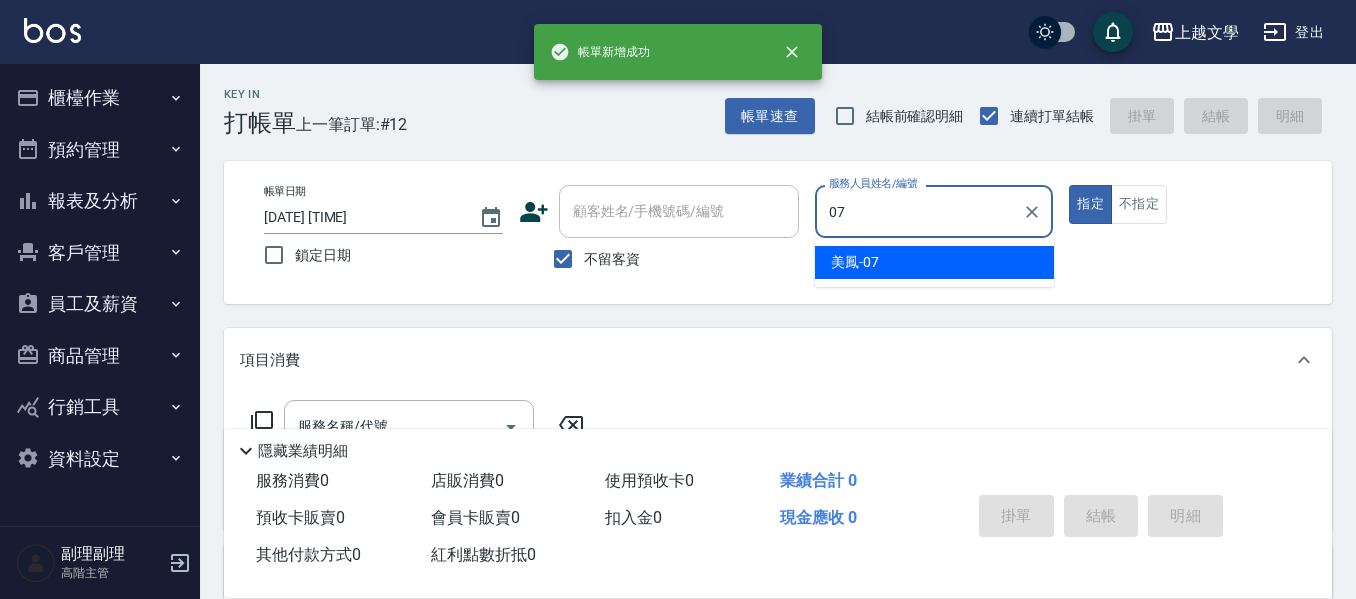 type on "美鳳-07" 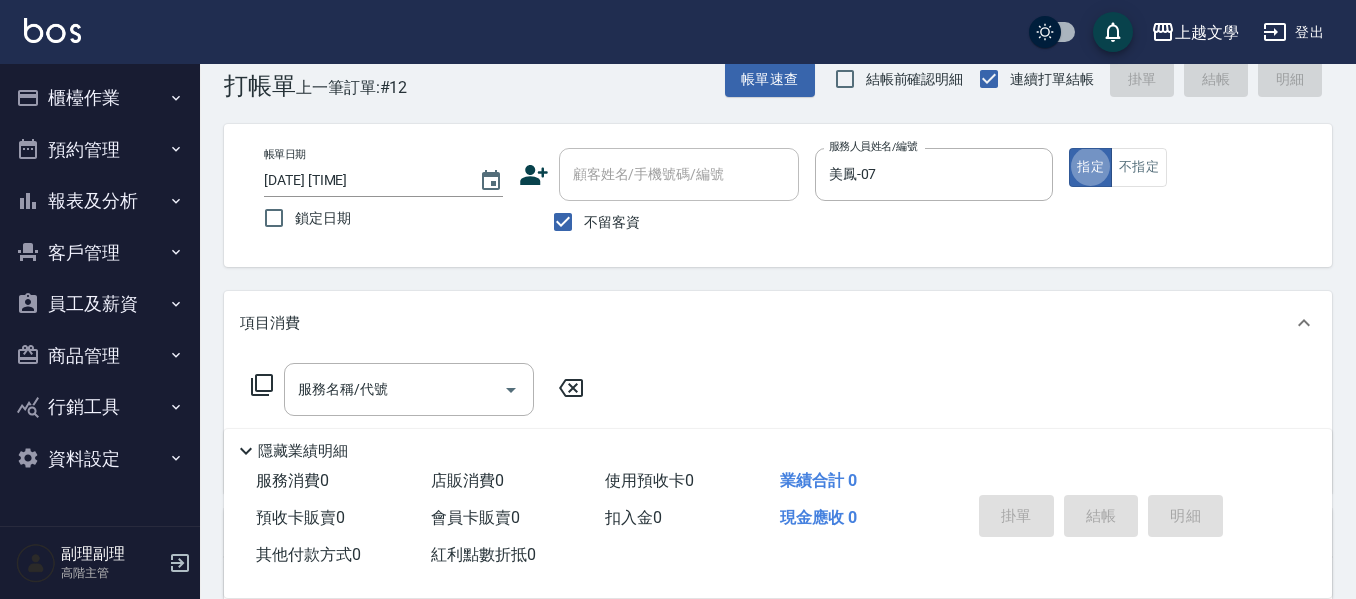 scroll, scrollTop: 100, scrollLeft: 0, axis: vertical 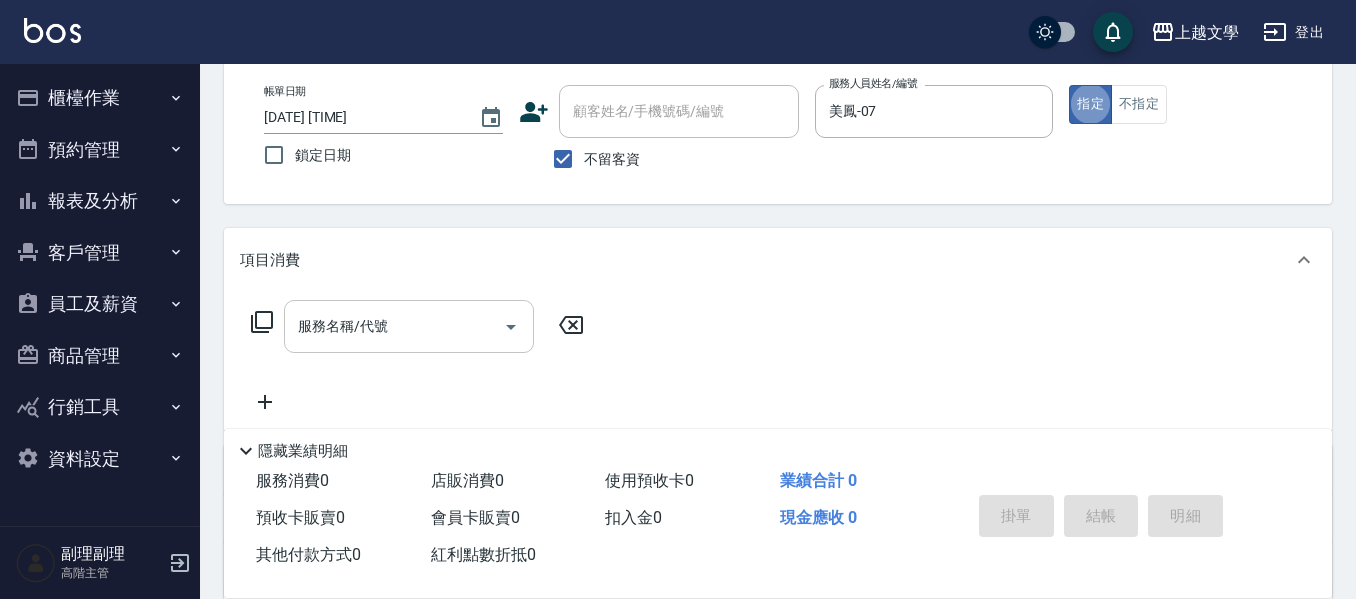 click on "服務名稱/代號" at bounding box center (394, 326) 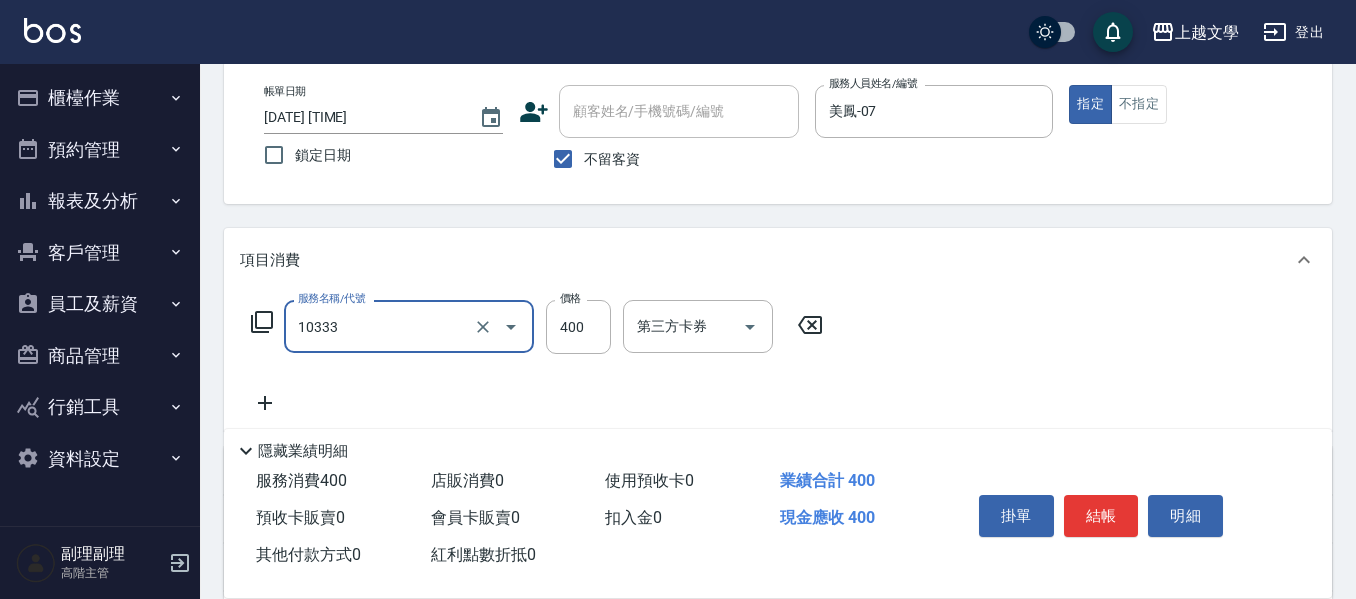 type on "舒暢洗髮(10333)" 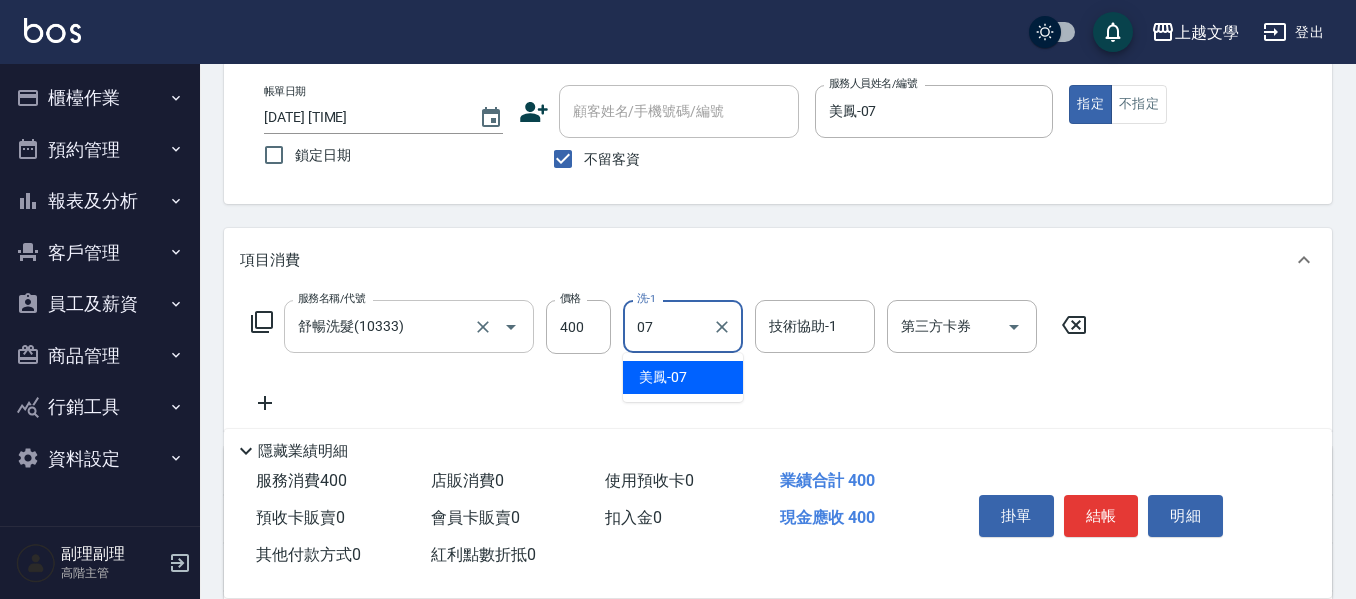 type on "美鳳-07" 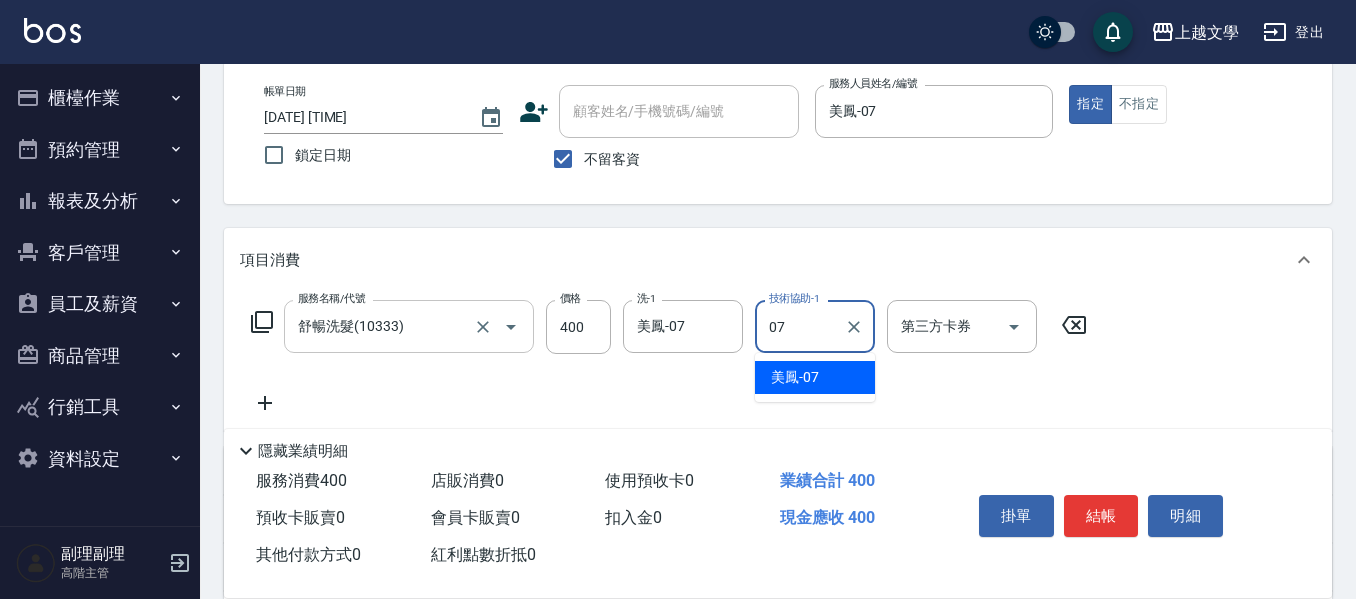 type on "美鳳-07" 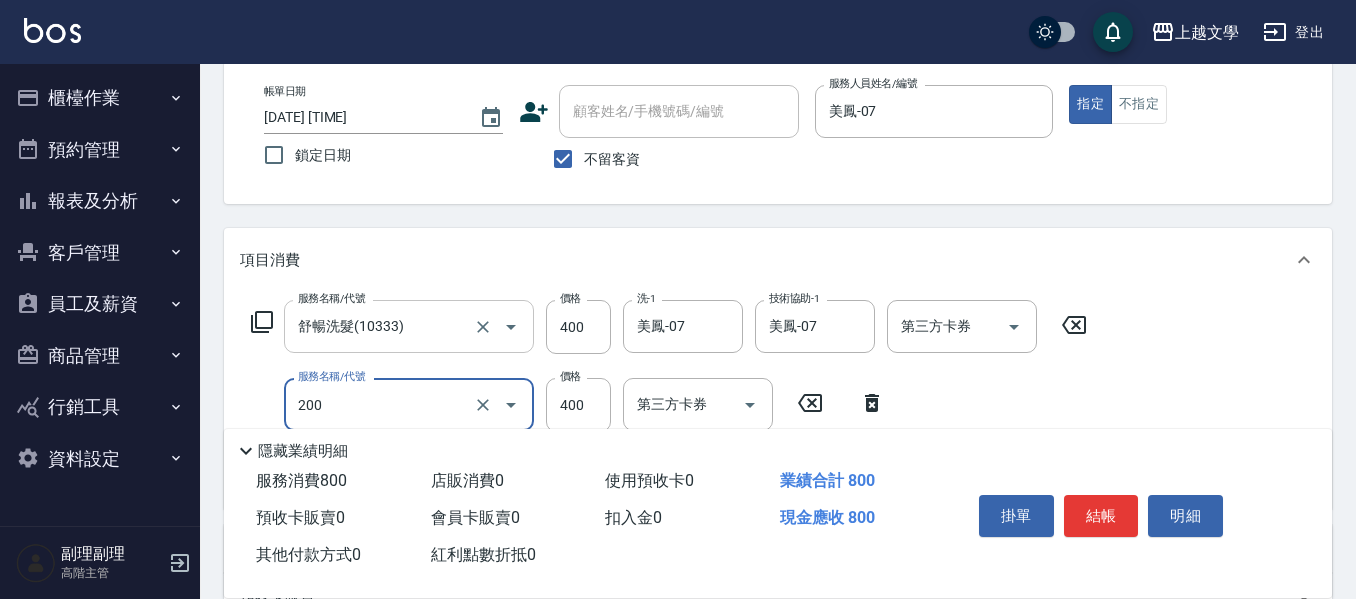 type on "剪髮(200)" 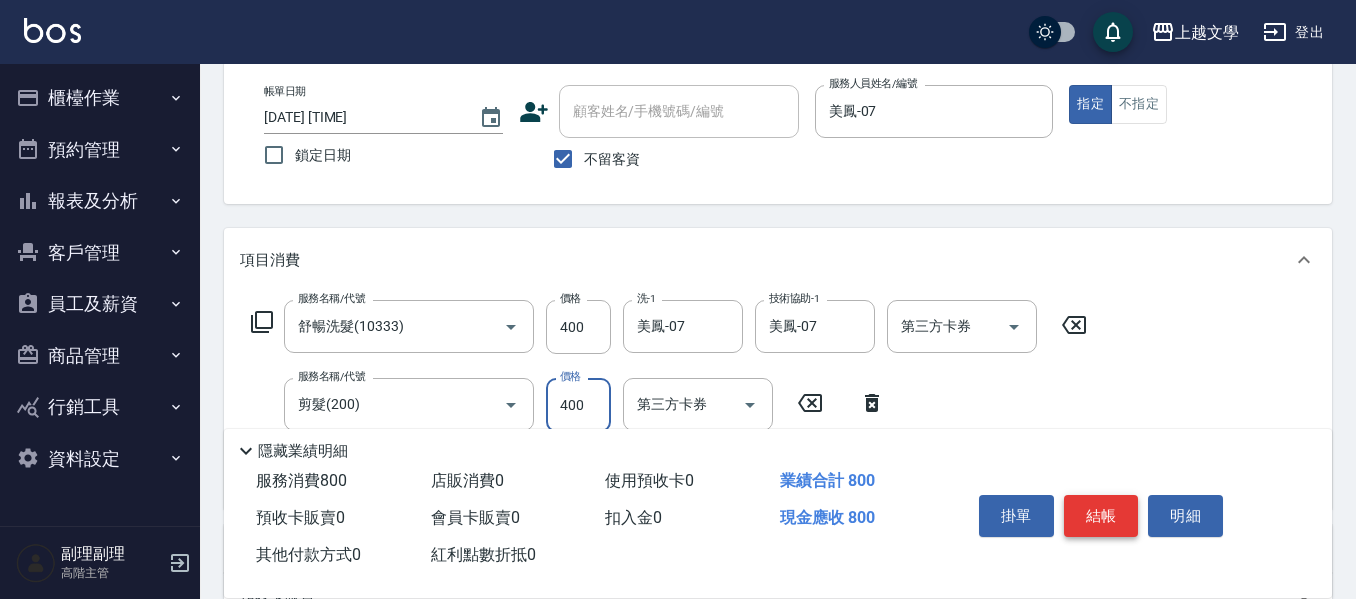 click on "結帳" at bounding box center (1101, 516) 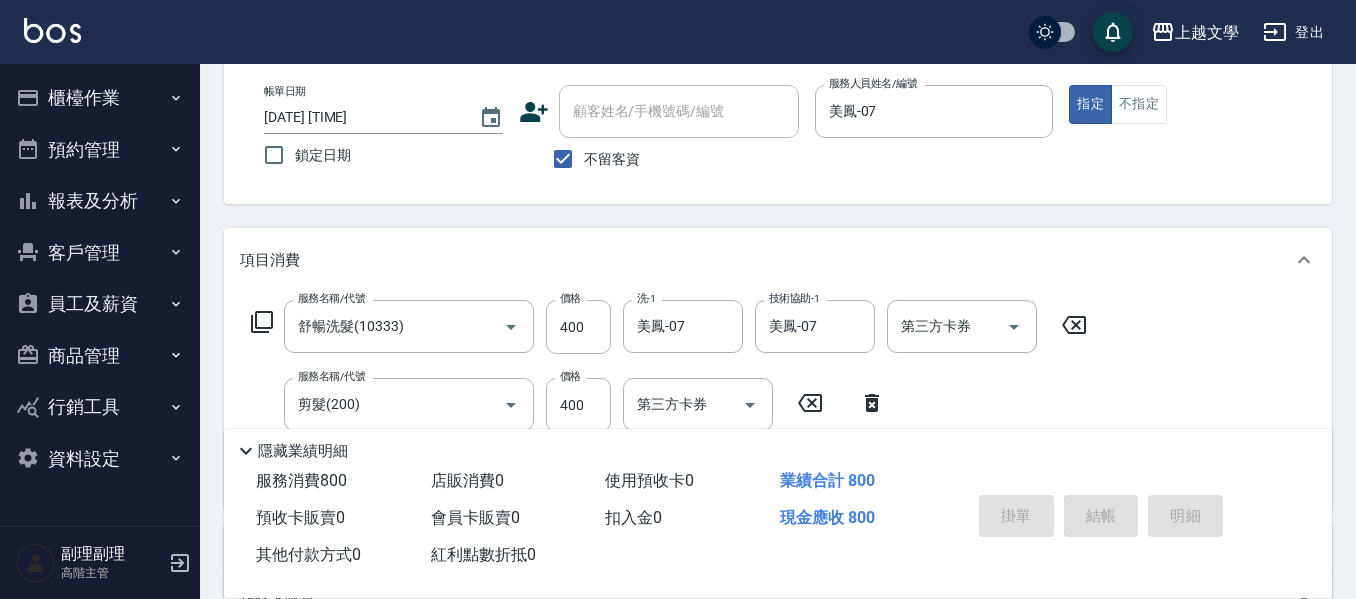 type 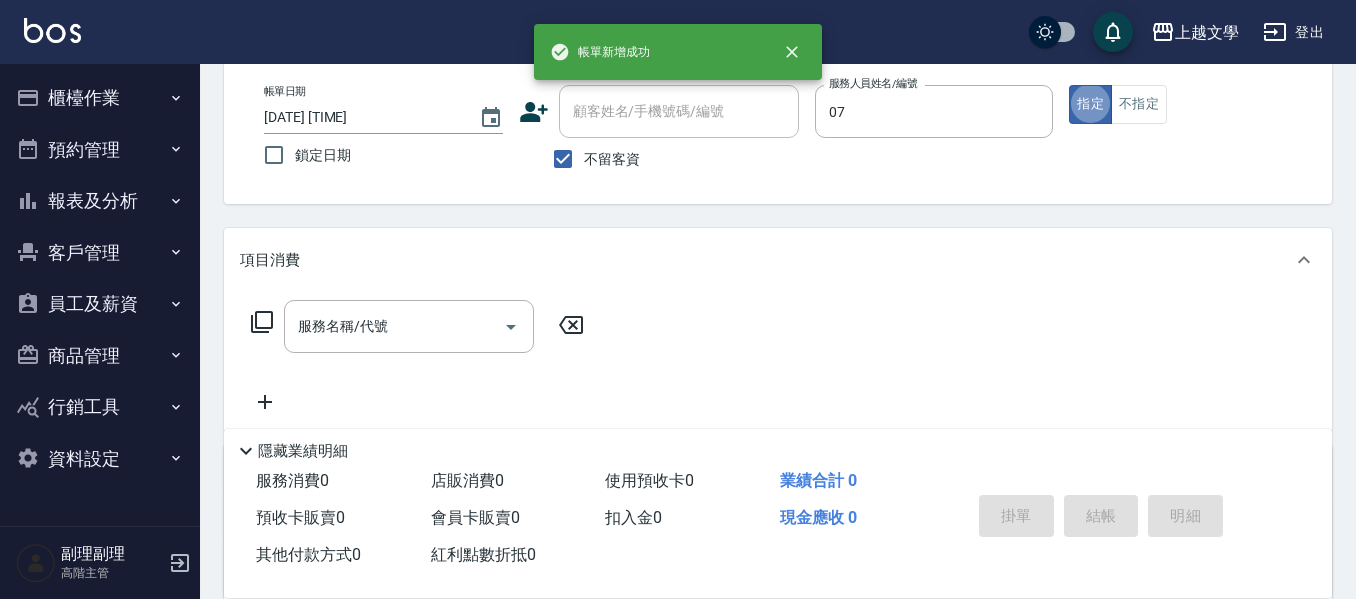 type on "美鳳-07" 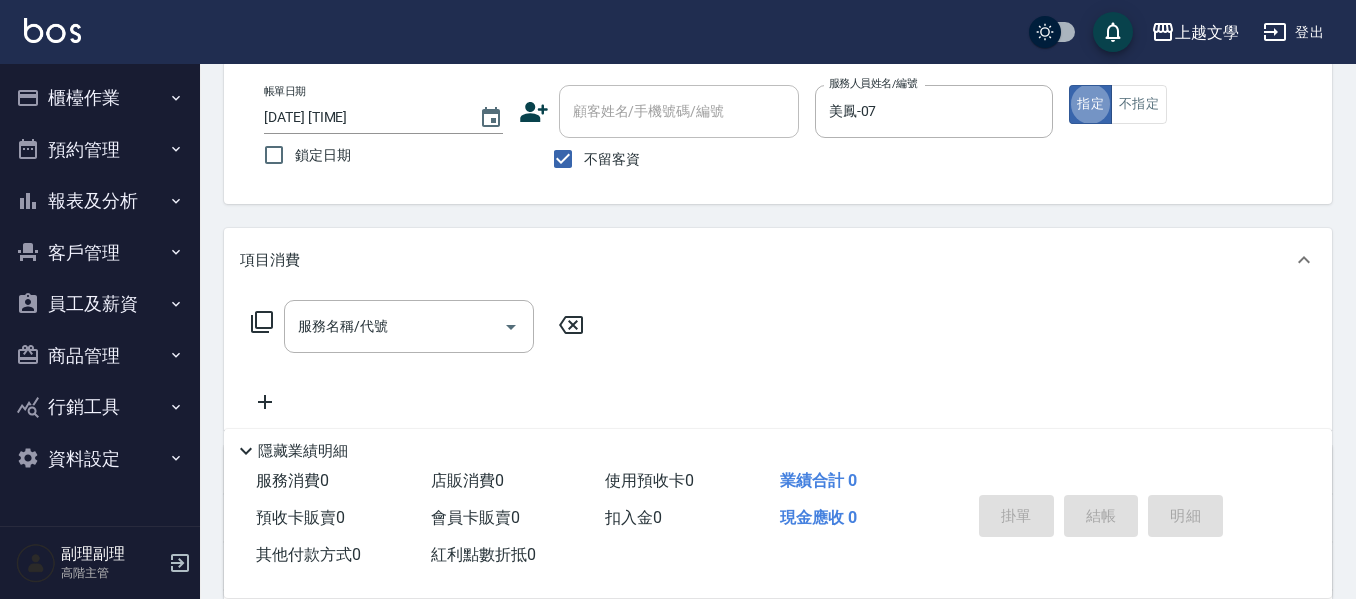 click on "服務名稱/代號" at bounding box center (394, 326) 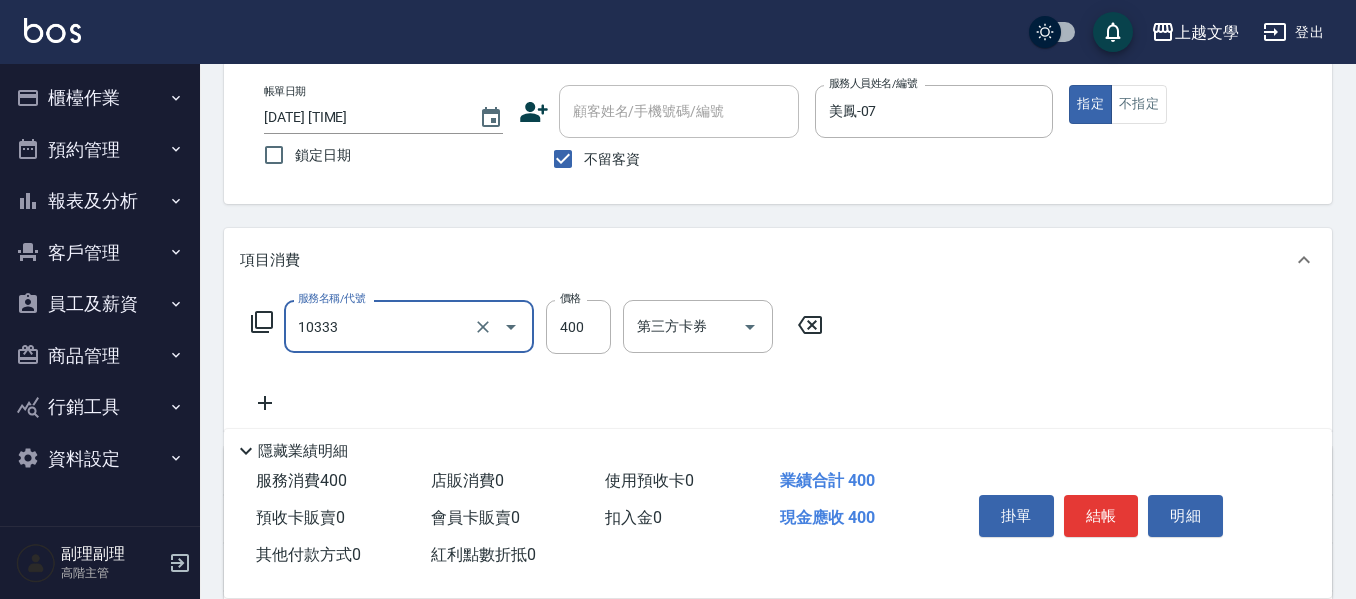 type on "舒暢洗髮(10333)" 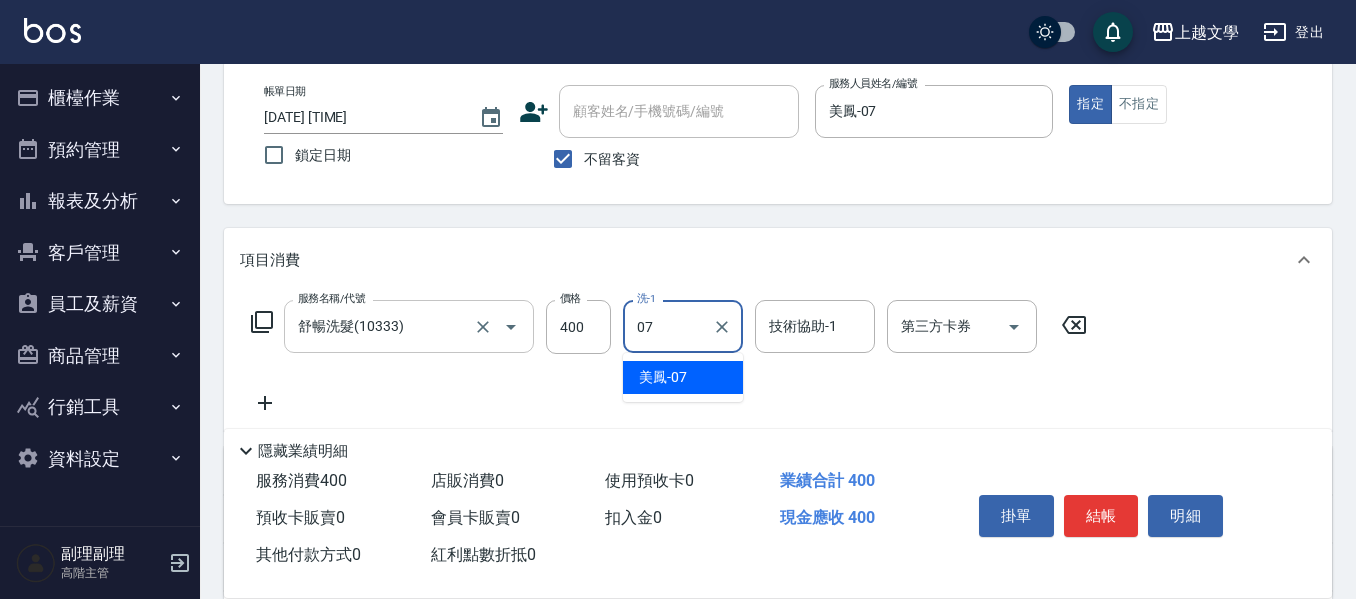 type on "美鳳-07" 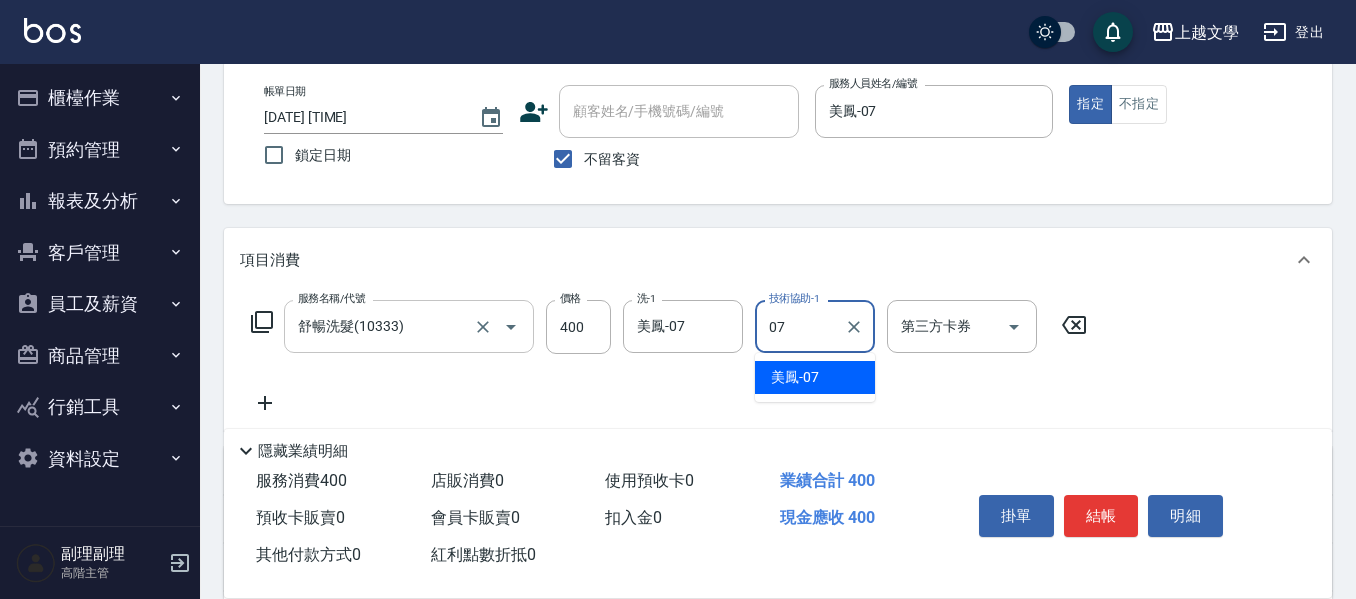 type on "美鳳-07" 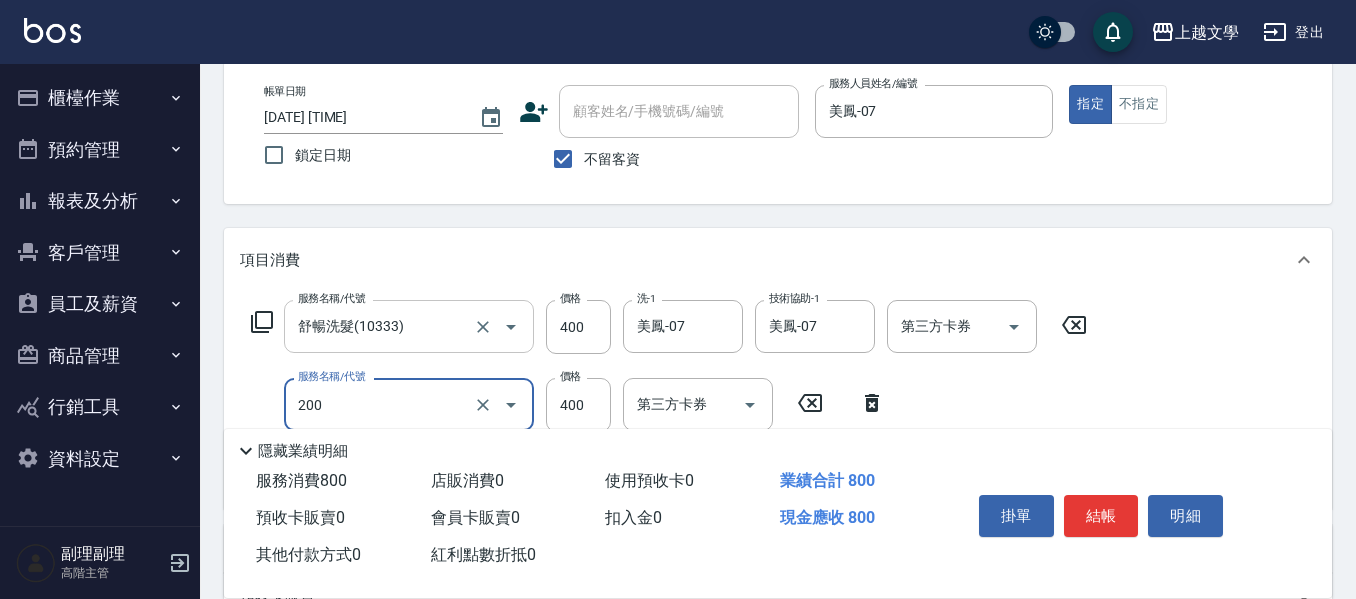 type on "剪髮(200)" 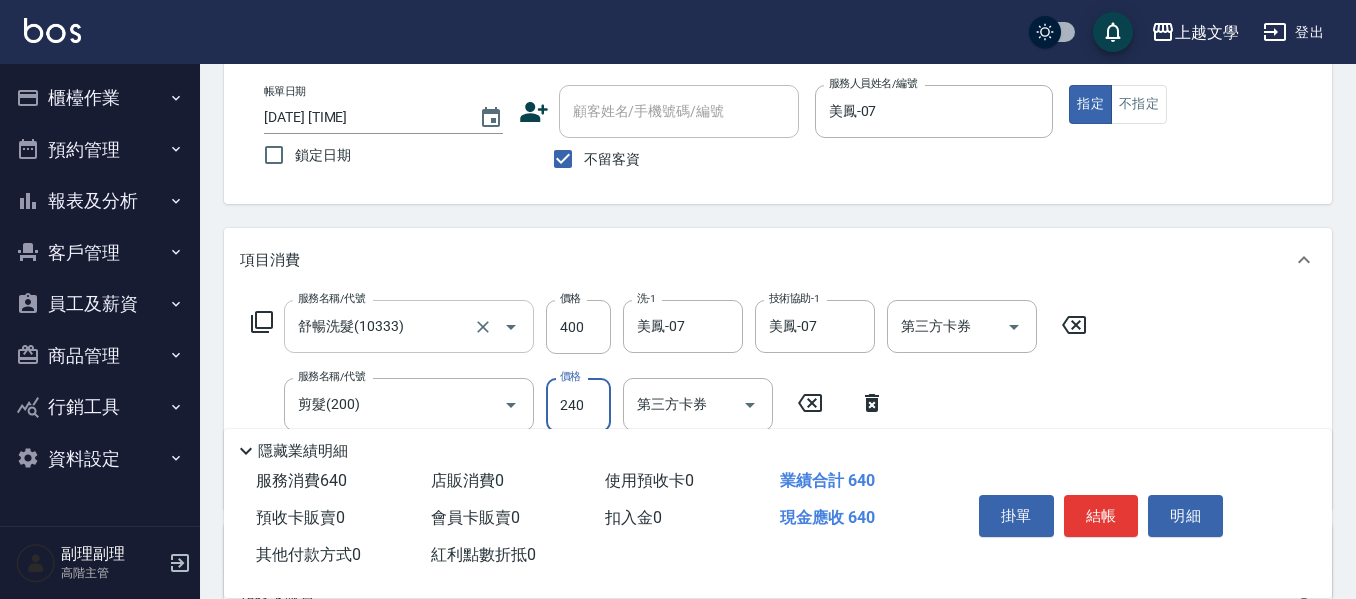 type on "240" 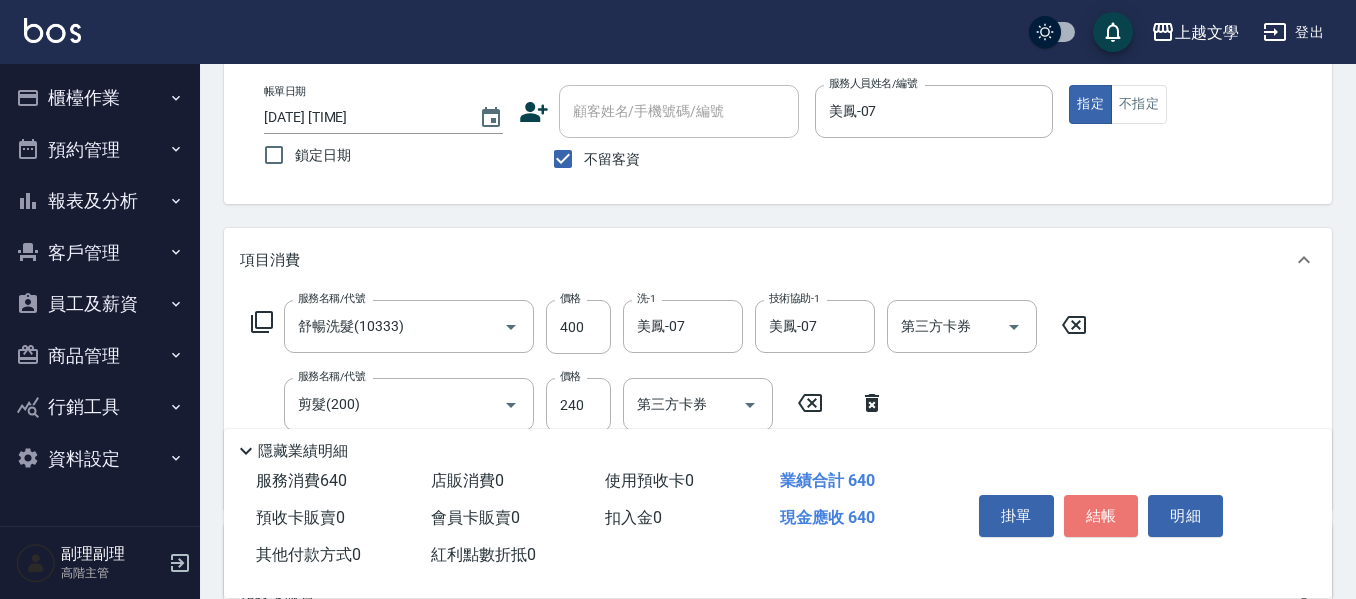 drag, startPoint x: 1118, startPoint y: 513, endPoint x: 1122, endPoint y: 502, distance: 11.7046995 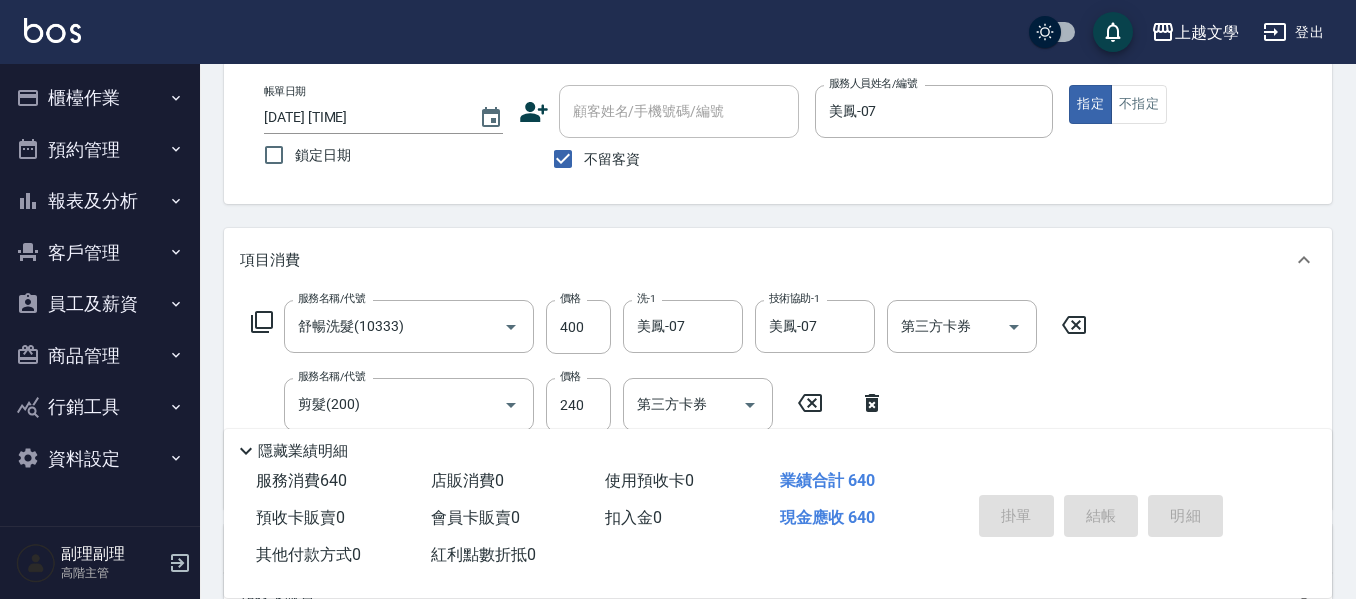 type 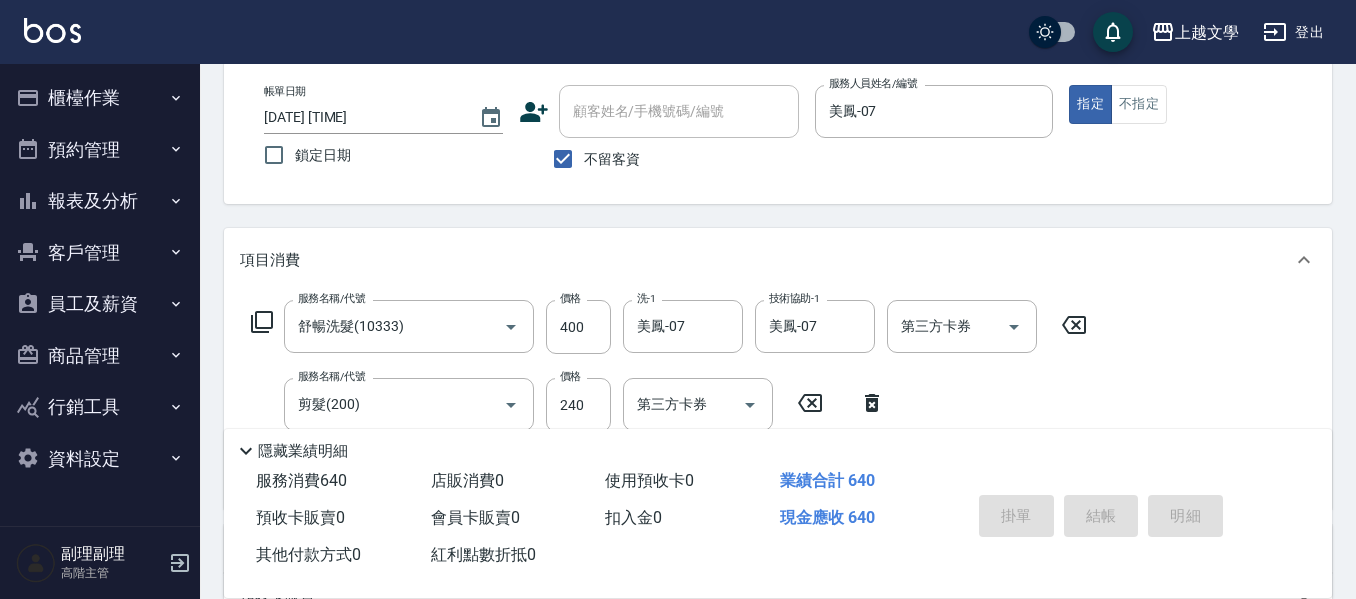 type 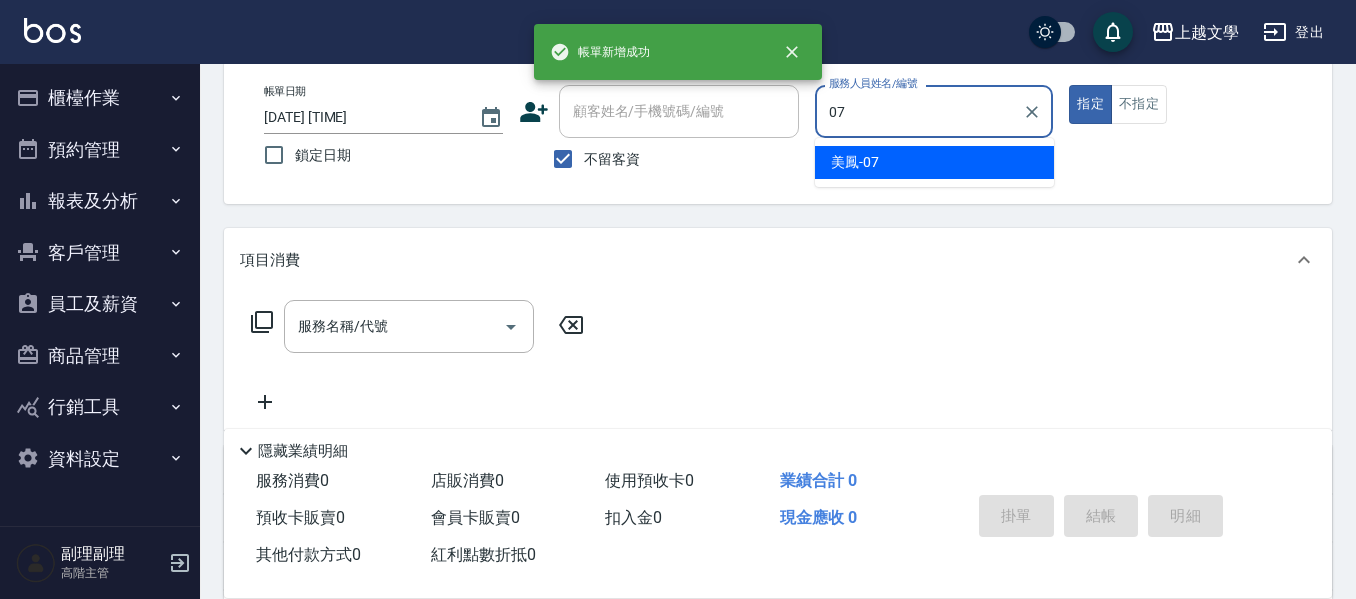 type on "美鳳-07" 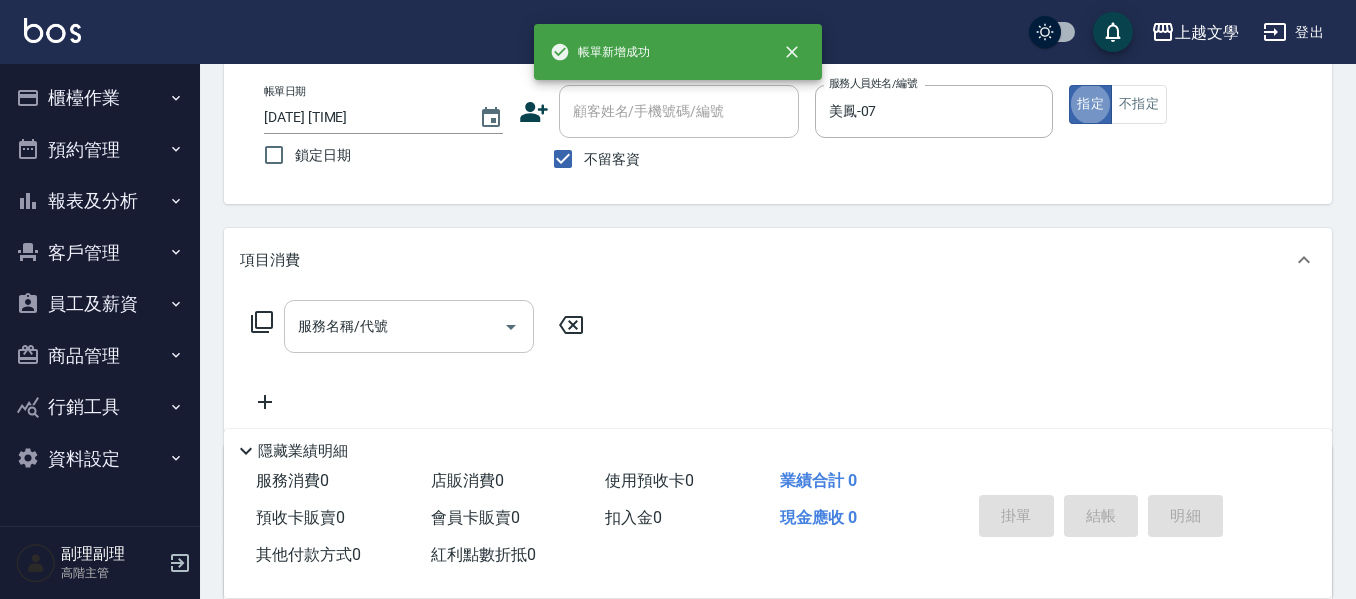 click on "服務名稱/代號" at bounding box center (394, 326) 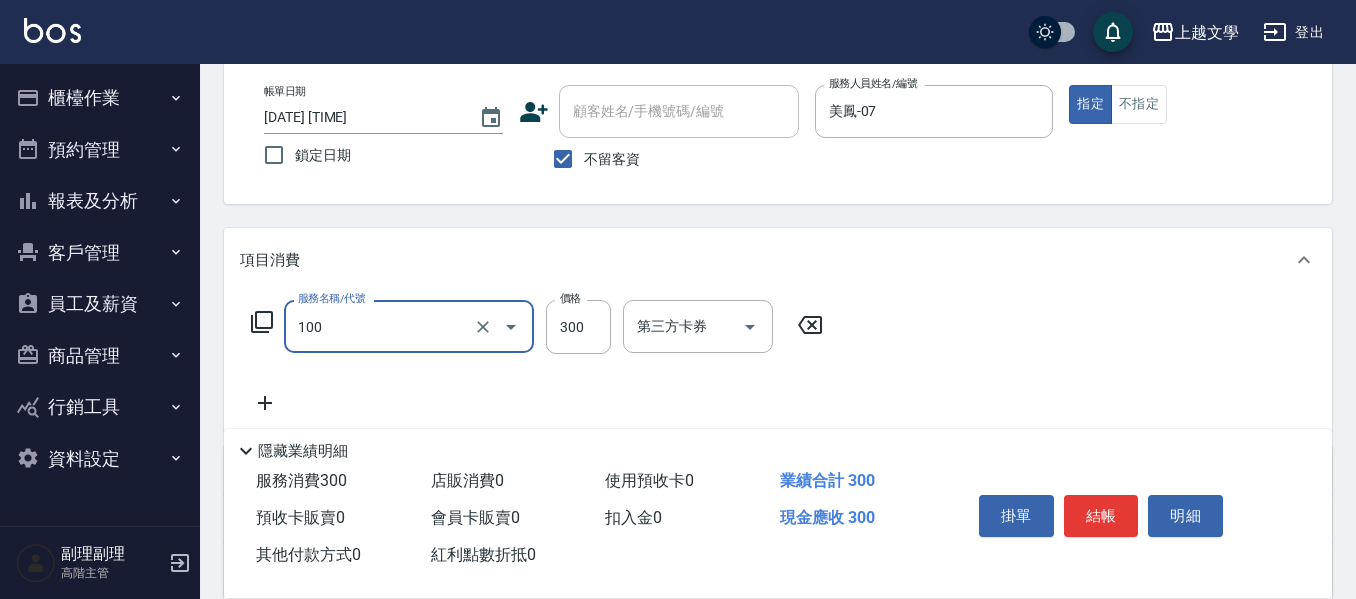 type on "洗髮(100)" 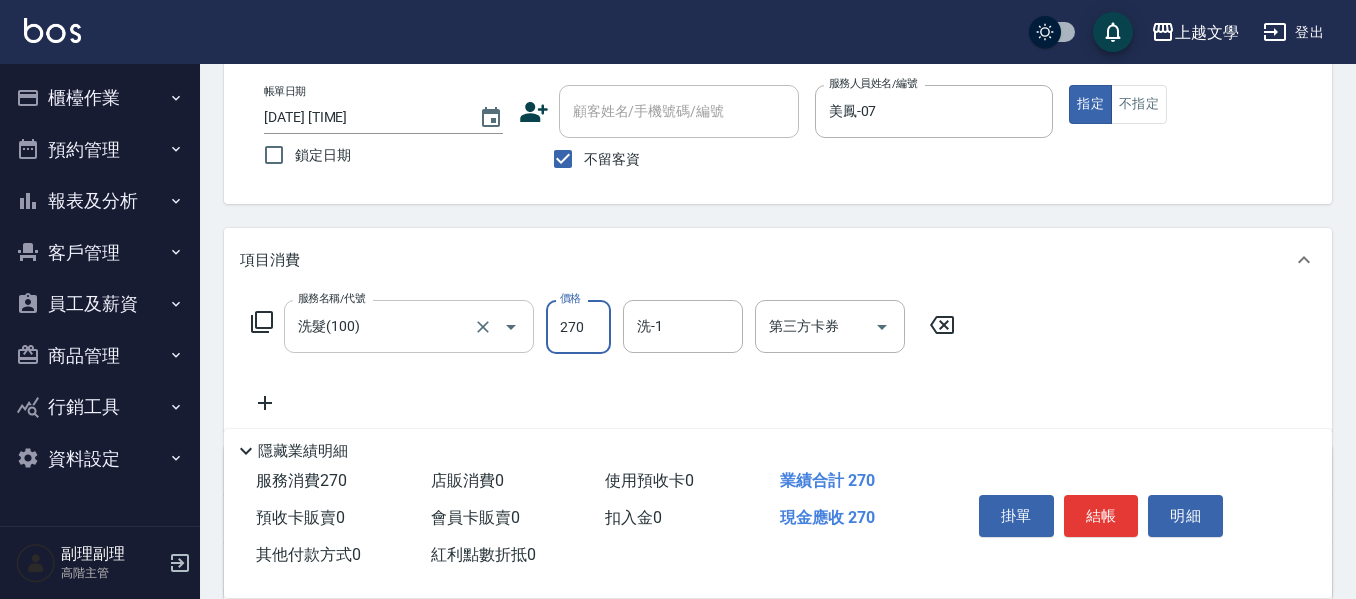 type on "270" 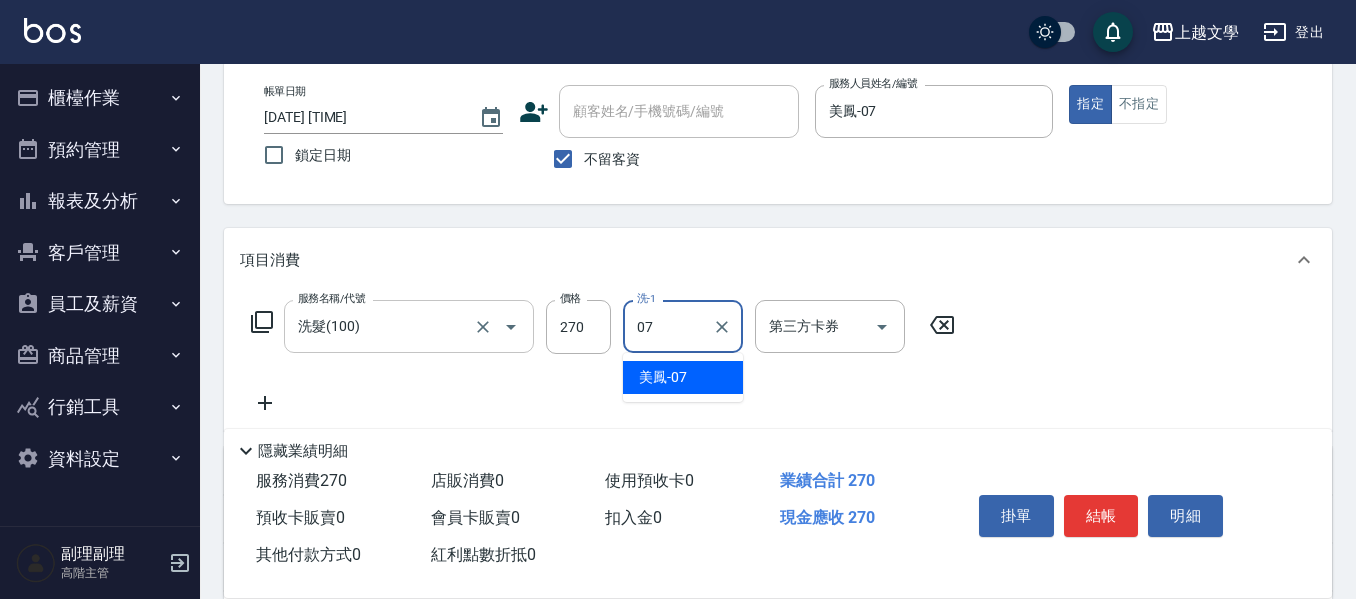 type on "美鳳-07" 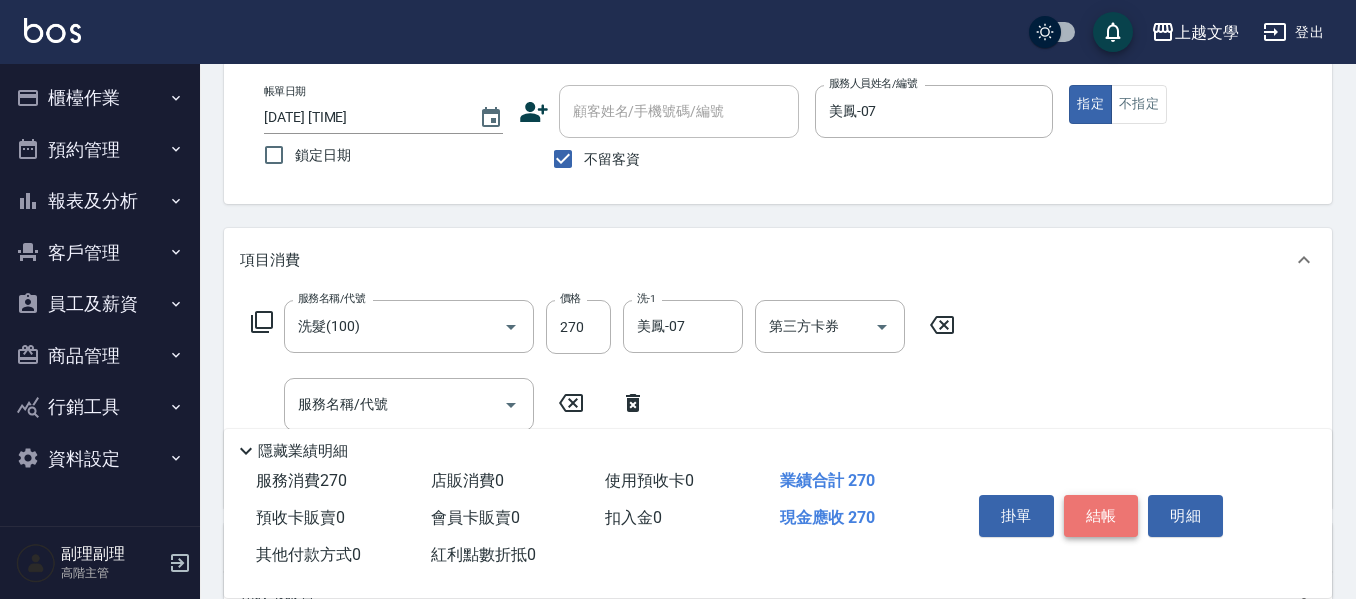 click on "結帳" at bounding box center [1101, 516] 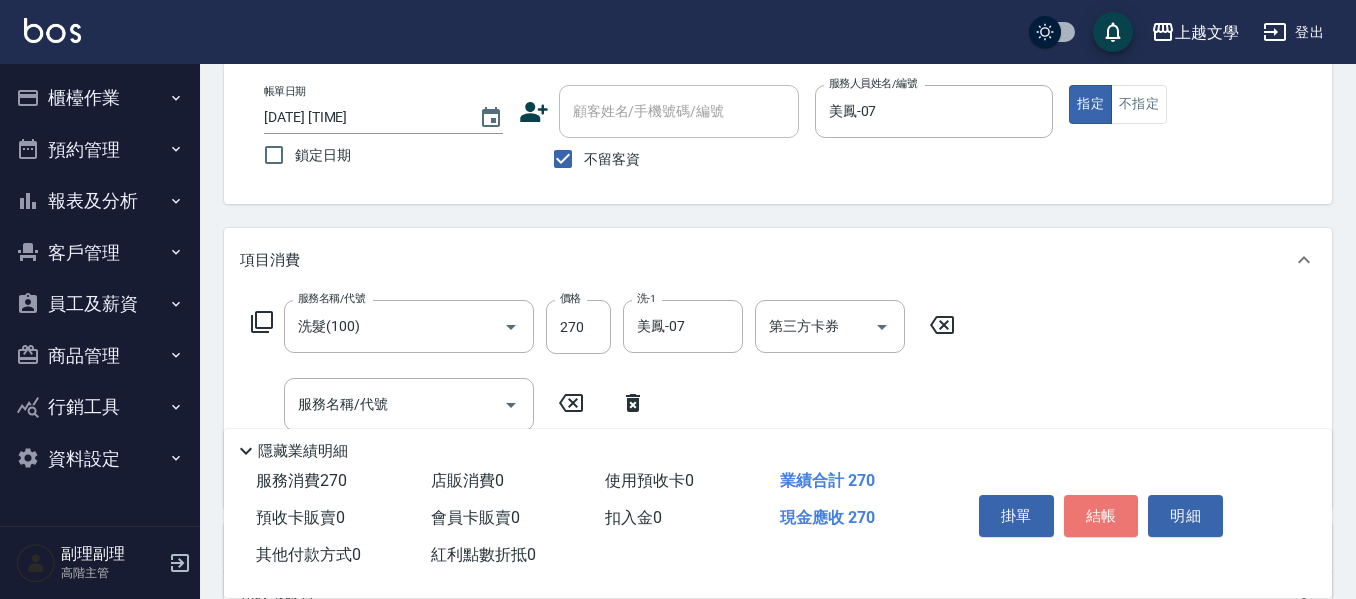 type 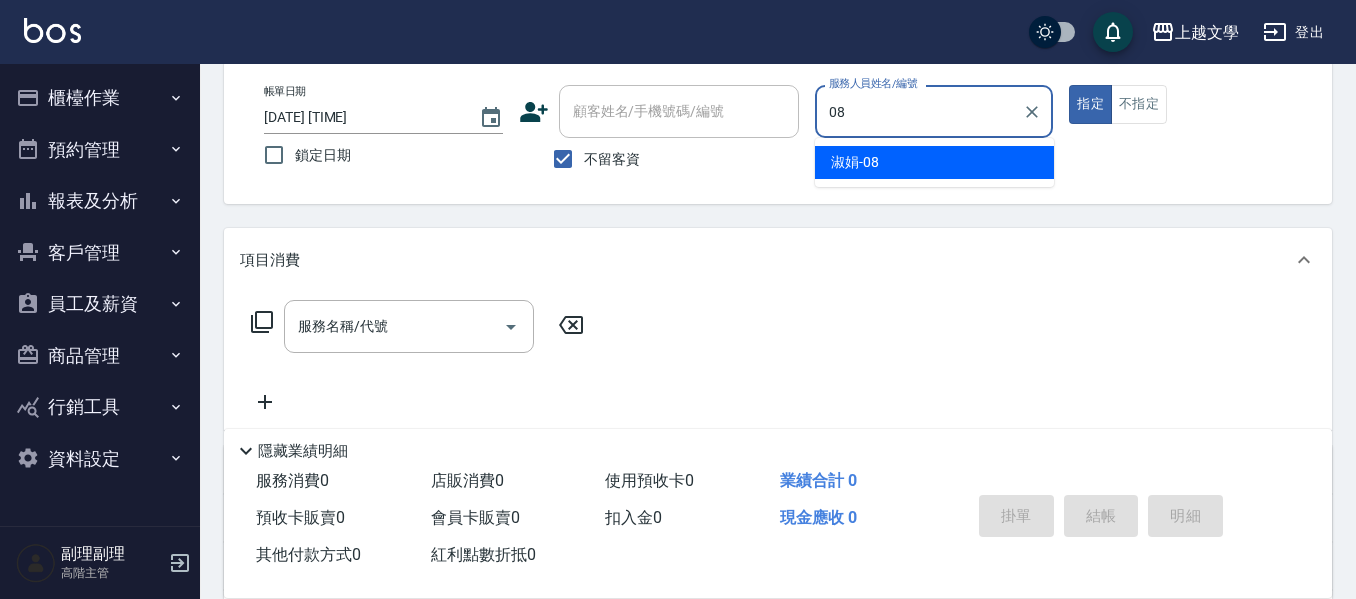 type on "淑娟-08" 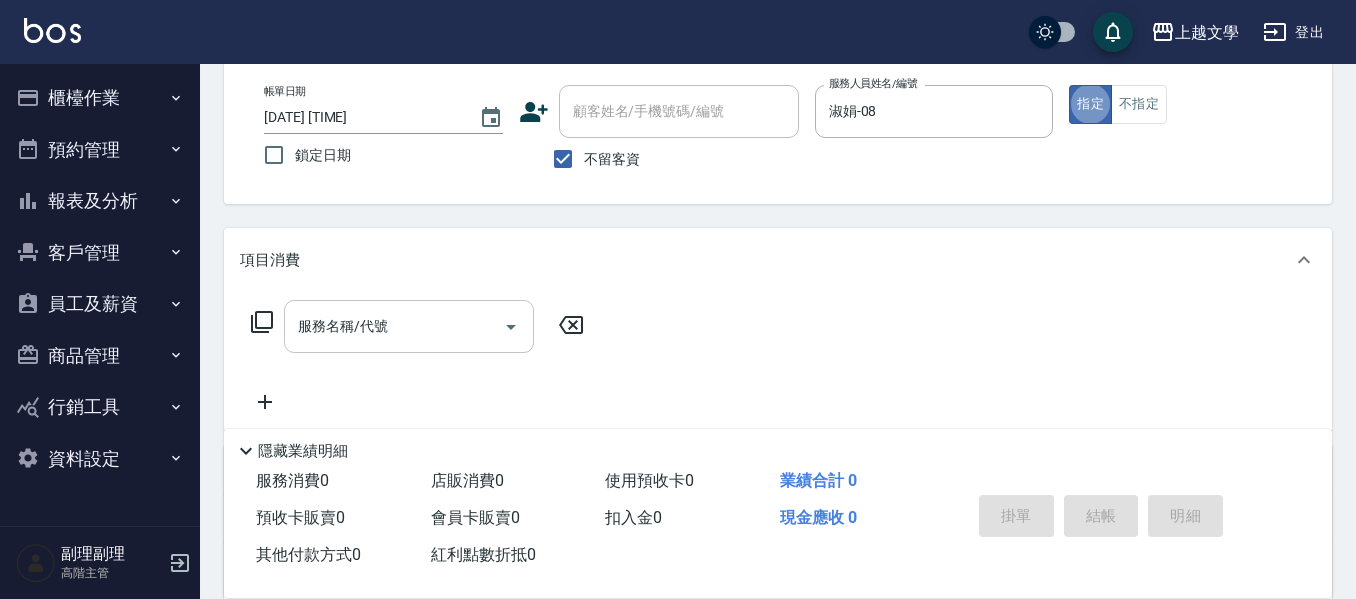 click on "服務名稱/代號" at bounding box center [394, 326] 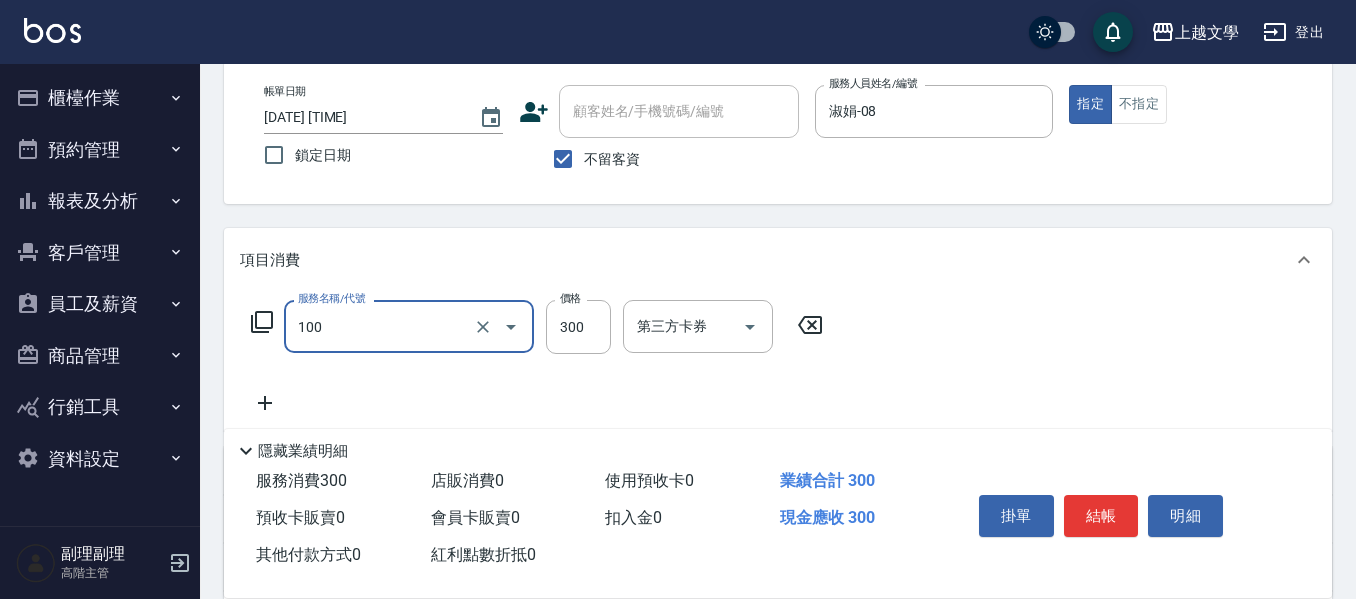 type on "洗髮(100)" 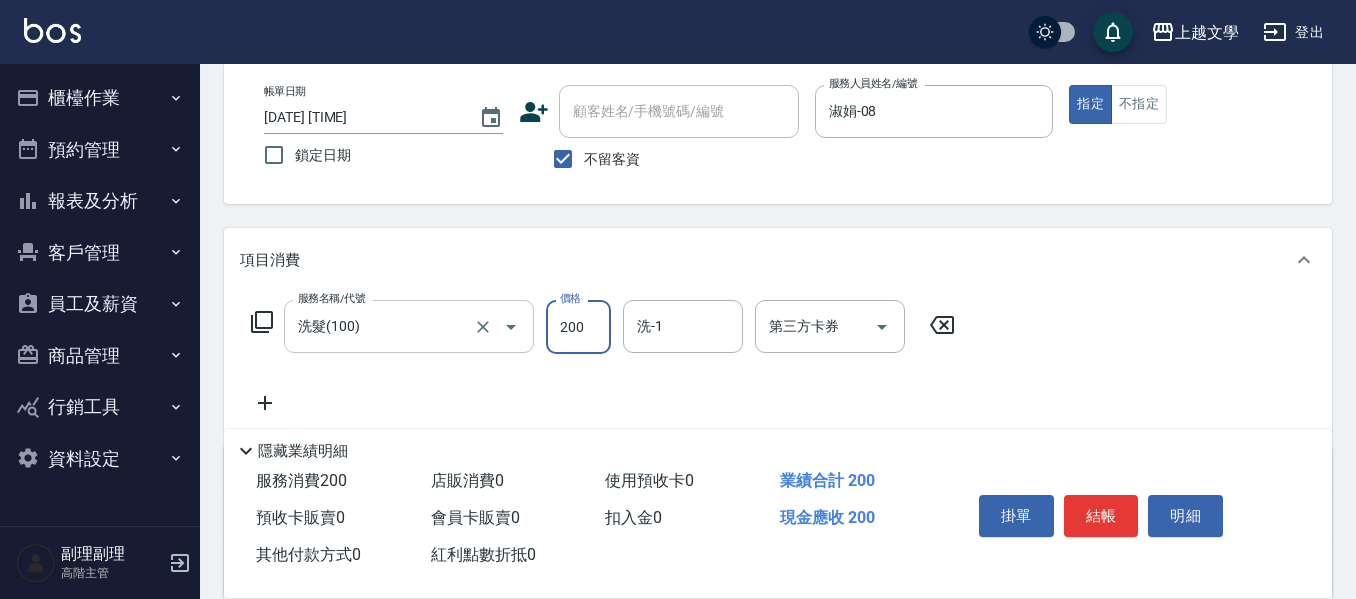 type on "200" 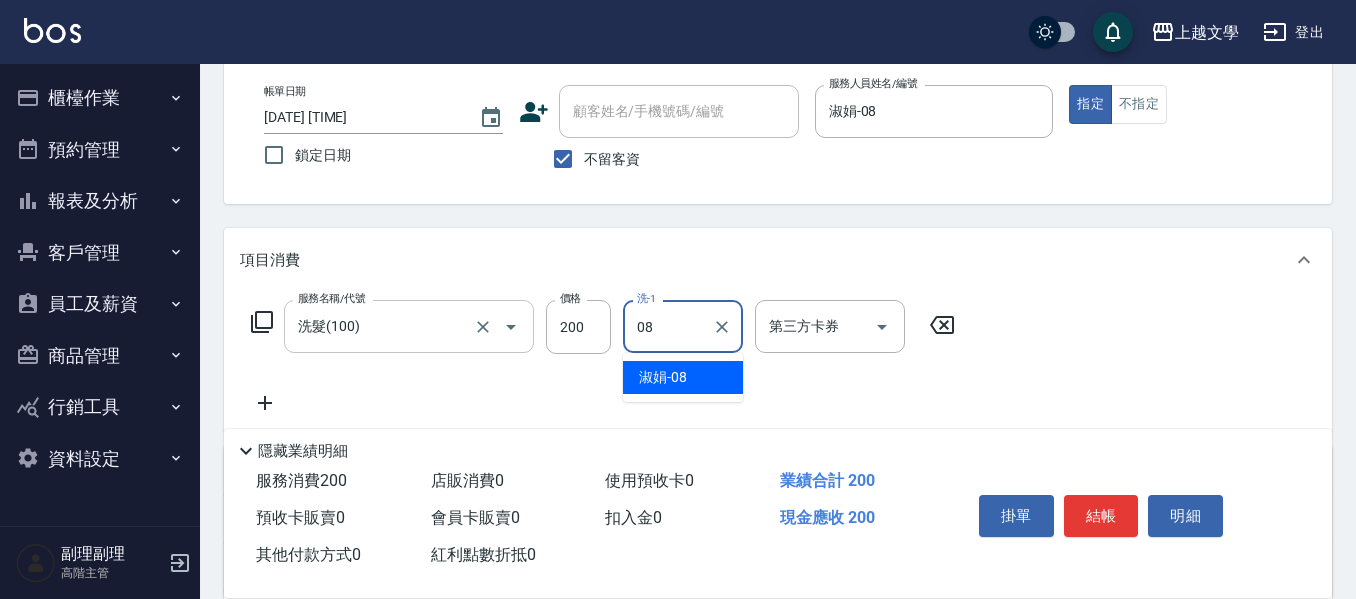 type on "淑娟-08" 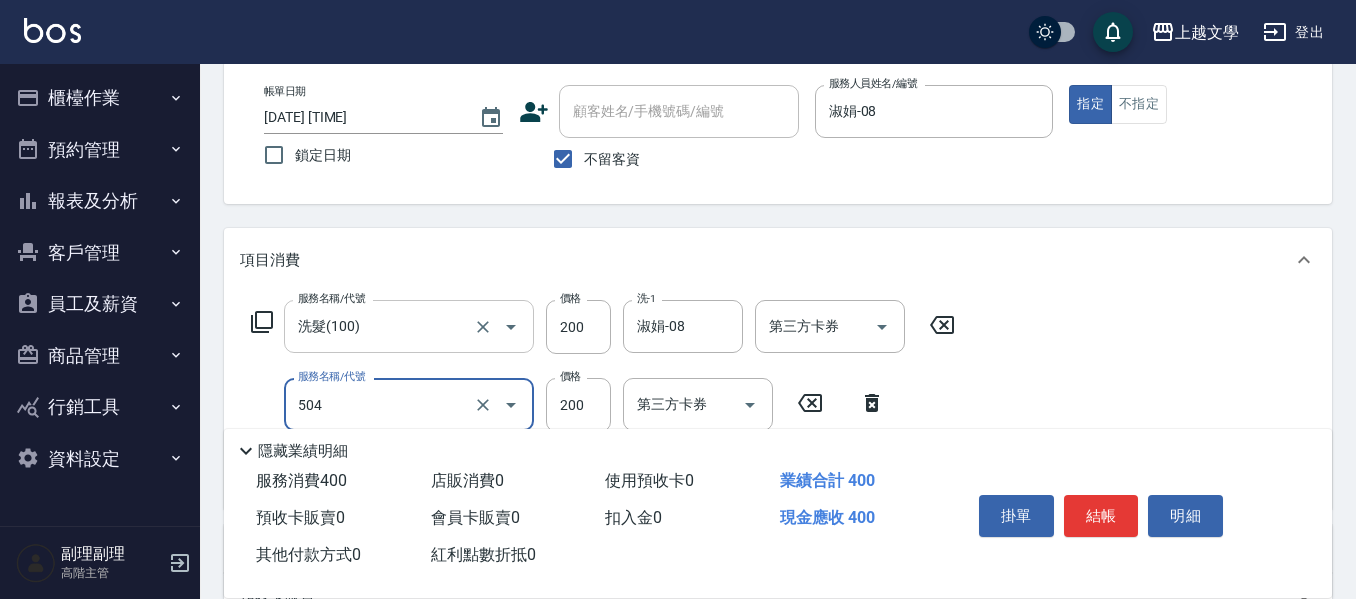 type on "瞬護(504)" 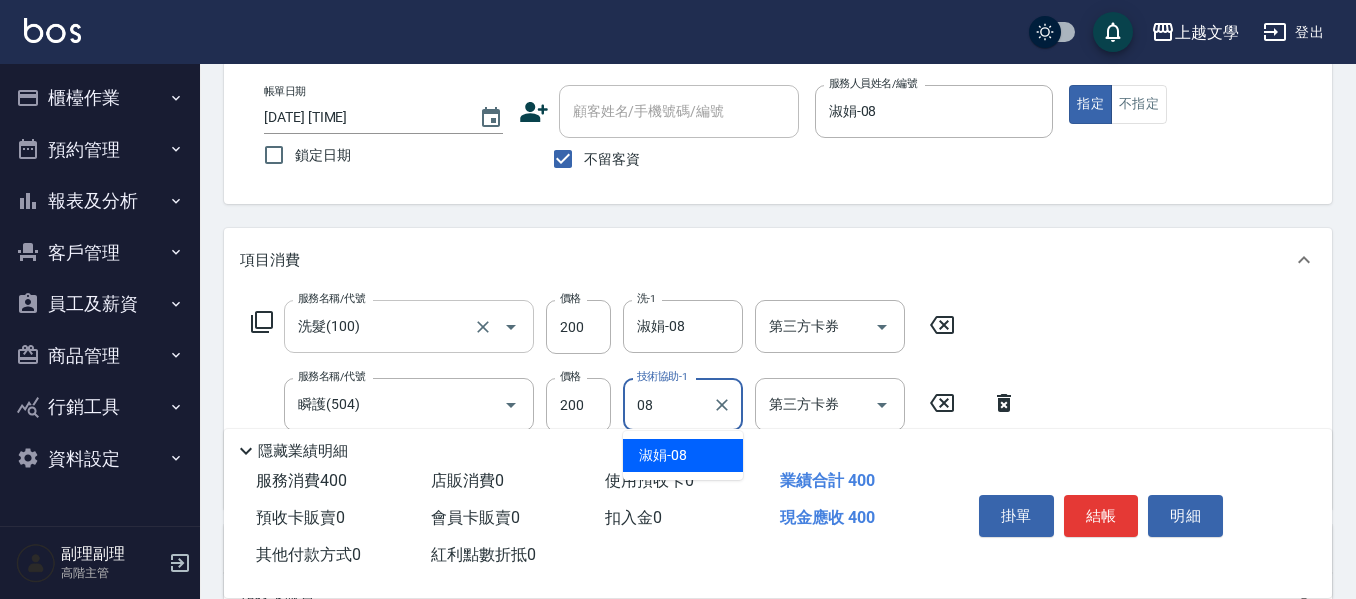 type on "淑娟-08" 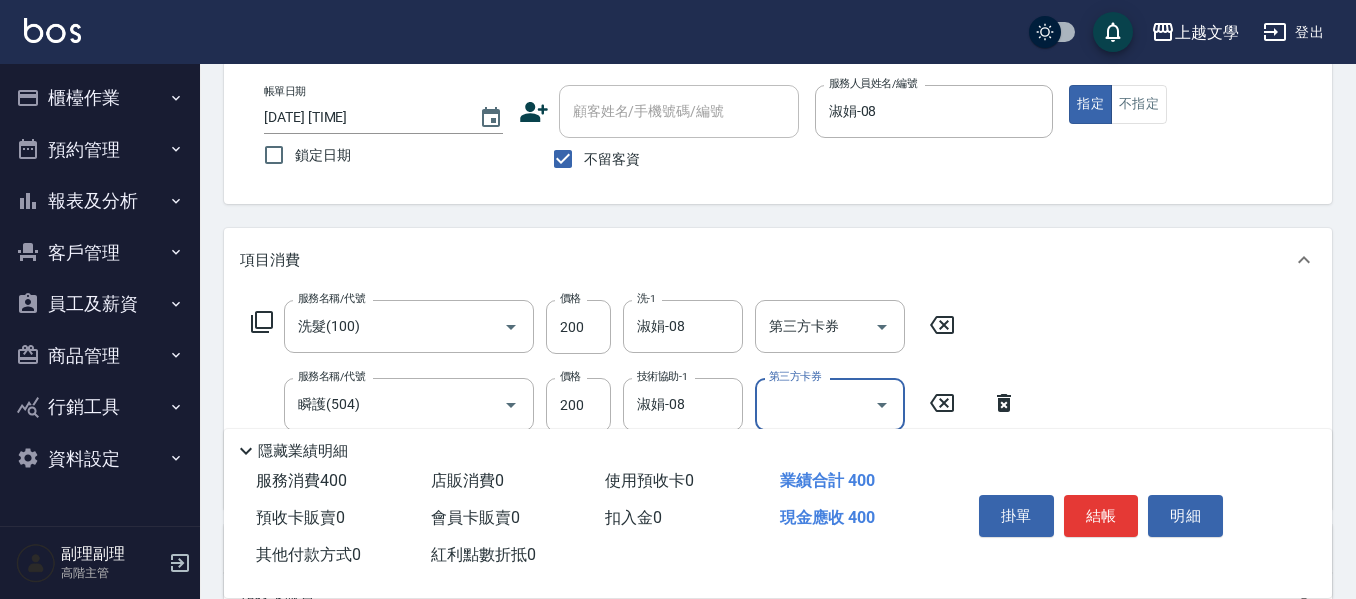 drag, startPoint x: 1115, startPoint y: 517, endPoint x: 1096, endPoint y: 501, distance: 24.839485 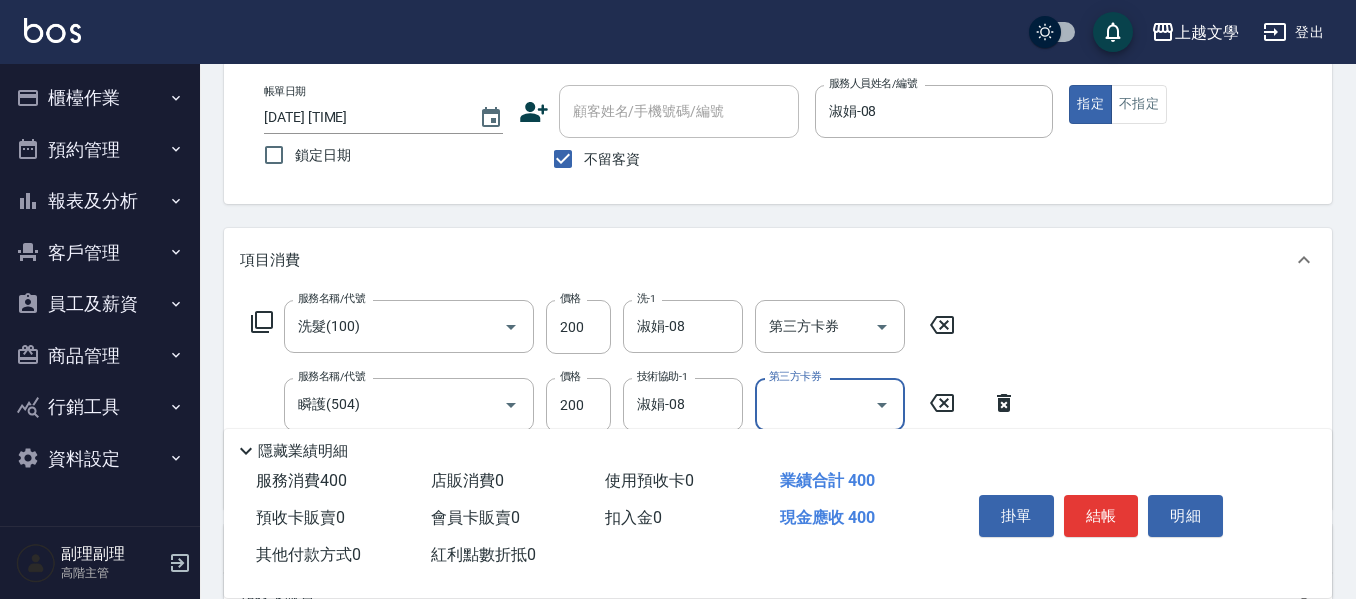 click on "結帳" at bounding box center [1101, 516] 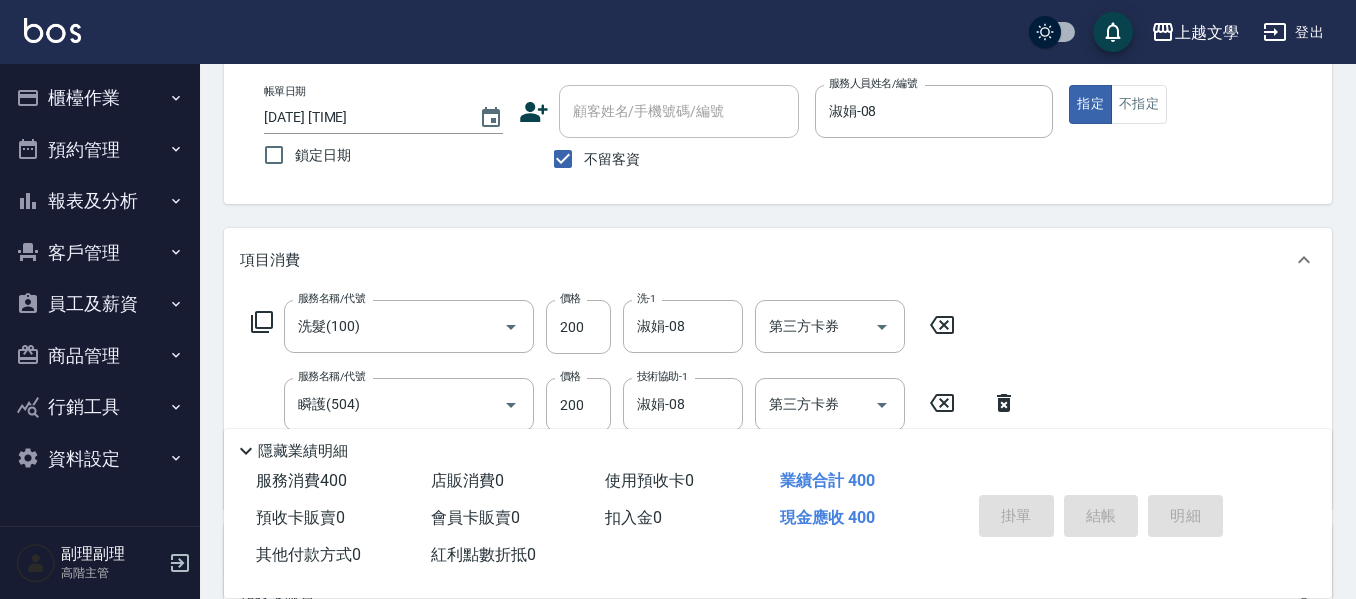 type 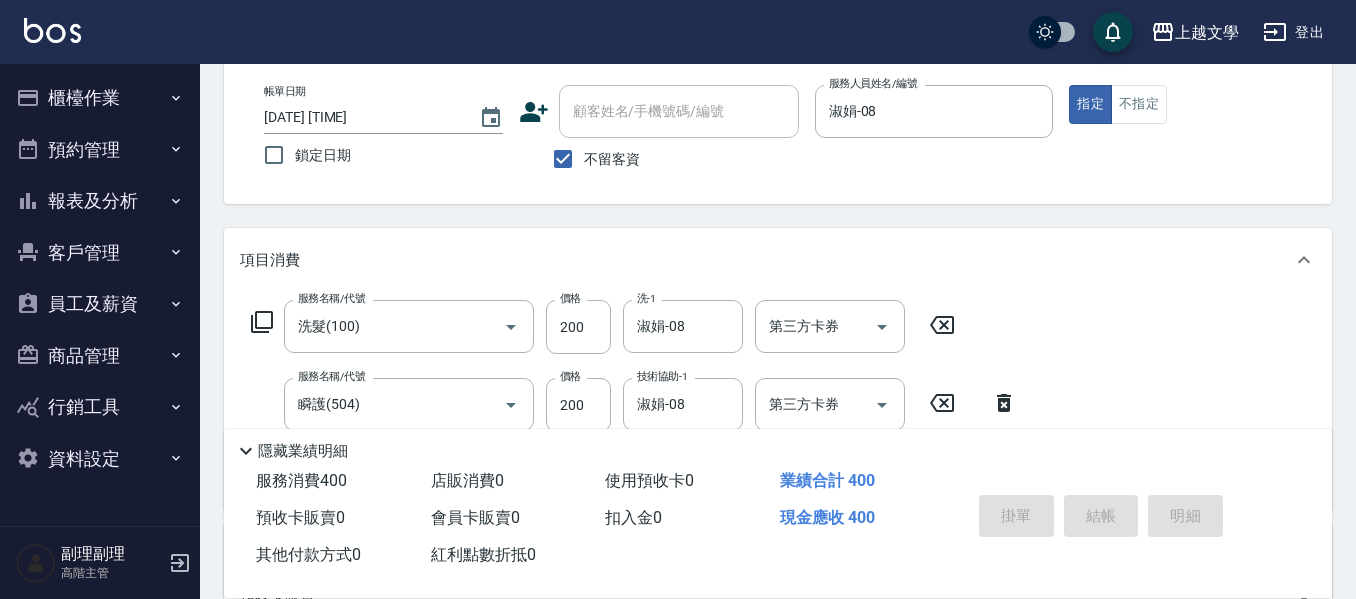 type 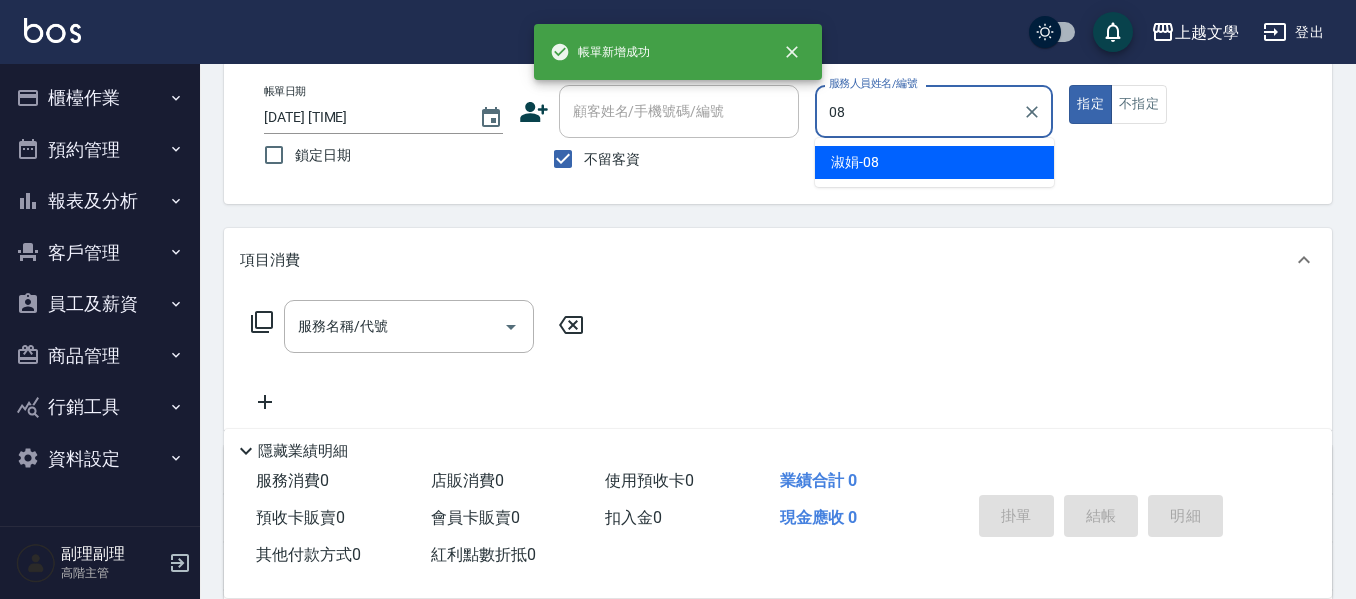 type on "淑娟-08" 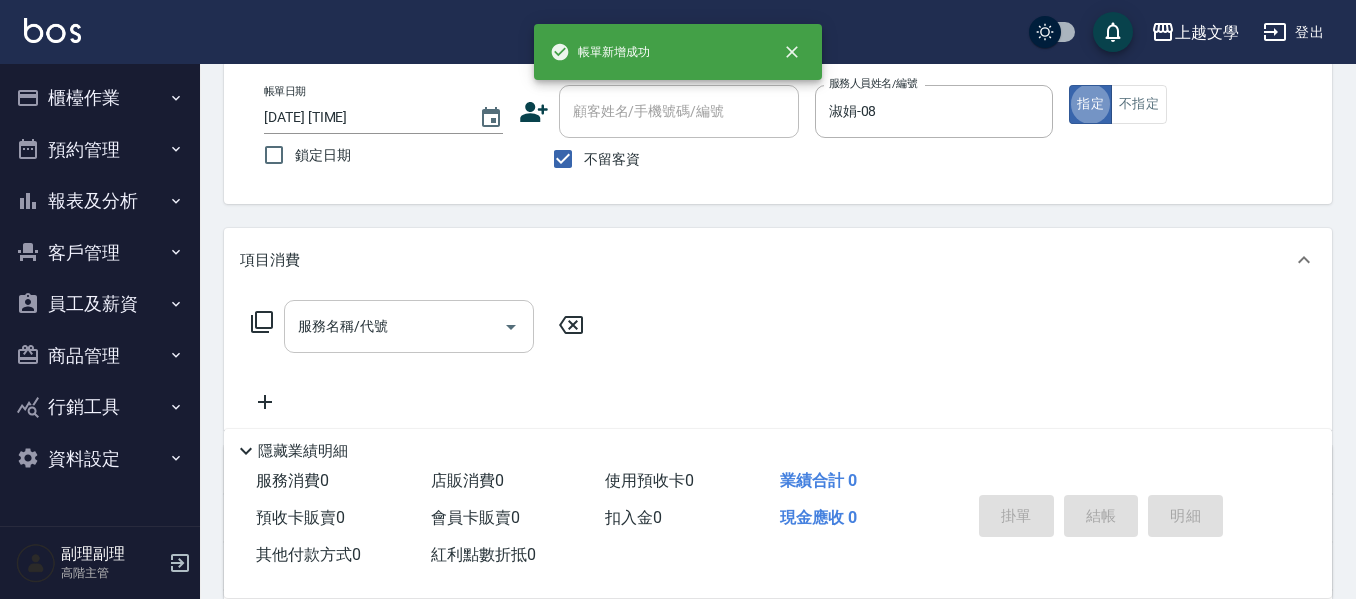 click on "服務名稱/代號" at bounding box center [394, 326] 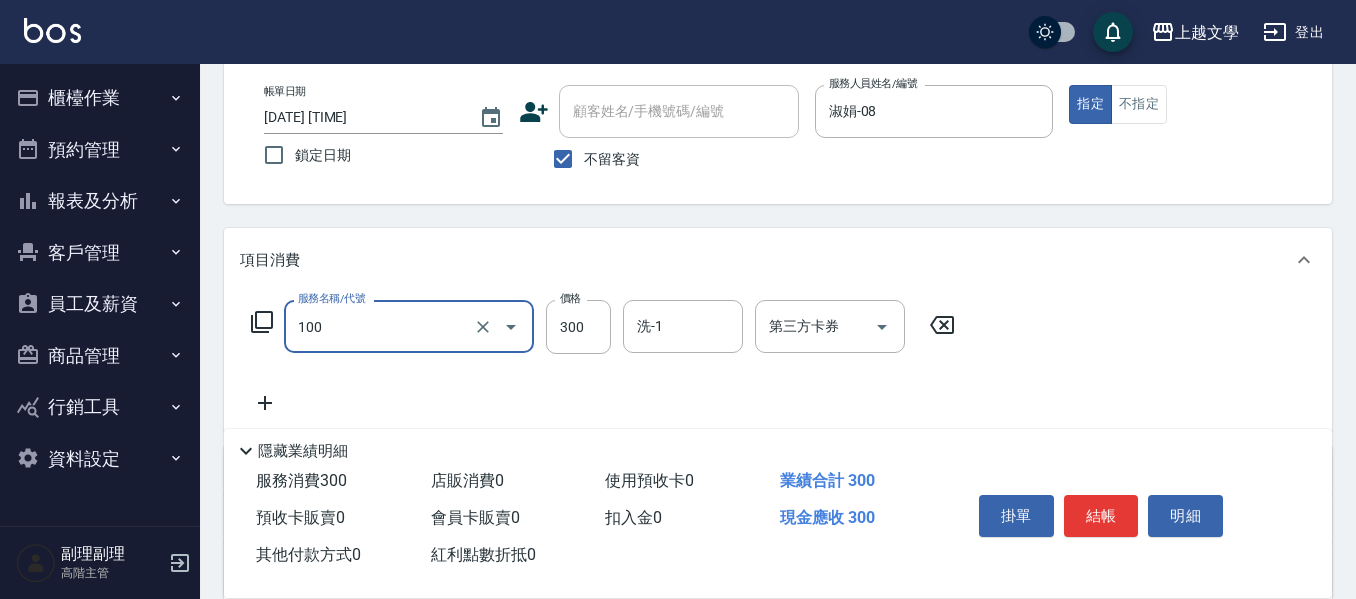 type on "洗髮(100)" 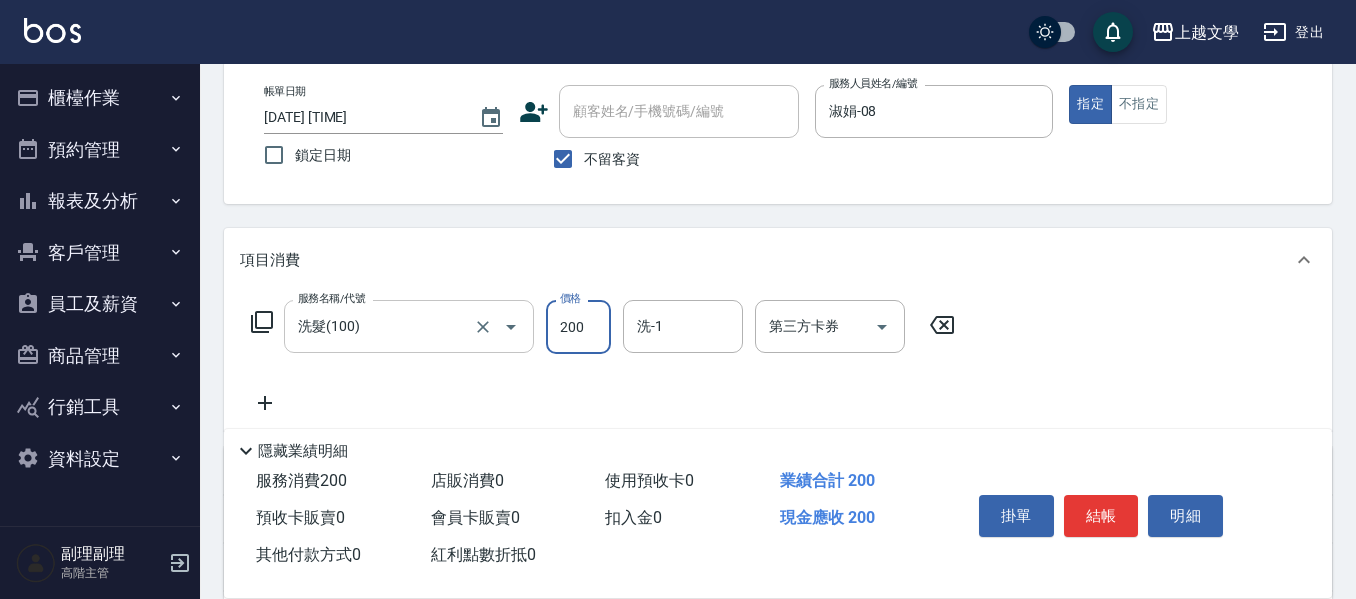 type on "200" 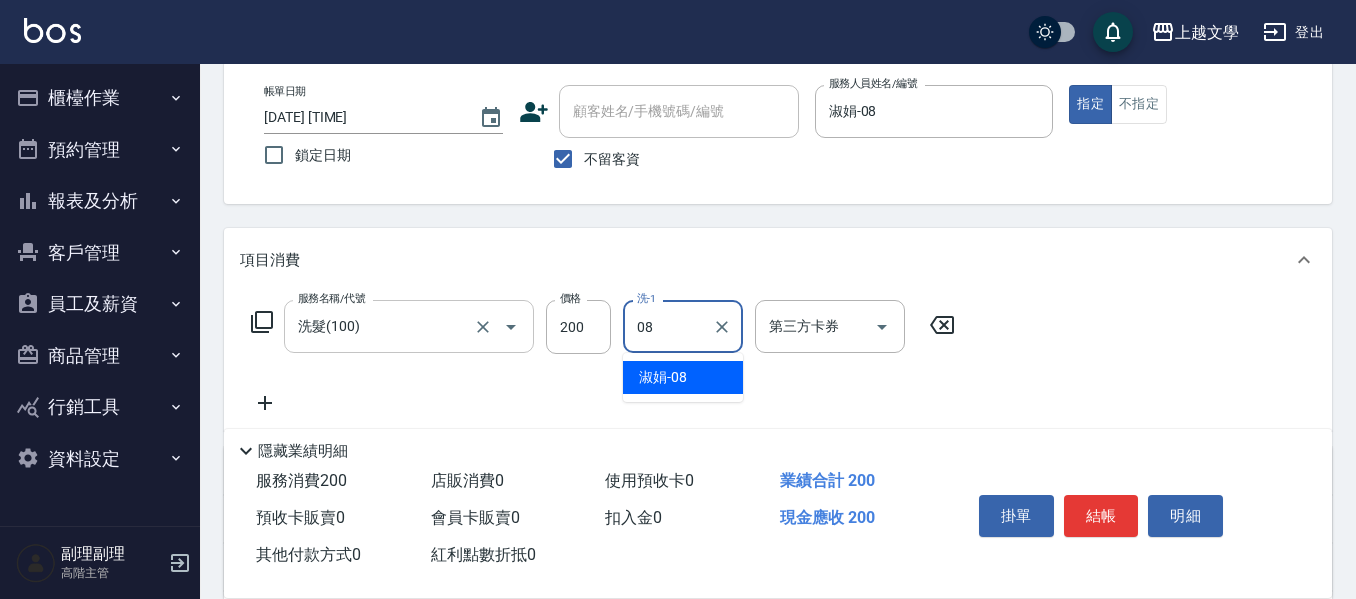 type on "淑娟-08" 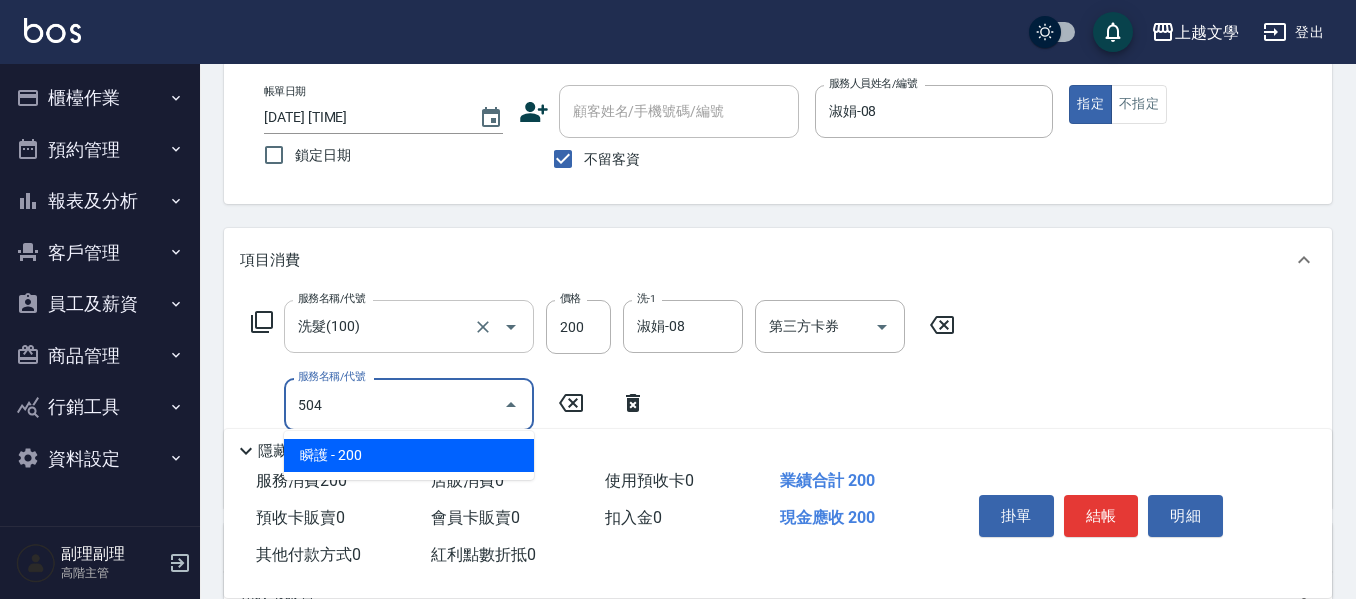 type on "瞬護(504)" 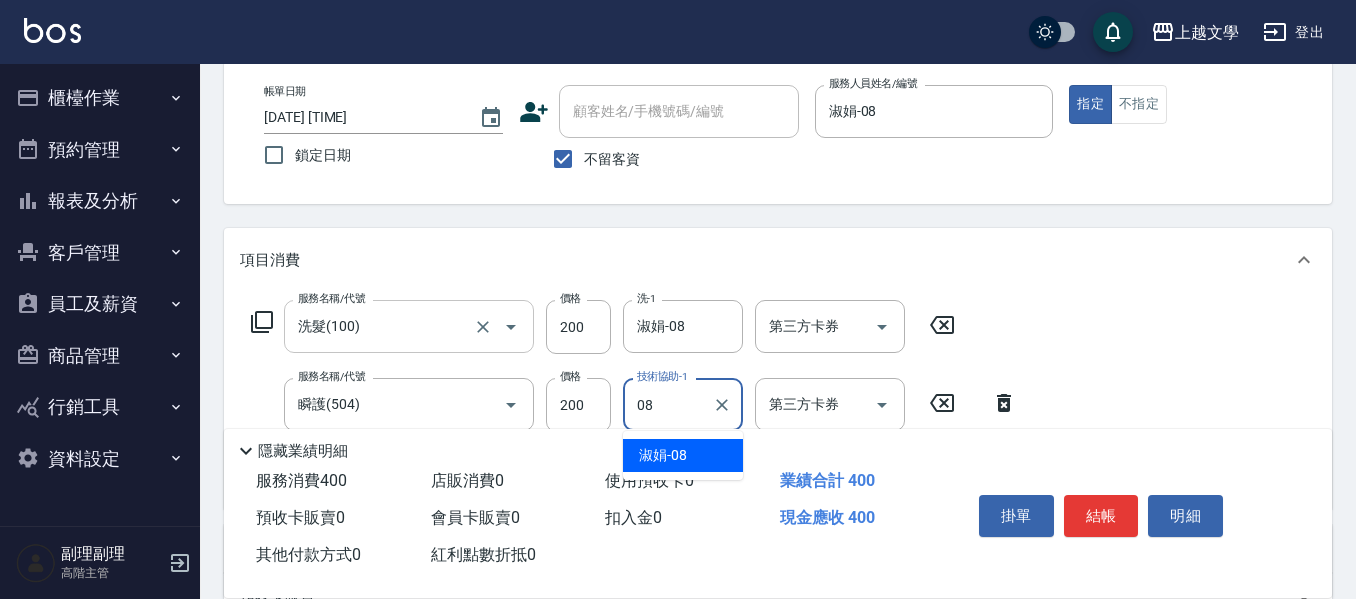type on "淑娟-08" 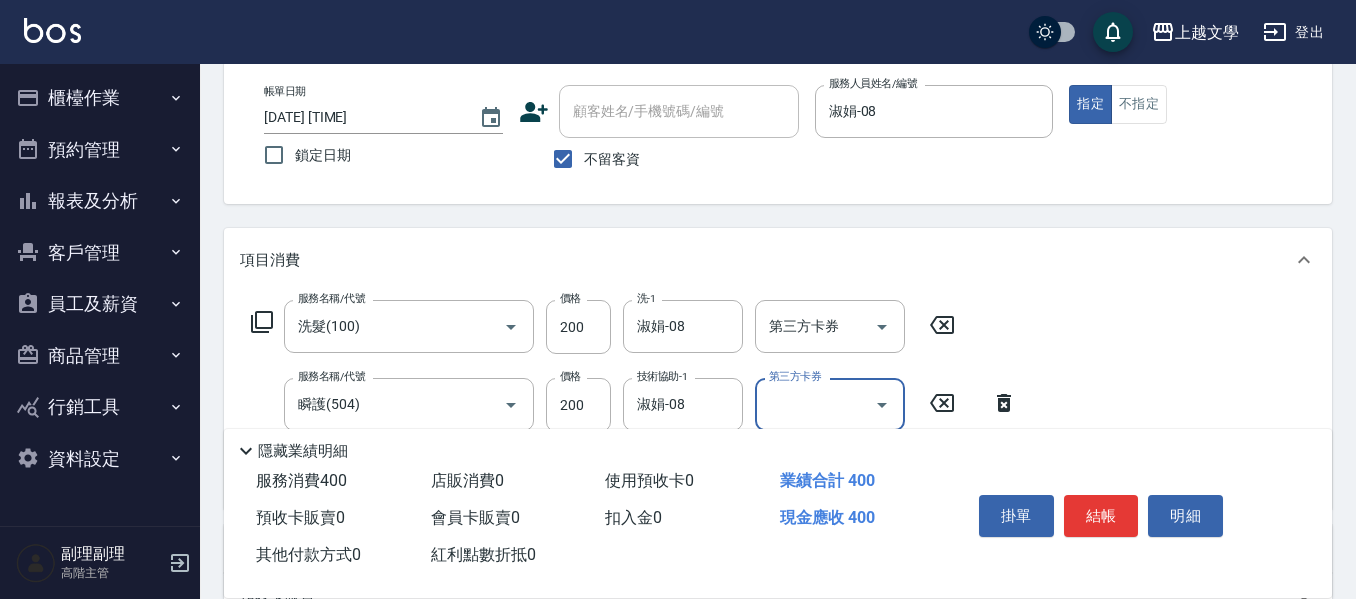 drag, startPoint x: 1080, startPoint y: 508, endPoint x: 1074, endPoint y: 499, distance: 10.816654 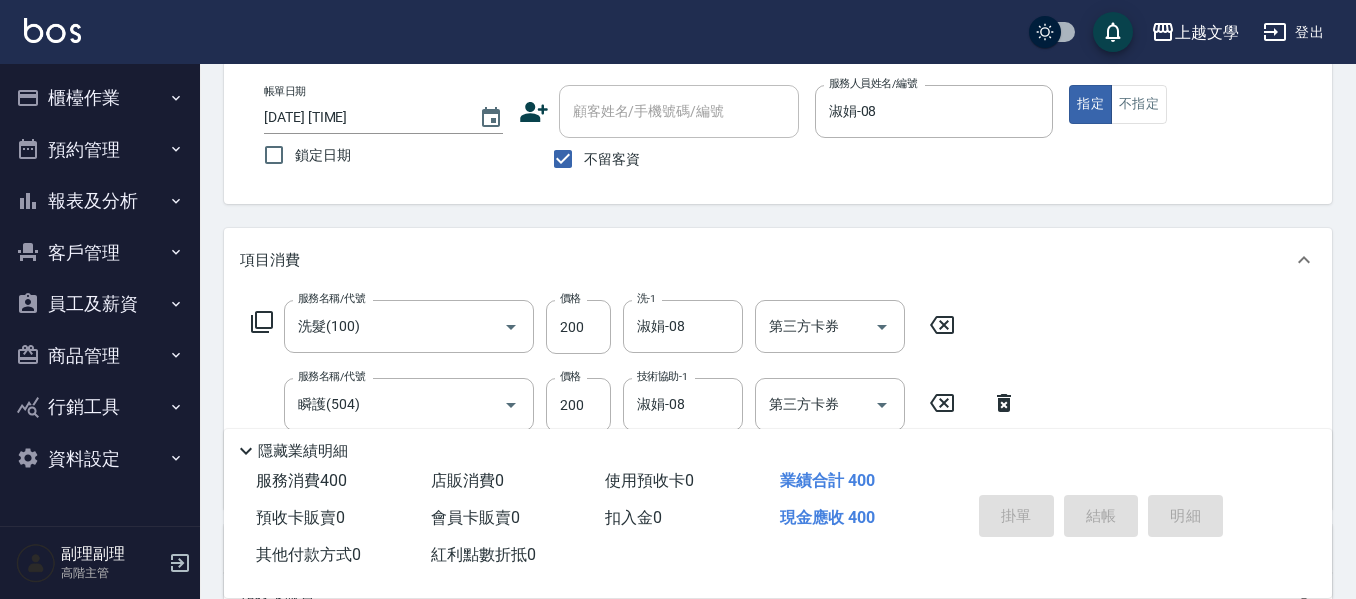 type on "[DATE] [TIME]" 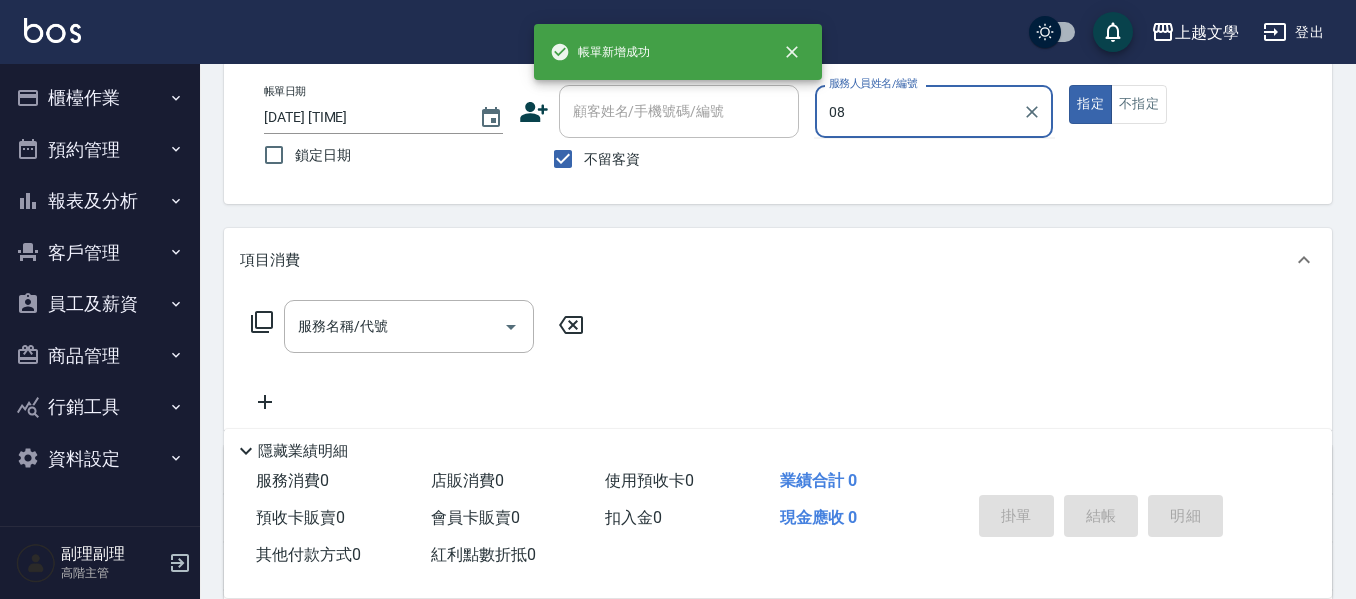 type on "淑娟-08" 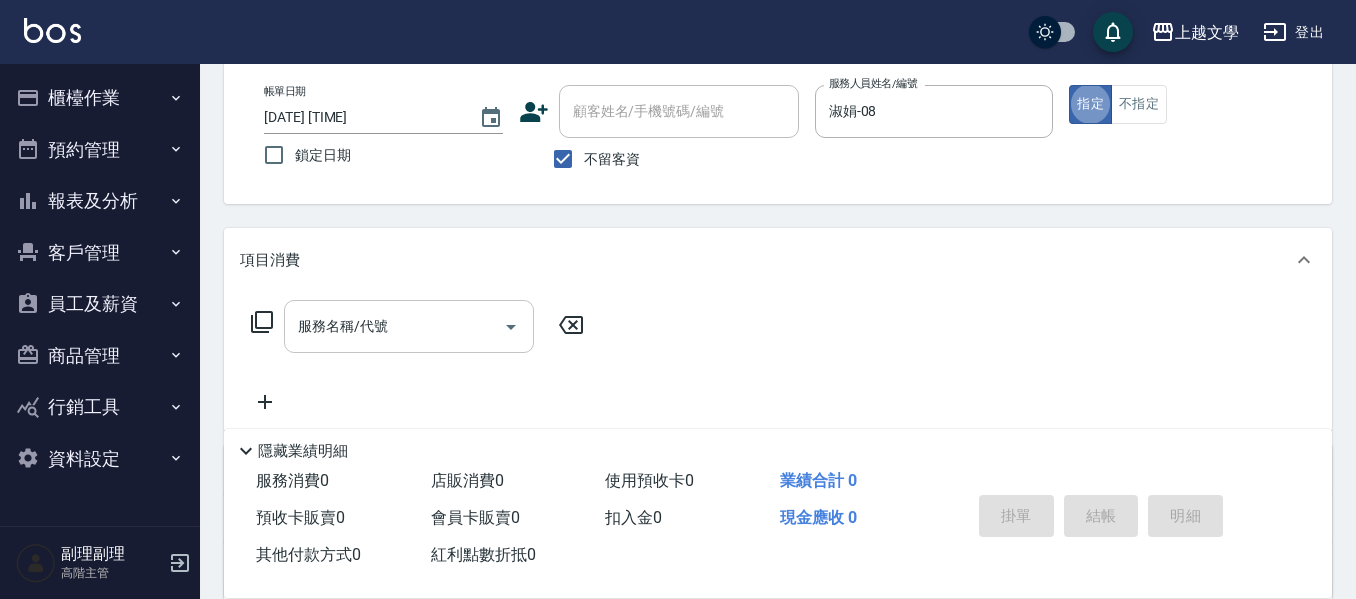 click on "服務名稱/代號" at bounding box center (394, 326) 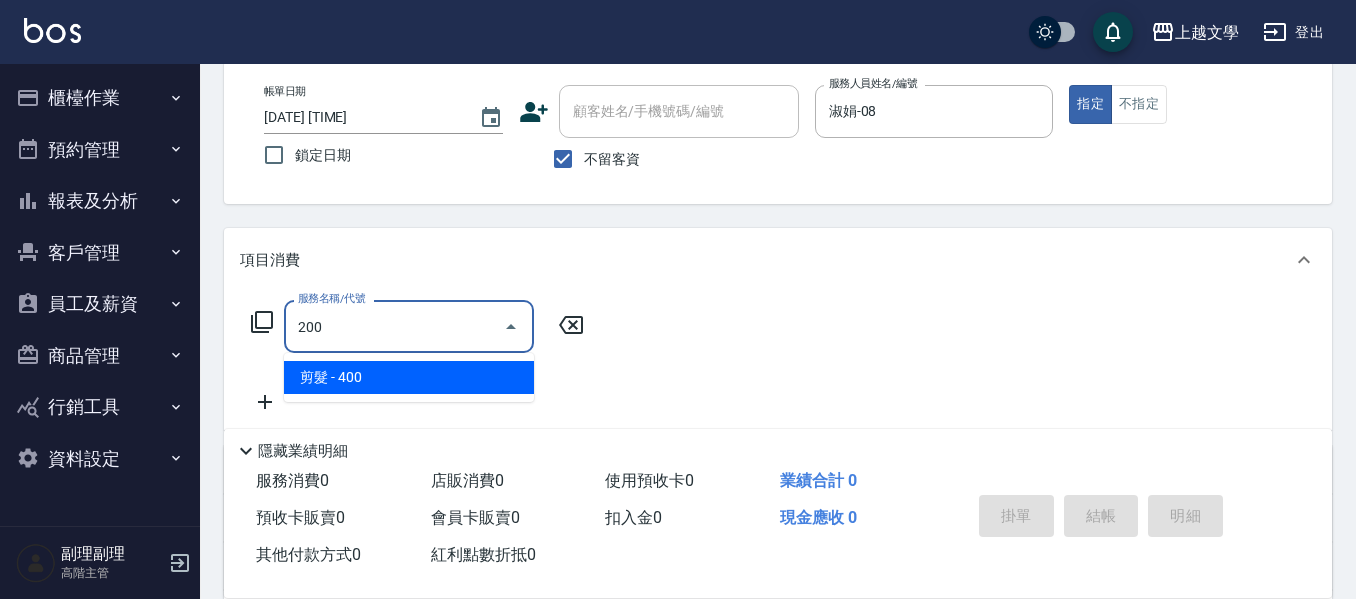 type on "剪髮(200)" 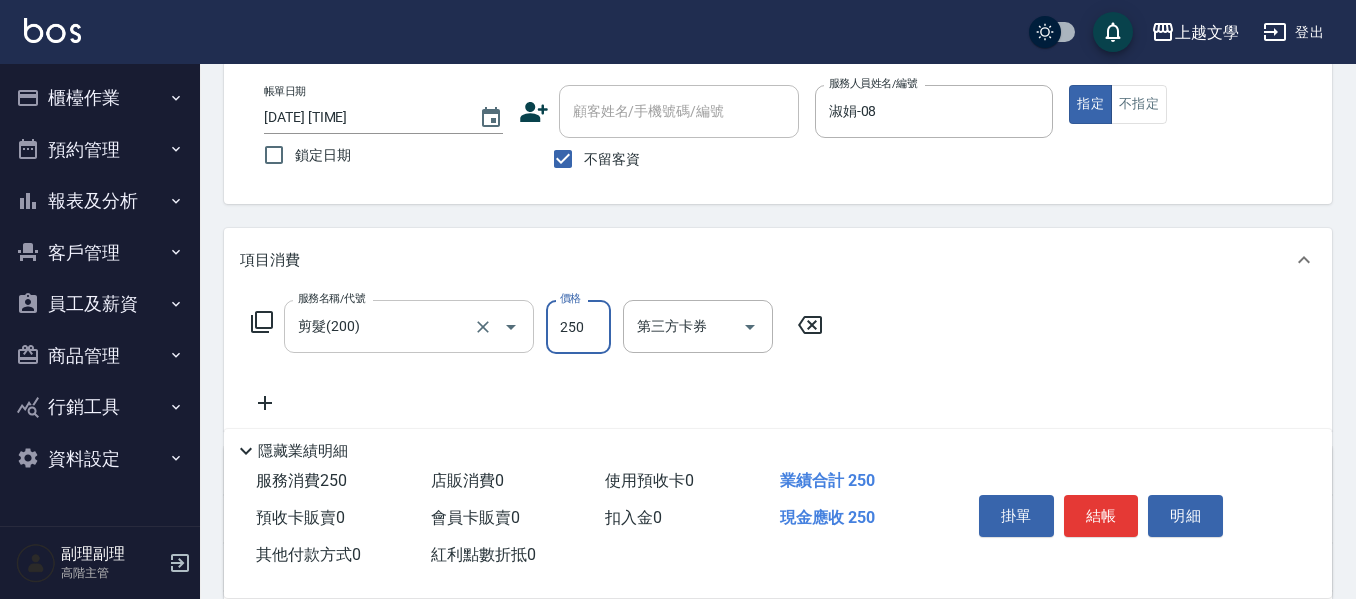type on "250" 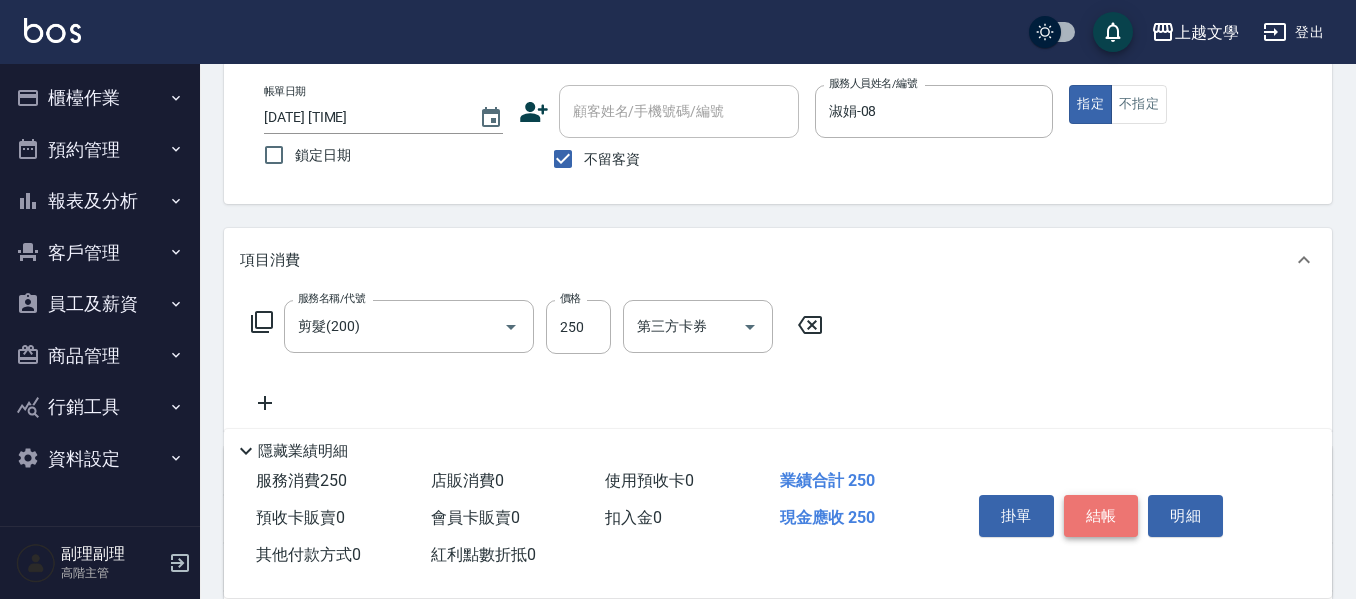 click on "結帳" at bounding box center (1101, 516) 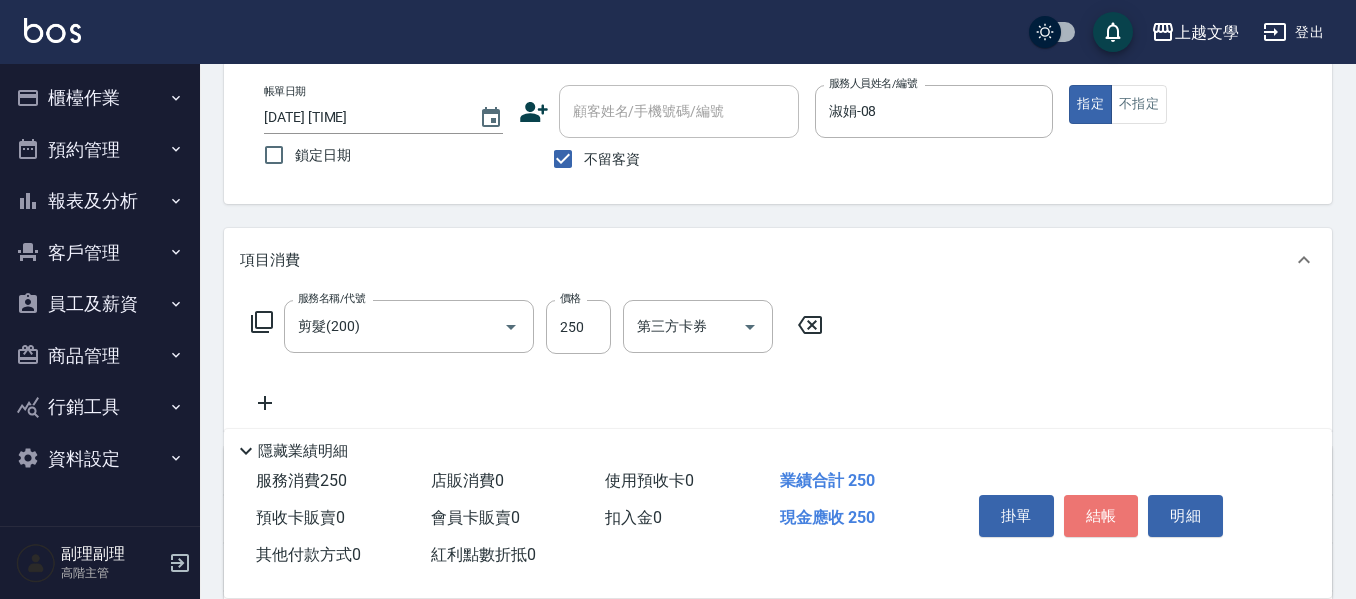 type 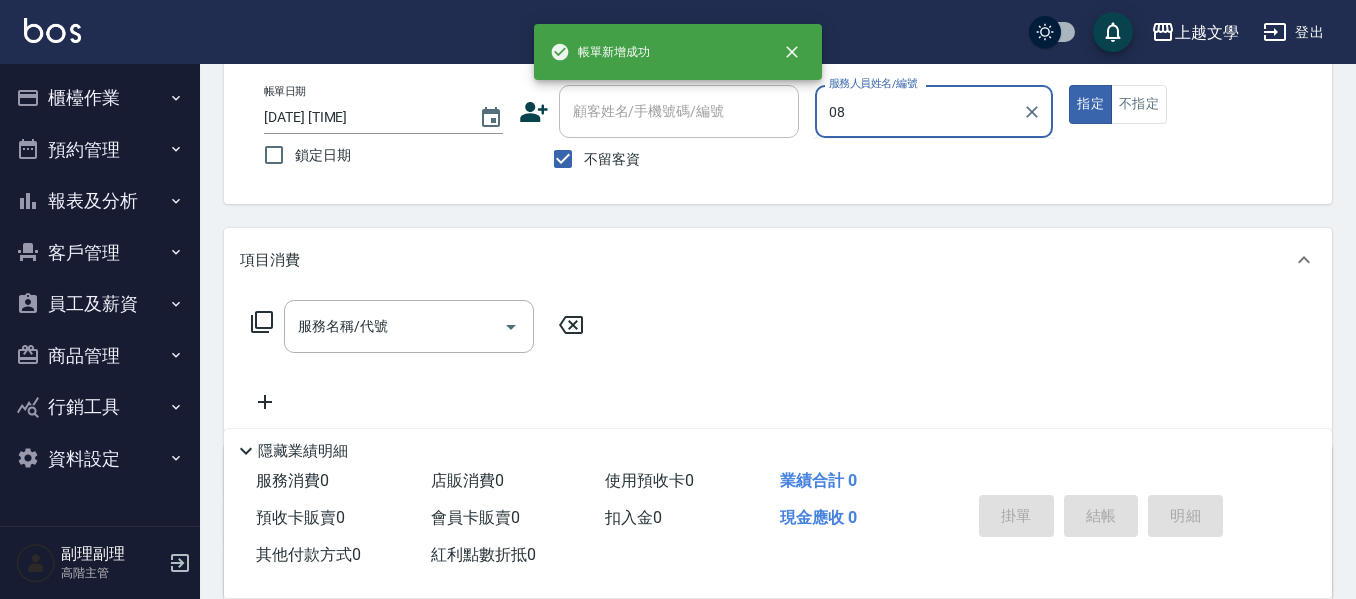 type on "淑娟-08" 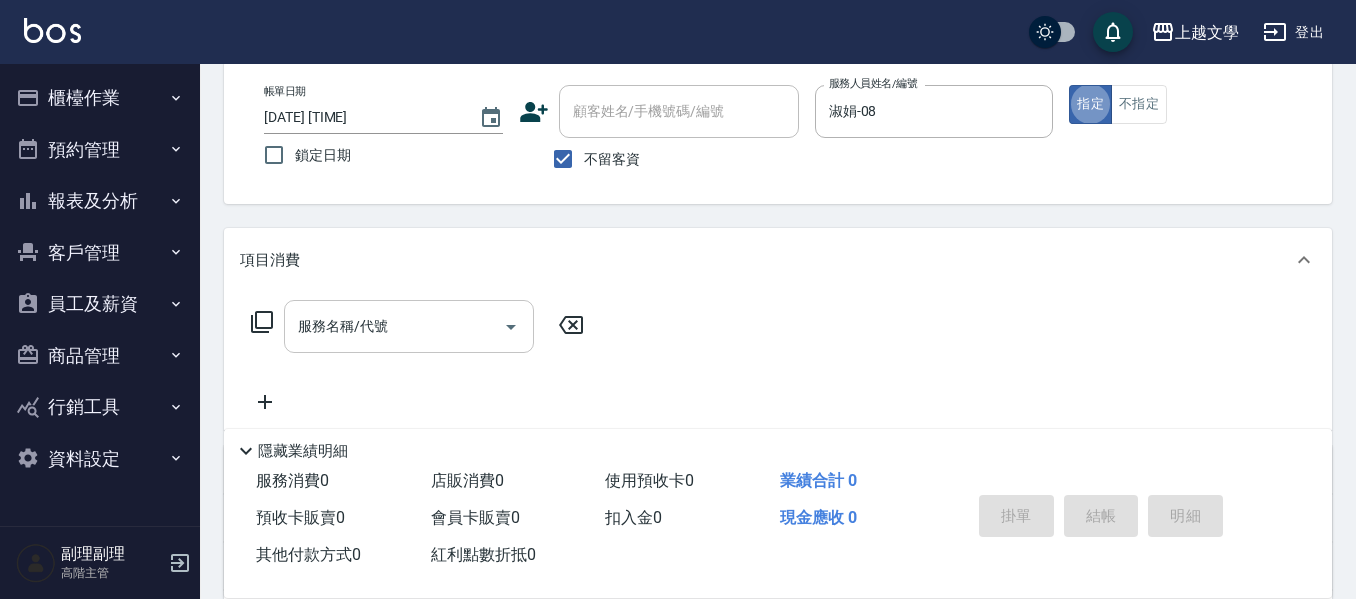 click on "服務名稱/代號" at bounding box center (409, 326) 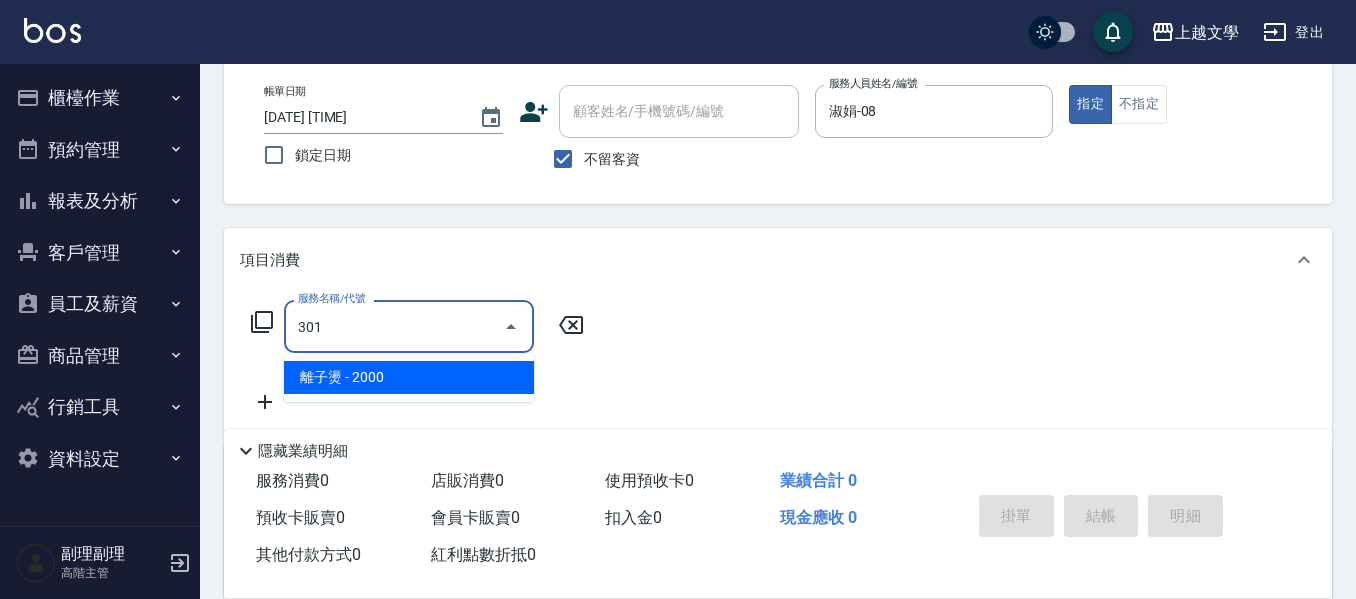 type on "離子燙(301)" 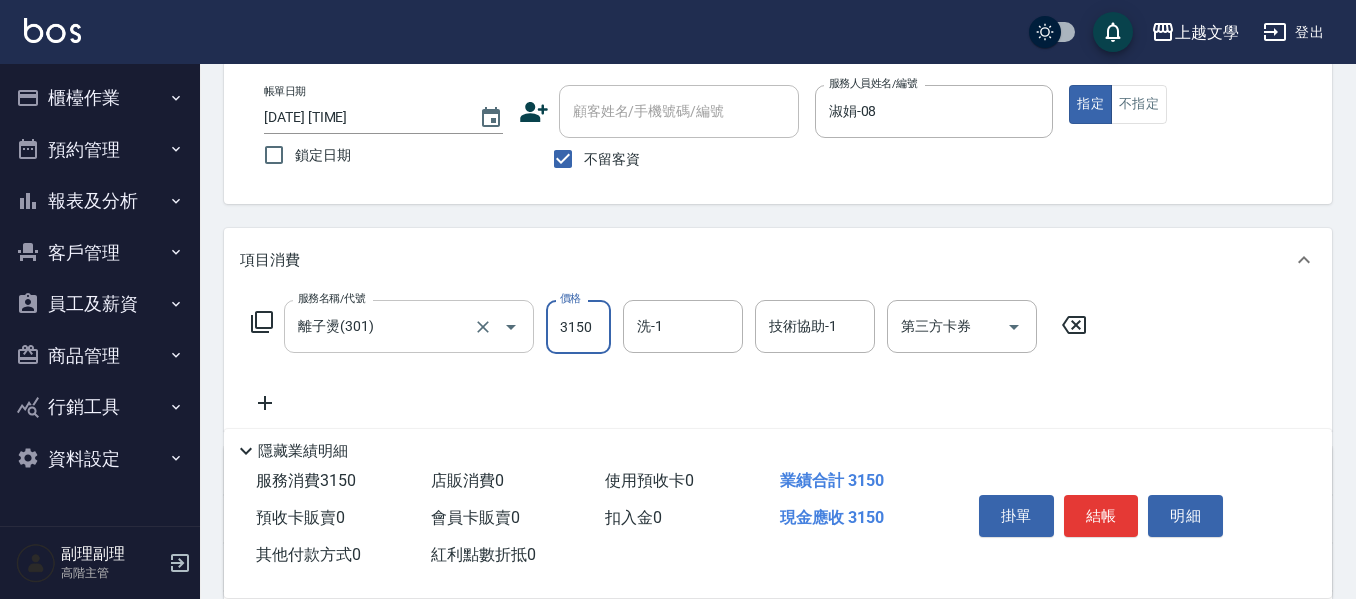 type on "3150" 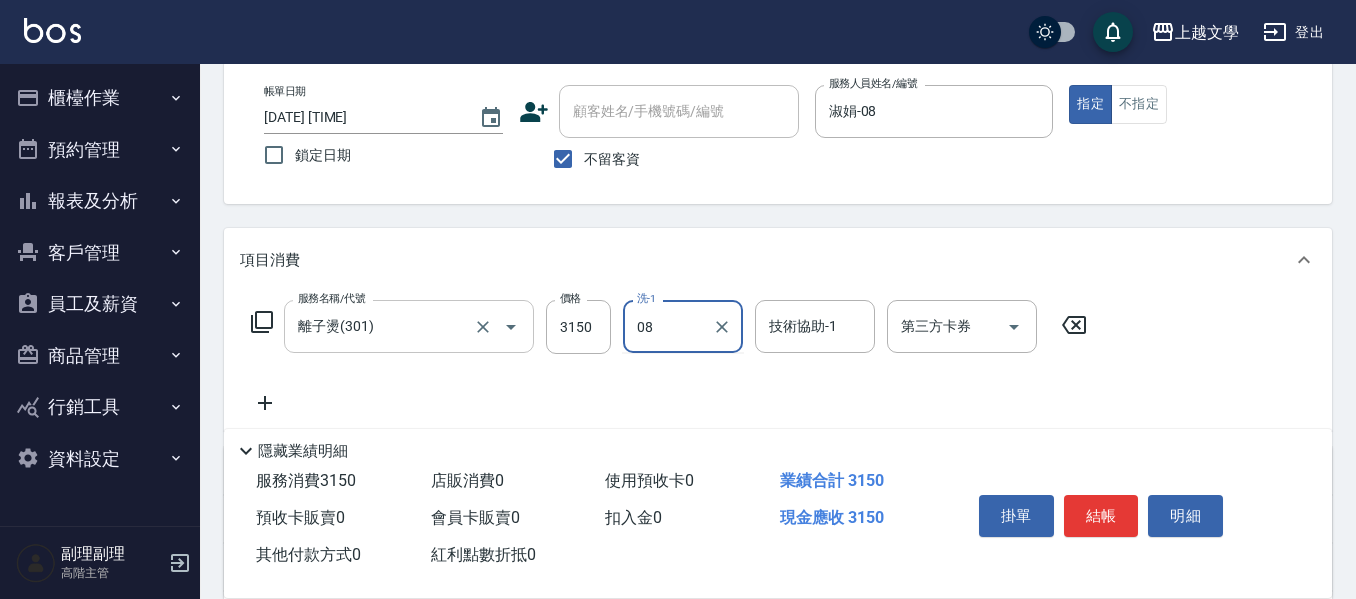 type on "淑娟-08" 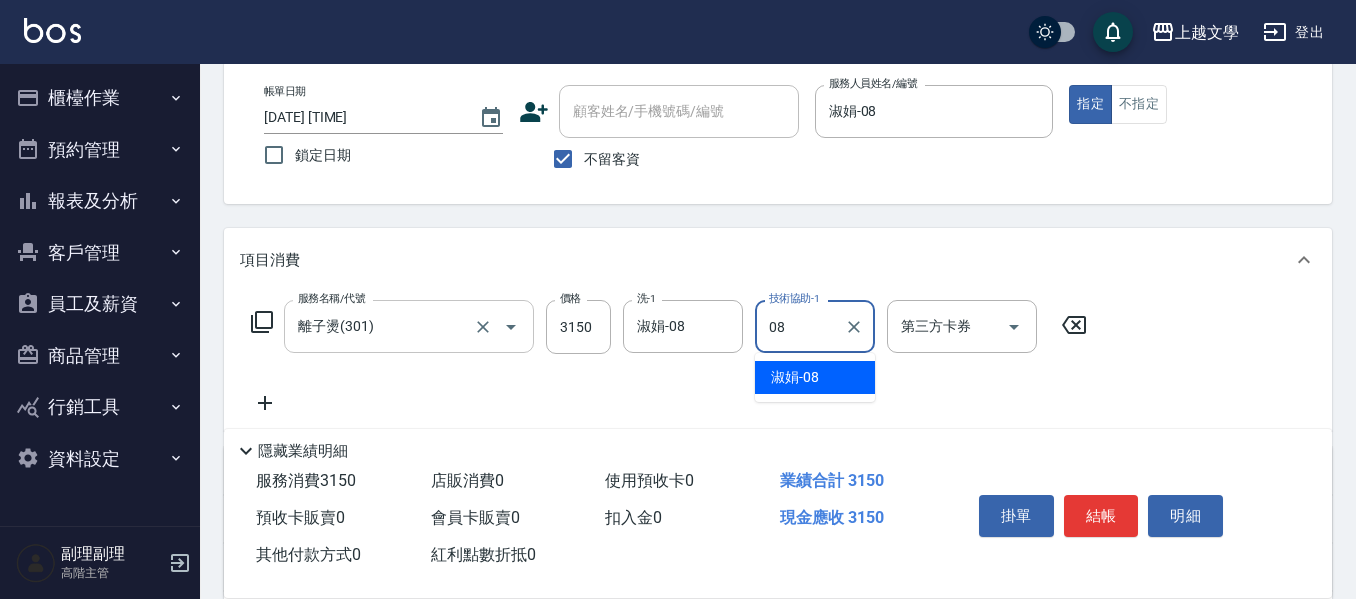 type on "淑娟-08" 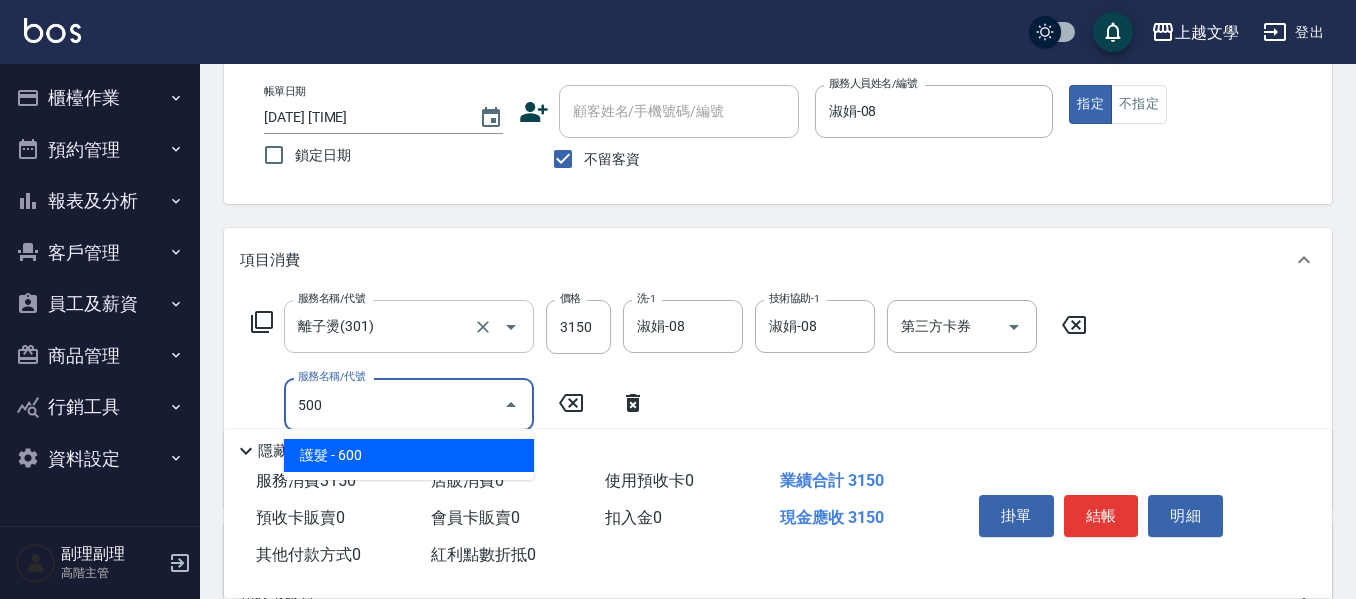 type on "護髮(500)" 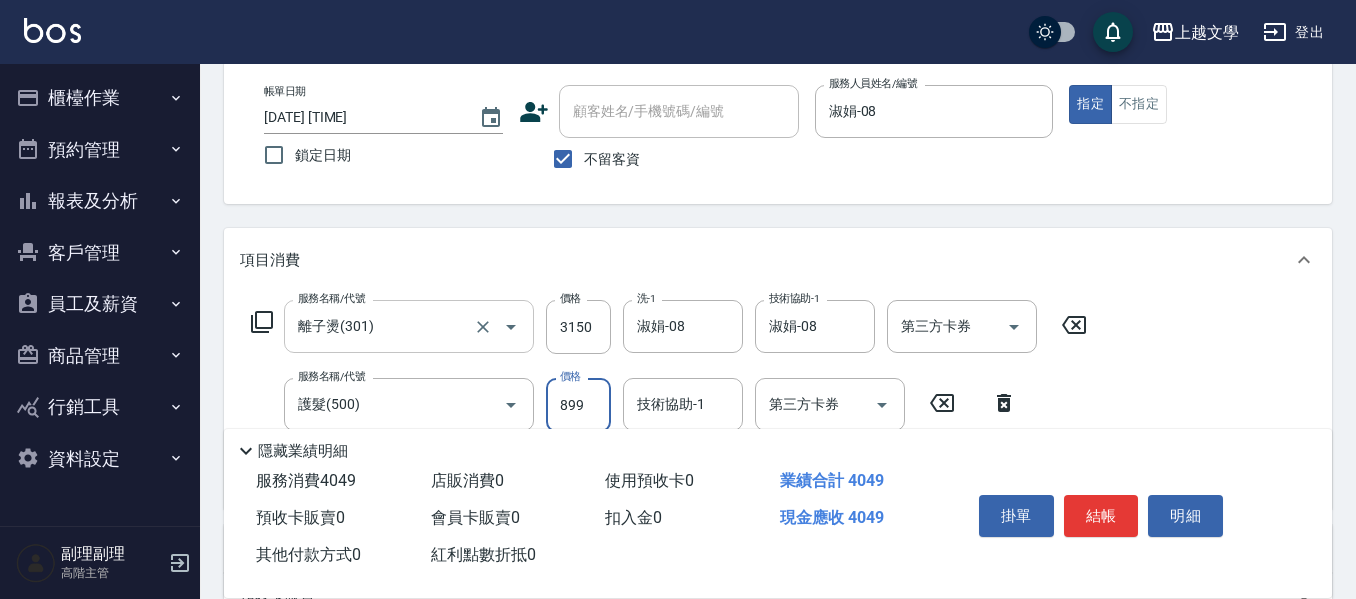type on "899" 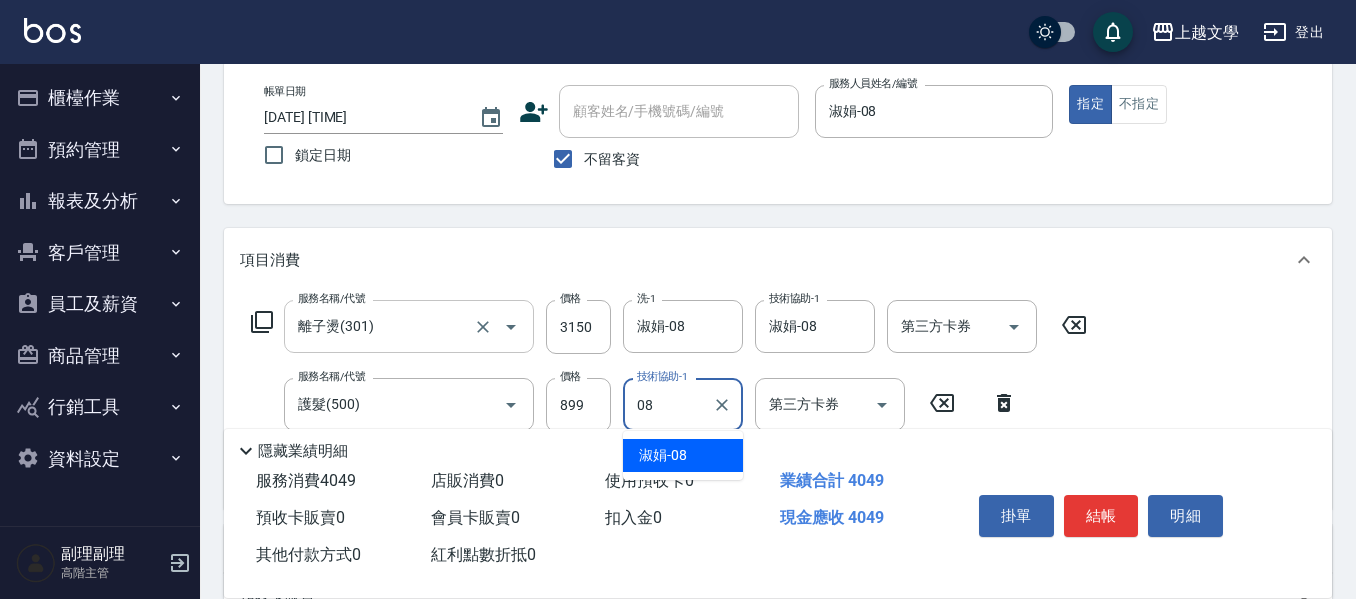 type on "淑娟-08" 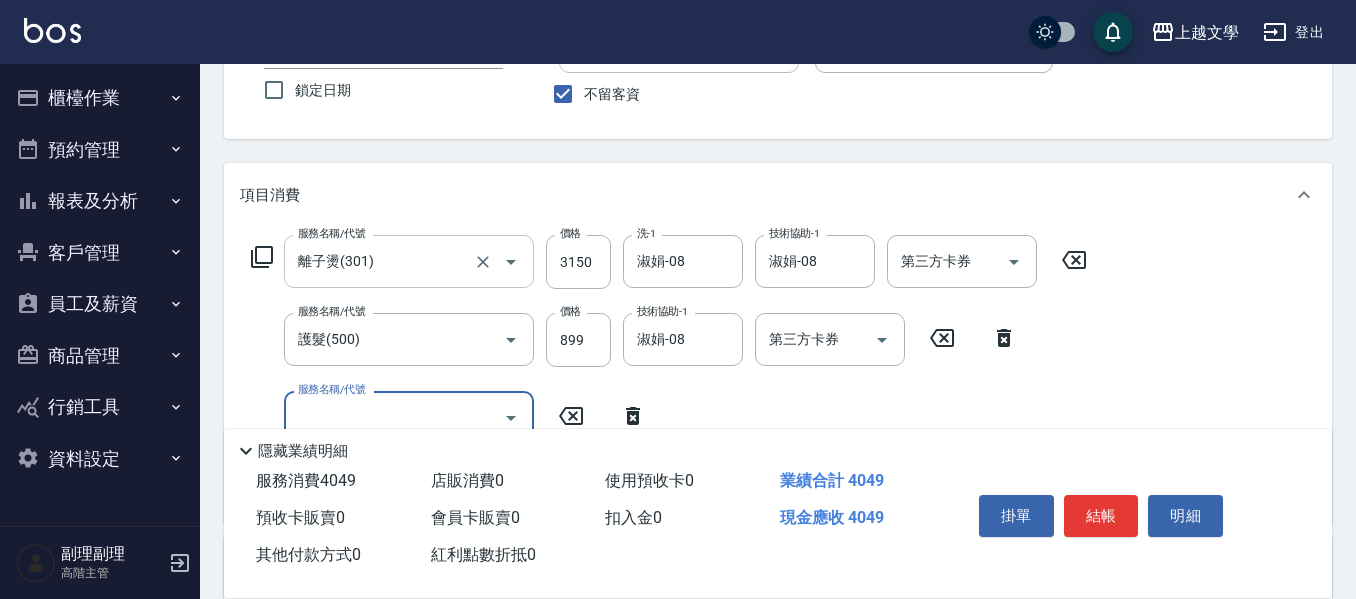 scroll, scrollTop: 200, scrollLeft: 0, axis: vertical 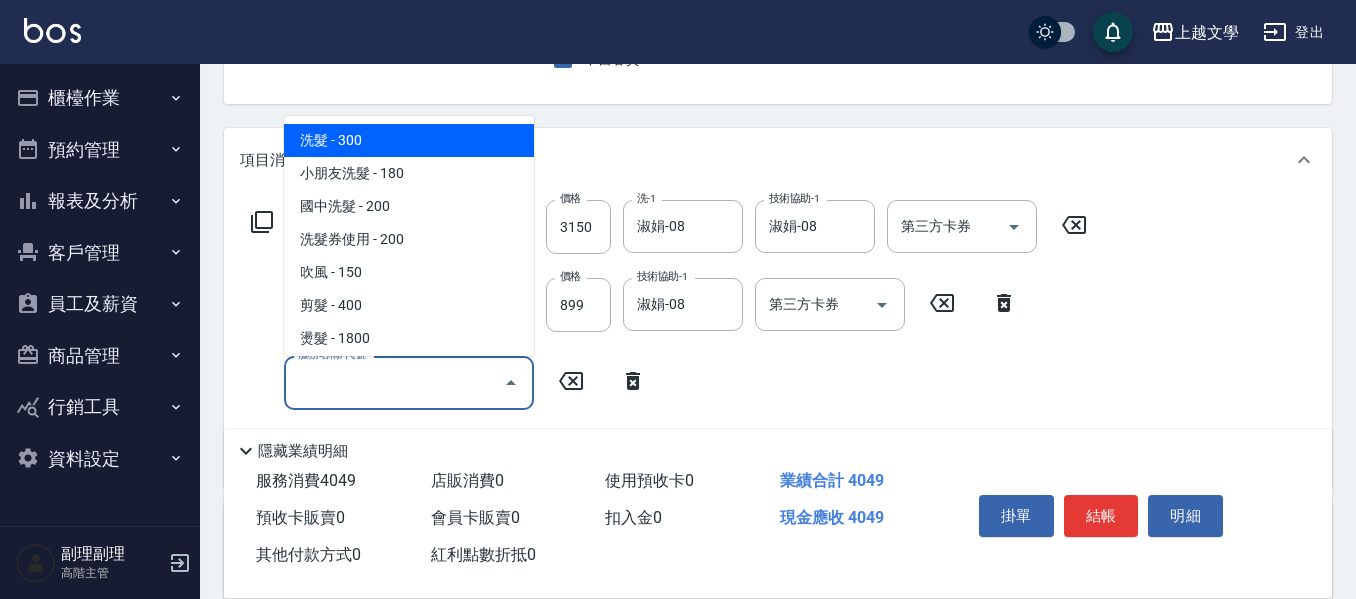 click on "服務名稱/代號" at bounding box center [394, 382] 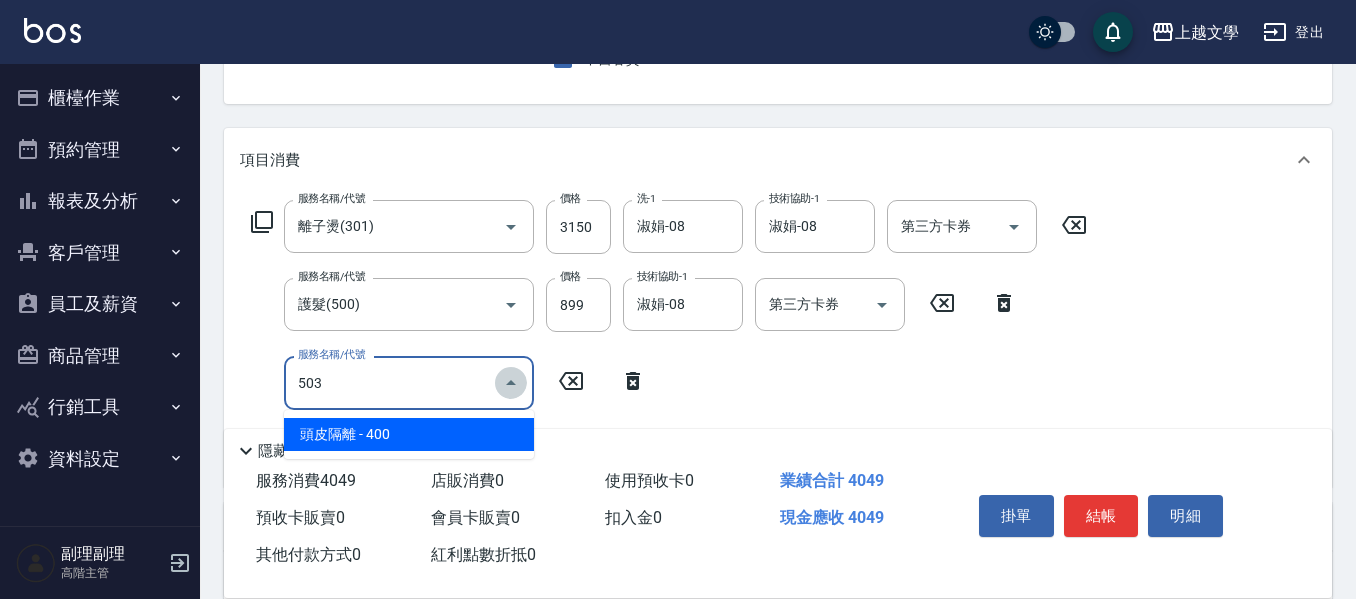 click 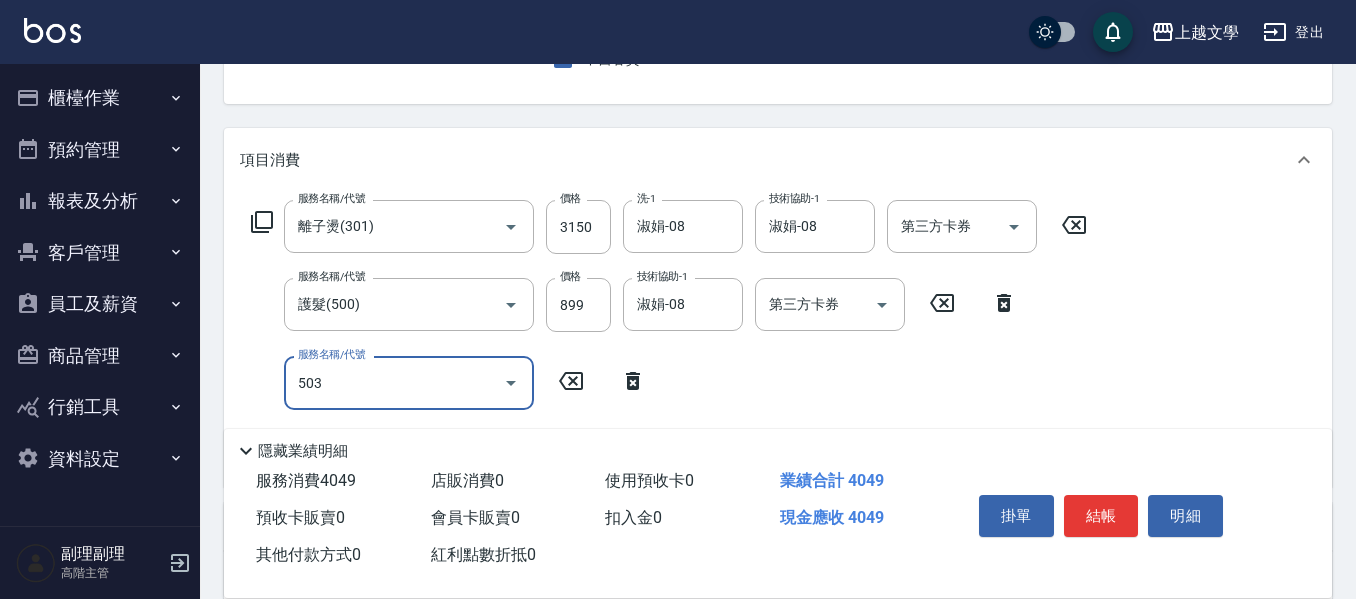 click 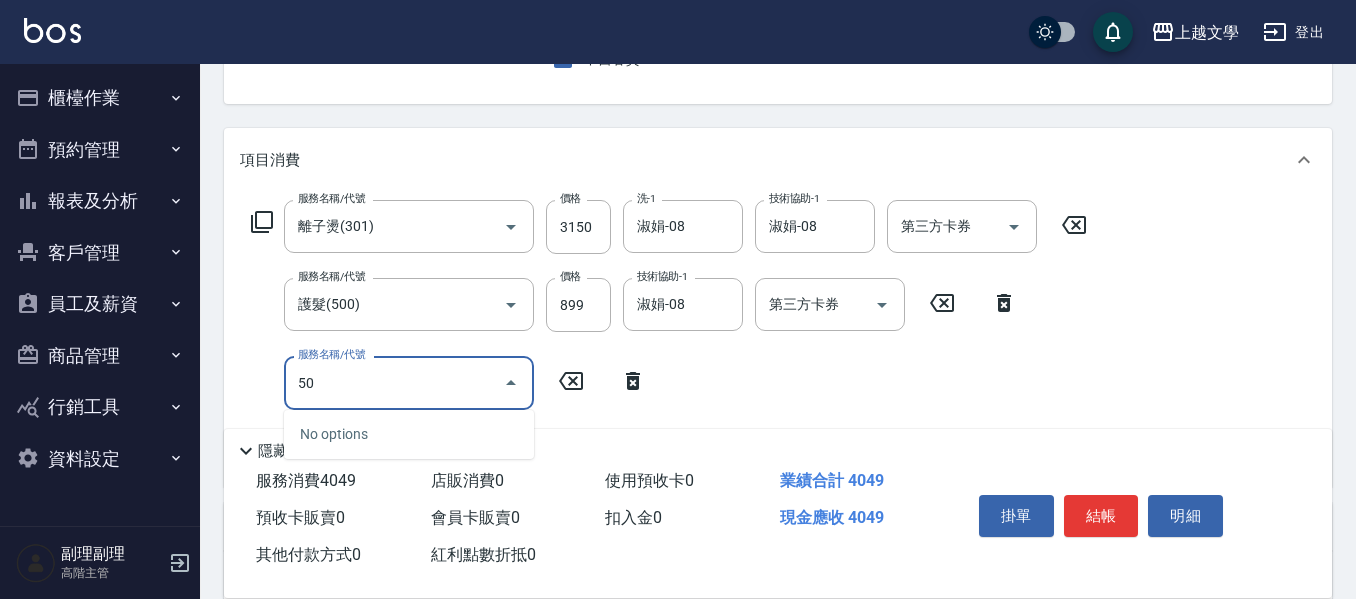 type on "5" 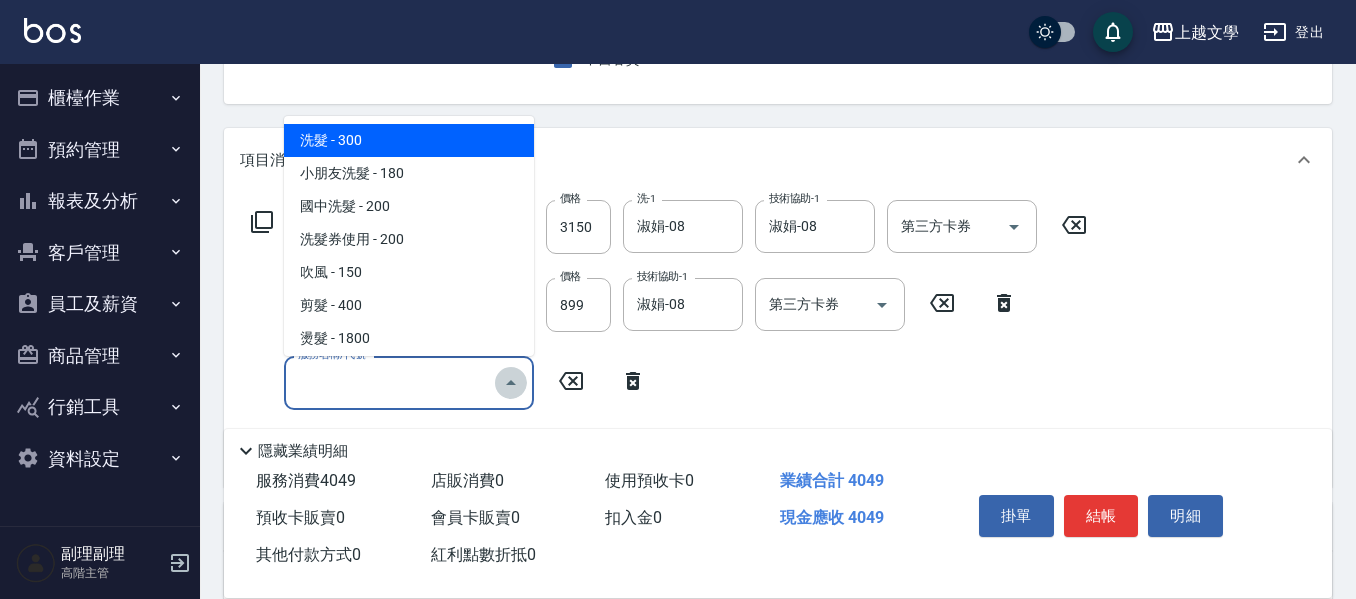 click 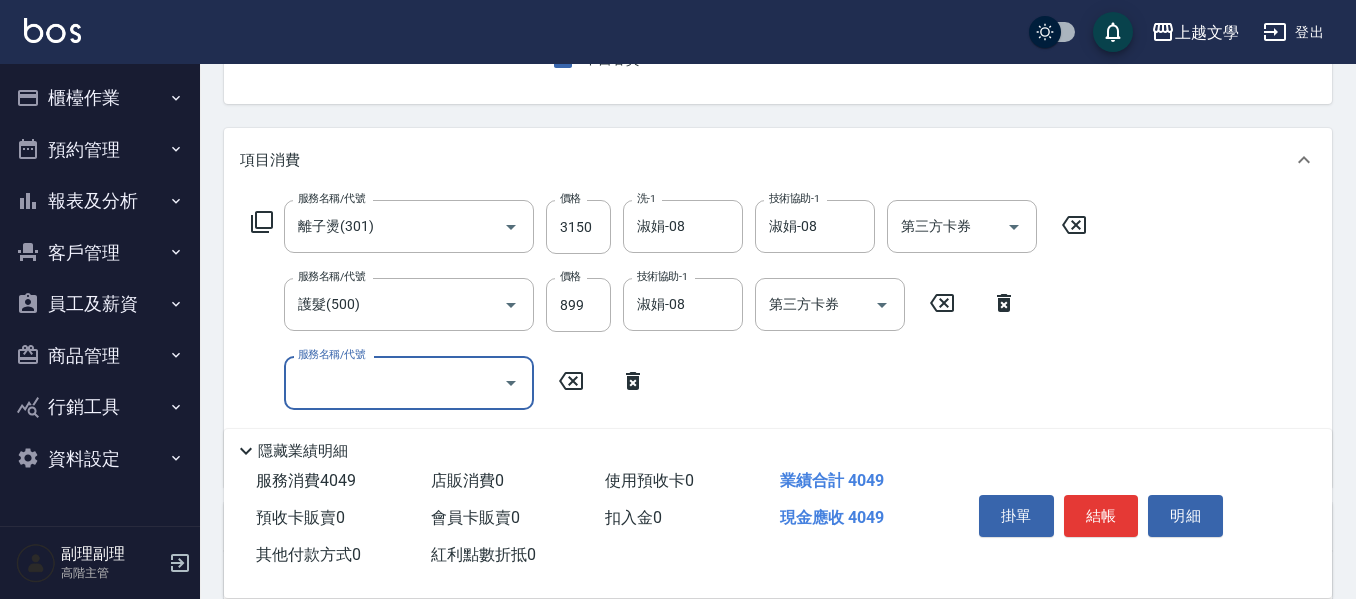 click 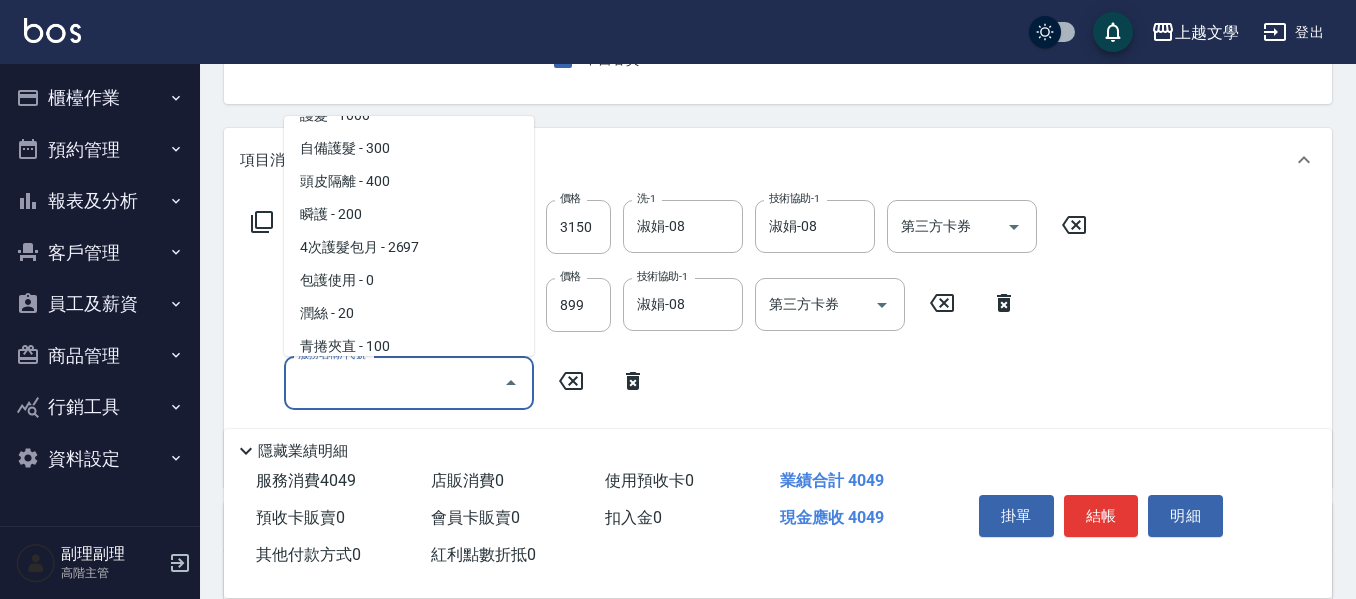 scroll, scrollTop: 500, scrollLeft: 0, axis: vertical 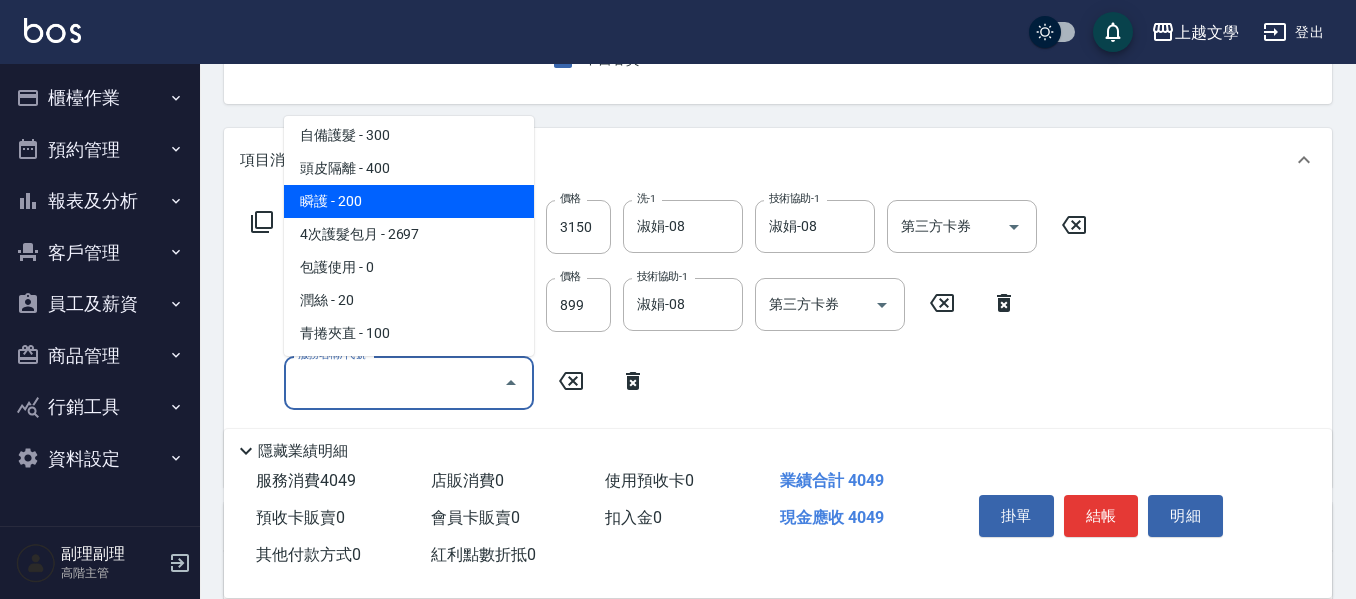 click on "瞬護 - 200" at bounding box center [409, 201] 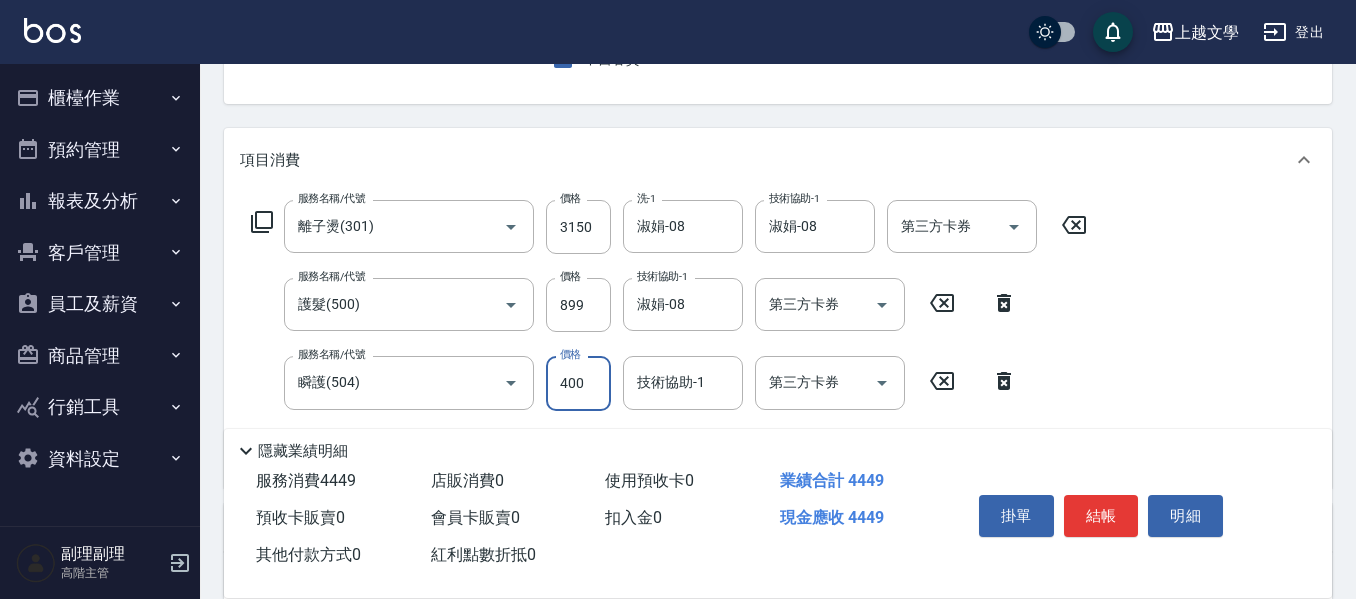 type on "400" 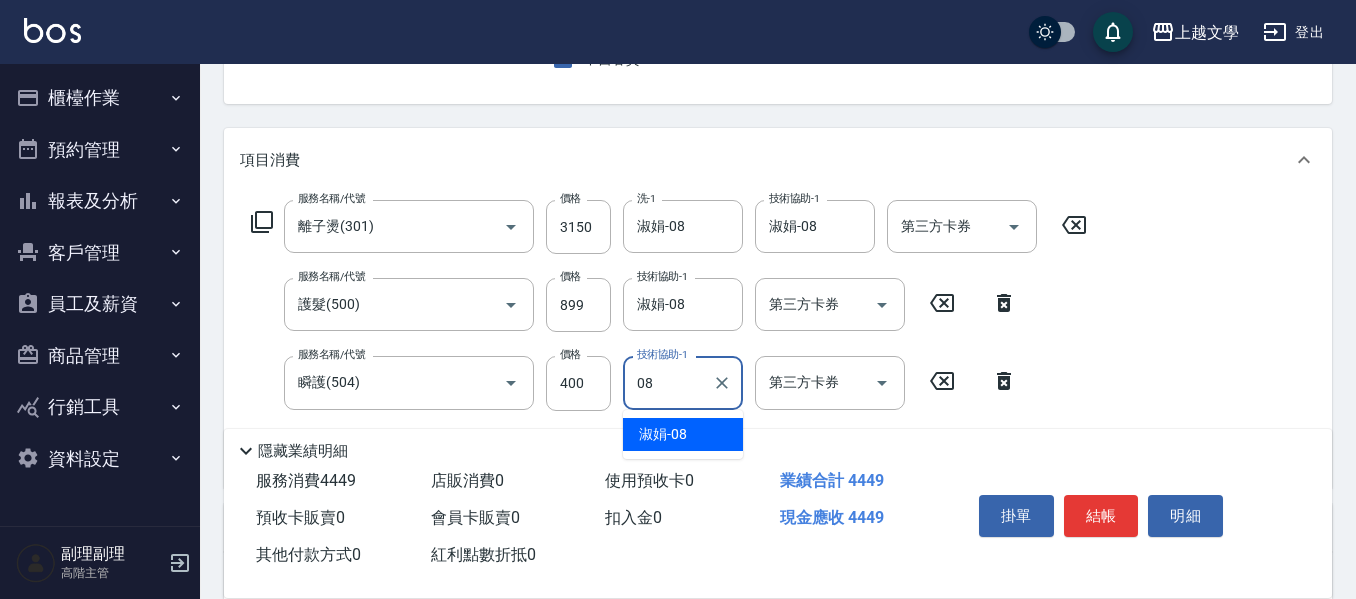 type on "淑娟-08" 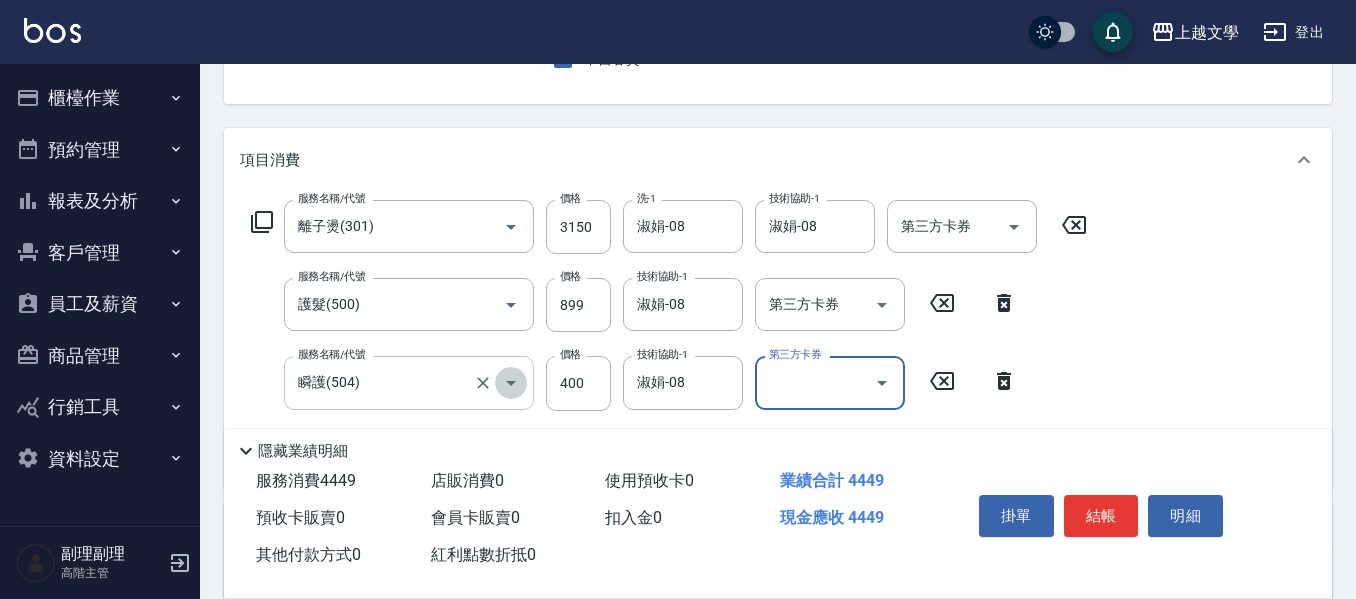 click 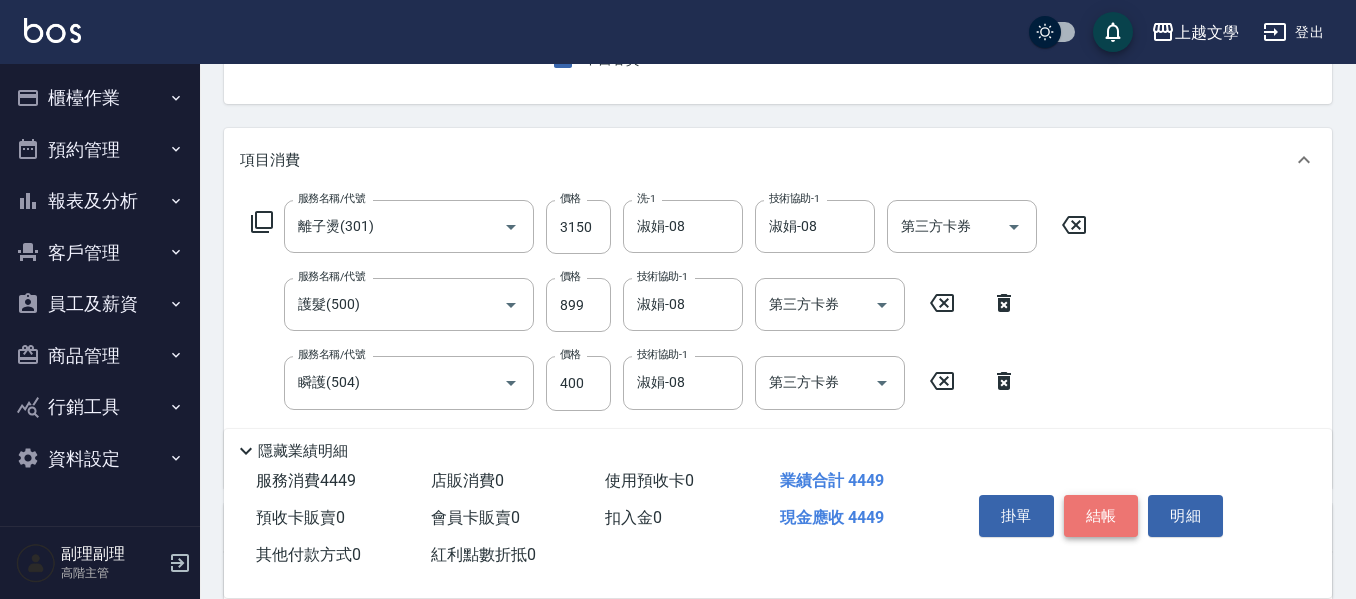 click on "結帳" at bounding box center (1101, 516) 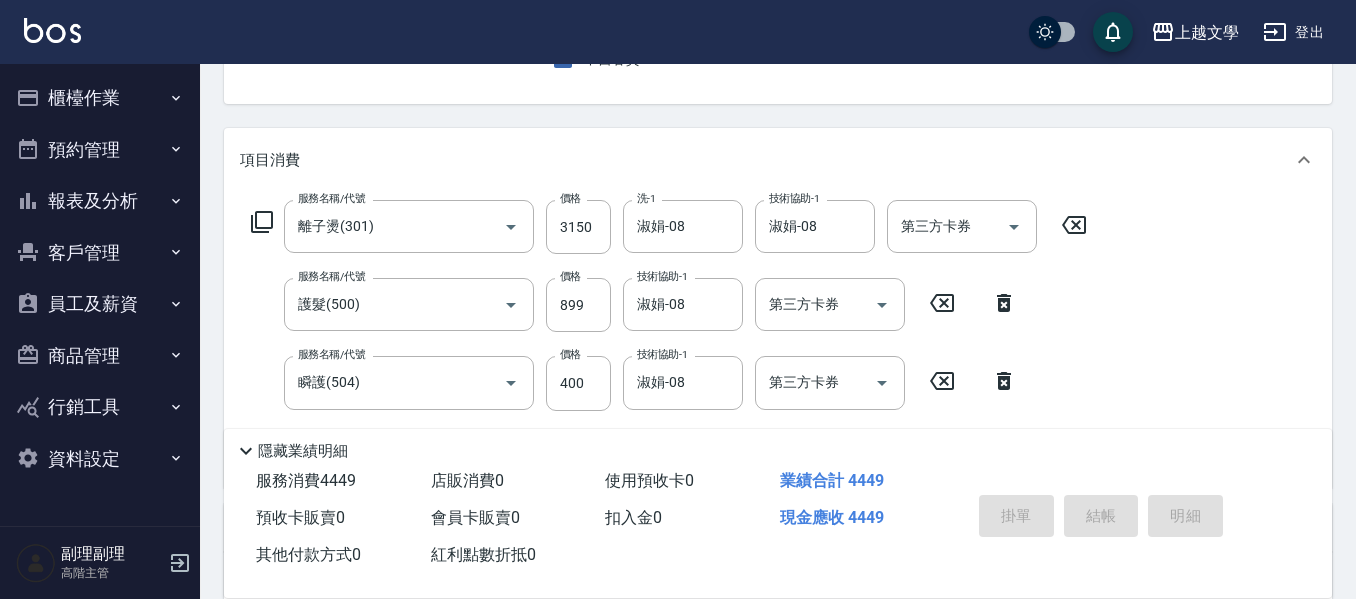 type on "2025/08/02 17:29" 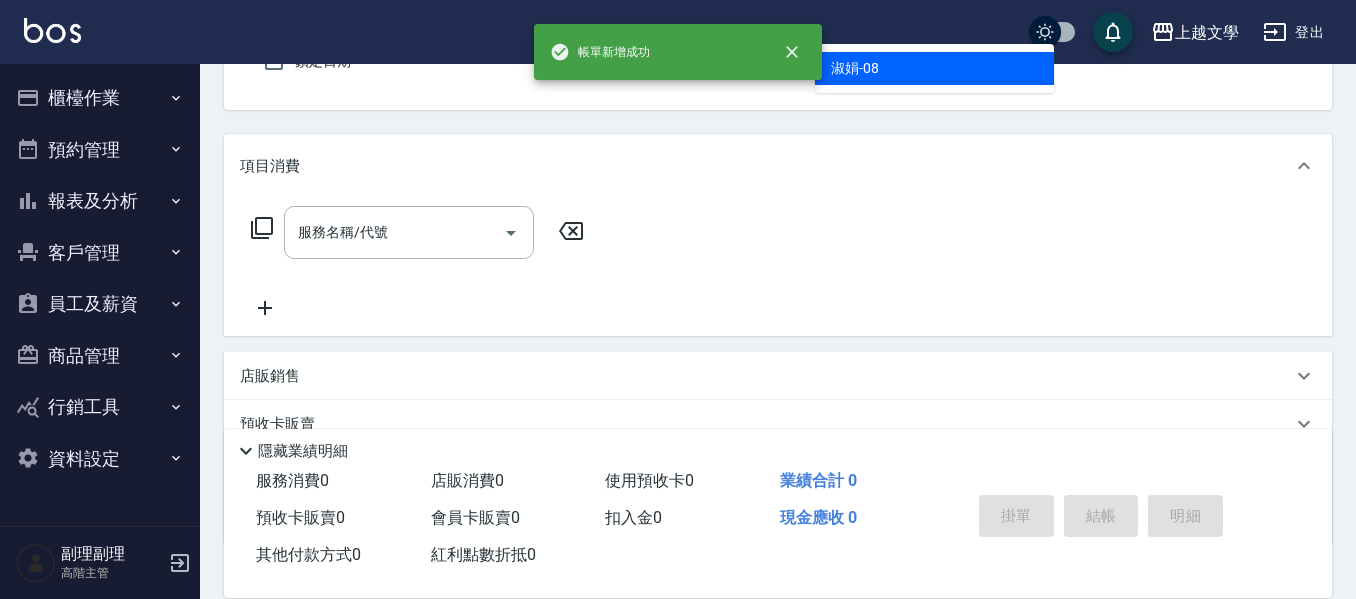 type on "淑娟-08" 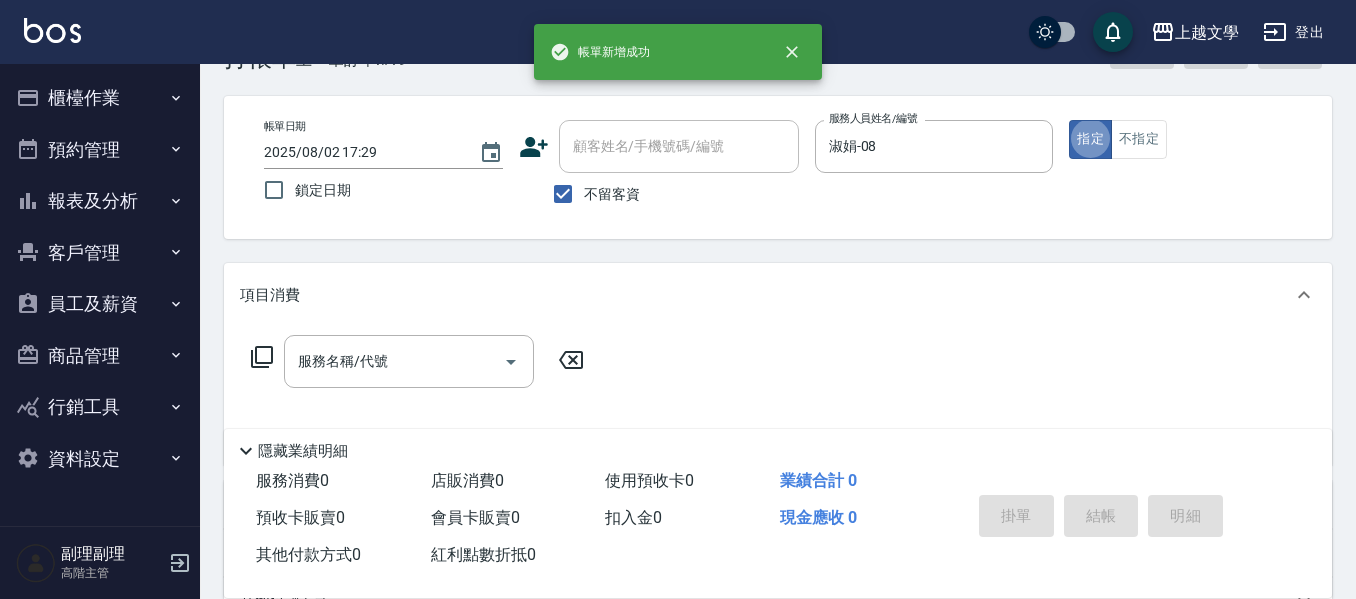 scroll, scrollTop: 100, scrollLeft: 0, axis: vertical 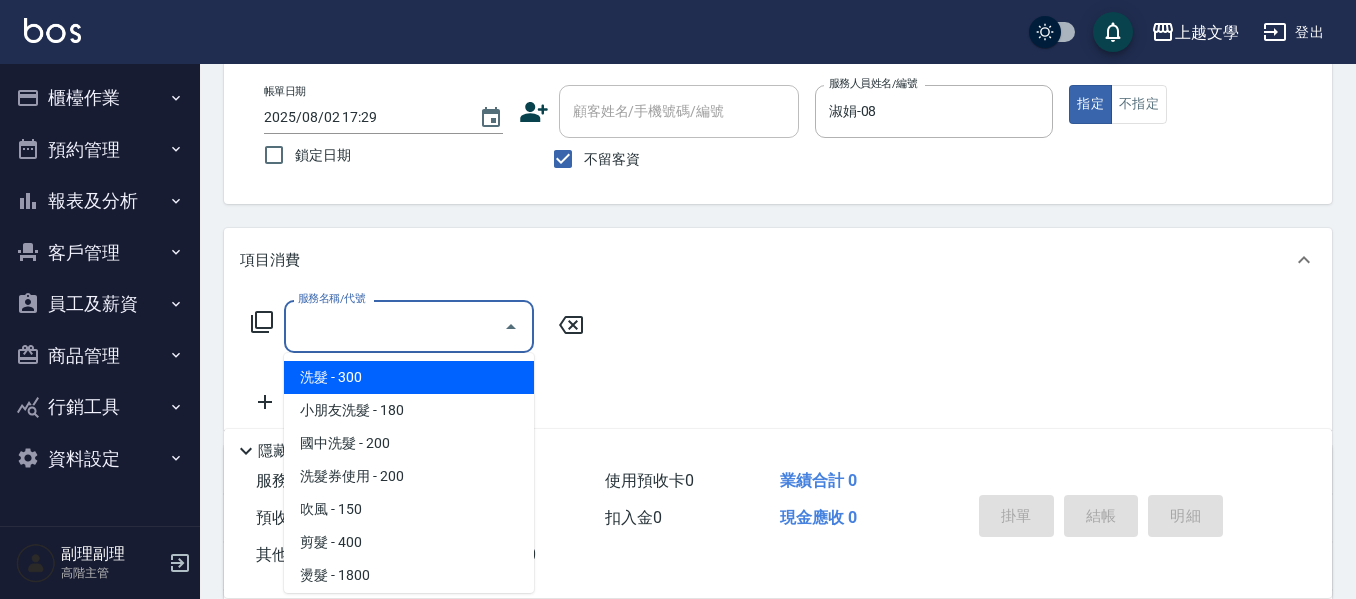 click on "服務名稱/代號" at bounding box center [394, 326] 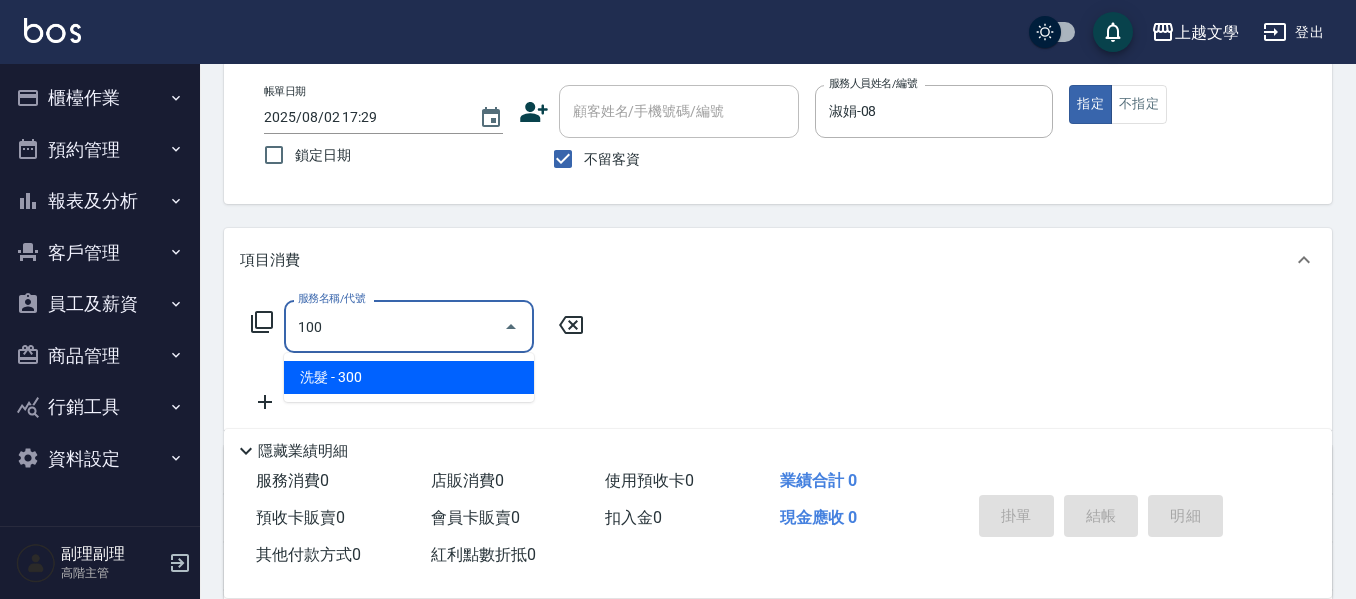 type on "洗髮(100)" 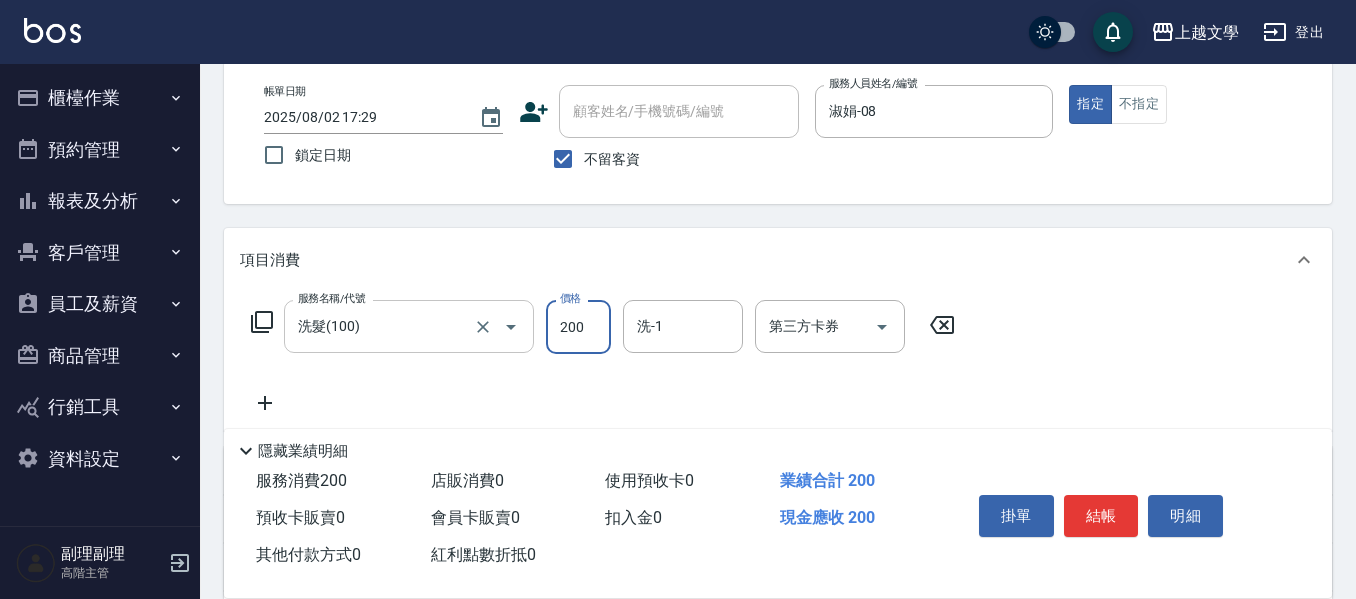 type on "200" 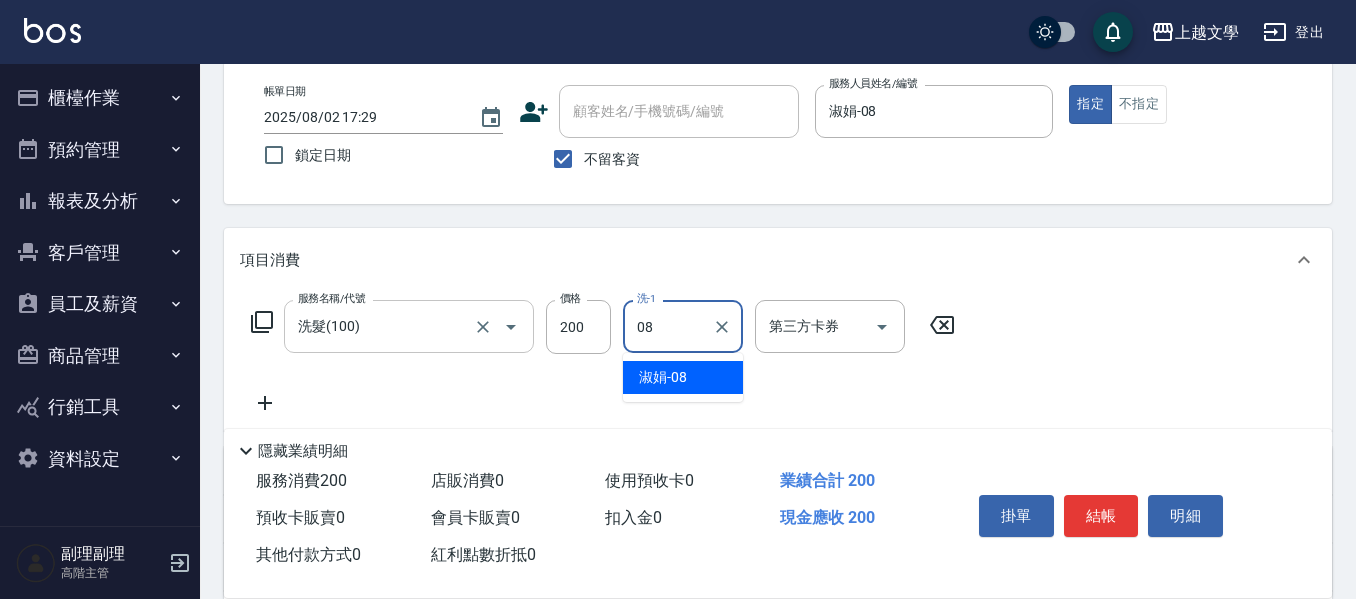 type on "淑娟-08" 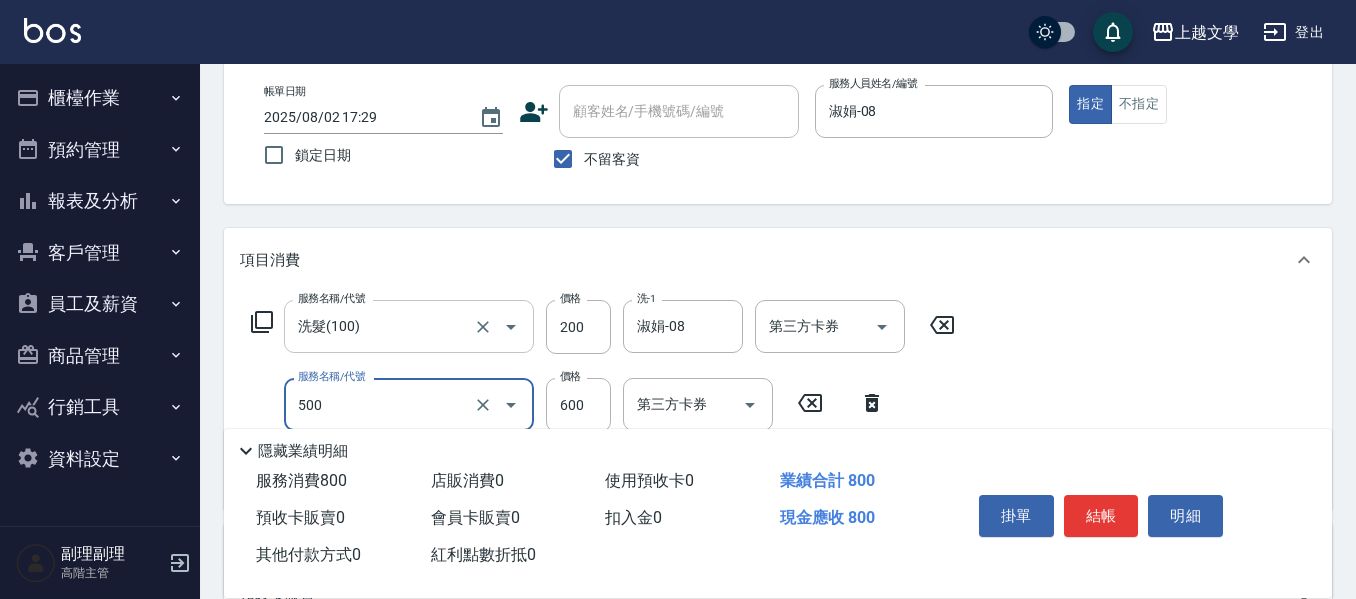 type on "護髮(500)" 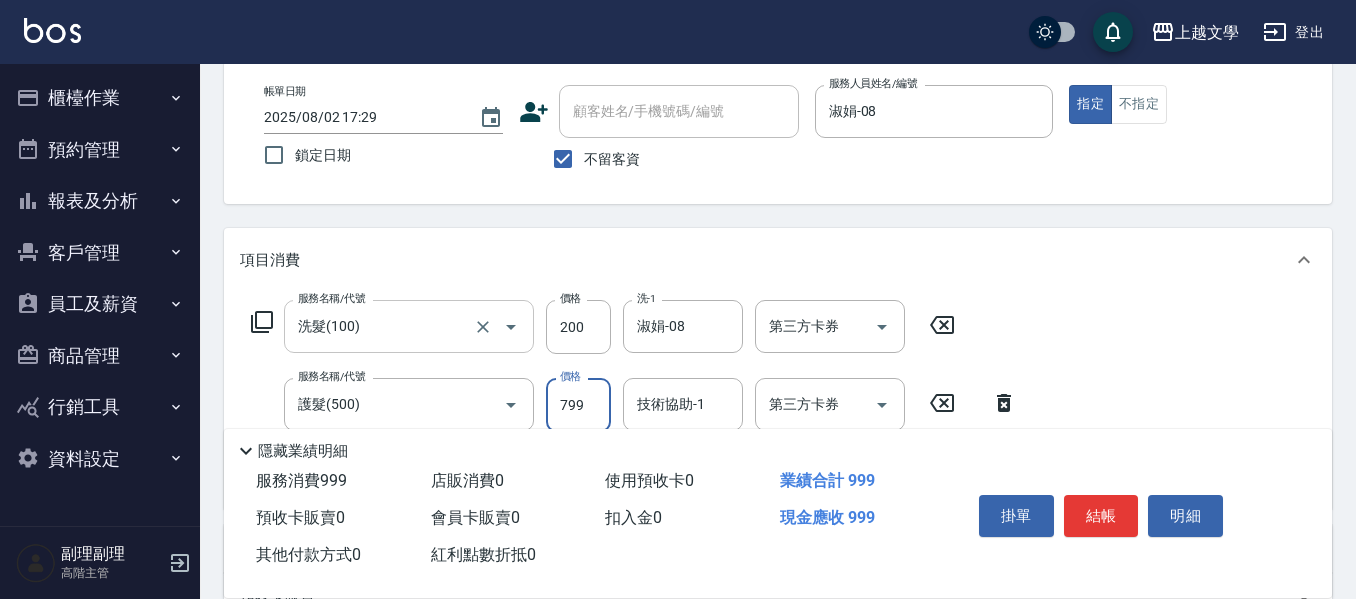 type on "799" 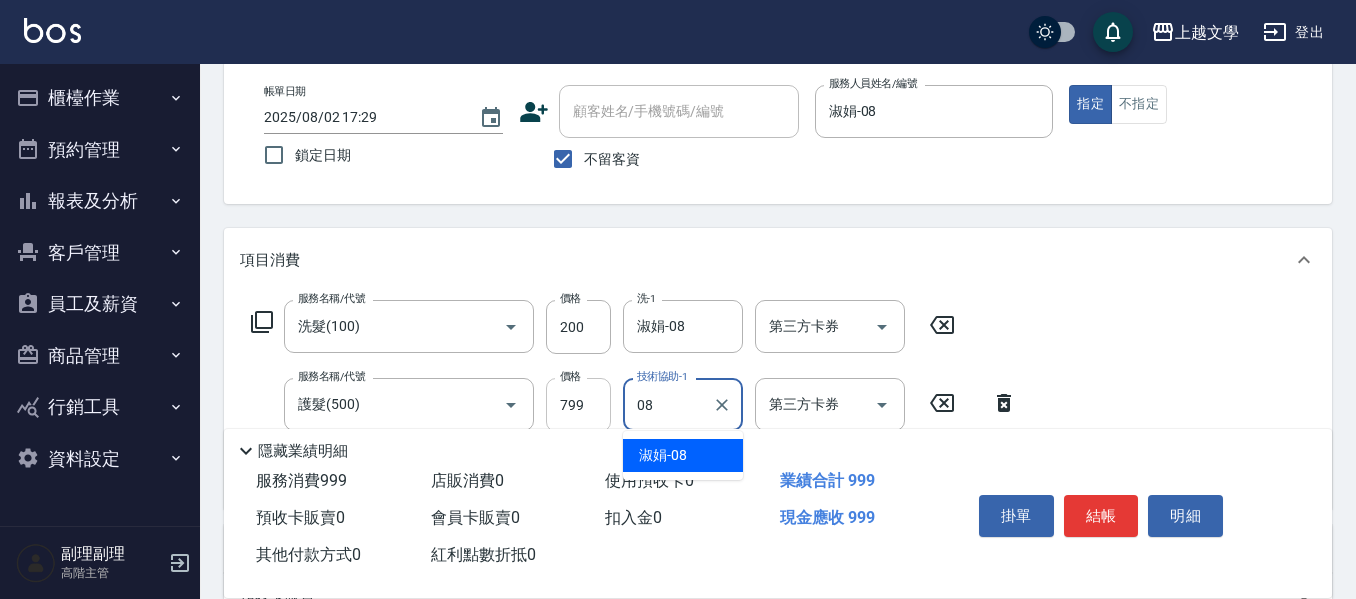 type on "08" 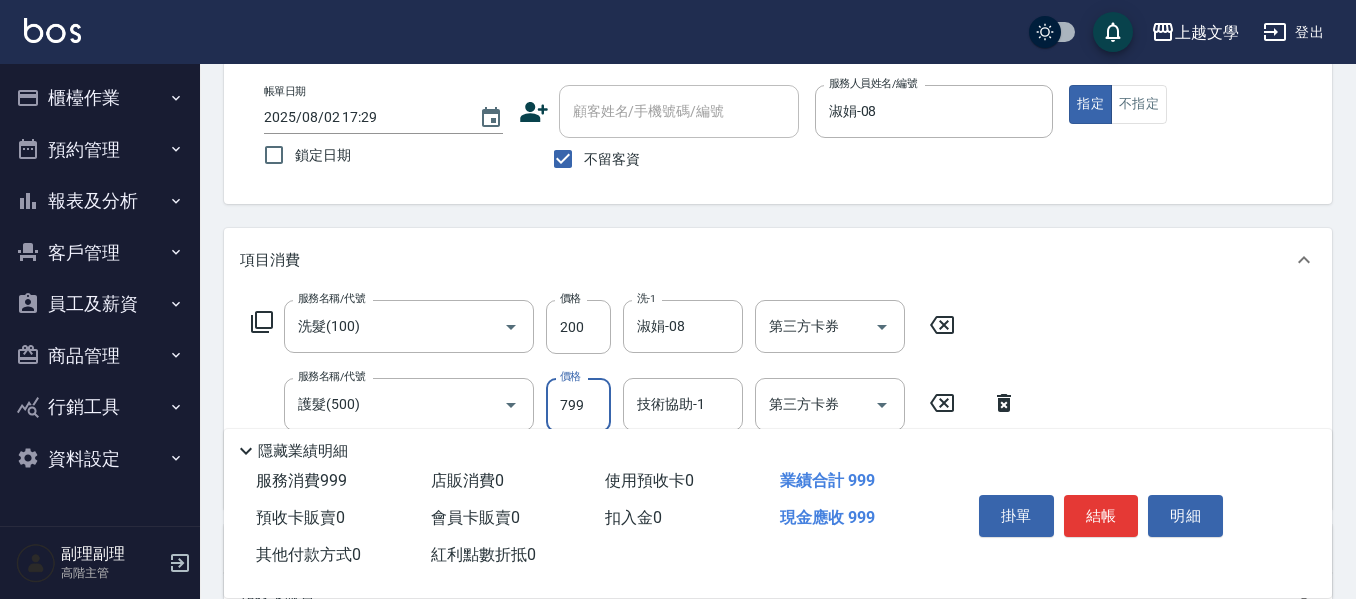 click on "799" at bounding box center [578, 405] 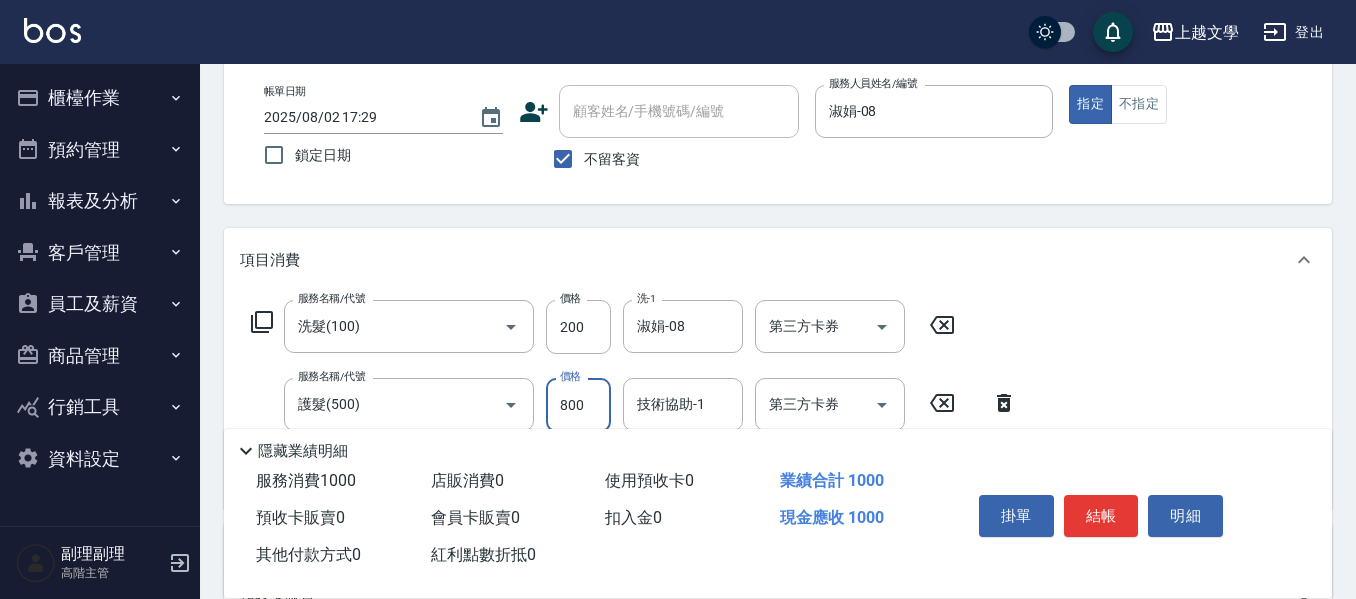 type on "800" 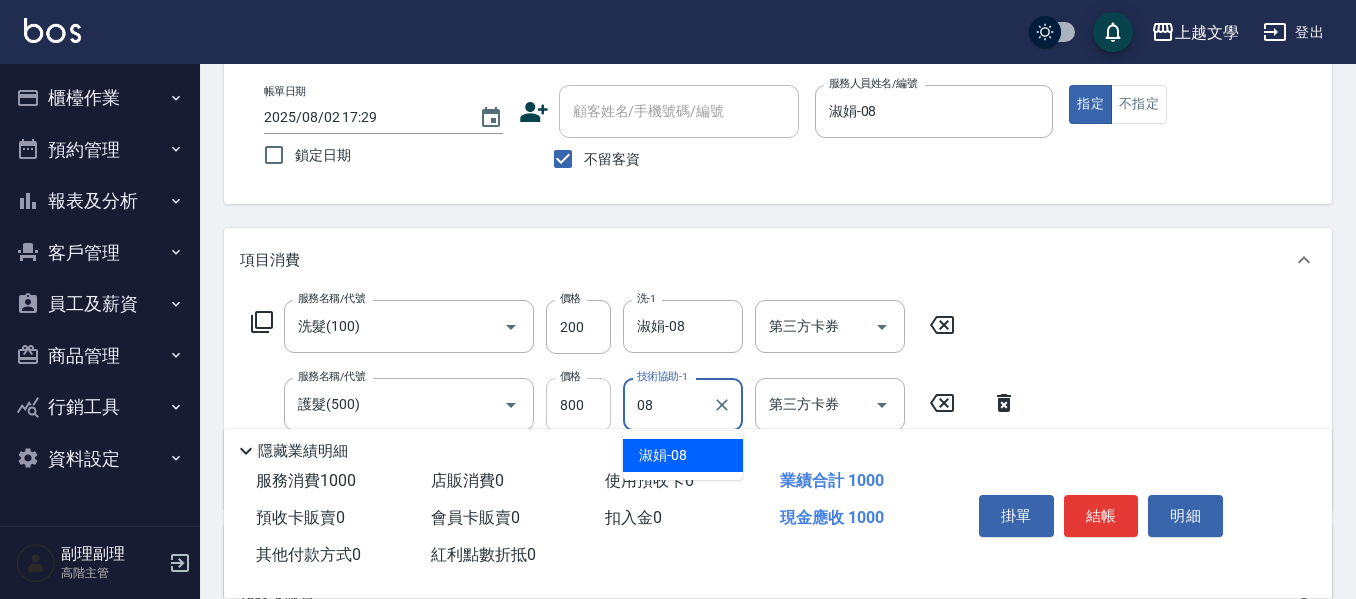 type on "淑娟-08" 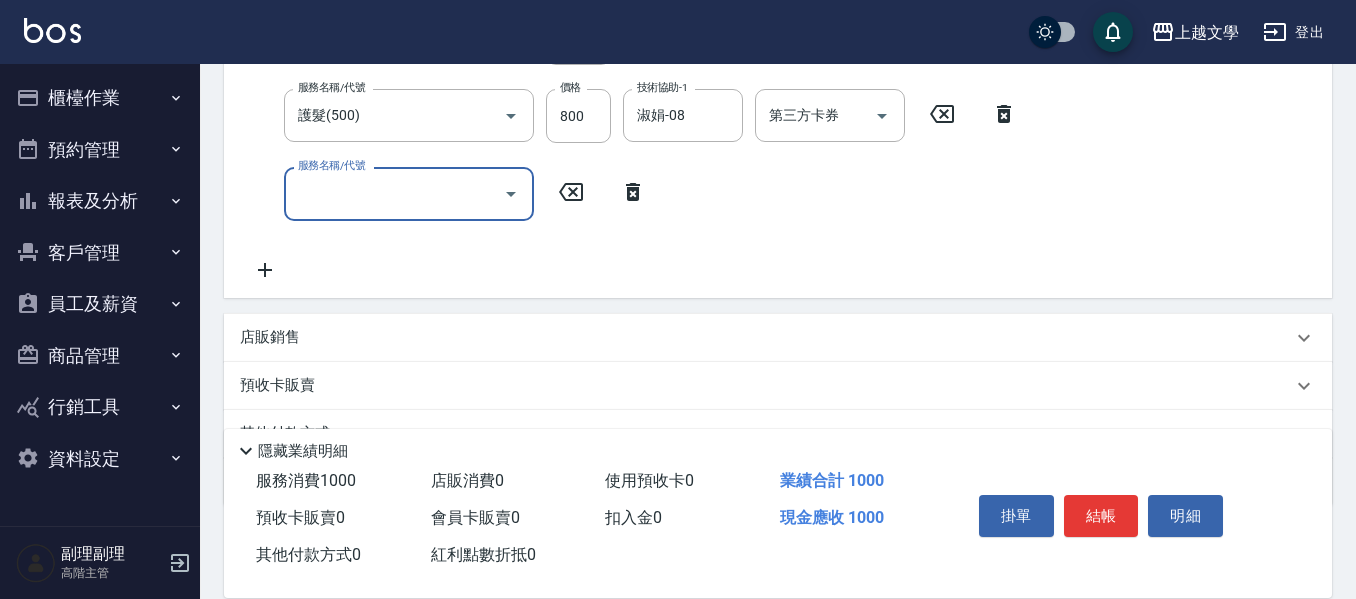 scroll, scrollTop: 400, scrollLeft: 0, axis: vertical 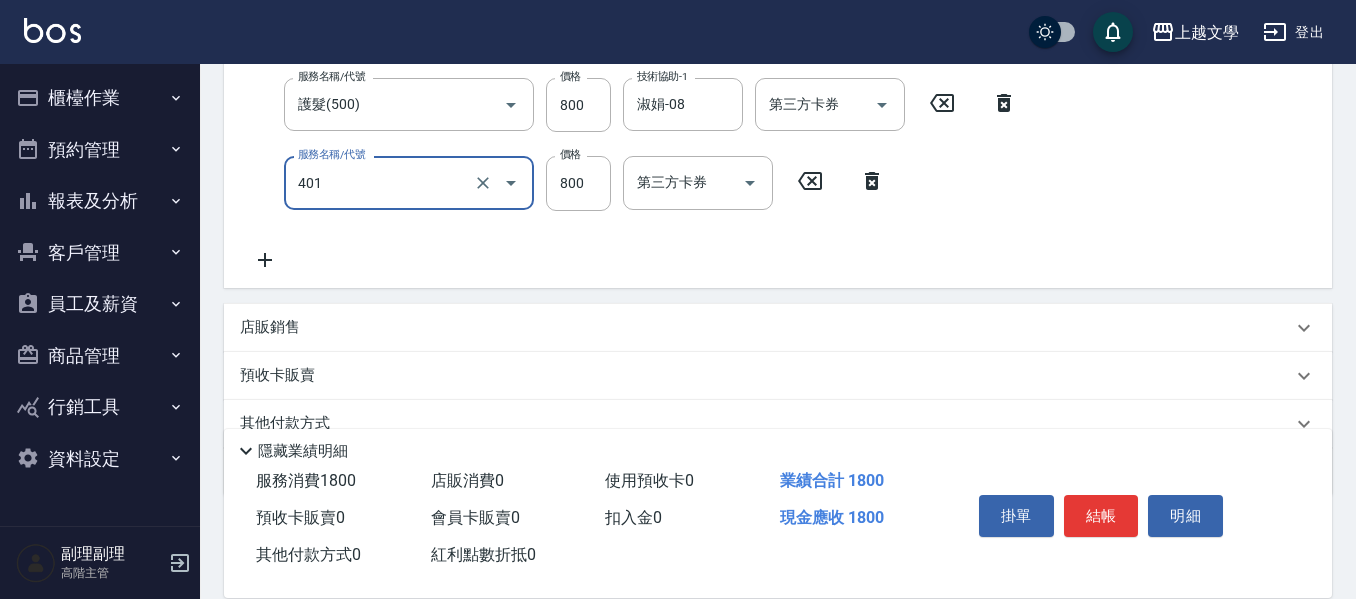type on "補染(401)" 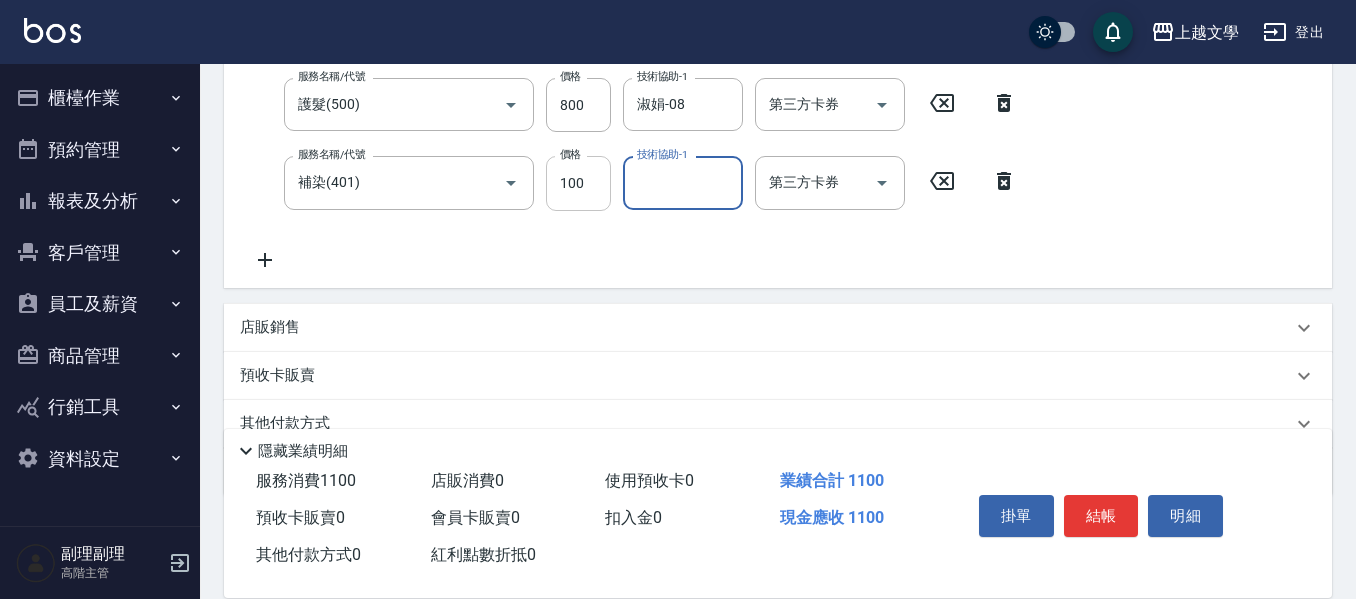 click on "100" at bounding box center (578, 183) 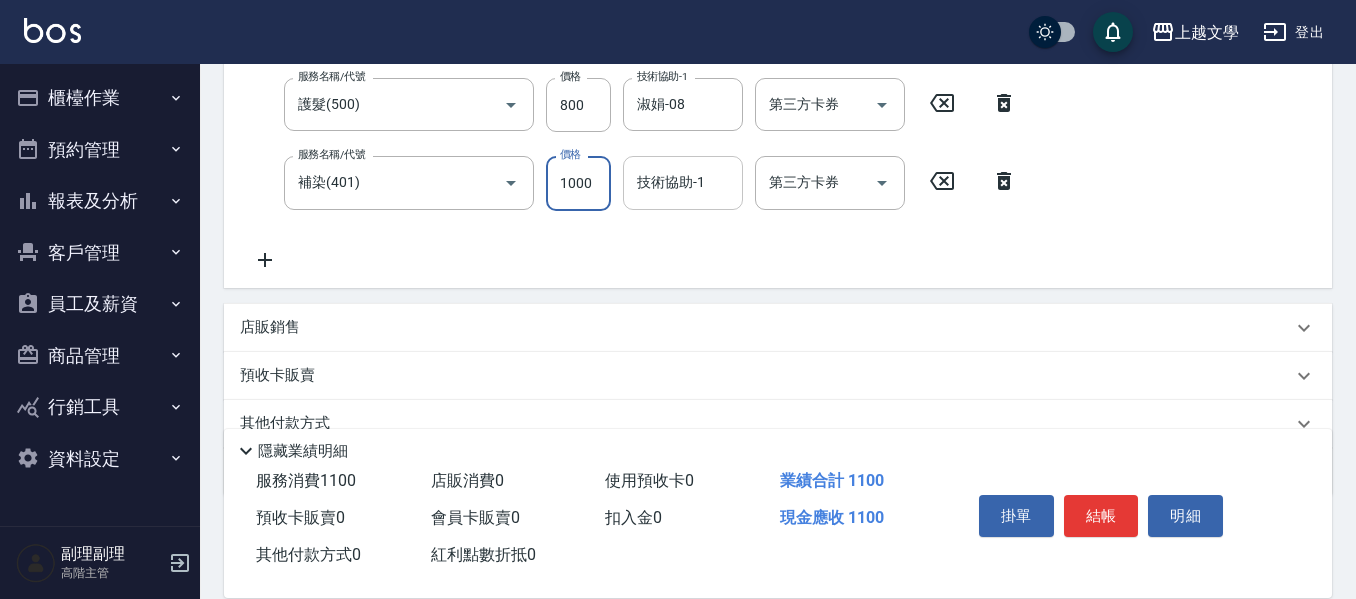 type on "1000" 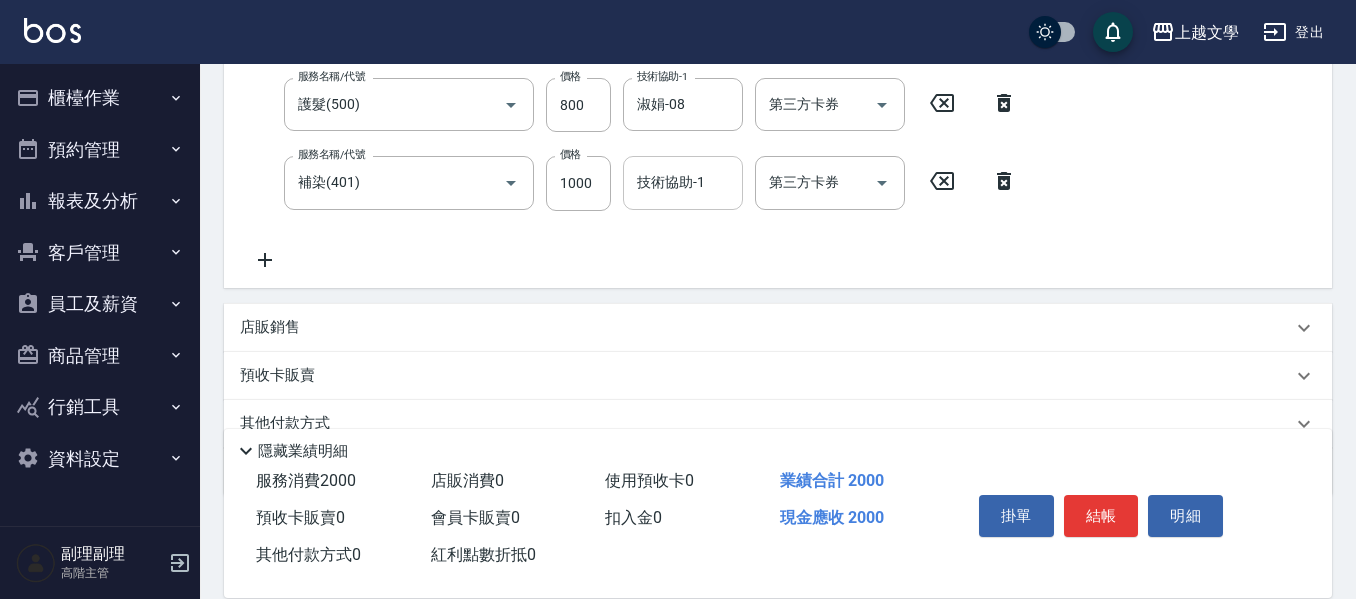 drag, startPoint x: 657, startPoint y: 146, endPoint x: 662, endPoint y: 160, distance: 14.866069 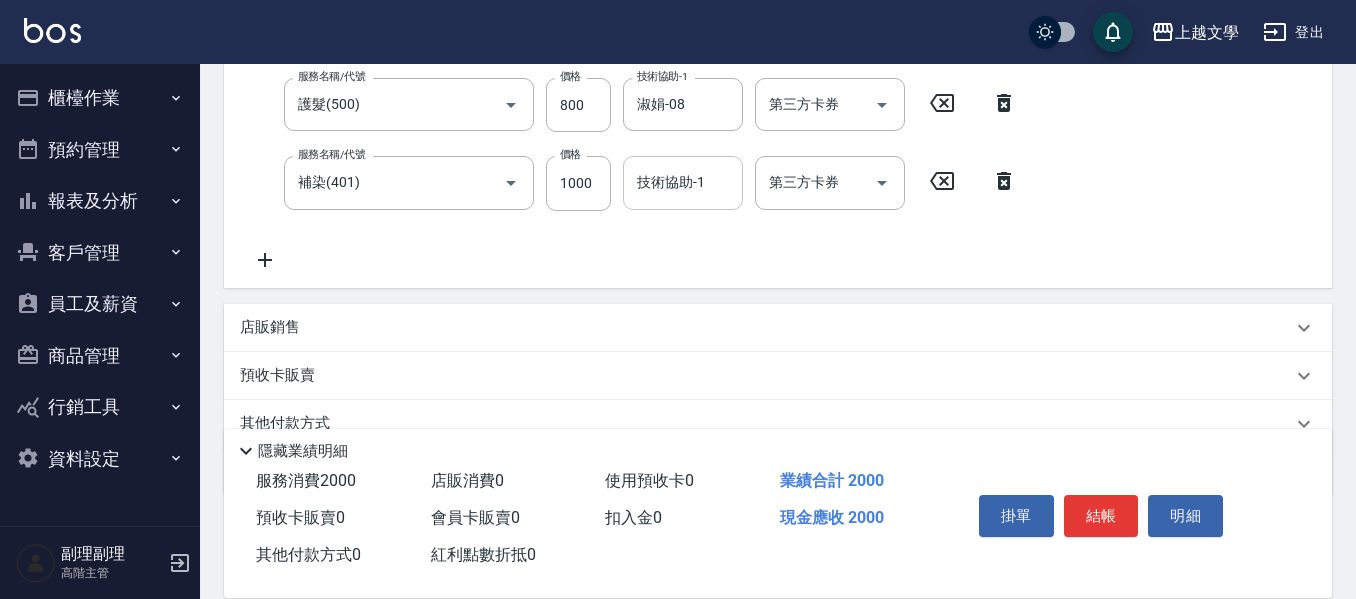 click on "技術協助-1" at bounding box center [683, 182] 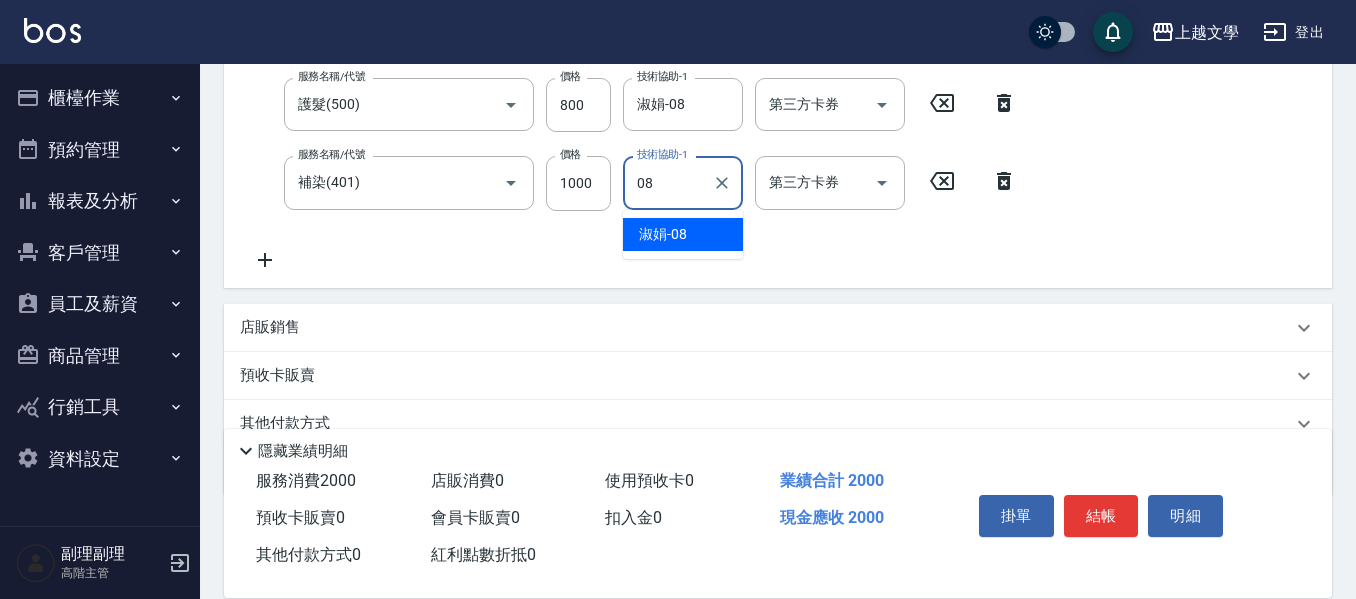 type on "淑娟-08" 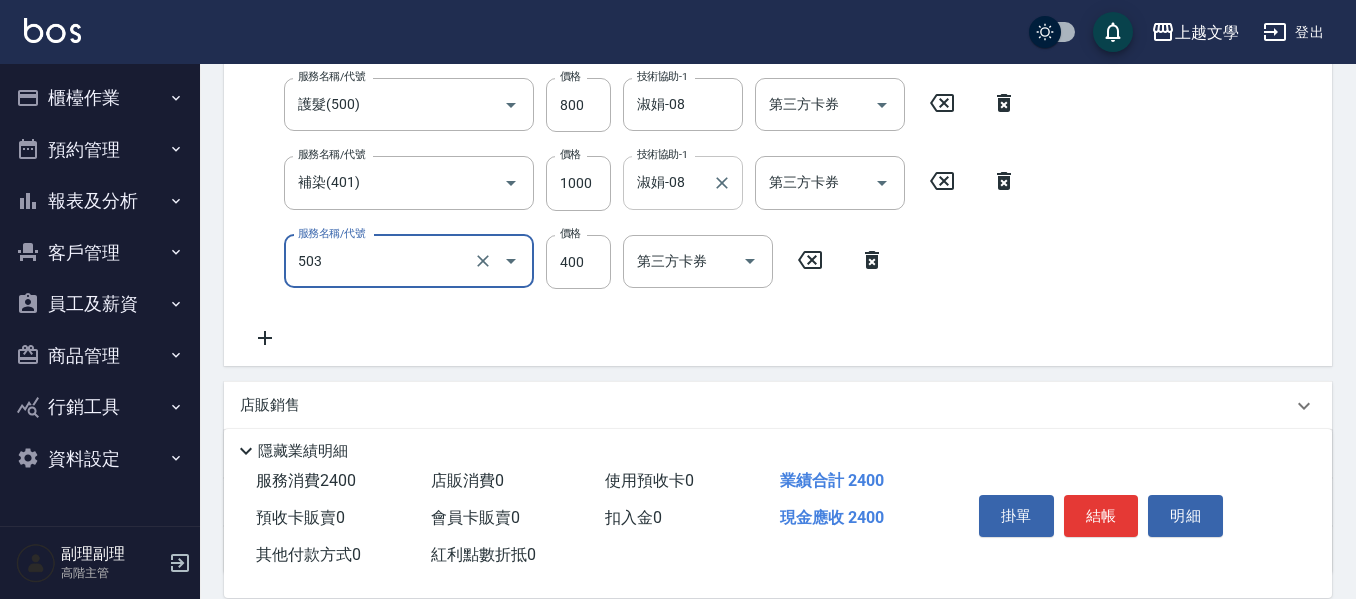 type on "頭皮隔離(503)" 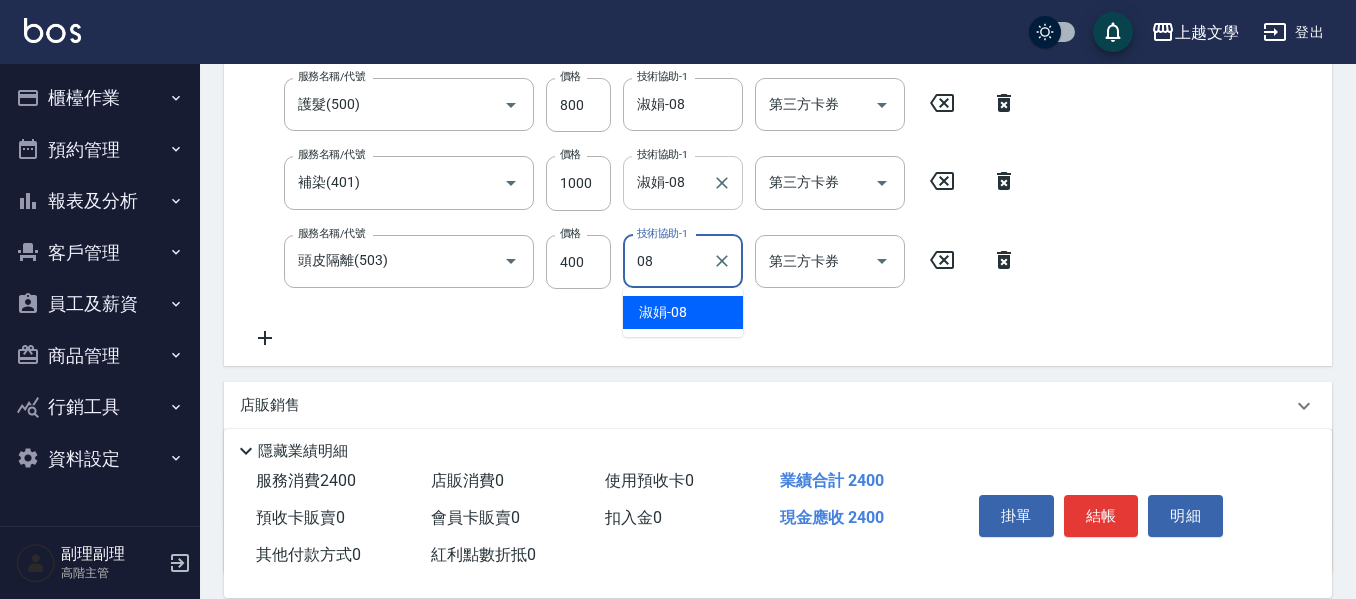 type on "淑娟-08" 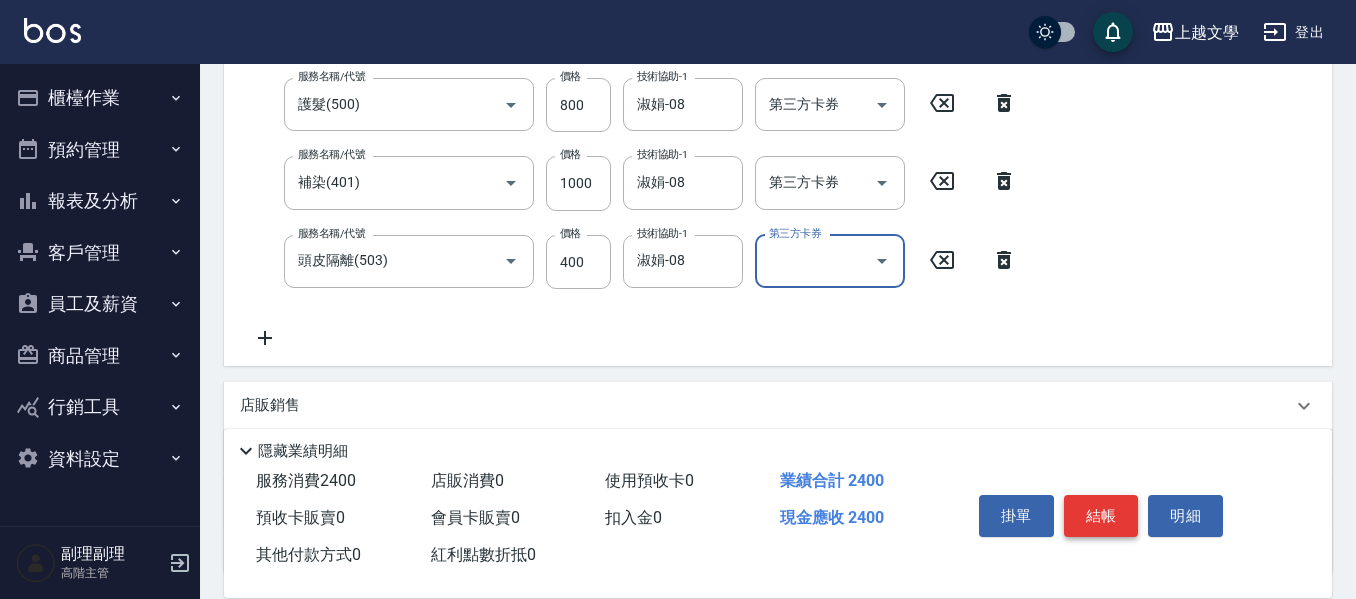 click on "結帳" at bounding box center [1101, 516] 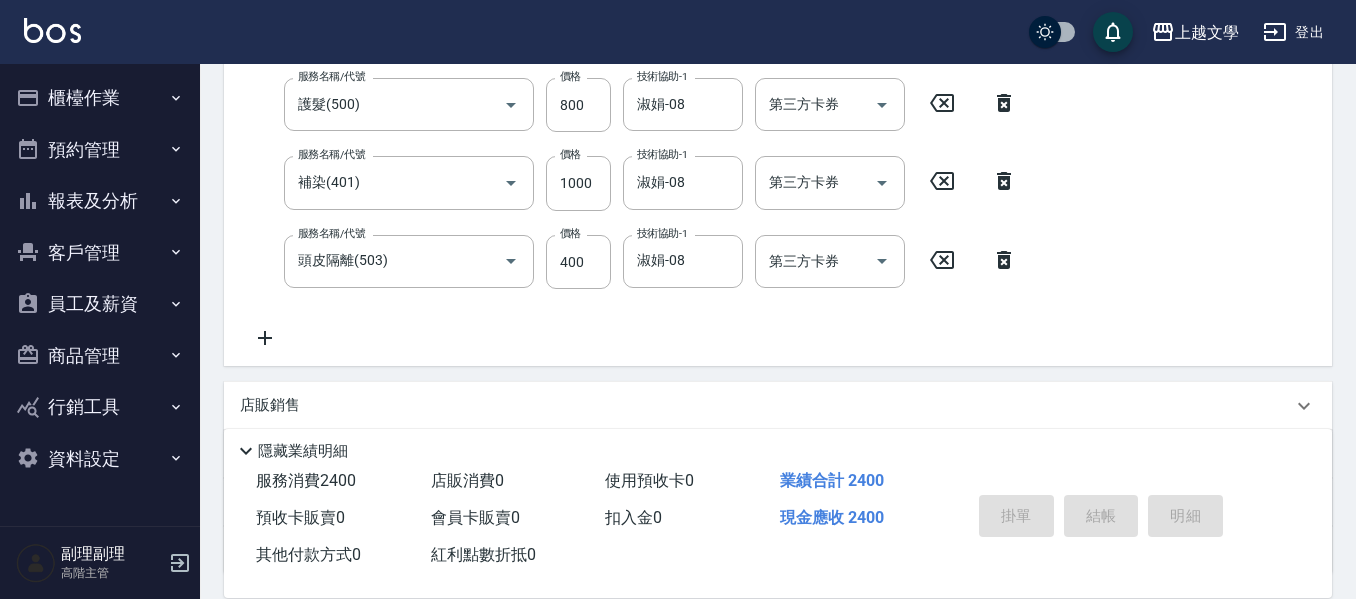 type 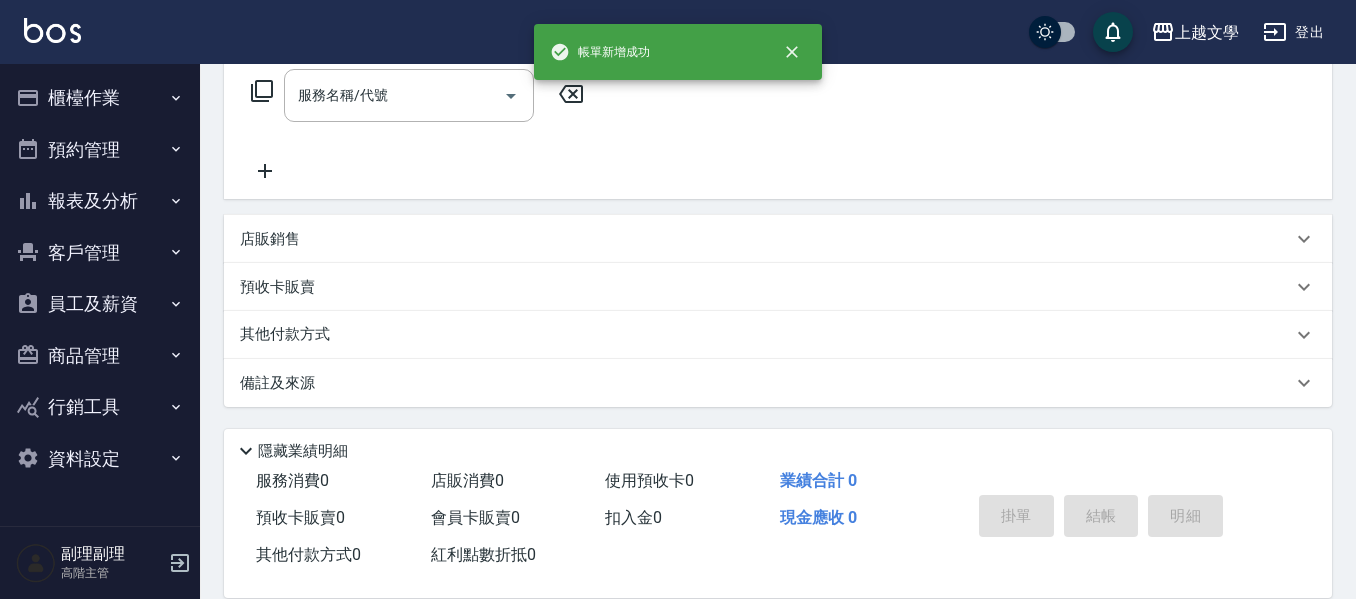 scroll, scrollTop: 0, scrollLeft: 0, axis: both 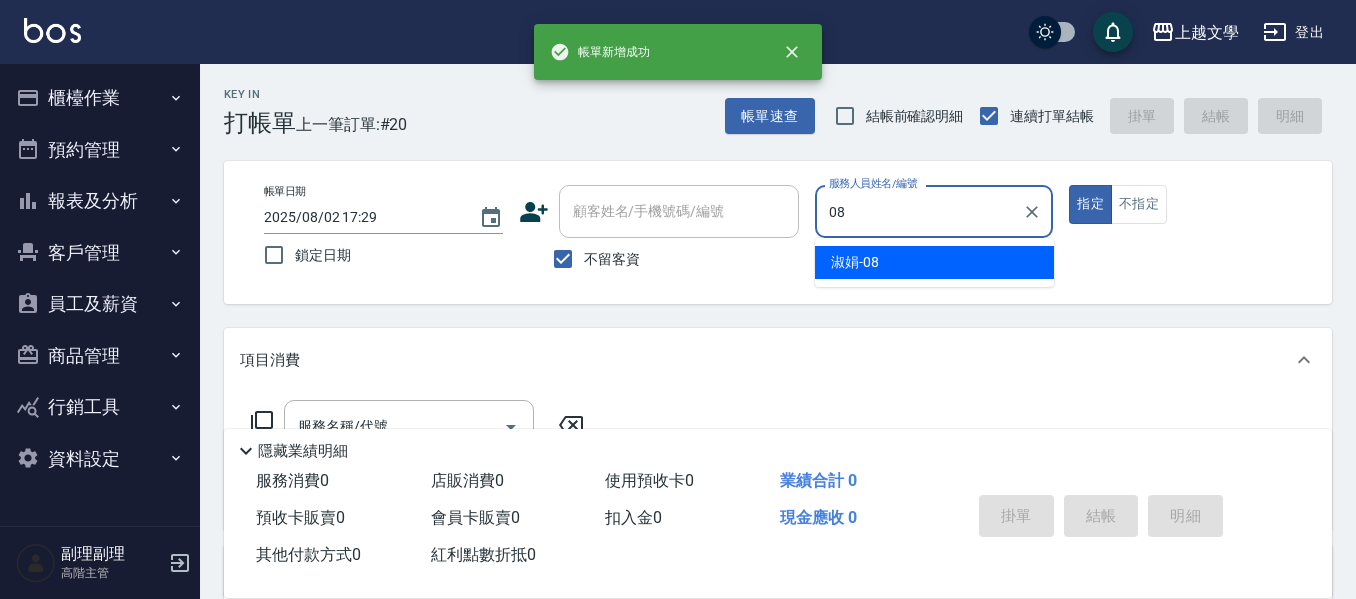 type on "淑娟-08" 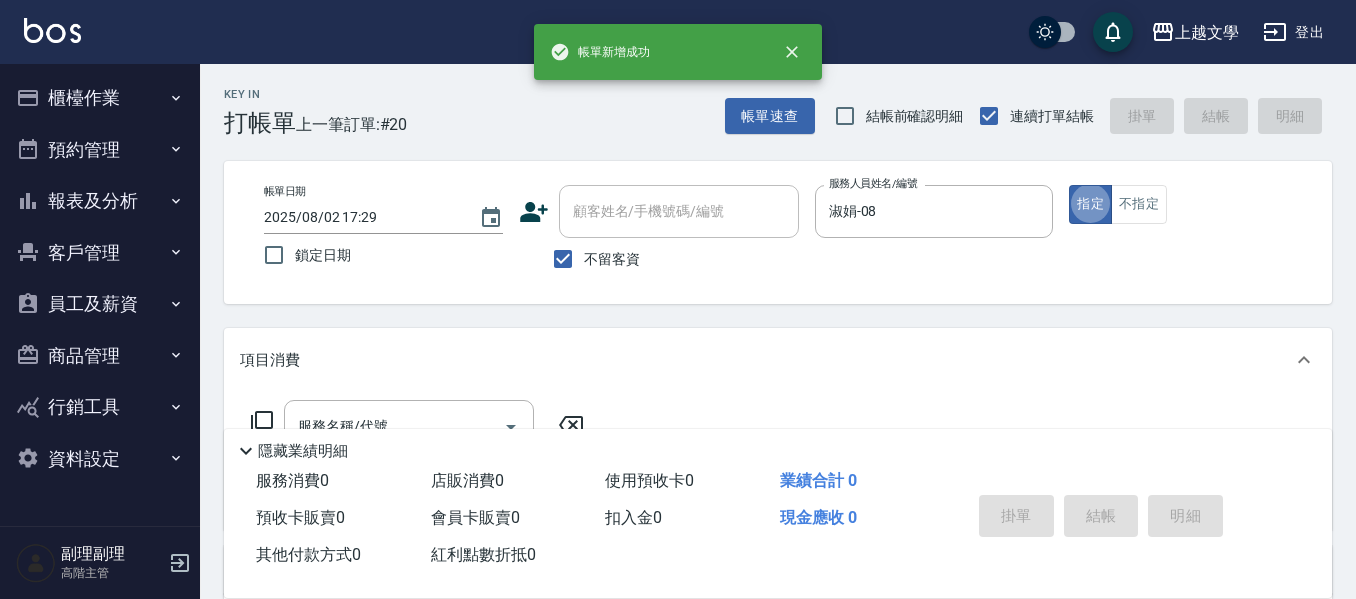 scroll, scrollTop: 200, scrollLeft: 0, axis: vertical 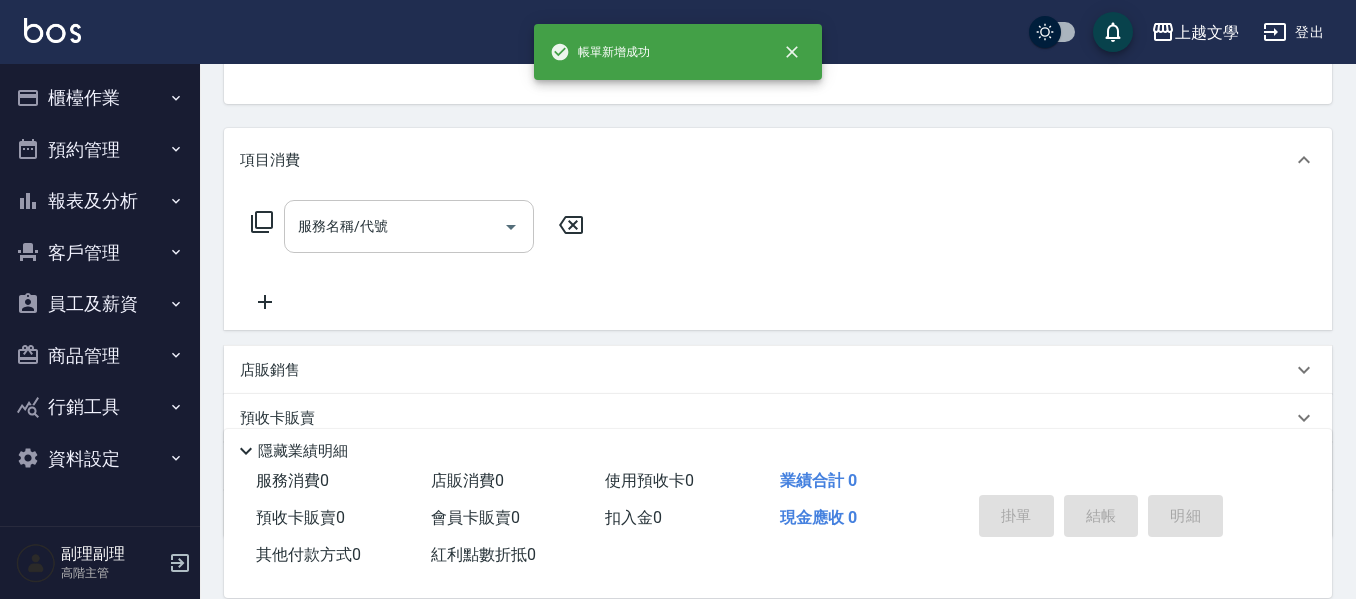 click on "服務名稱/代號" at bounding box center [394, 226] 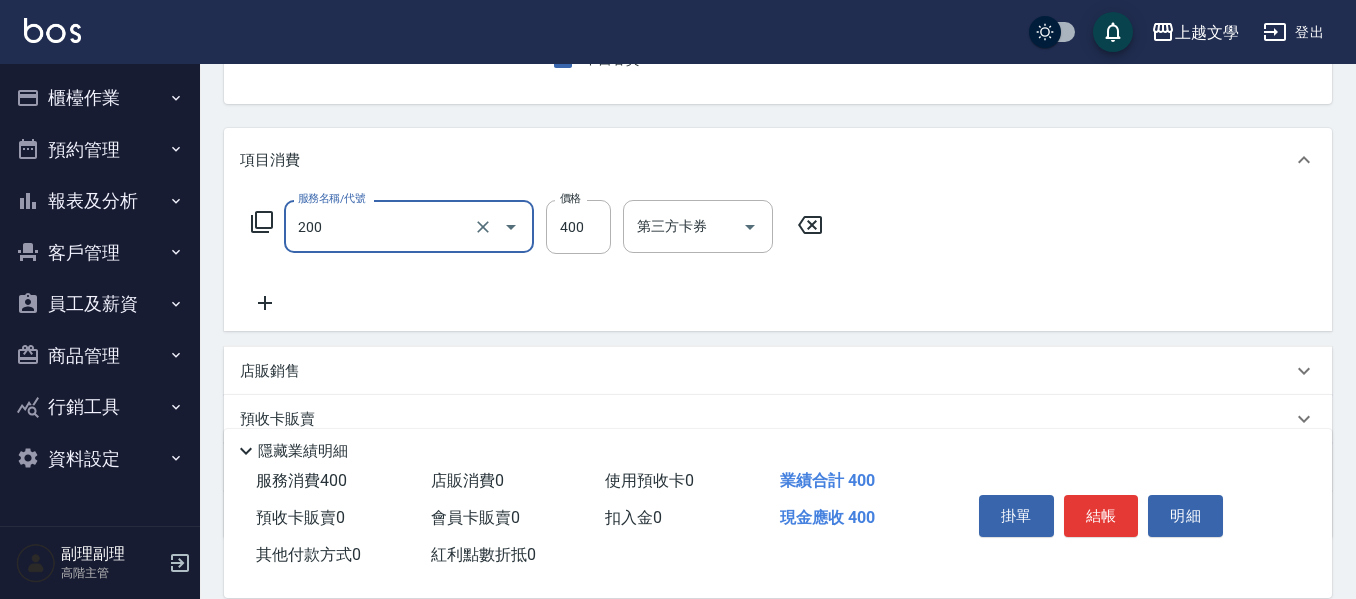 type on "剪髮(200)" 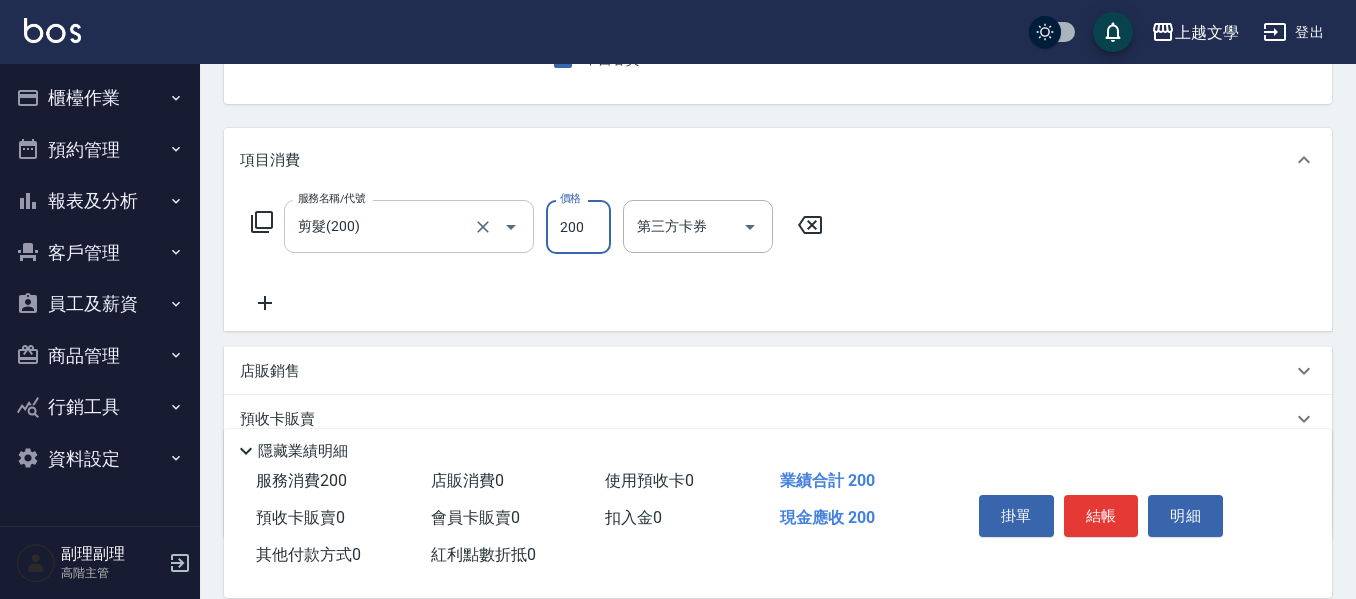 type on "200" 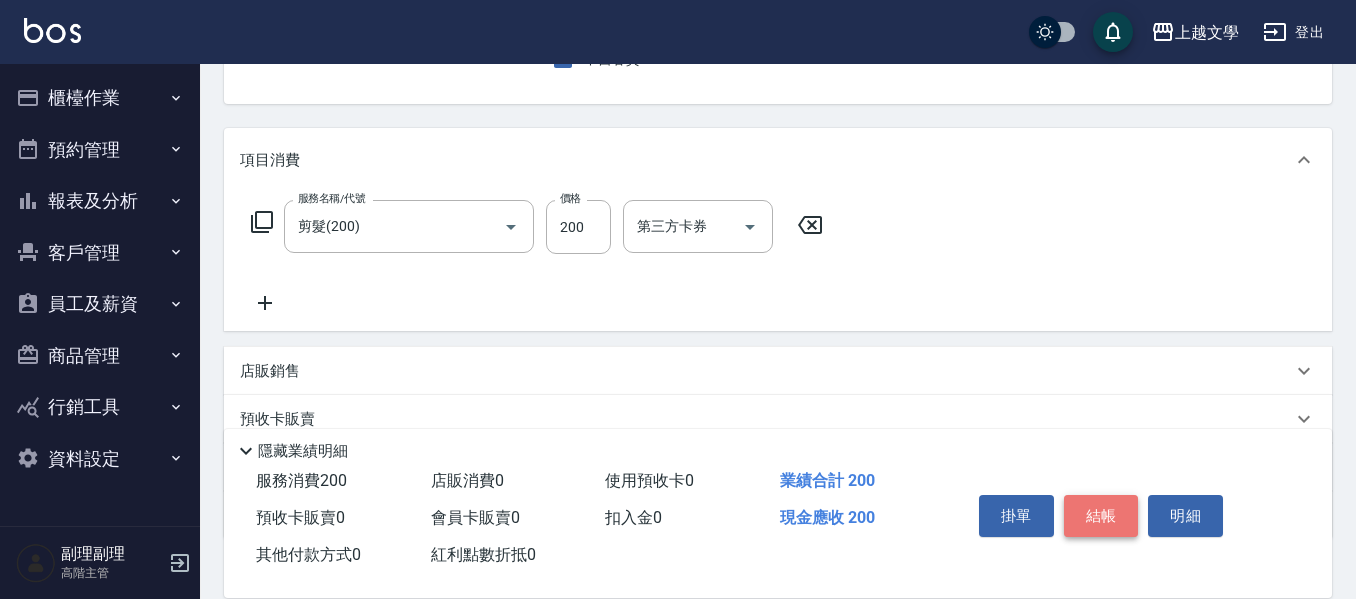 click on "結帳" at bounding box center [1101, 516] 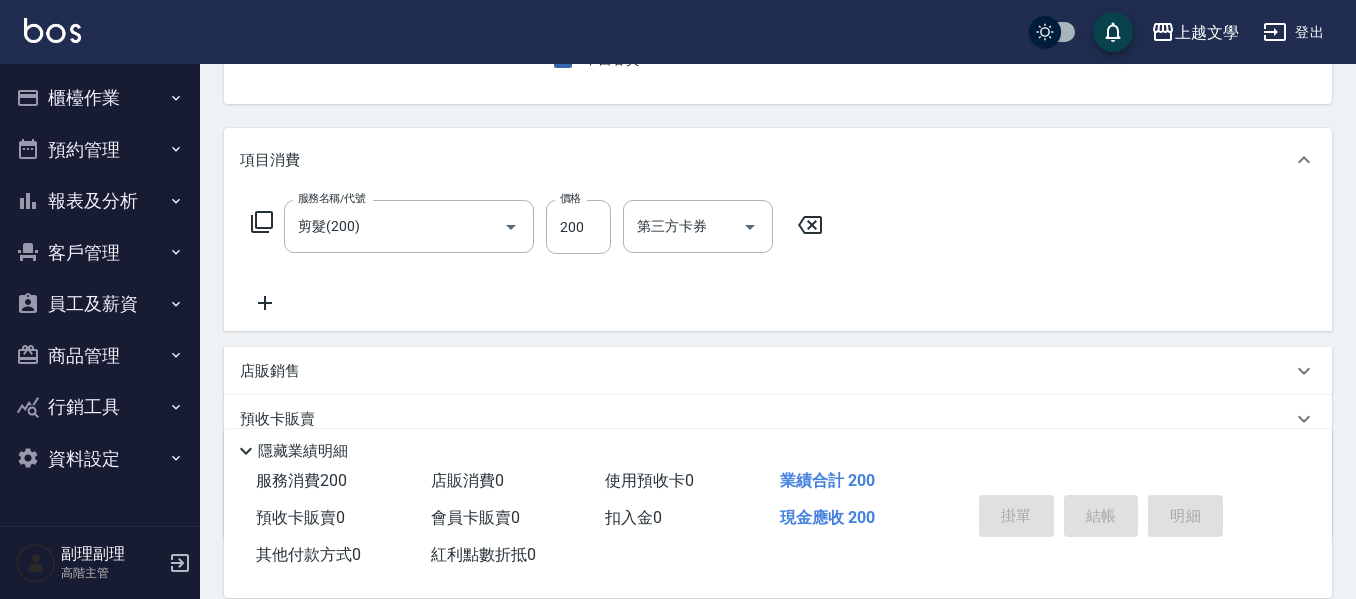 type on "[DATE] [TIME]" 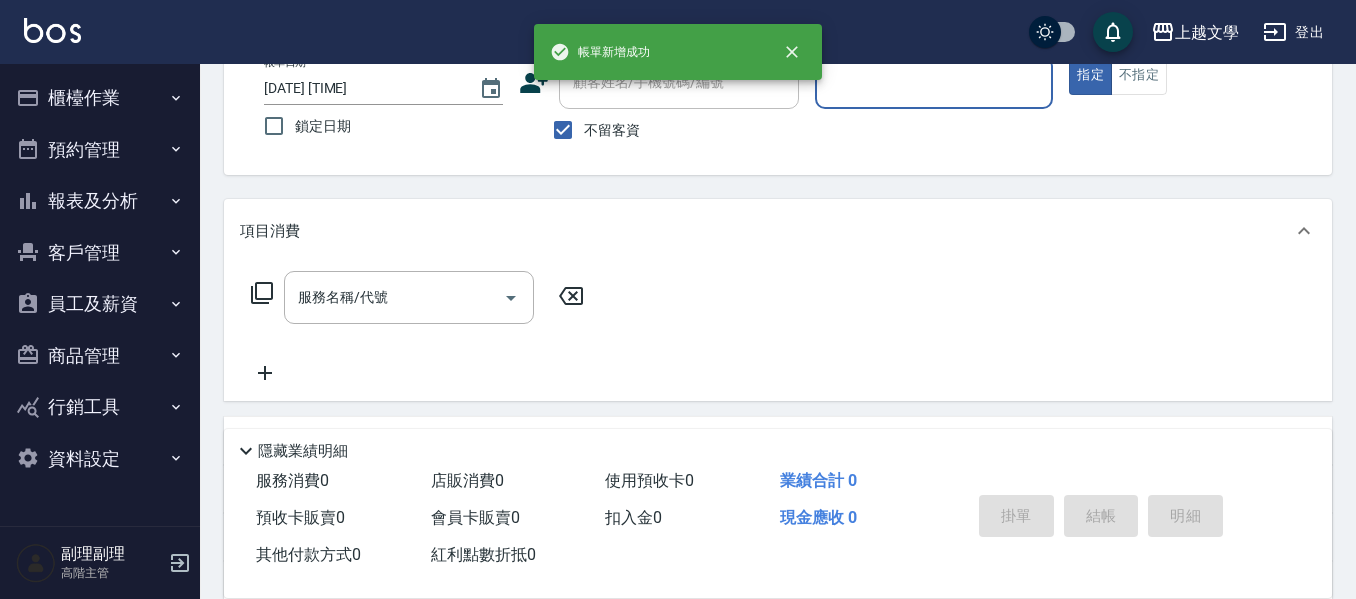 scroll, scrollTop: 94, scrollLeft: 0, axis: vertical 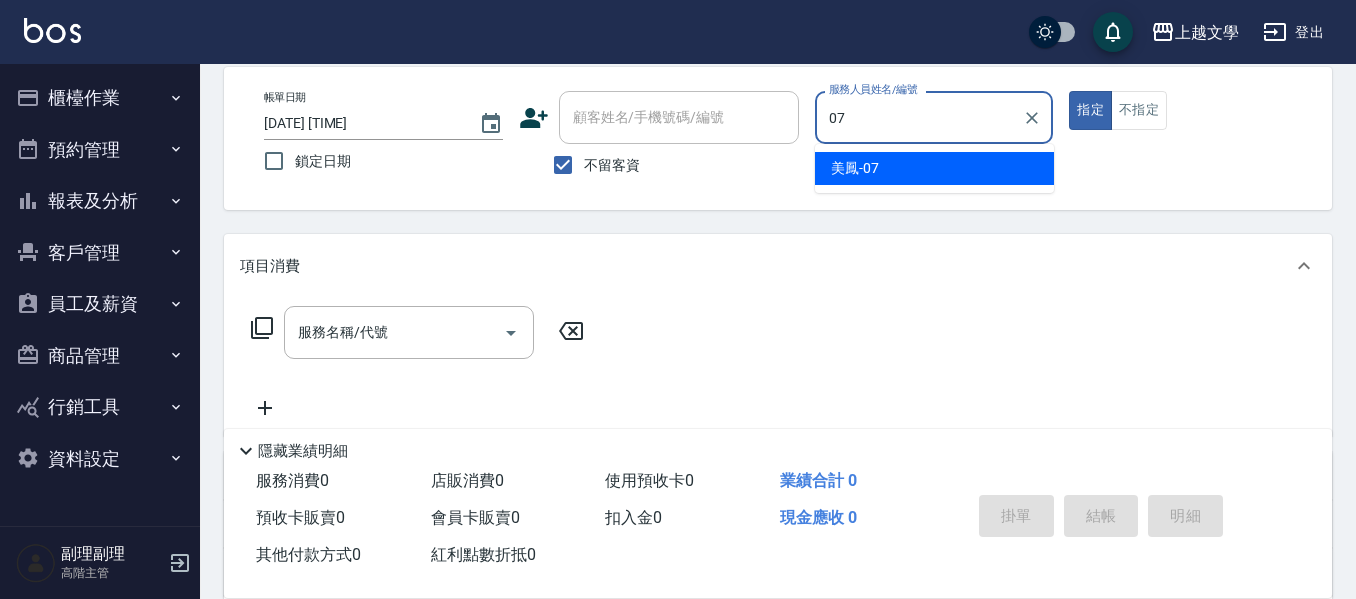 type on "美鳳-07" 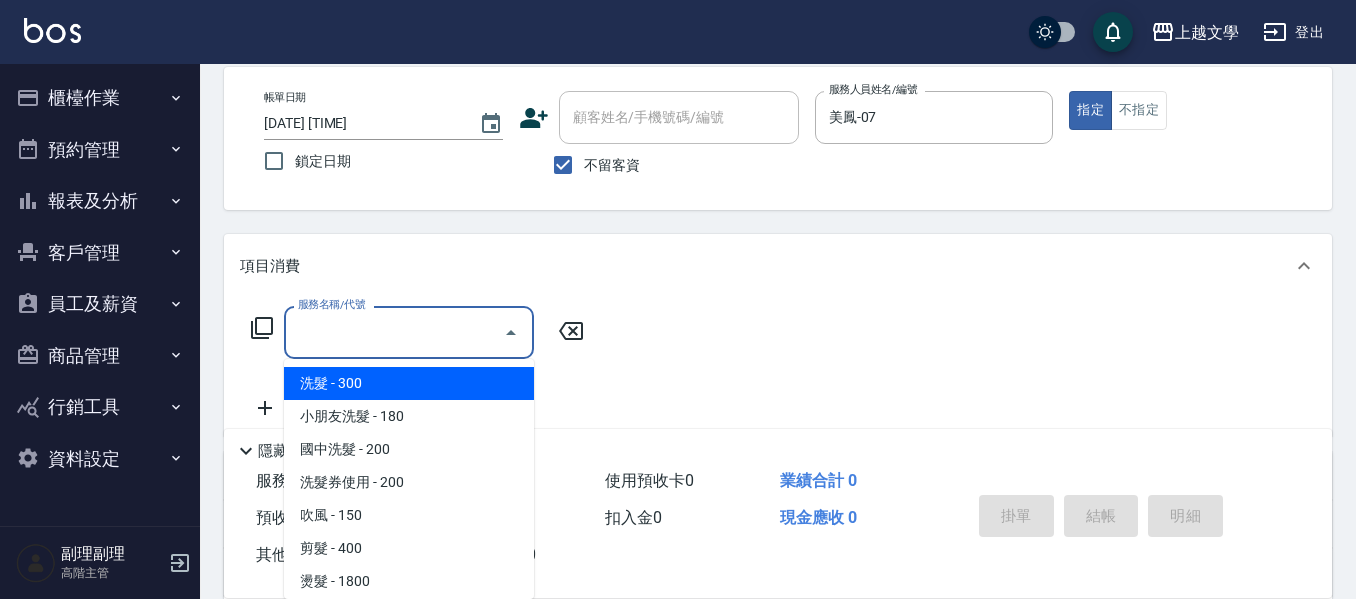 click on "服務名稱/代號" at bounding box center (409, 332) 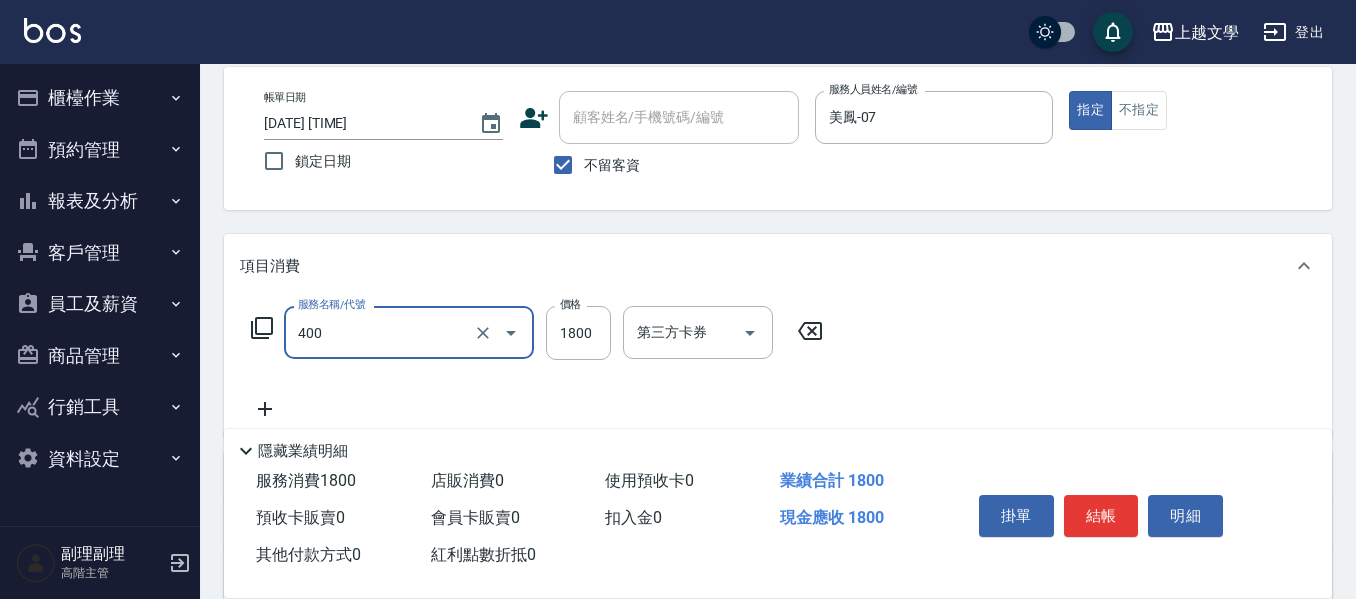 type on "染髮(400)" 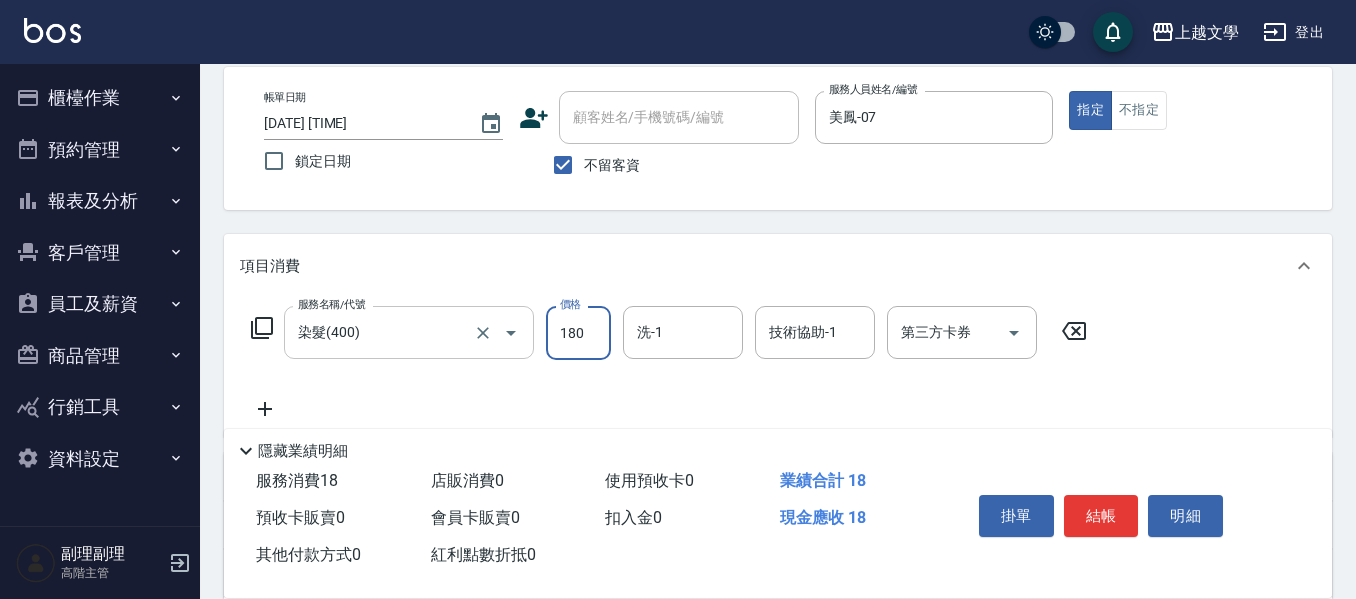 type on "1800" 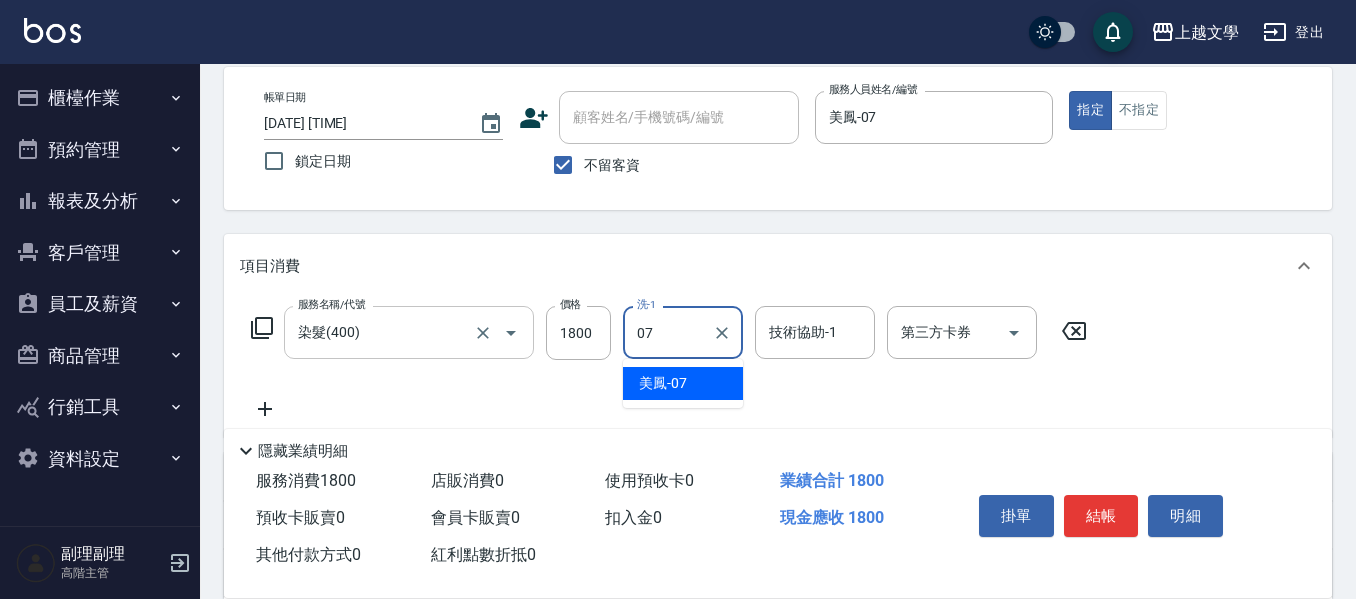 type on "美鳳-07" 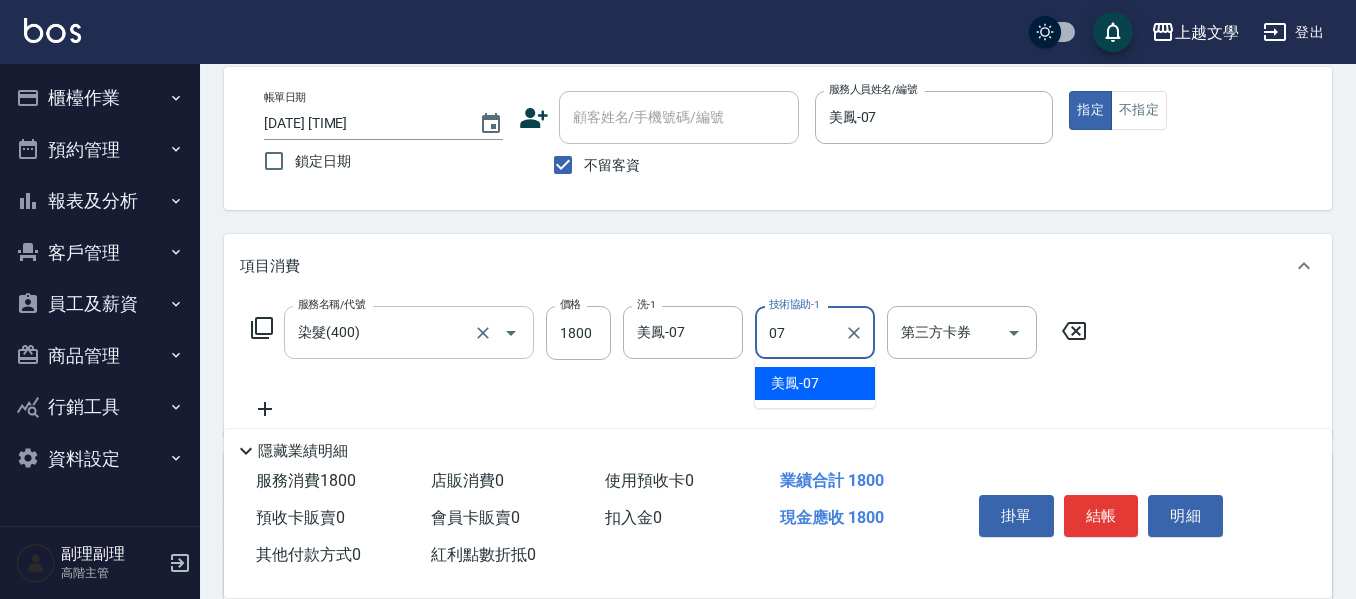 type on "美鳳-07" 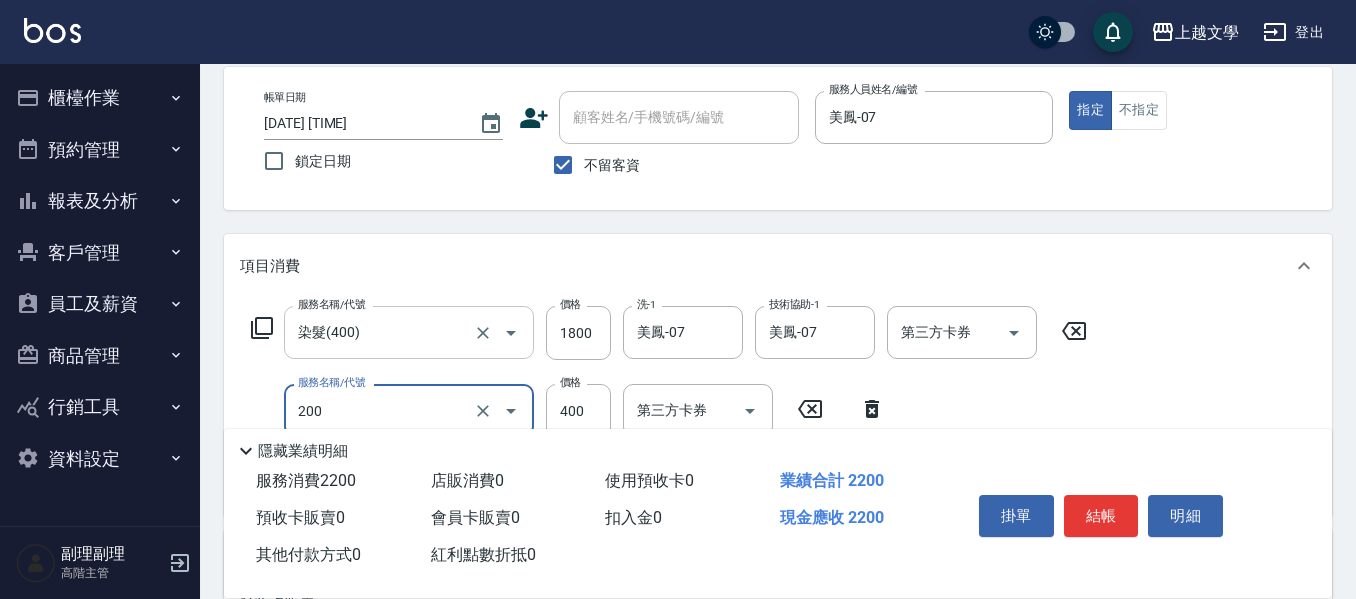 type on "剪髮(200)" 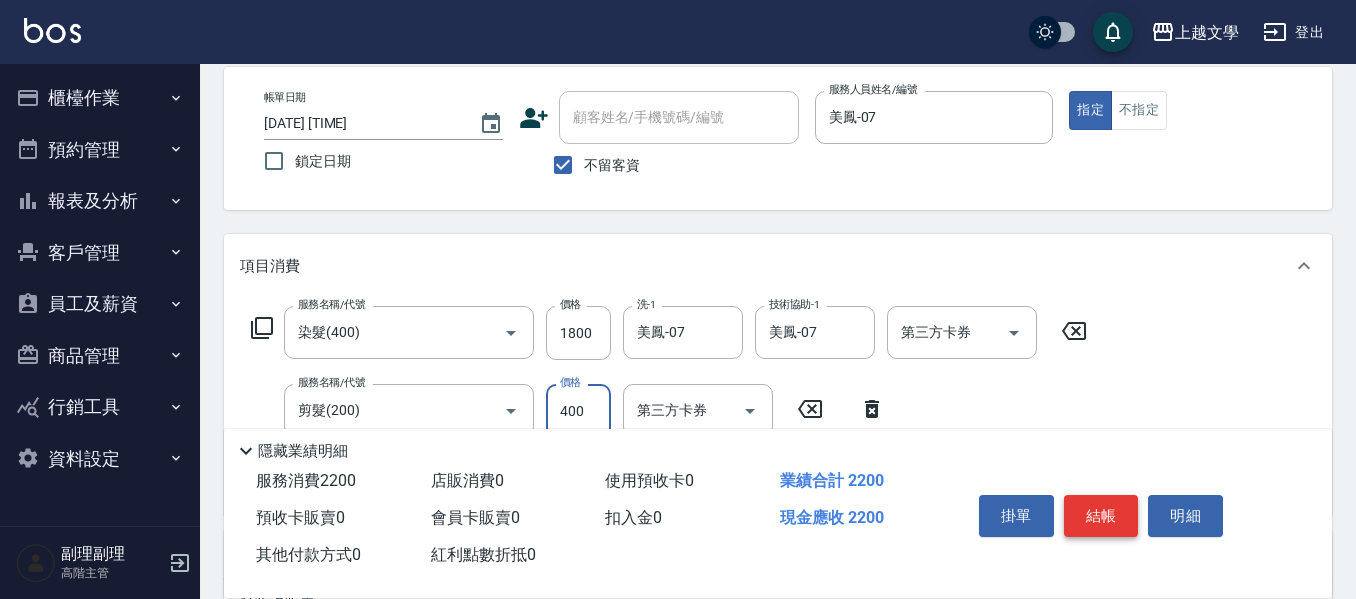 click on "結帳" at bounding box center (1101, 516) 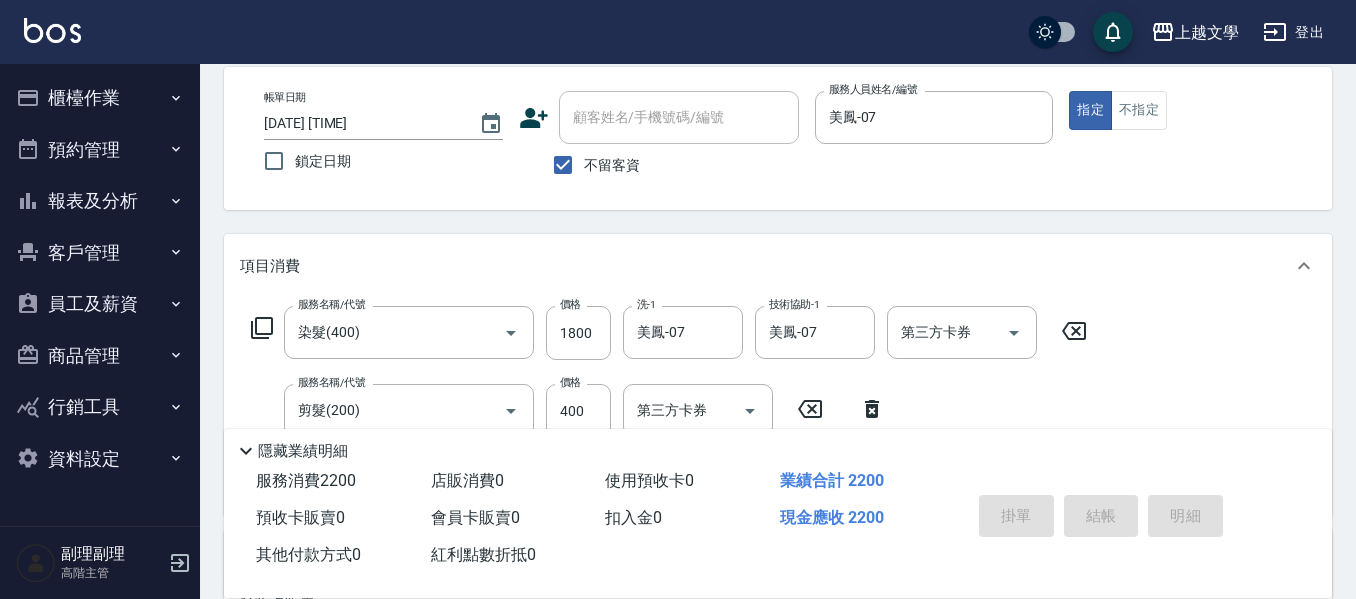 type 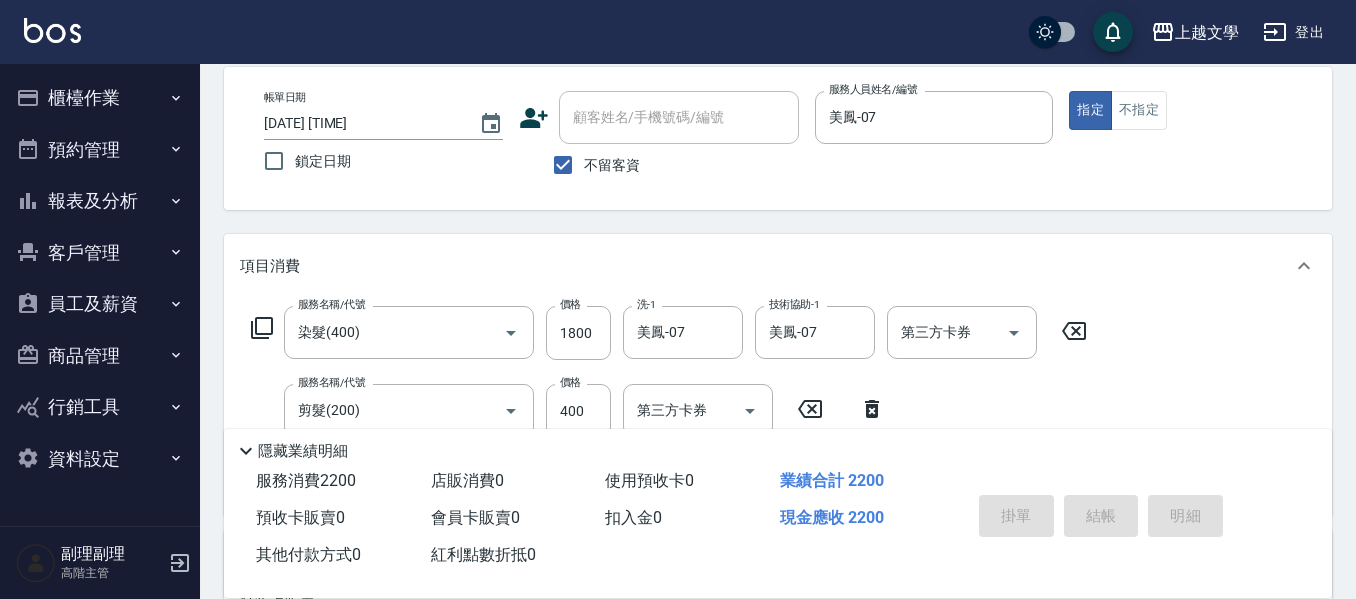 type 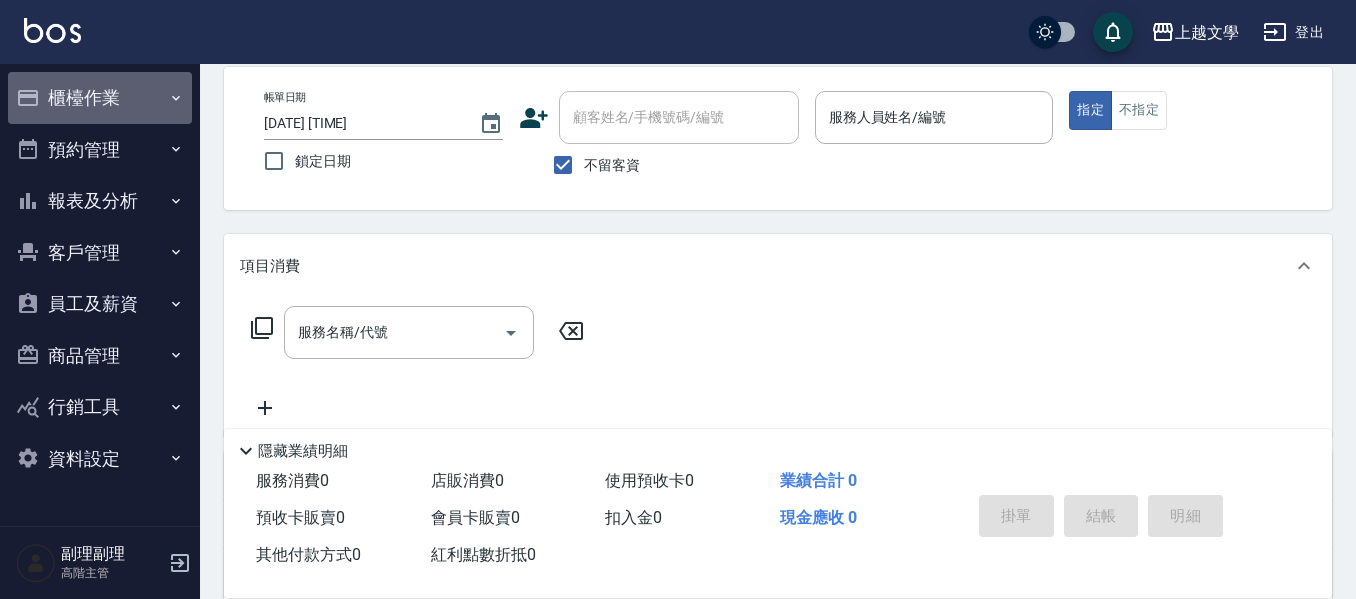 click on "櫃檯作業" at bounding box center (100, 98) 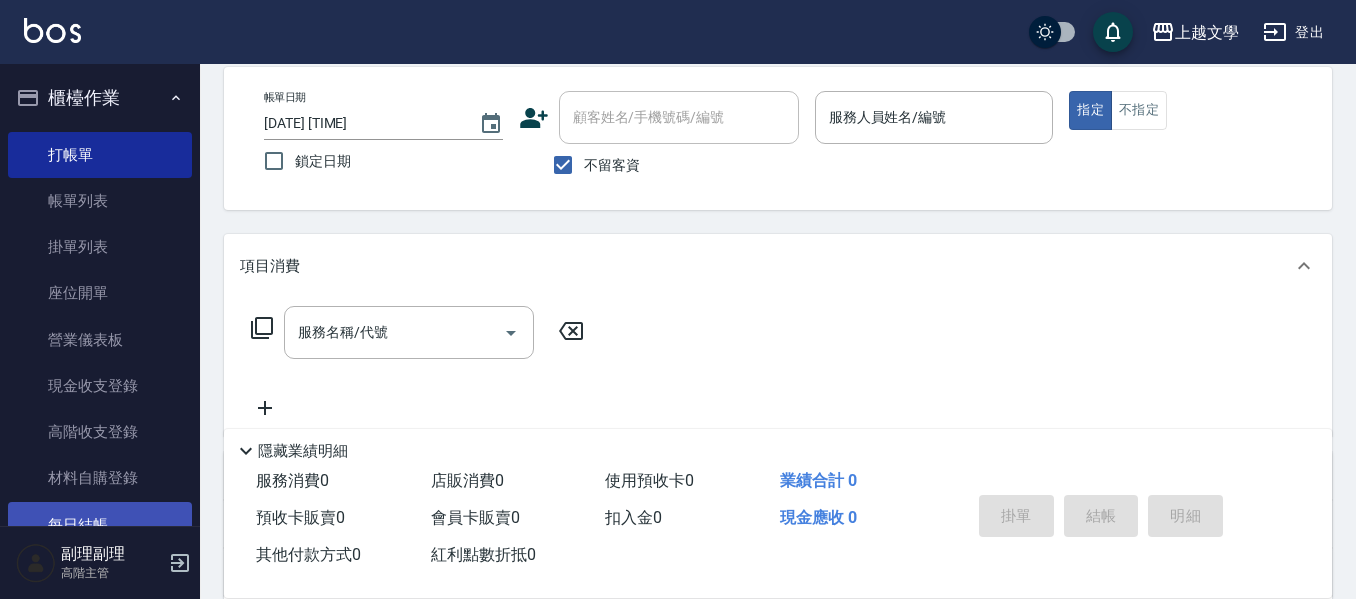 scroll, scrollTop: 100, scrollLeft: 0, axis: vertical 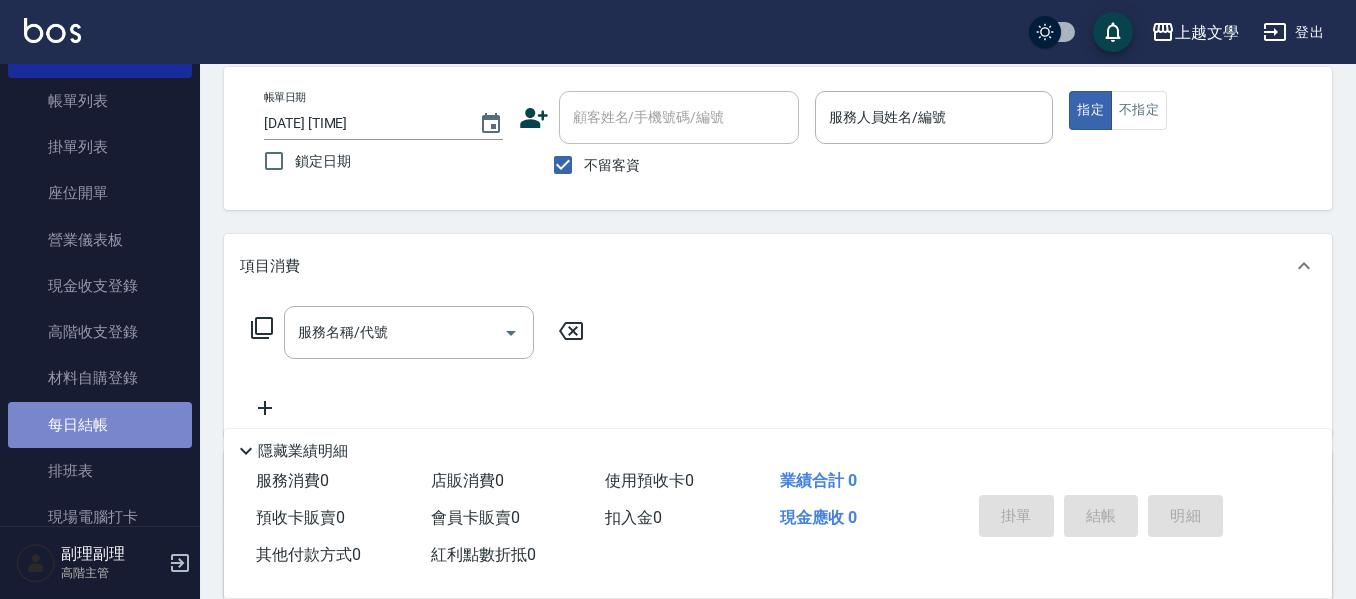 click on "每日結帳" at bounding box center (100, 425) 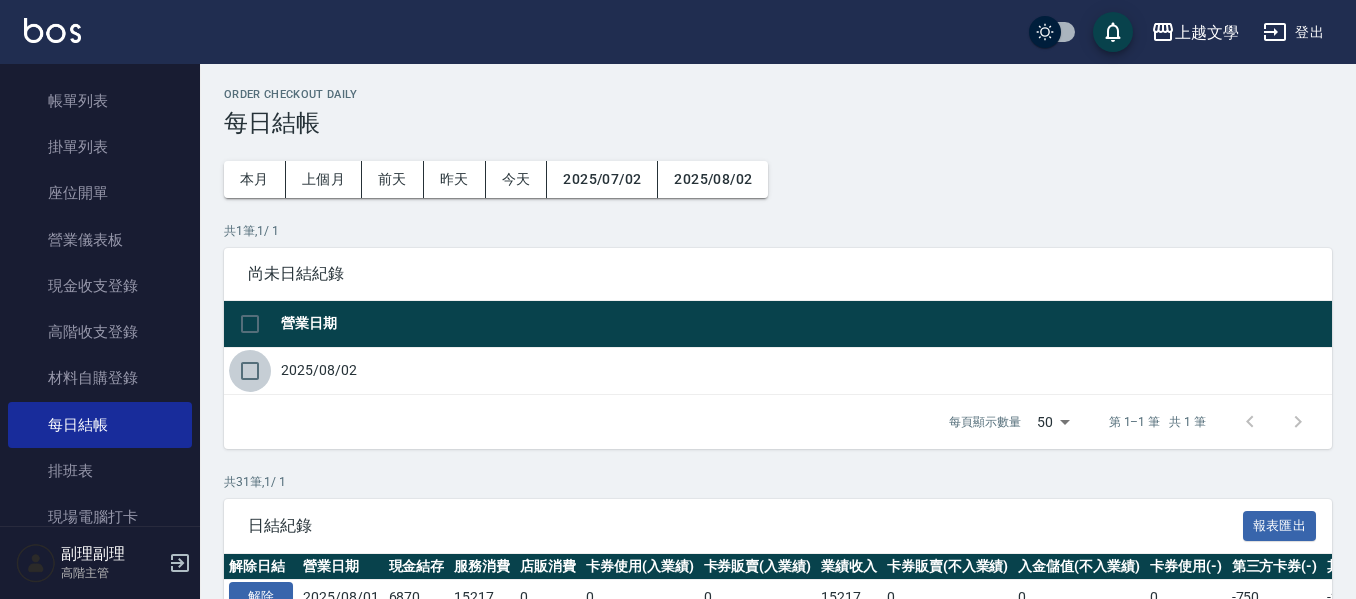 click at bounding box center [250, 371] 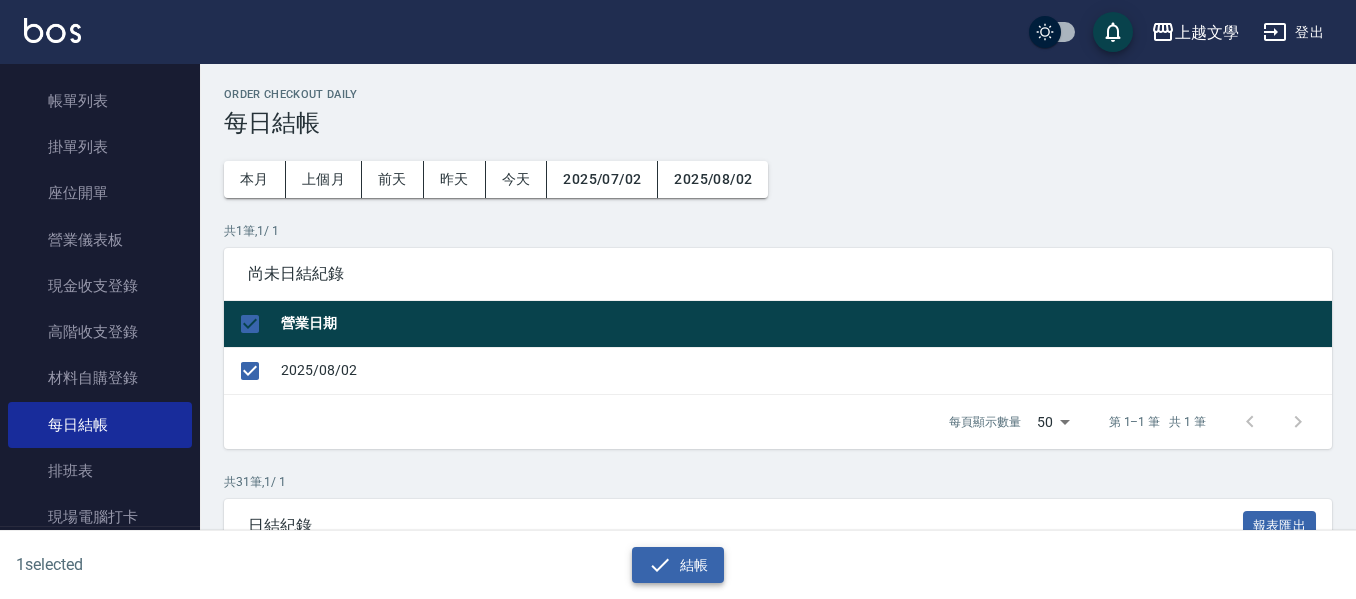 click 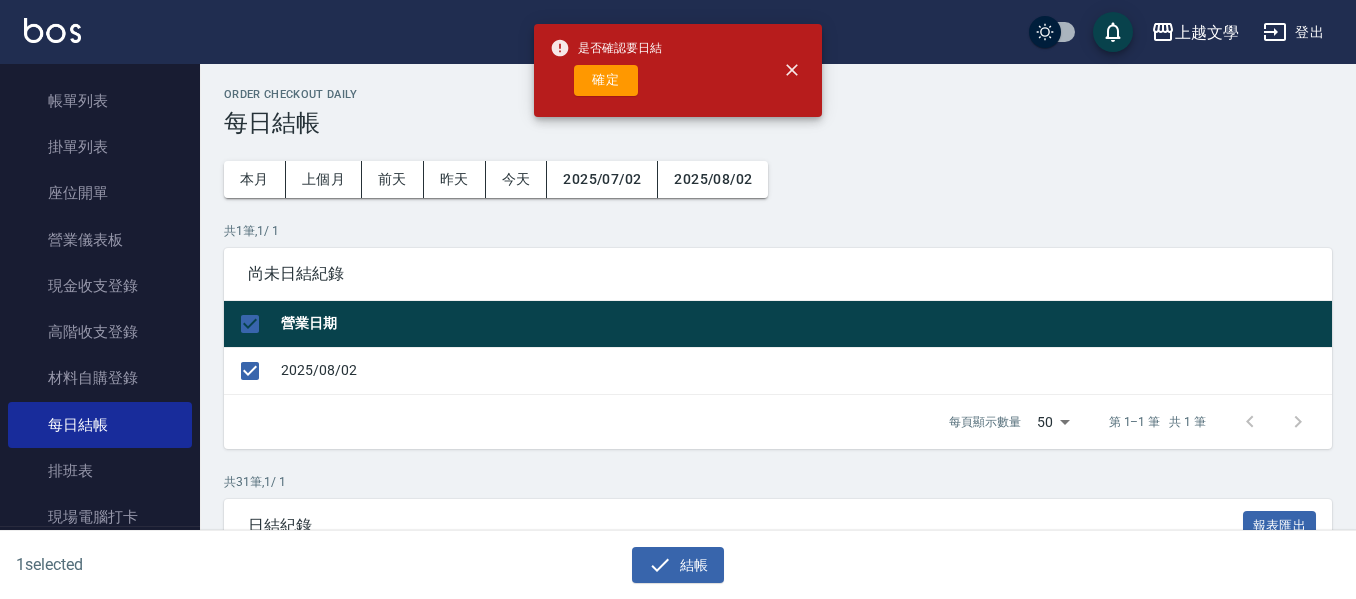 click on "確定" at bounding box center (606, 80) 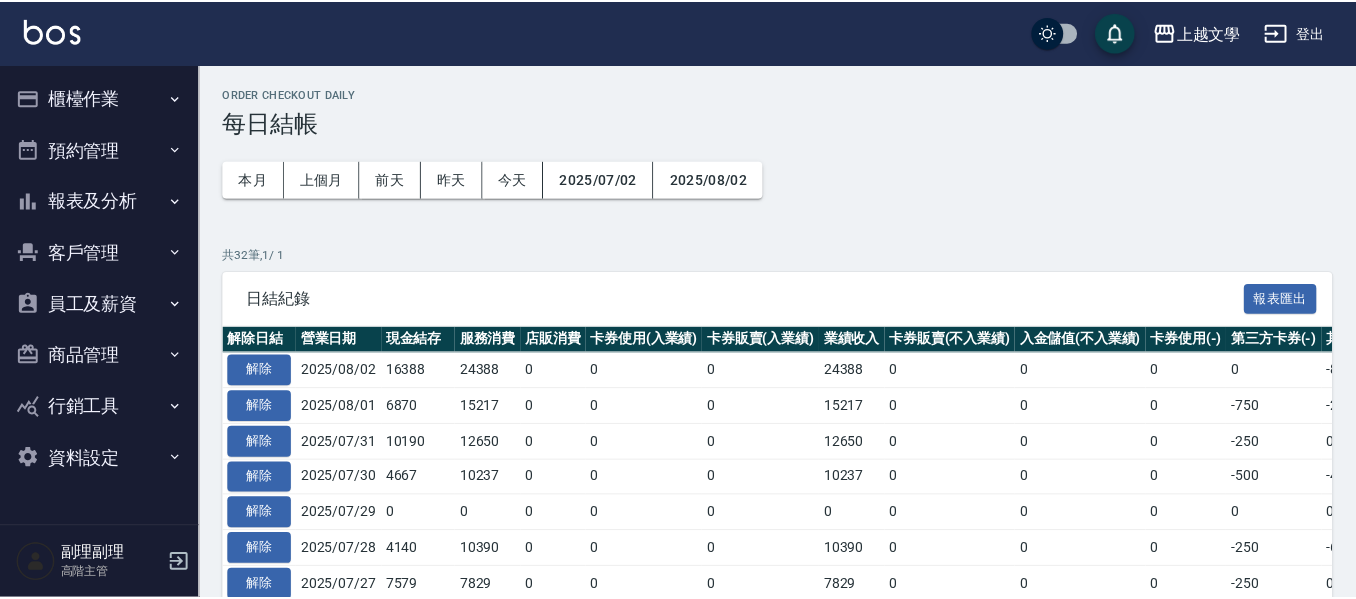 scroll, scrollTop: 0, scrollLeft: 0, axis: both 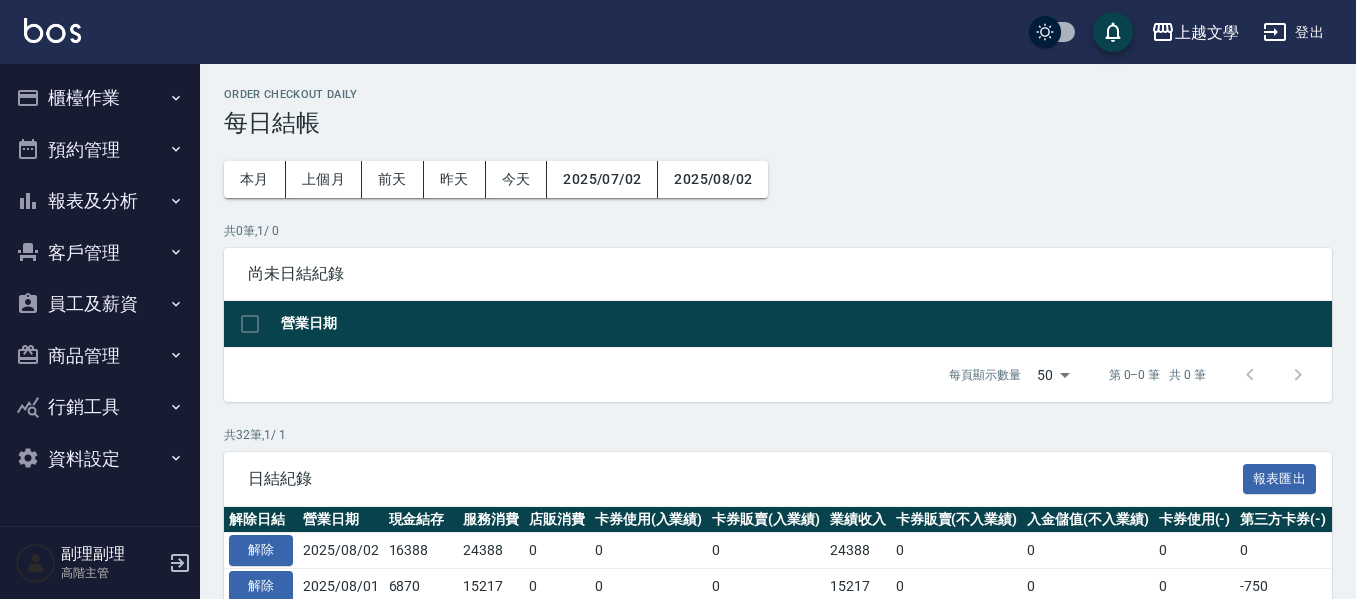 drag, startPoint x: 92, startPoint y: 185, endPoint x: 106, endPoint y: 200, distance: 20.518284 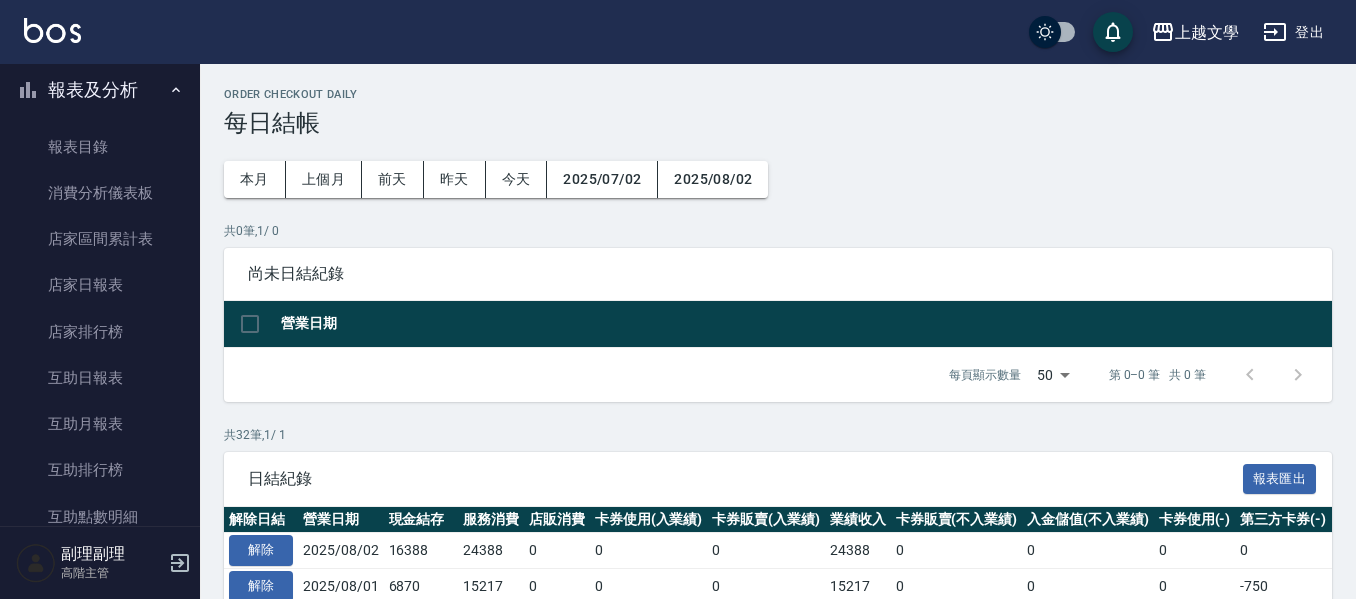 scroll, scrollTop: 600, scrollLeft: 0, axis: vertical 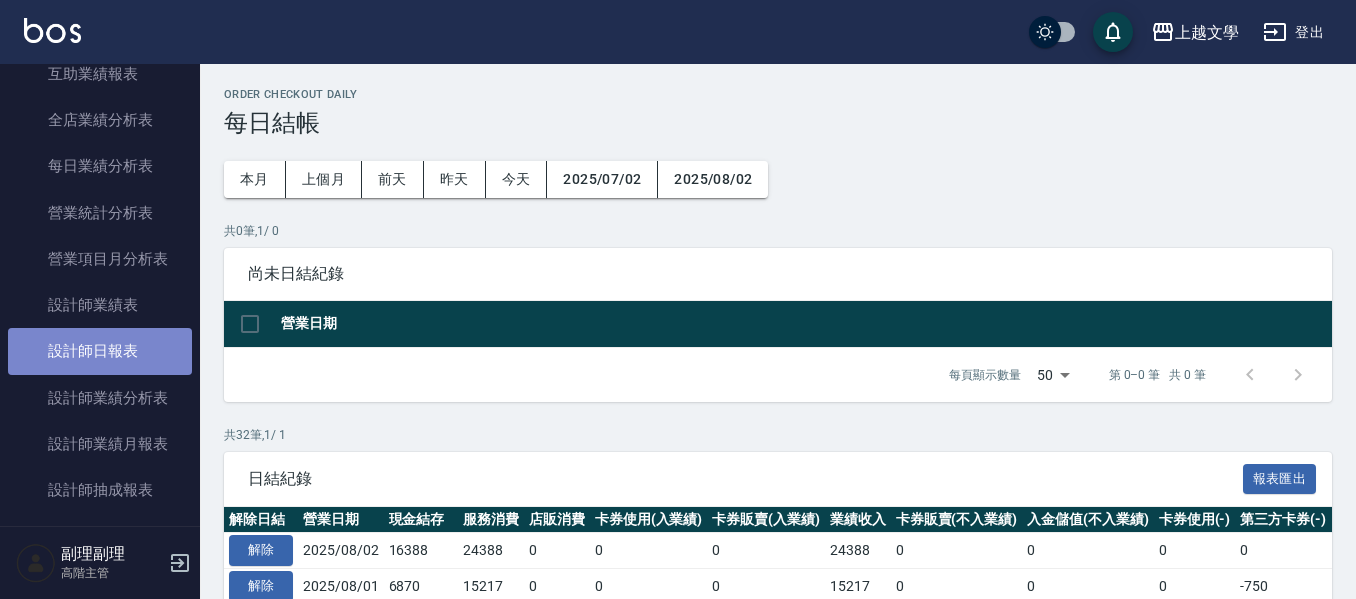 click on "設計師日報表" at bounding box center [100, 351] 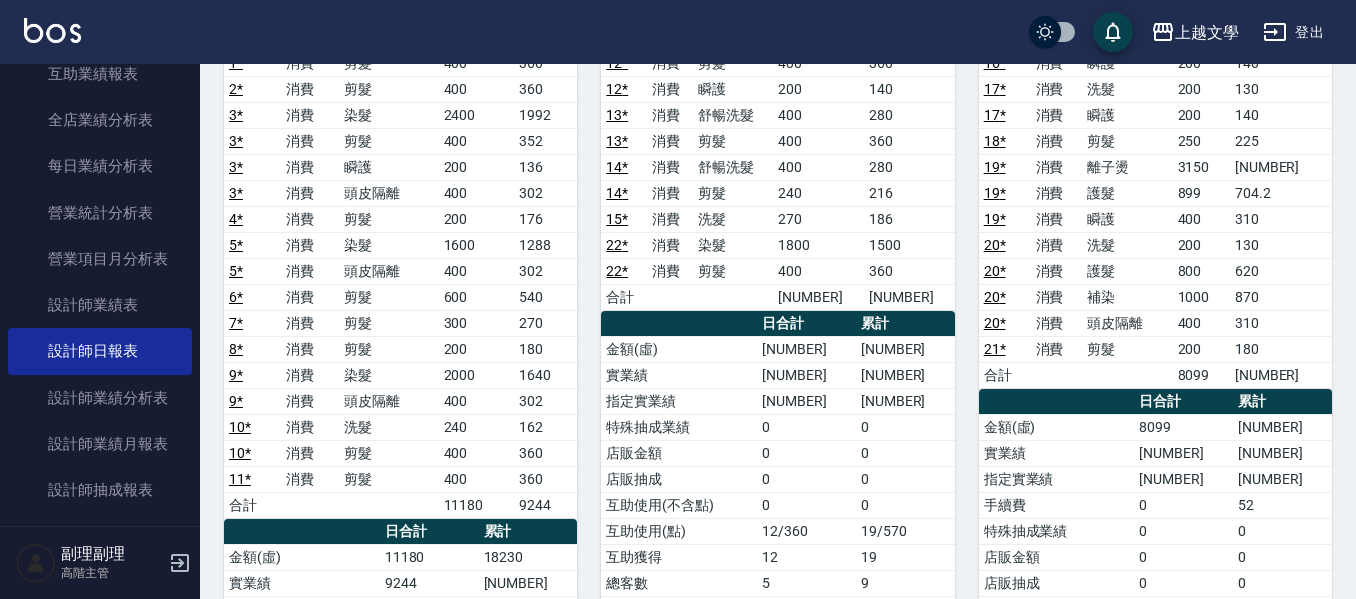 scroll, scrollTop: 300, scrollLeft: 0, axis: vertical 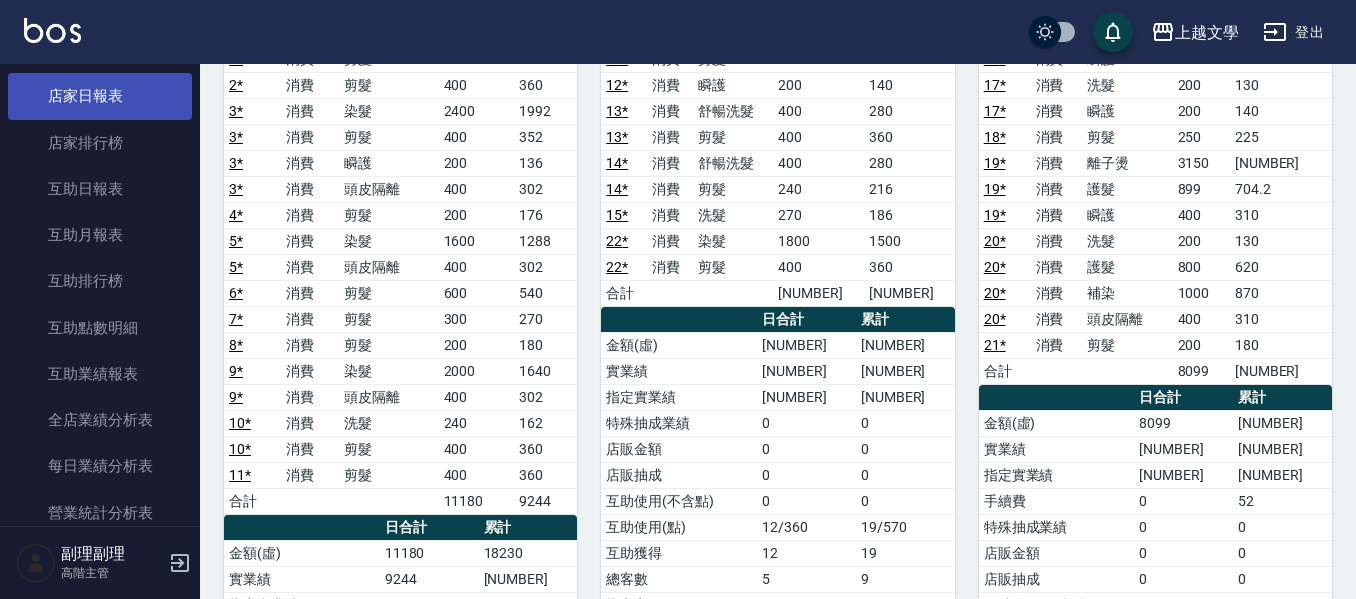 click on "店家日報表" at bounding box center [100, 96] 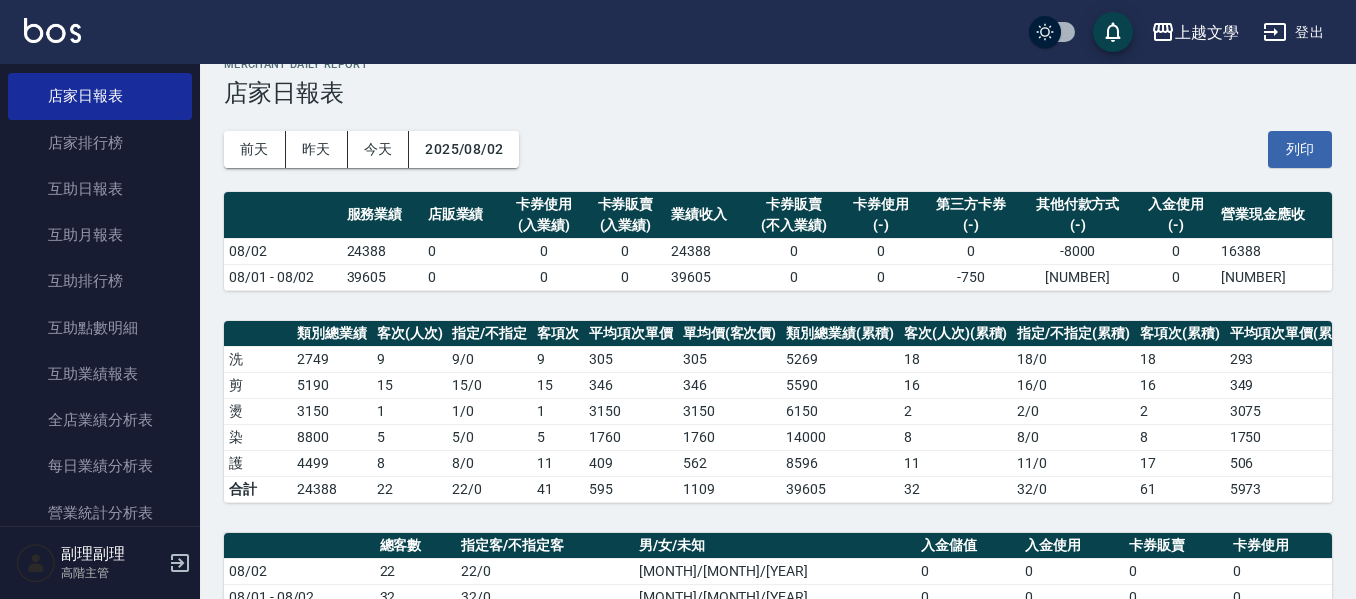 scroll, scrollTop: 556, scrollLeft: 0, axis: vertical 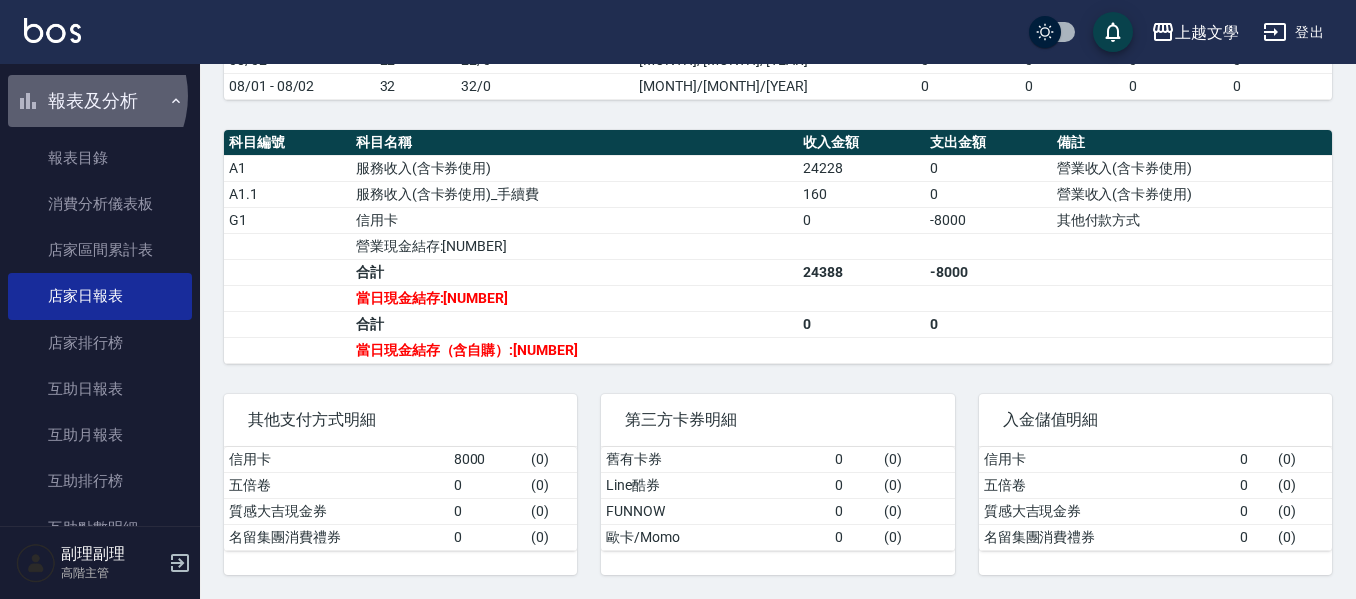 click on "報表及分析" at bounding box center [100, 101] 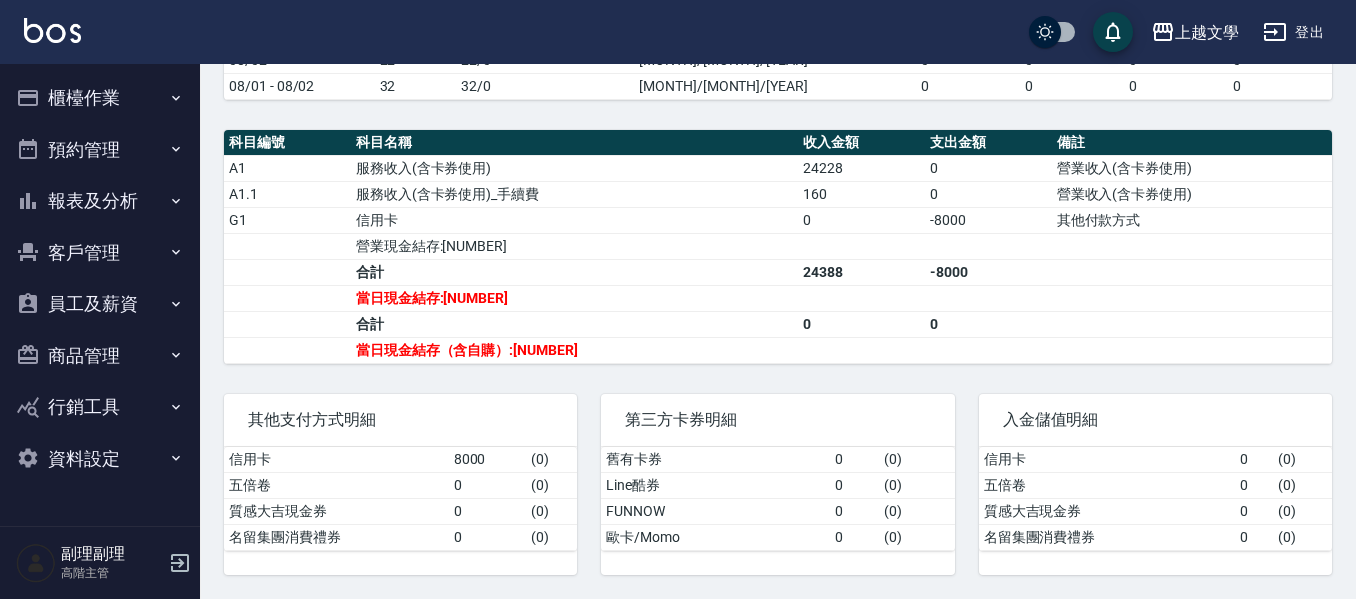 scroll, scrollTop: 0, scrollLeft: 0, axis: both 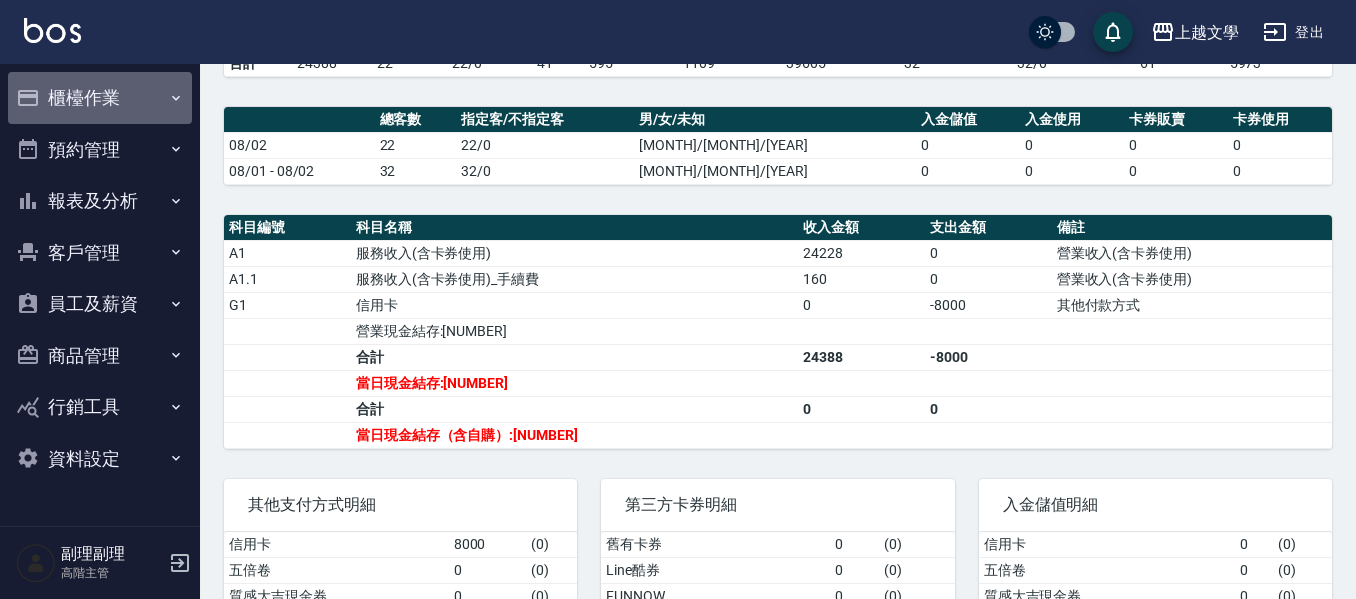 click on "櫃檯作業" at bounding box center (100, 98) 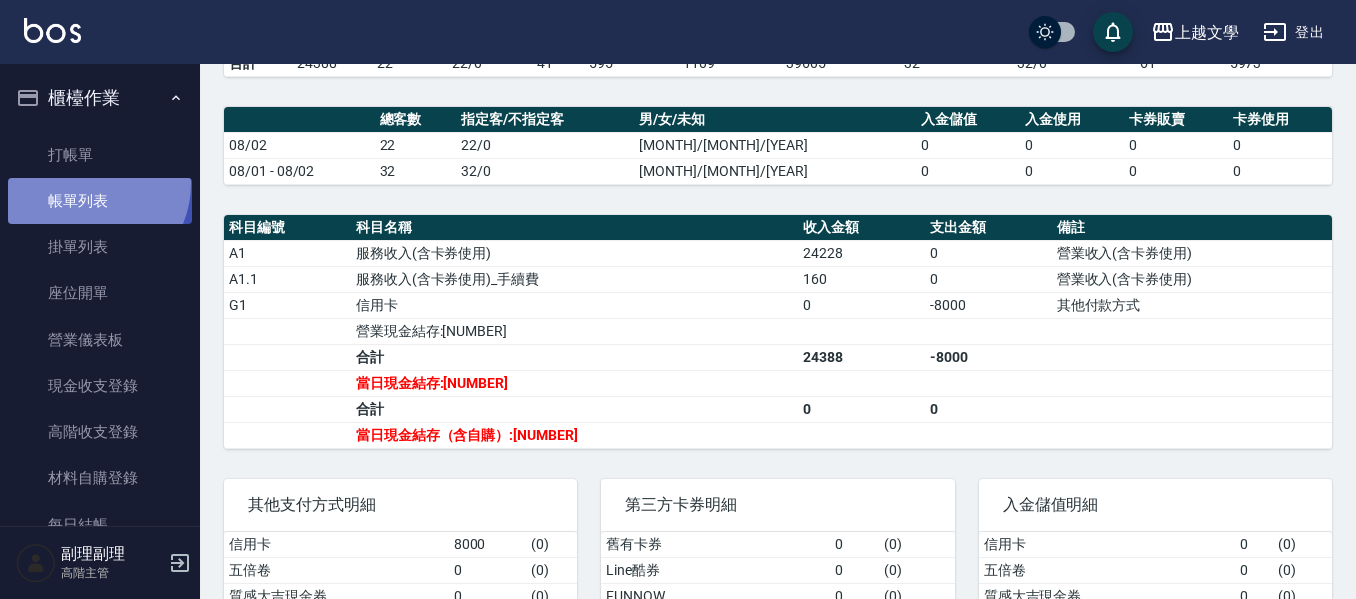 click on "帳單列表" at bounding box center [100, 201] 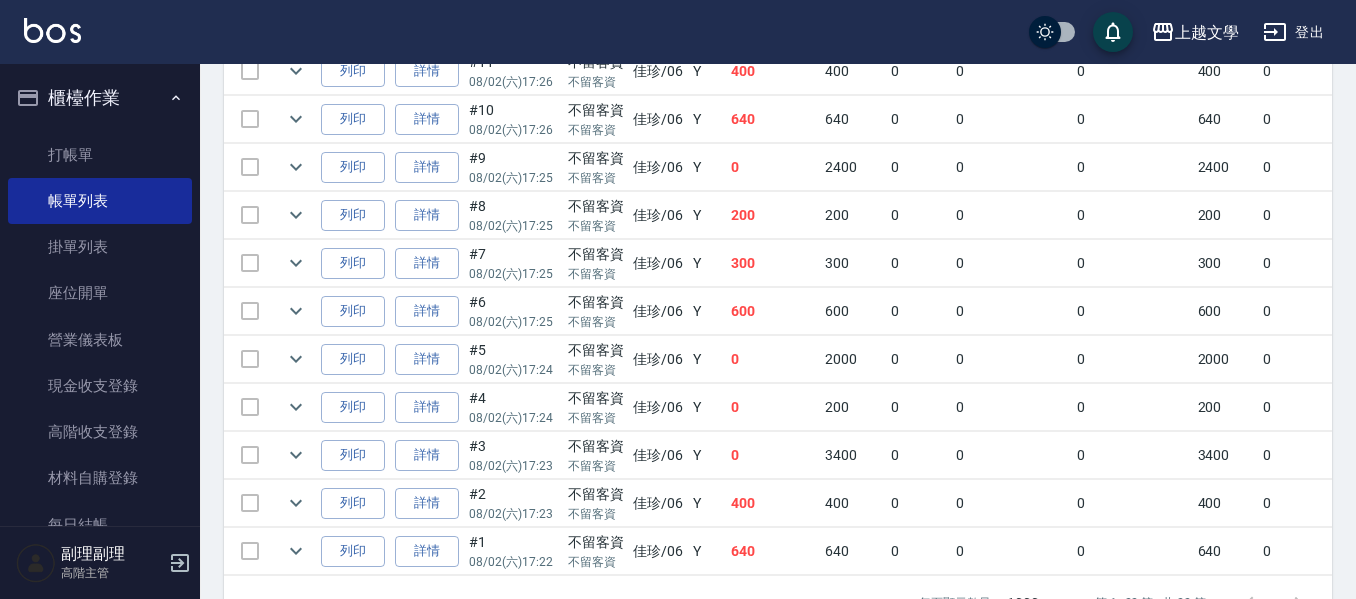 scroll, scrollTop: 1215, scrollLeft: 0, axis: vertical 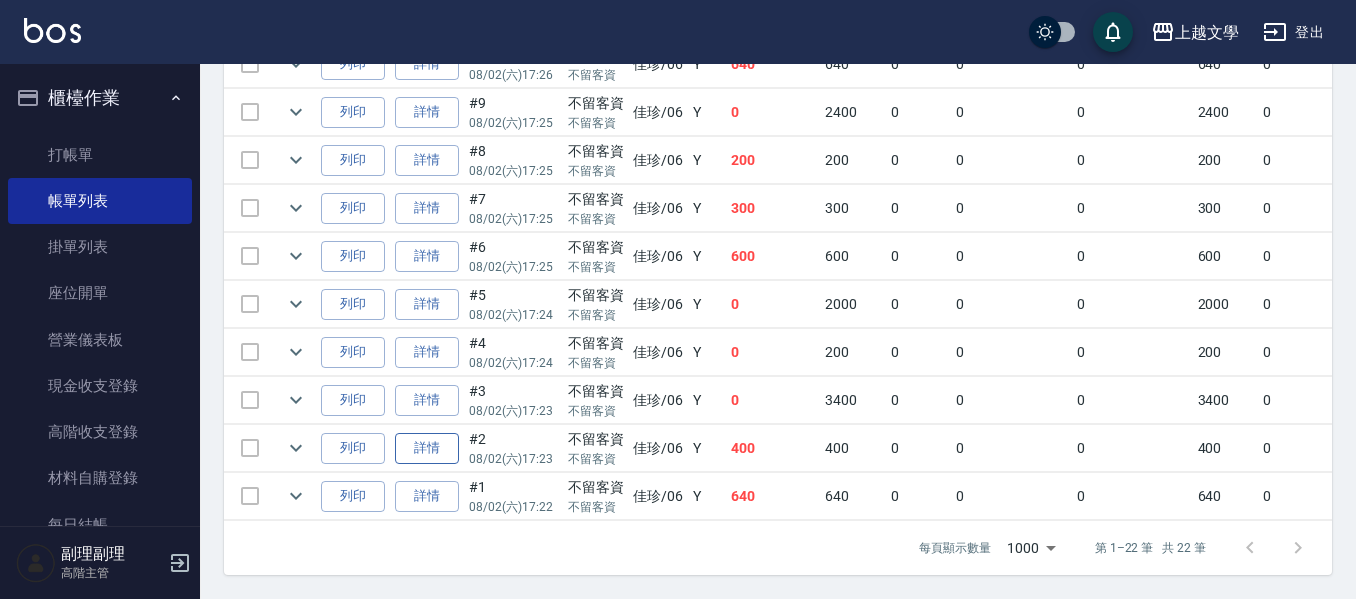 click on "詳情" at bounding box center (427, 448) 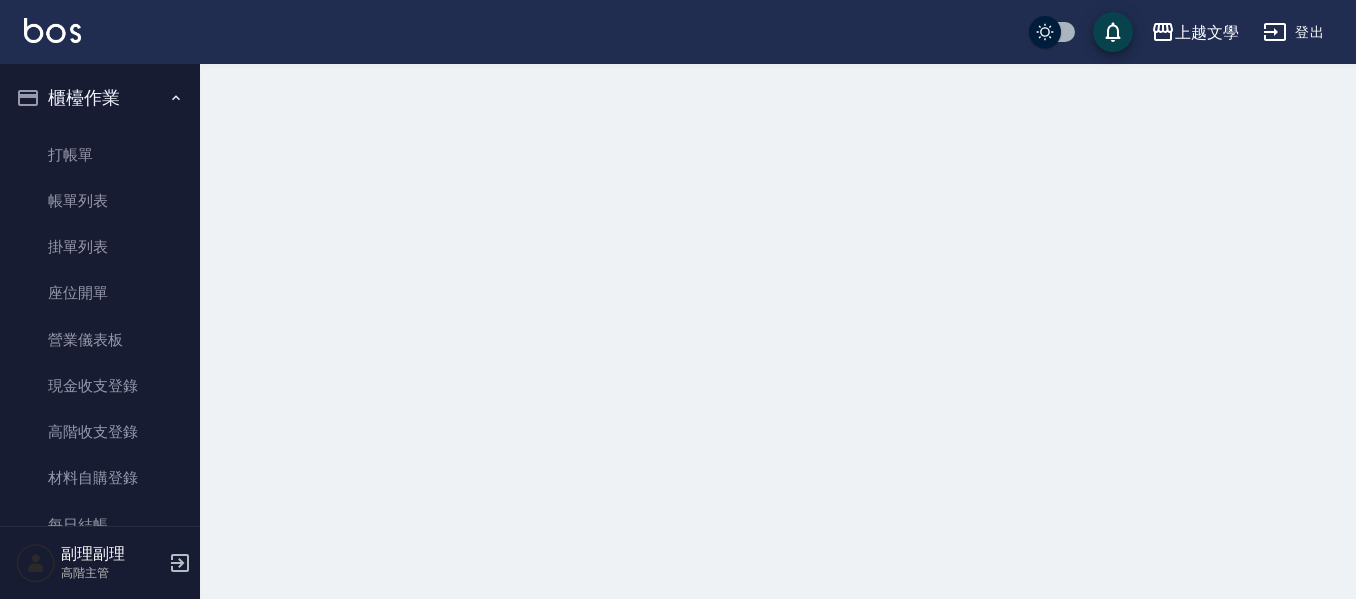 scroll, scrollTop: 0, scrollLeft: 0, axis: both 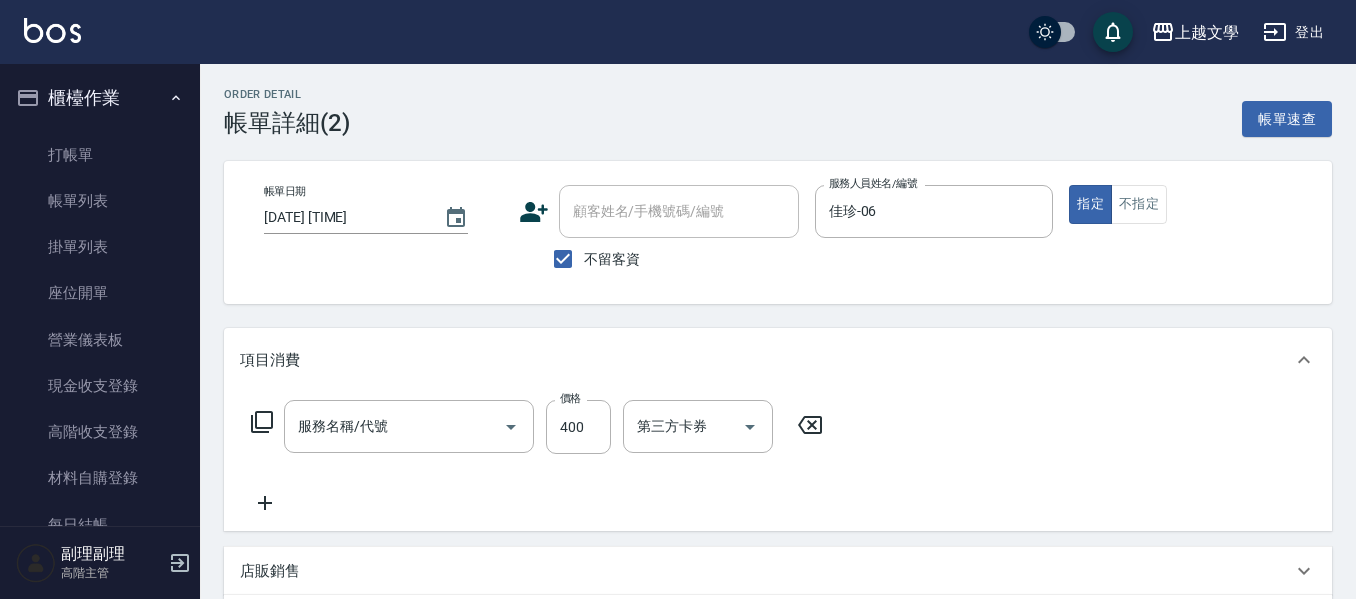 type on "[DATE] [TIME]" 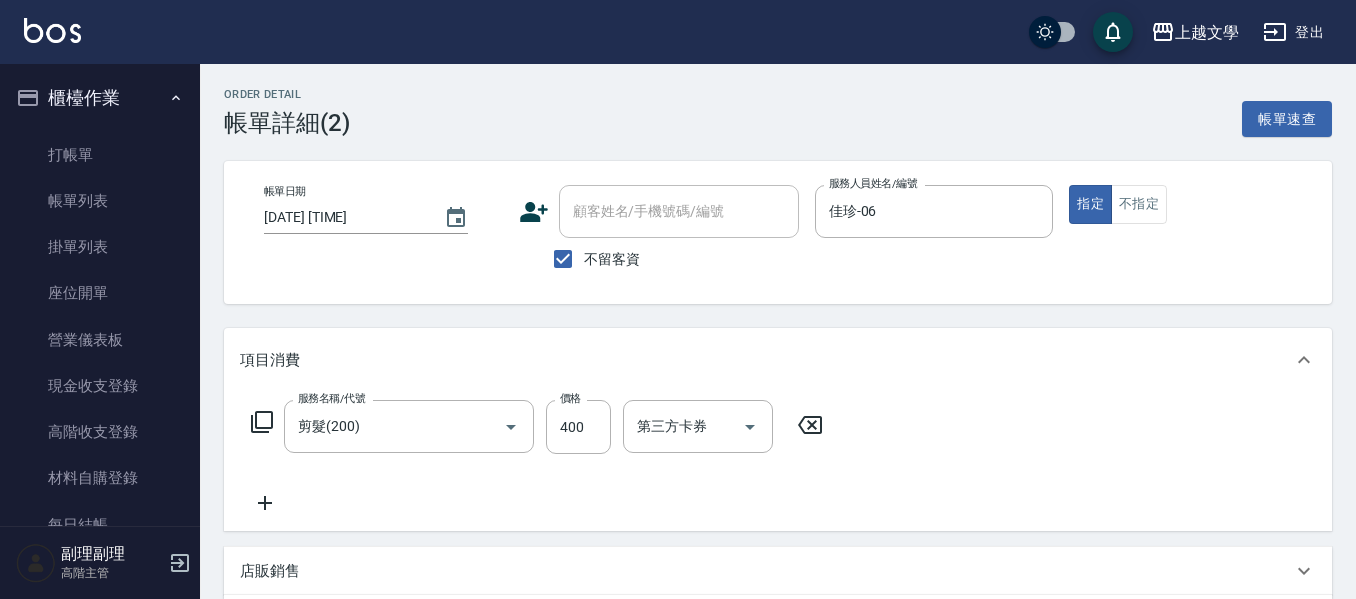 type on "剪髮(200)" 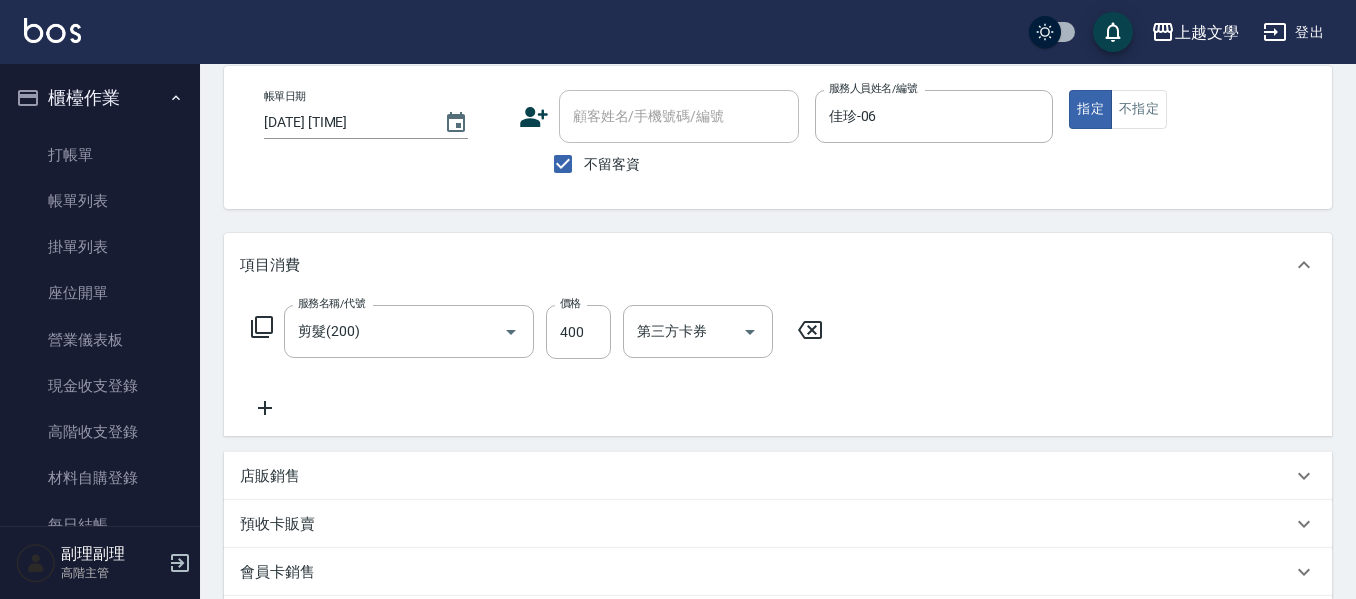 scroll, scrollTop: 0, scrollLeft: 0, axis: both 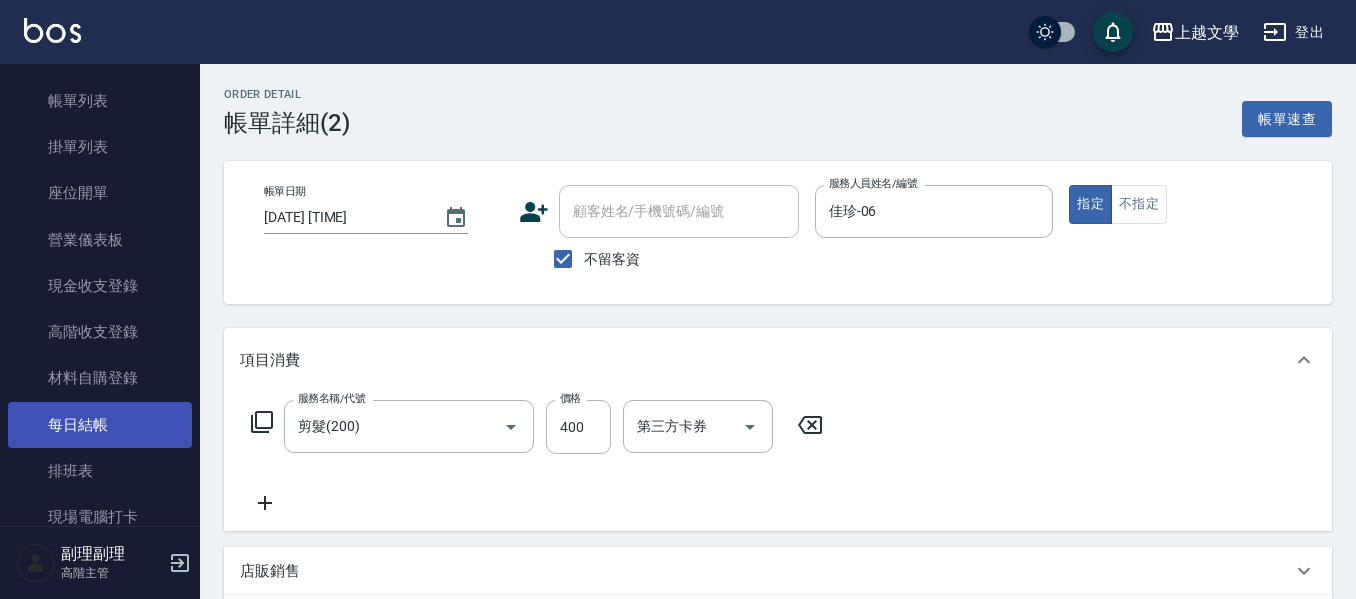 click on "每日結帳" at bounding box center (100, 425) 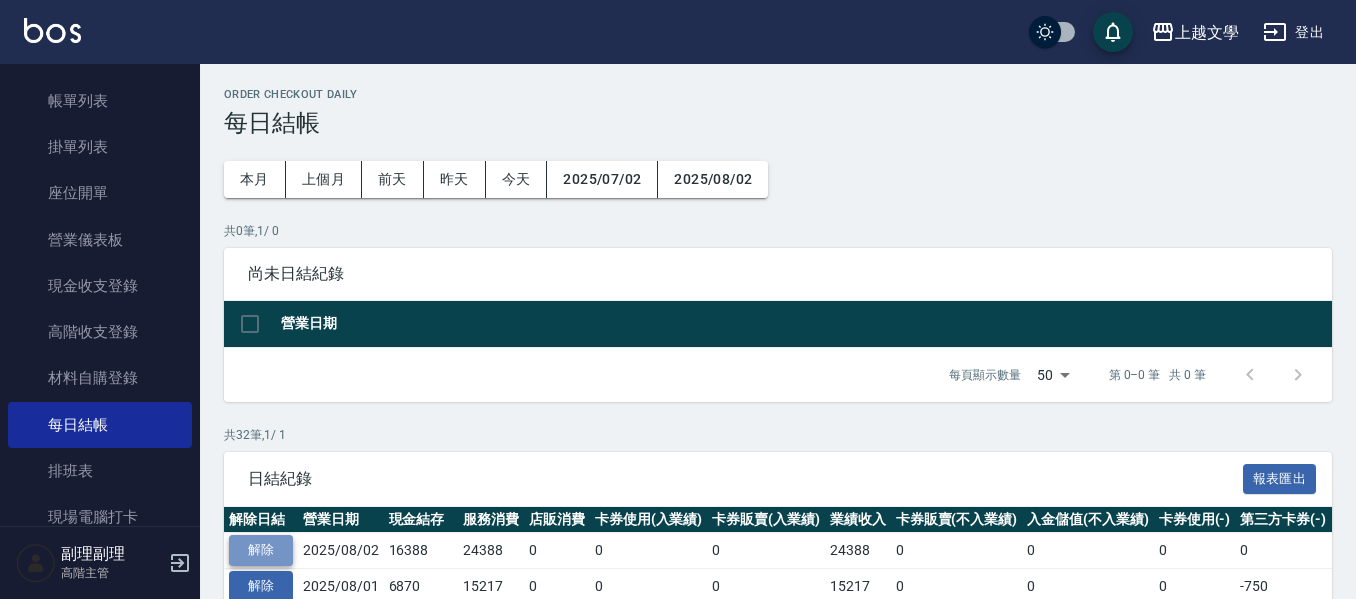 click on "解除" at bounding box center (261, 550) 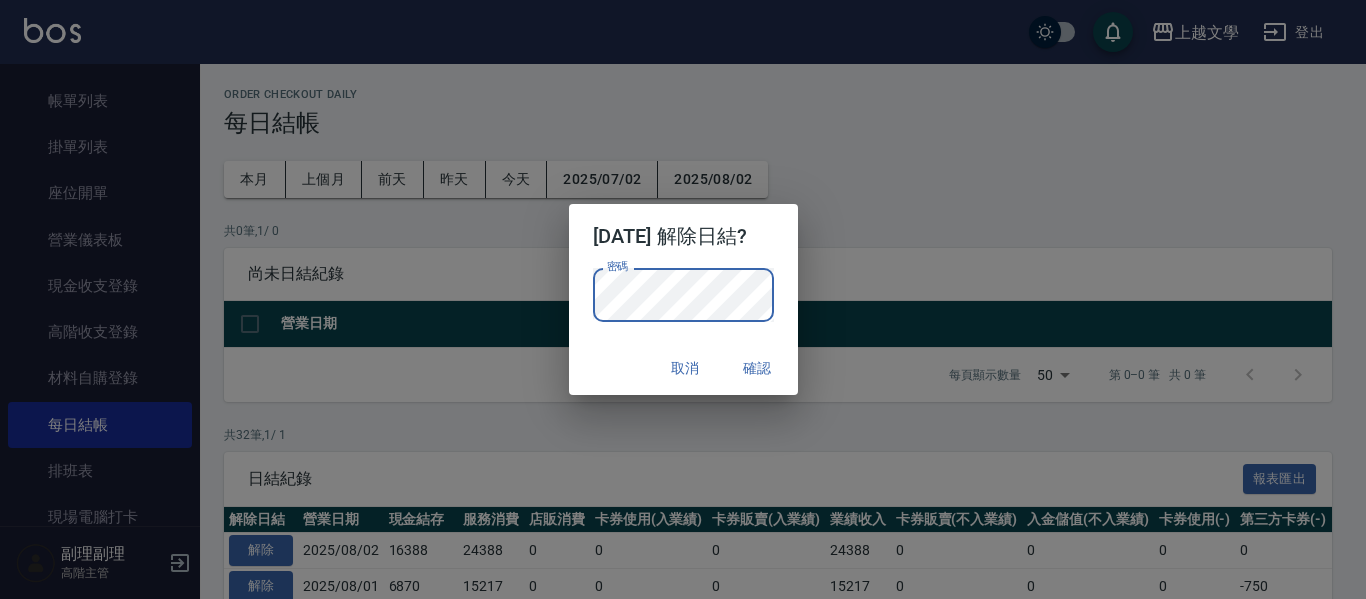 click on "確認" at bounding box center [758, 368] 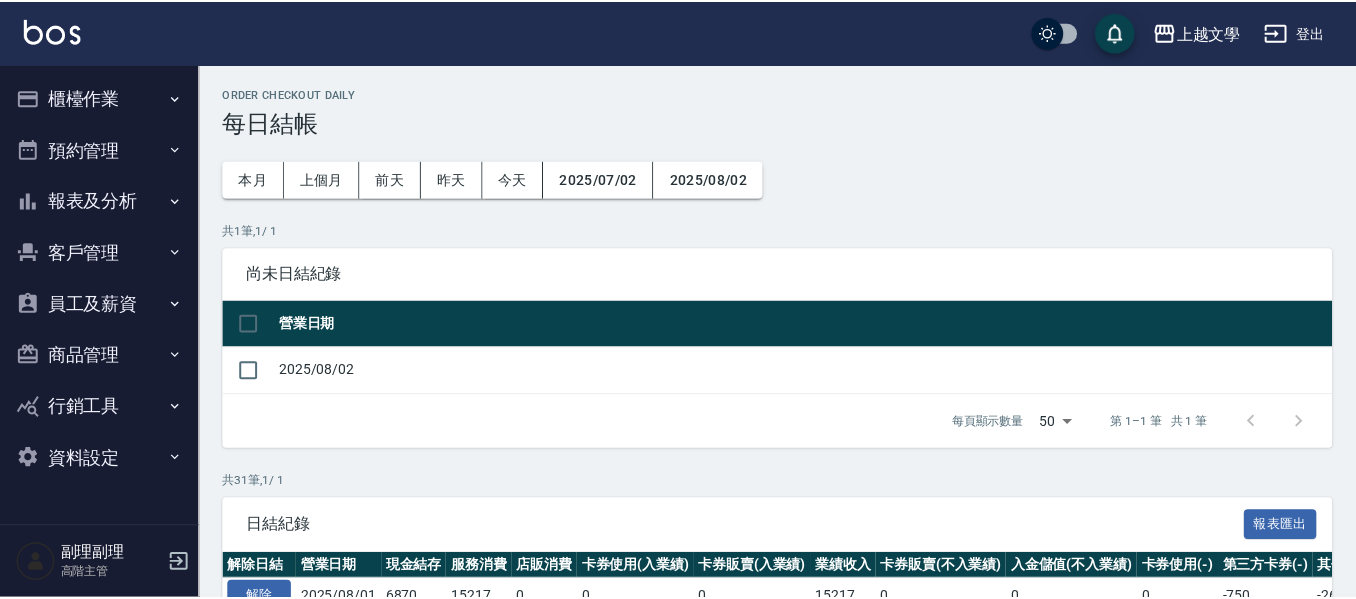 scroll, scrollTop: 0, scrollLeft: 0, axis: both 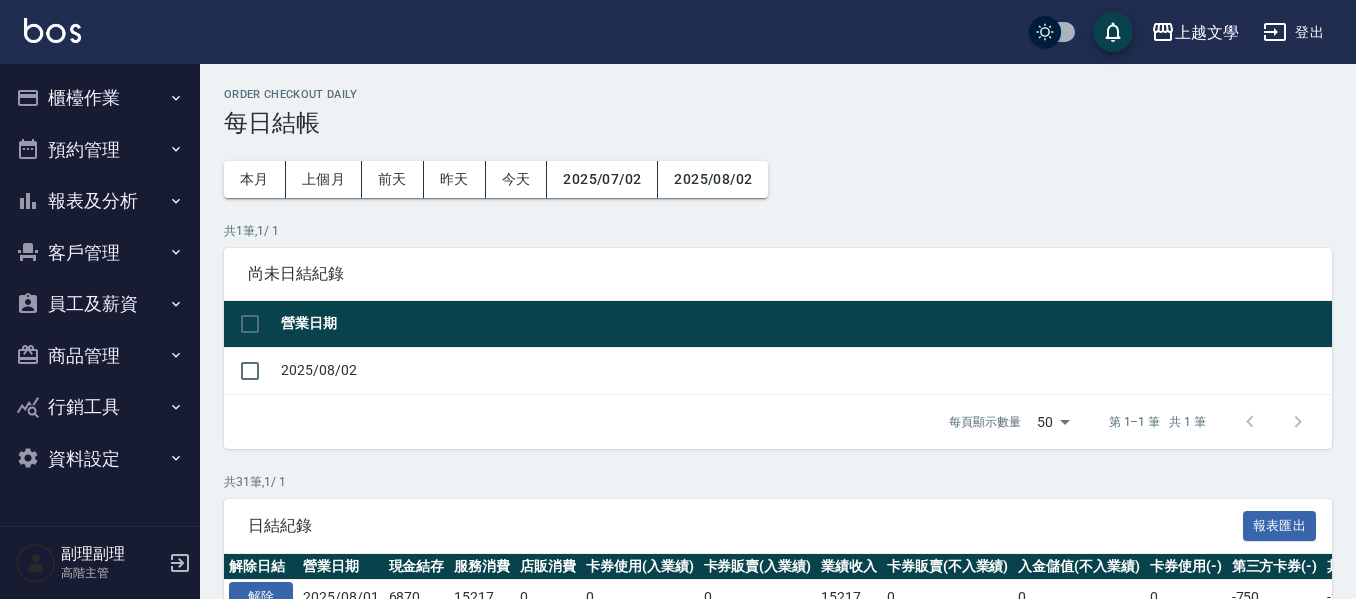 click on "櫃檯作業" at bounding box center (100, 98) 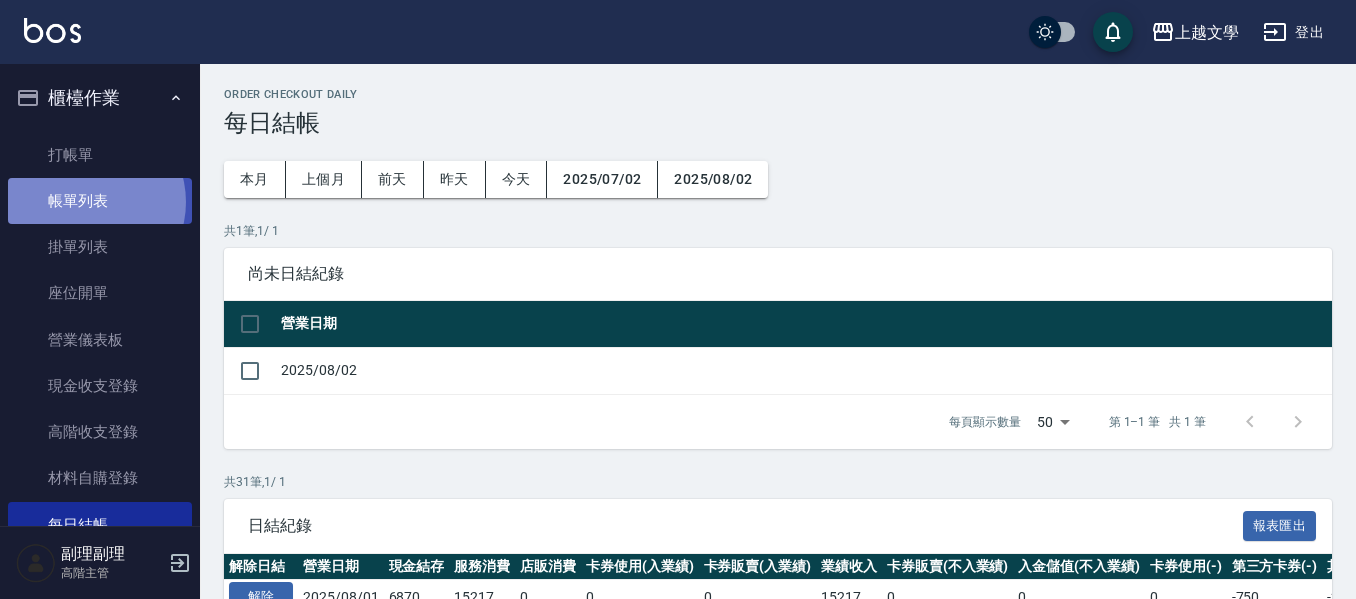 click on "帳單列表" at bounding box center (100, 201) 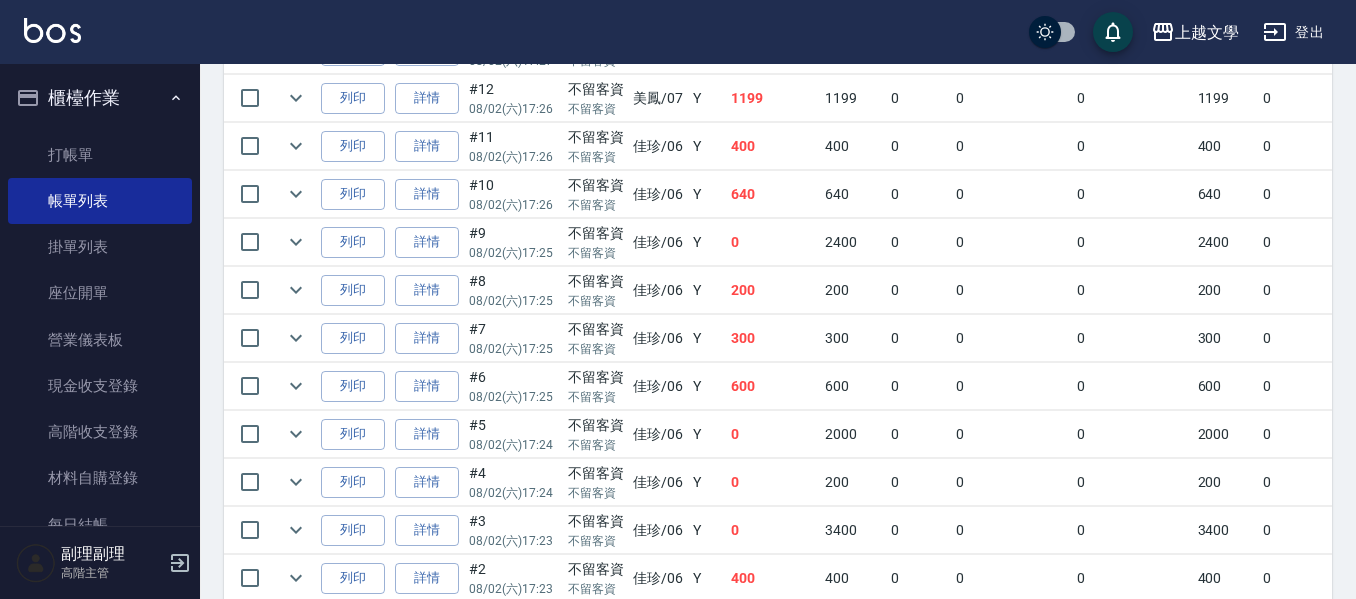 scroll, scrollTop: 1215, scrollLeft: 0, axis: vertical 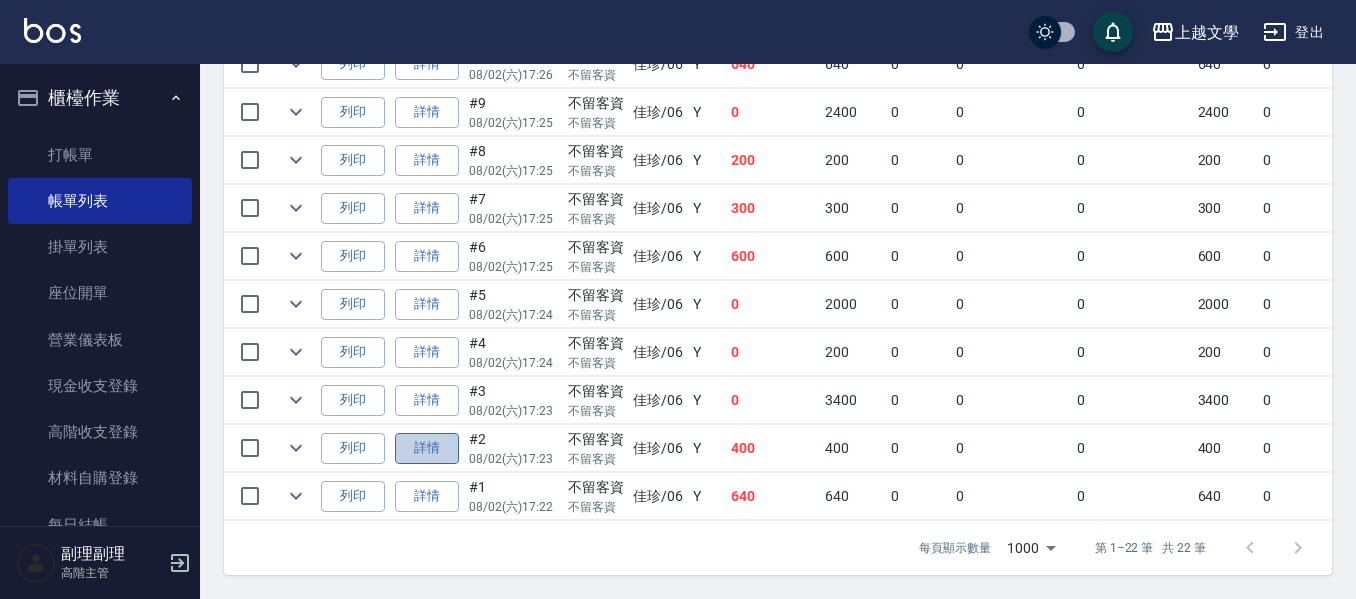 click on "詳情" at bounding box center (427, 448) 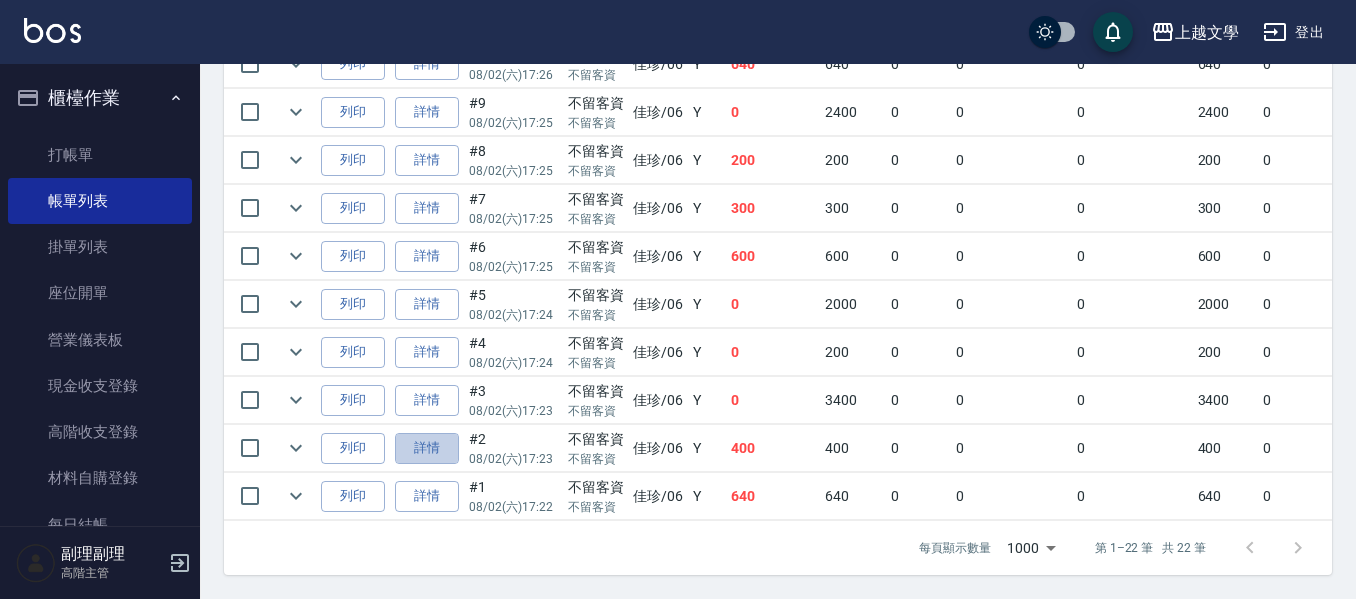 scroll, scrollTop: 0, scrollLeft: 0, axis: both 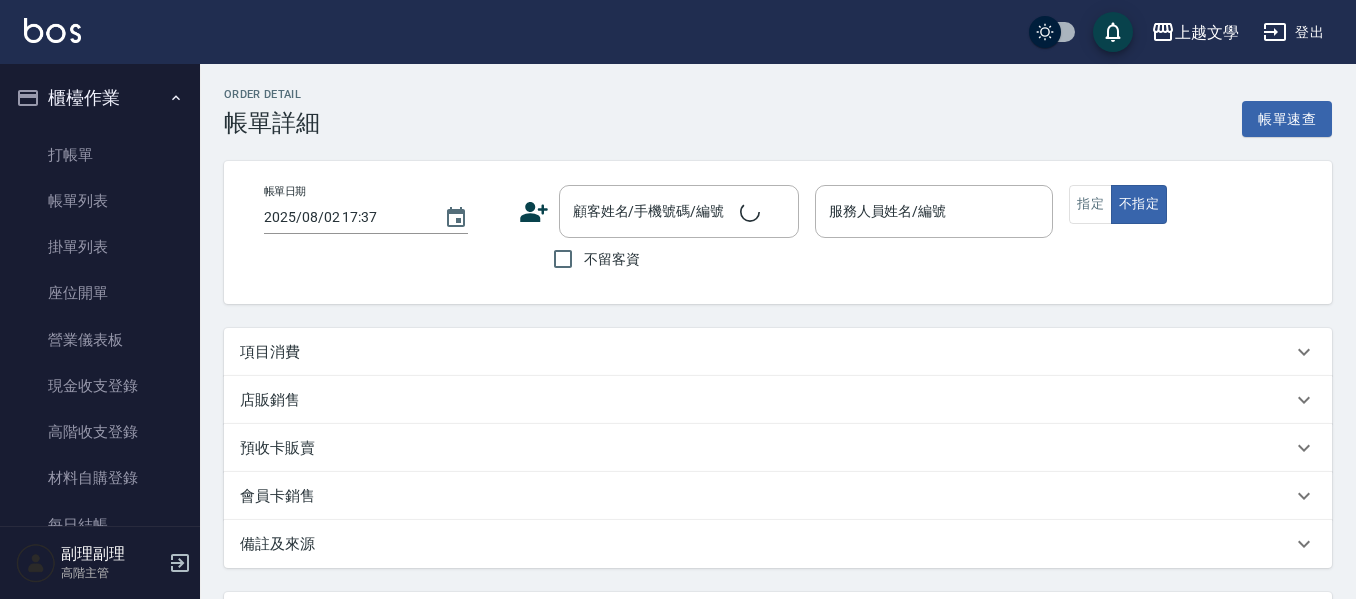 type on "[DATE] [TIME]" 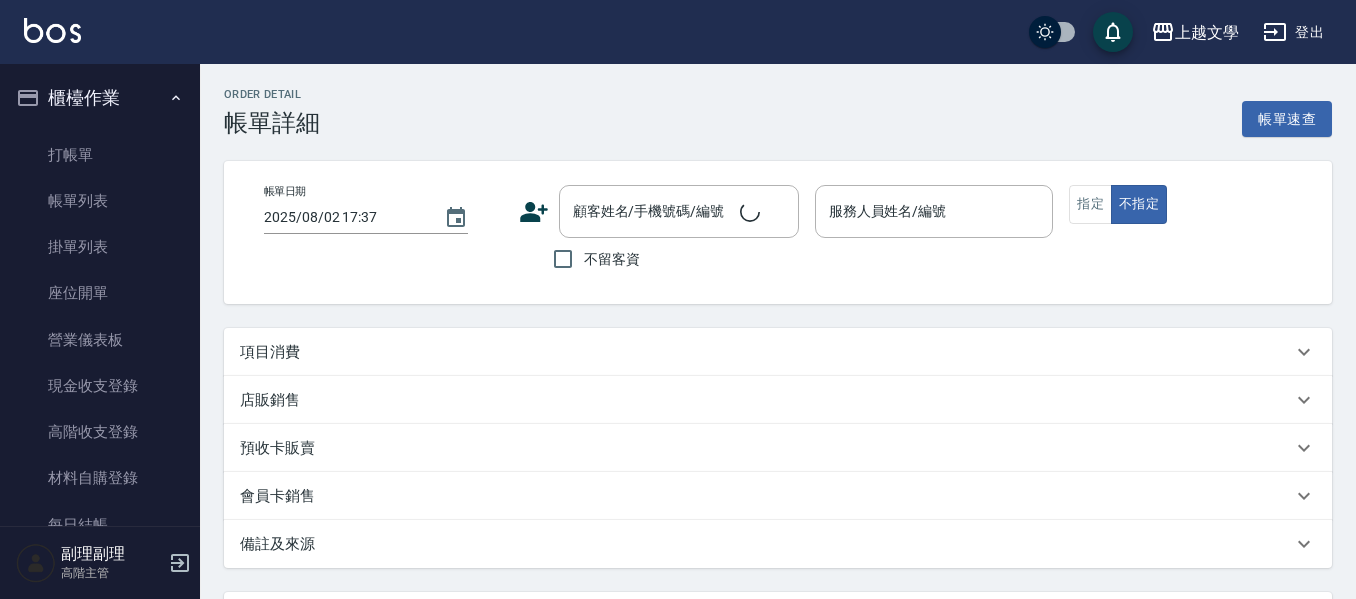 checkbox on "true" 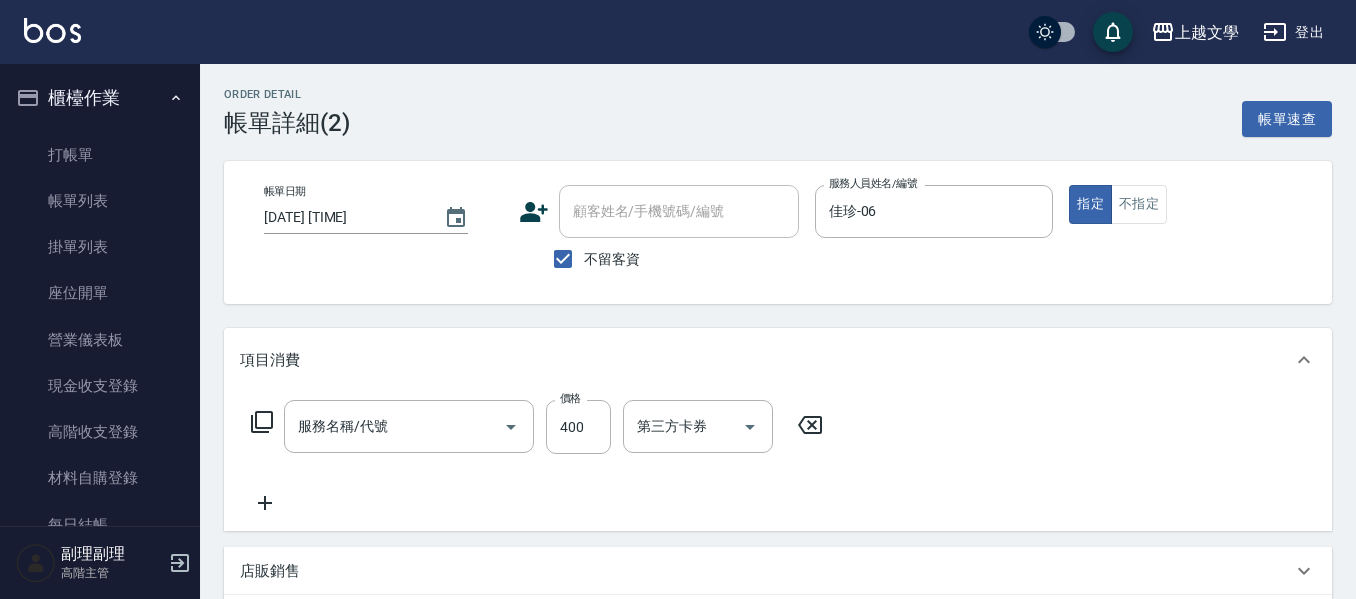 type on "剪髮(200)" 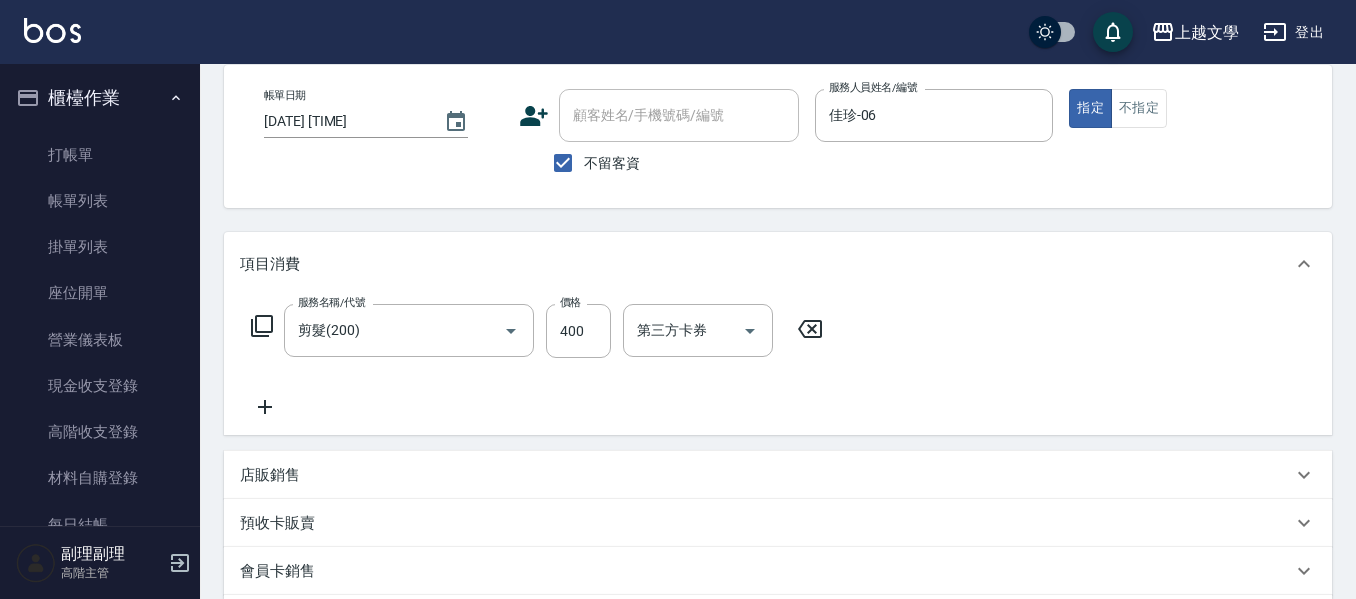 scroll, scrollTop: 400, scrollLeft: 0, axis: vertical 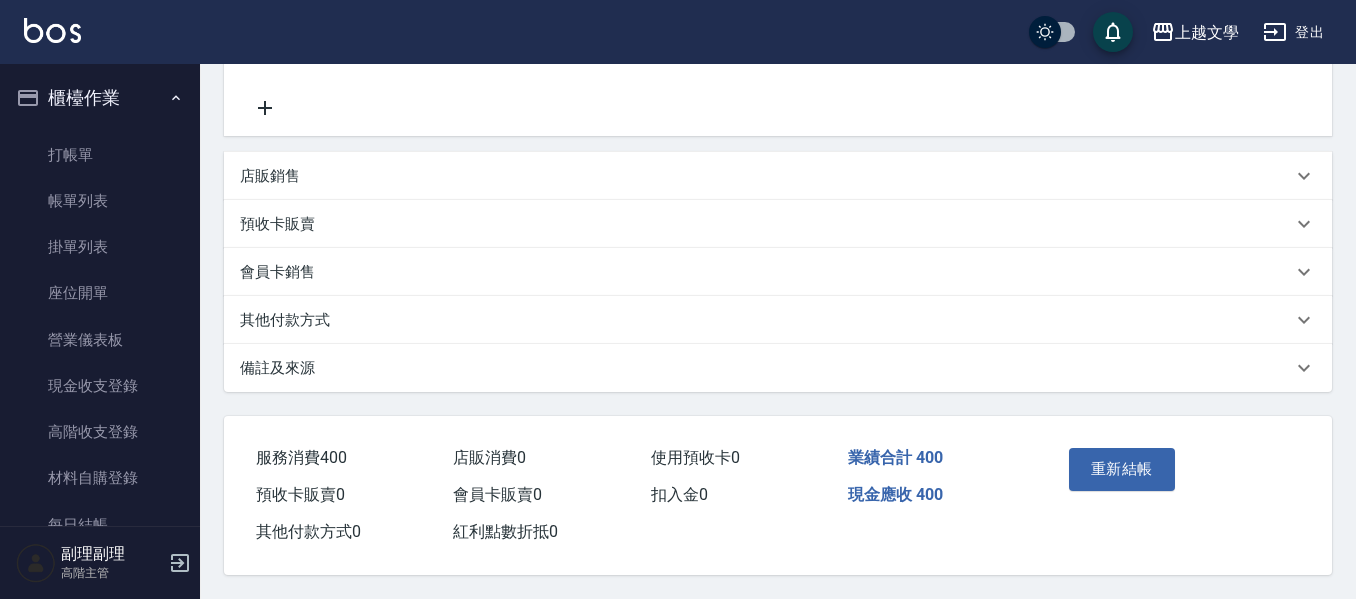 click on "其他付款方式" at bounding box center [285, 320] 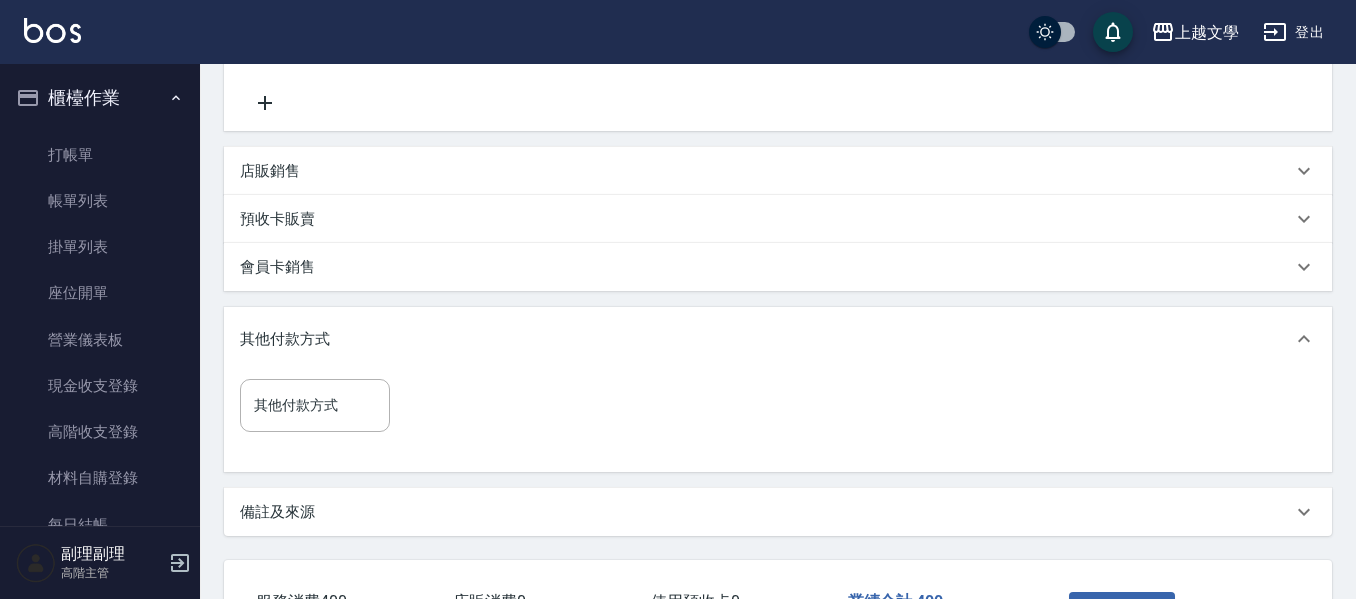 scroll, scrollTop: 553, scrollLeft: 0, axis: vertical 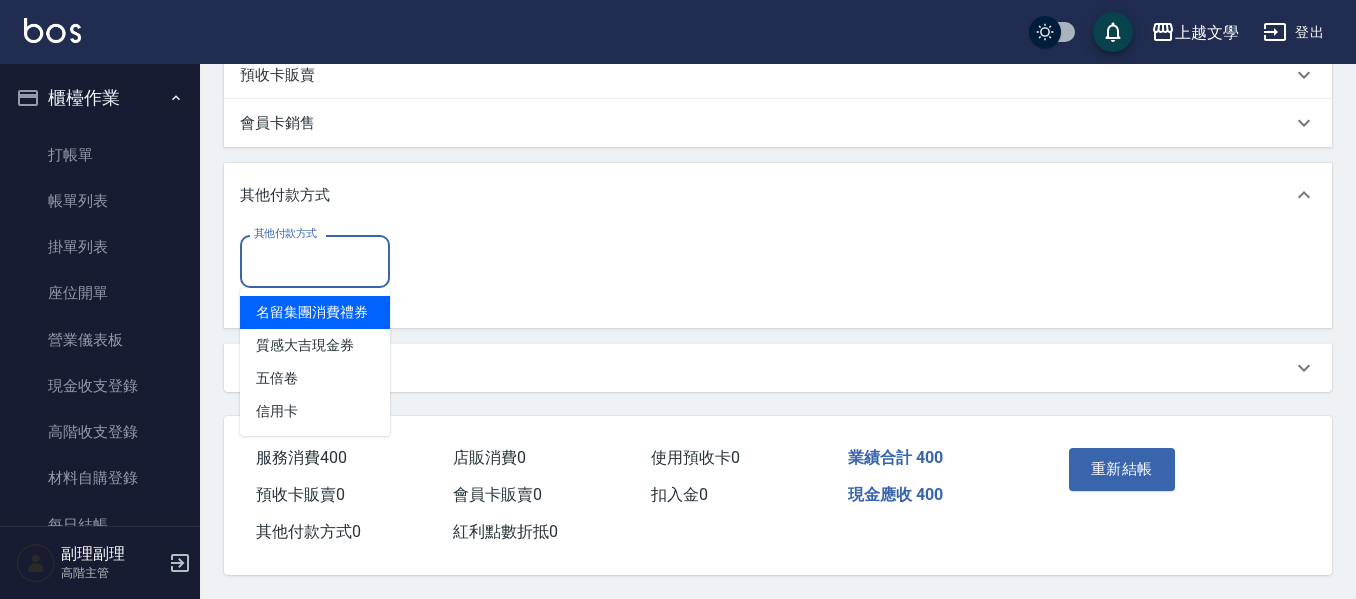 click on "其他付款方式" at bounding box center [315, 261] 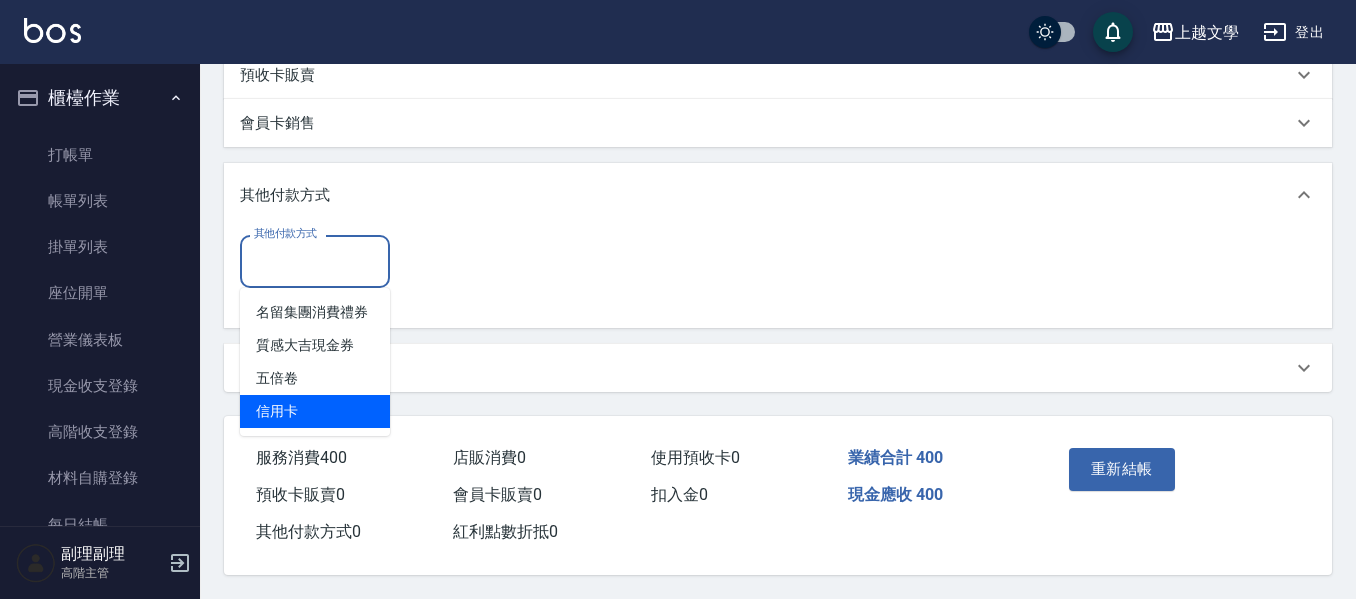 click on "信用卡" at bounding box center (315, 411) 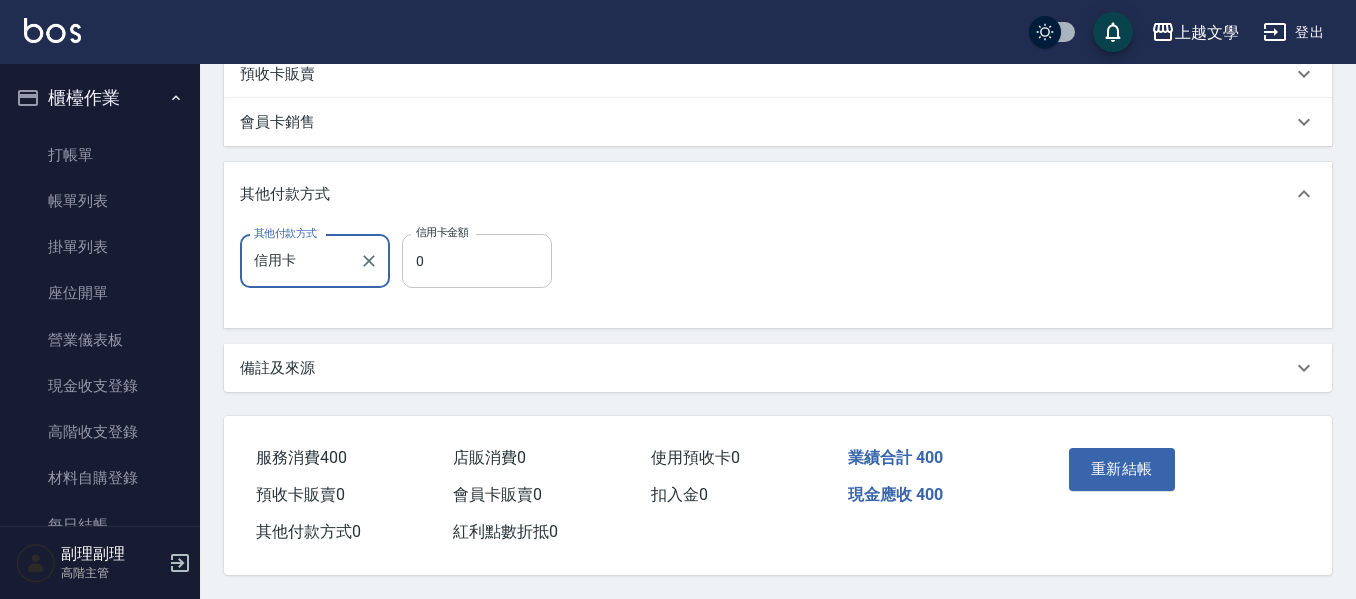 click on "0" at bounding box center (477, 261) 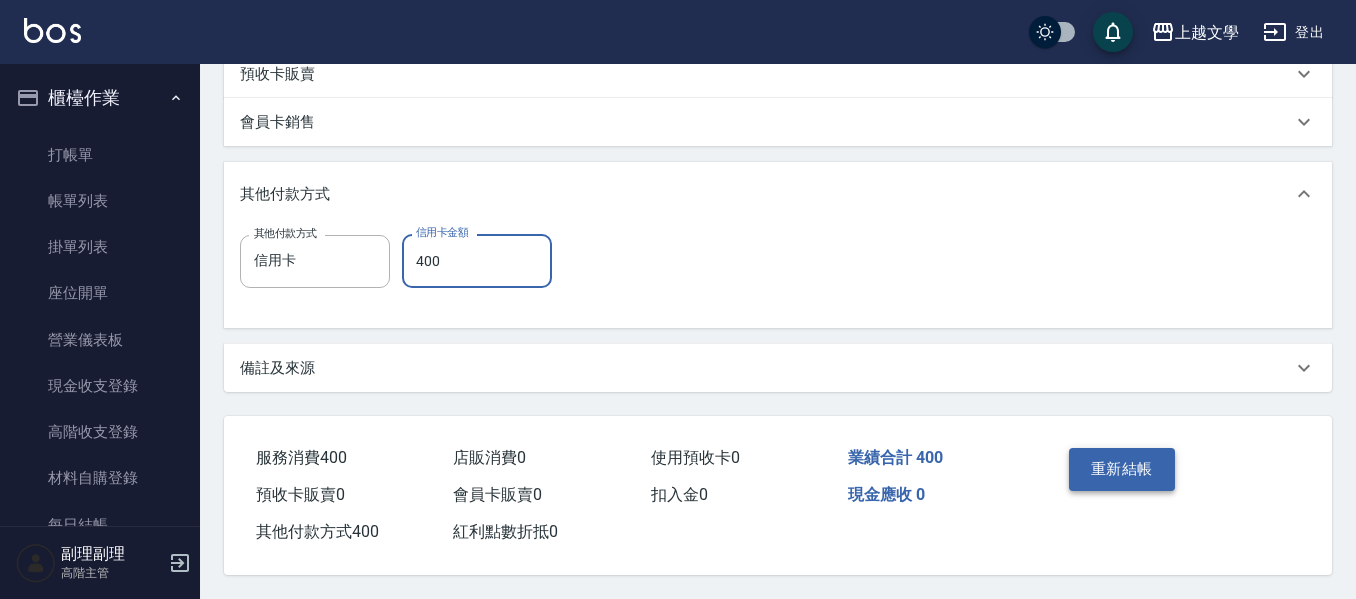 type on "400" 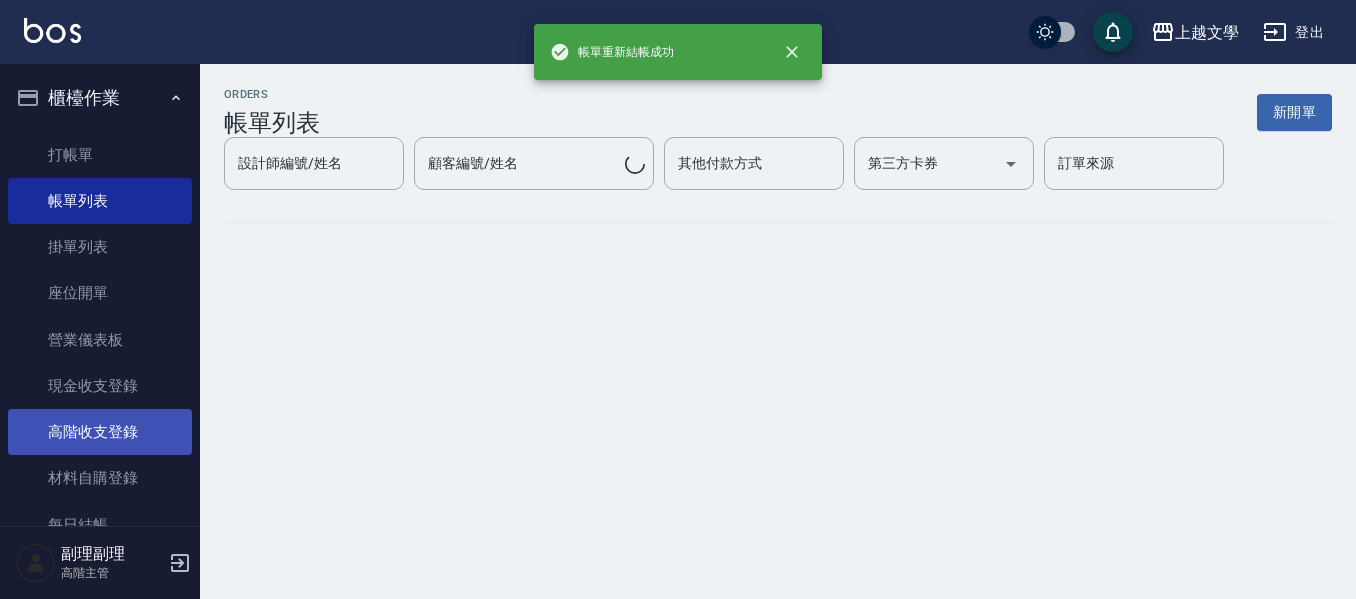 scroll, scrollTop: 0, scrollLeft: 0, axis: both 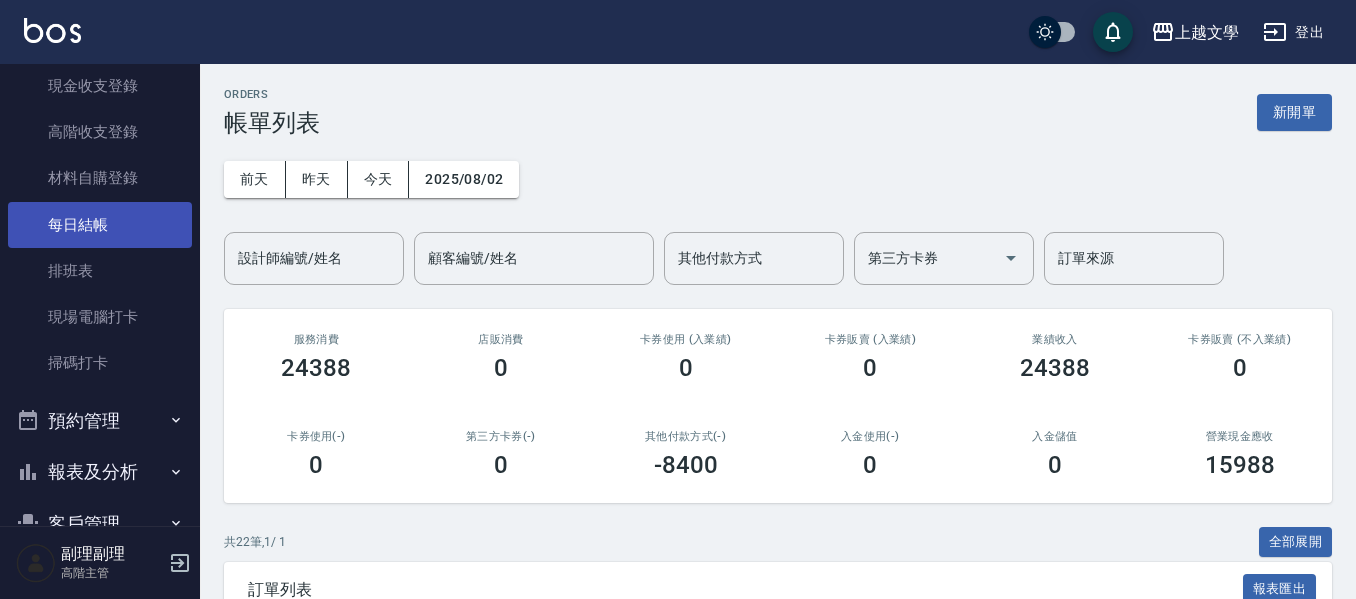click on "每日結帳" at bounding box center [100, 225] 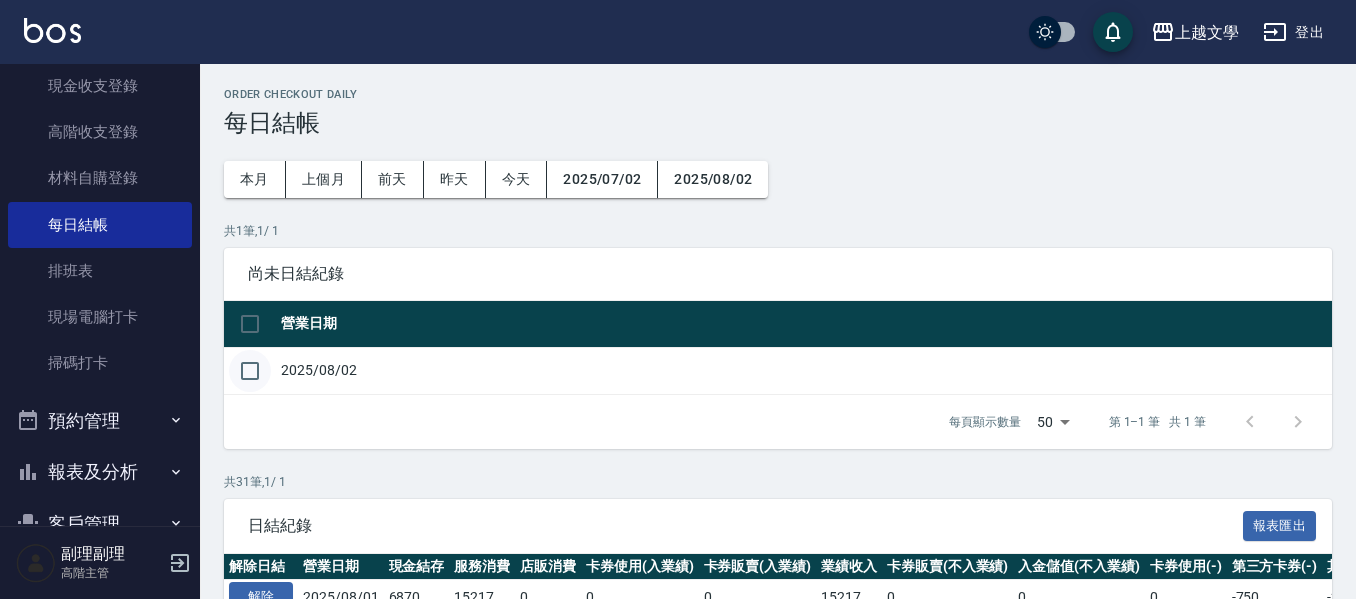 click at bounding box center (250, 371) 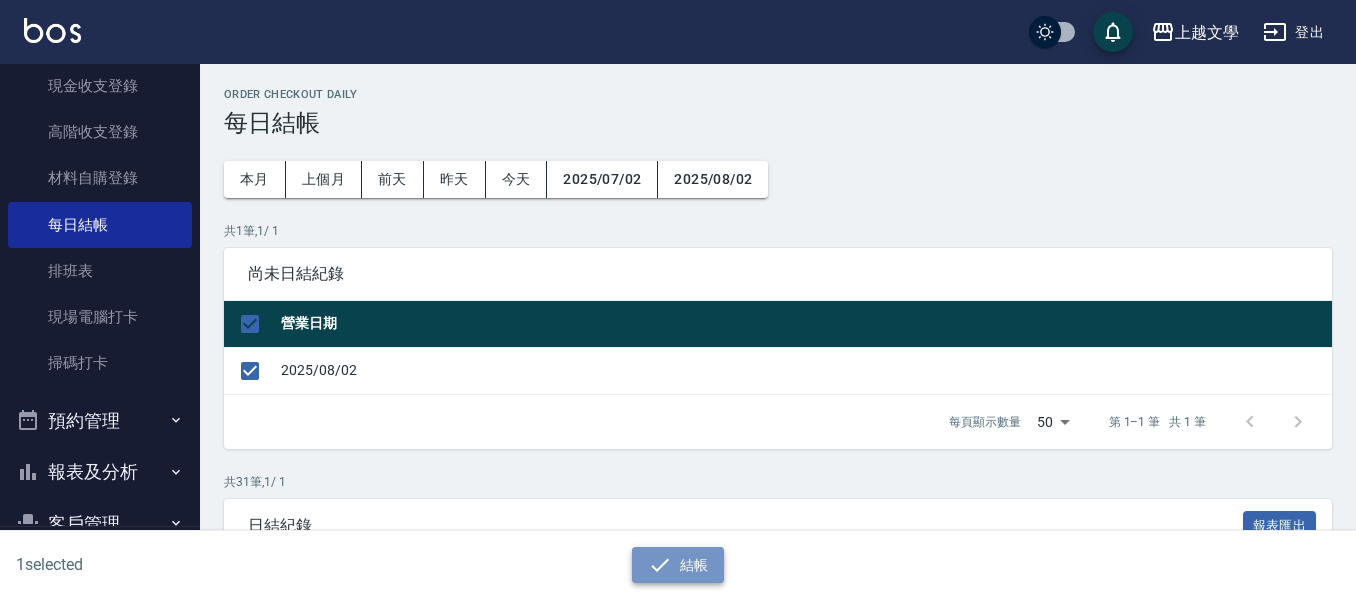 click on "結帳" at bounding box center [678, 565] 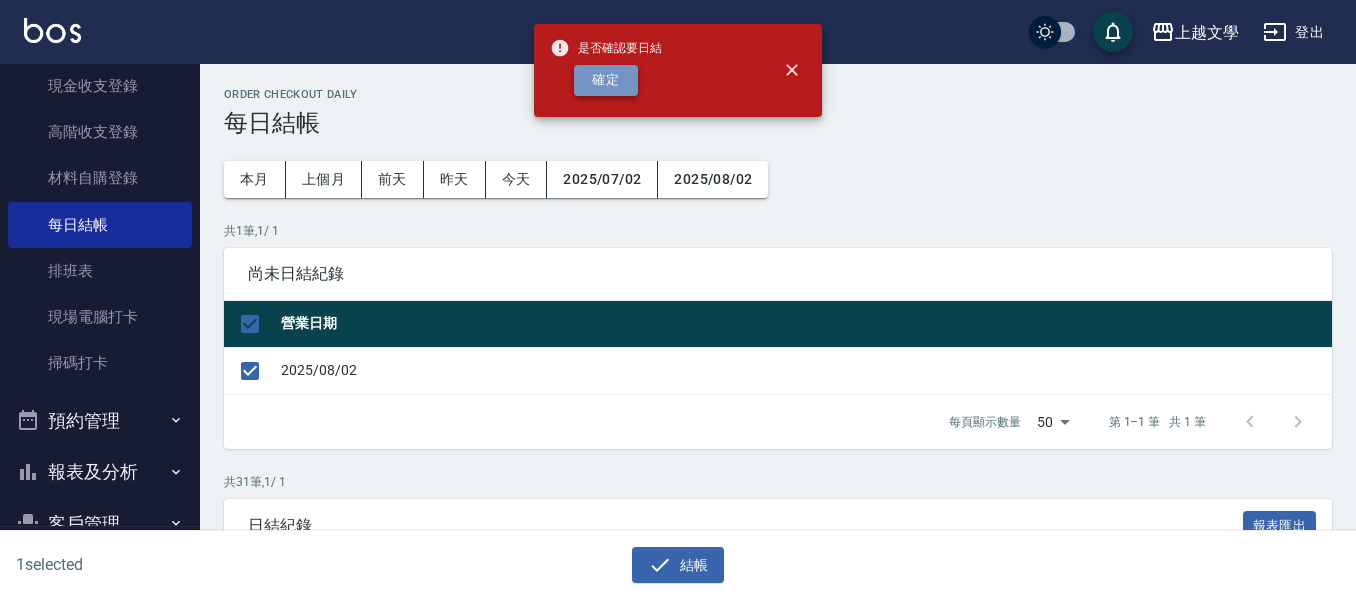 click on "確定" at bounding box center (606, 80) 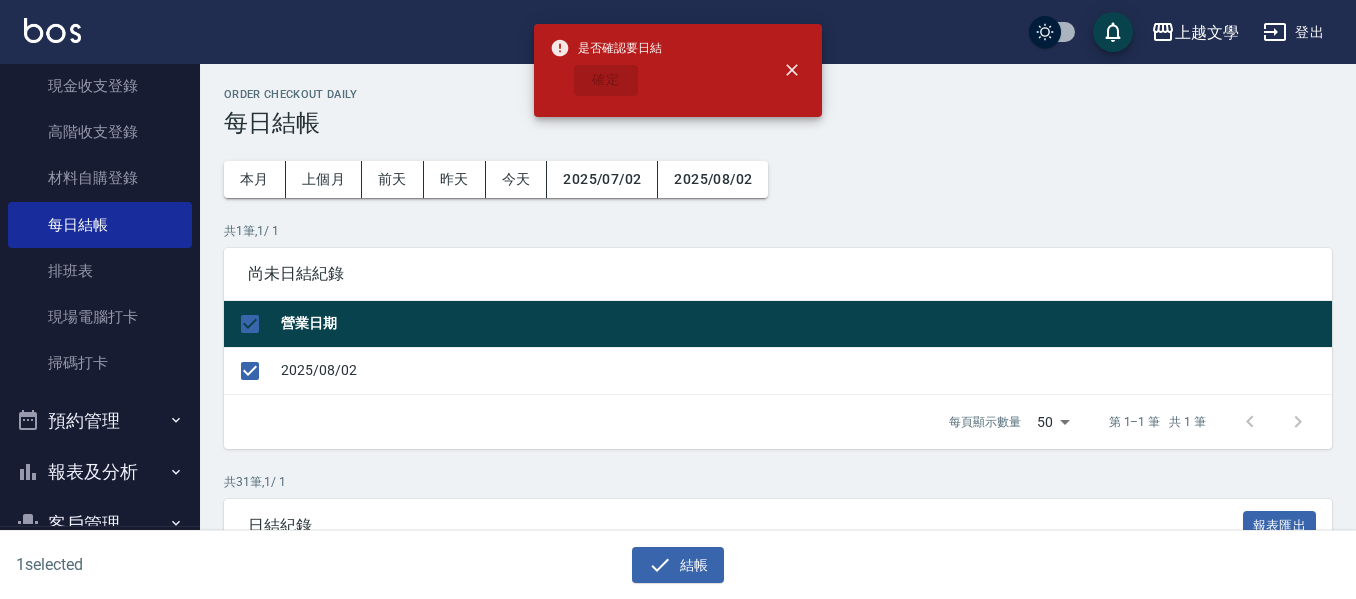 checkbox on "false" 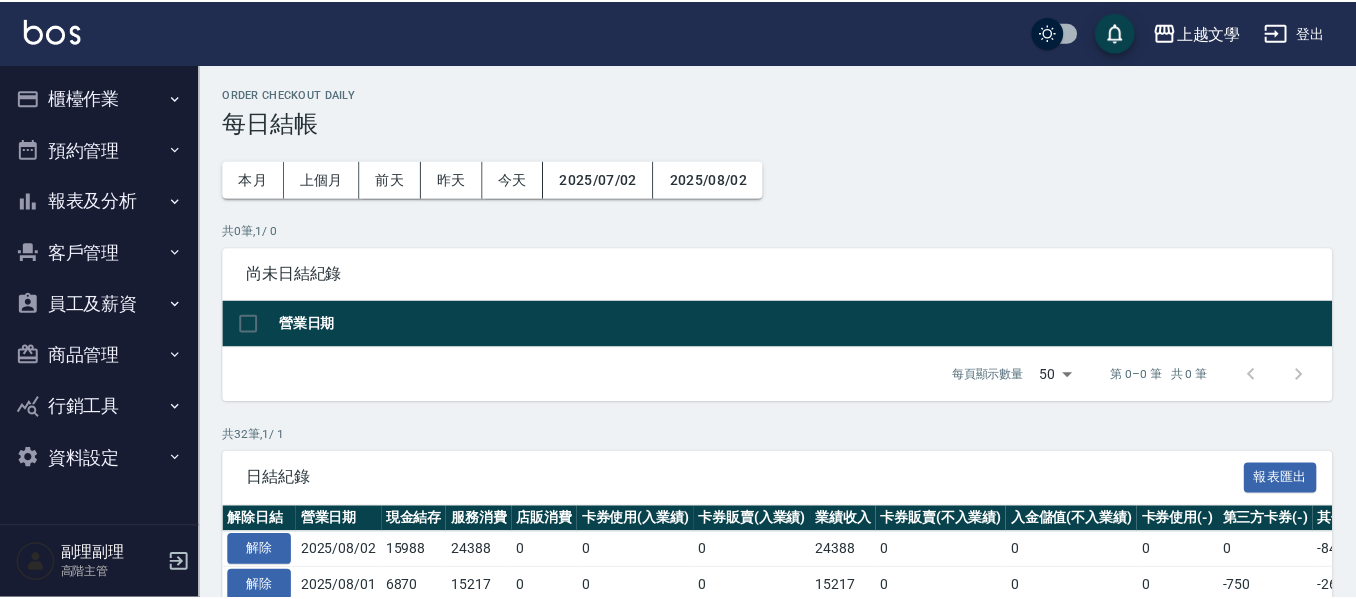 scroll, scrollTop: 0, scrollLeft: 0, axis: both 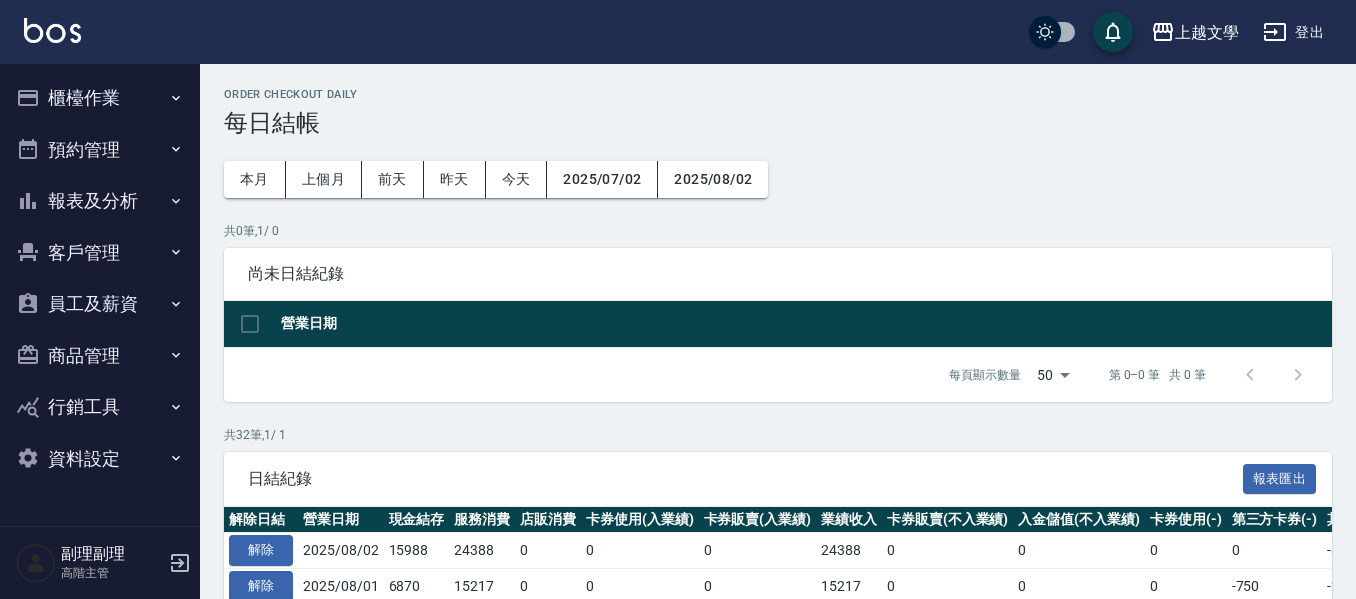 click on "報表及分析" at bounding box center [100, 201] 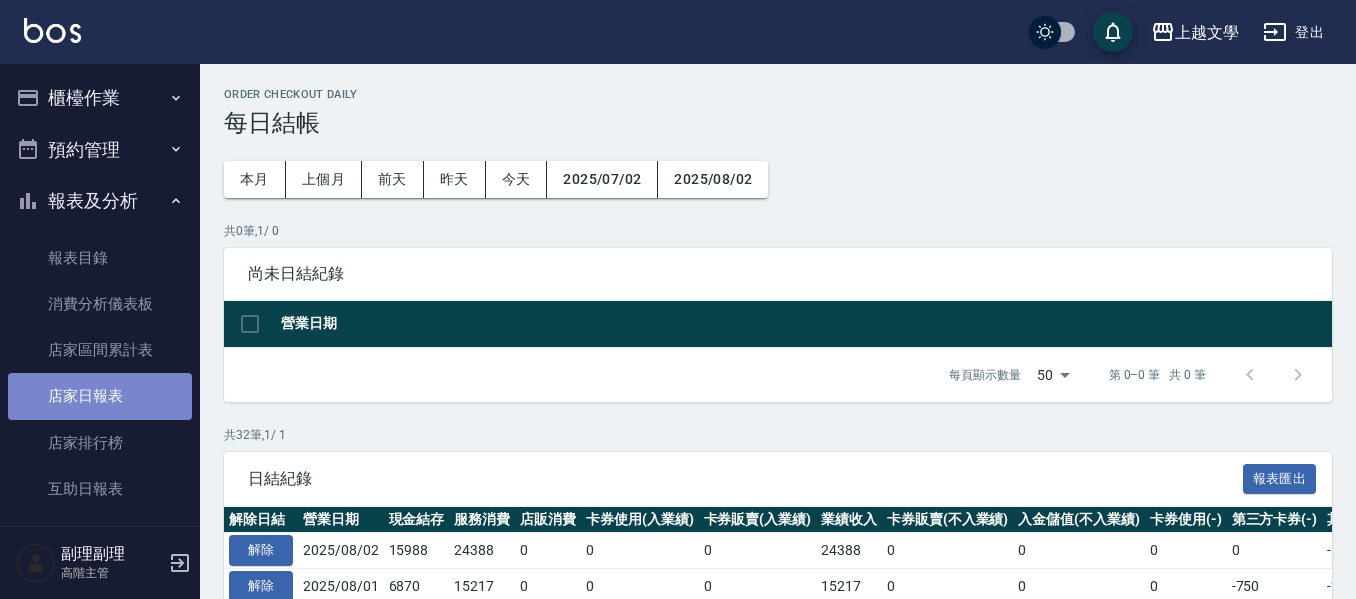 click on "店家日報表" at bounding box center [100, 396] 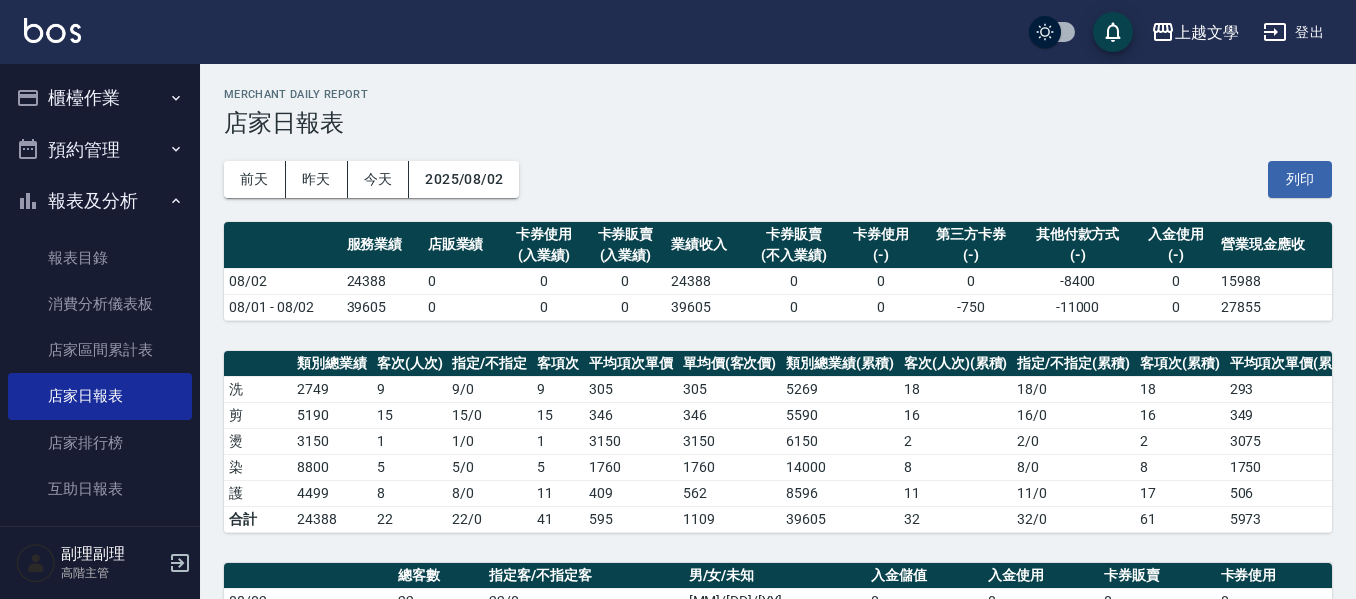 scroll, scrollTop: 556, scrollLeft: 0, axis: vertical 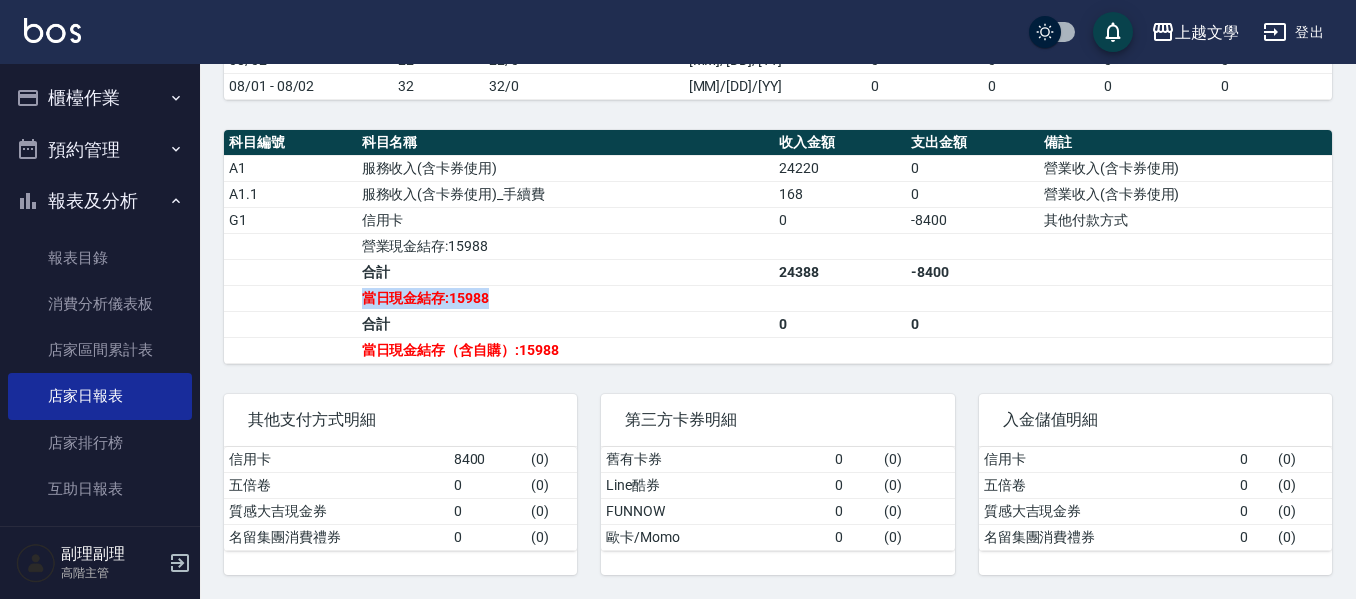 click on "A1 服務收入(含卡券使用) 24220 0 營業收入(含卡券使用) A1.1 服務收入(含卡券使用)_手續費 168 0 營業收入(含卡券使用) G1  信用卡 0 -8400 其他付款方式 營業現金結存:15988 合計 24388 -8400 當日現金結存:15988 合計 0 0 當日現金結存（含自購）:15988" at bounding box center (778, 259) 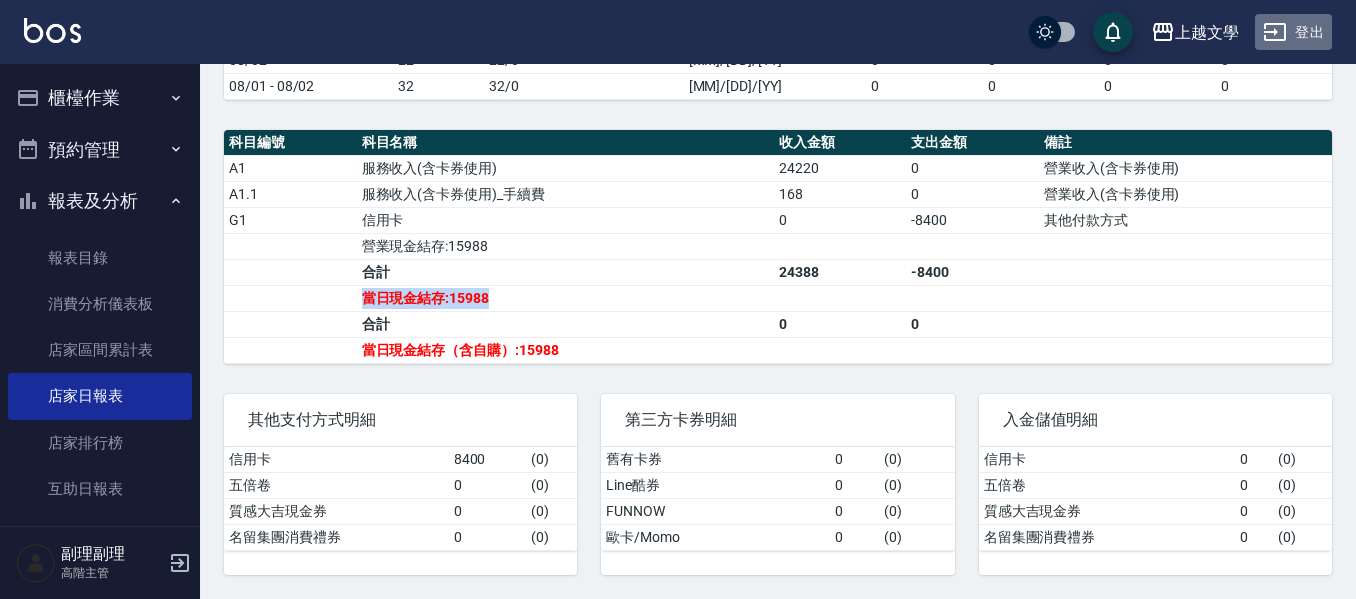 click on "登出" at bounding box center (1293, 32) 